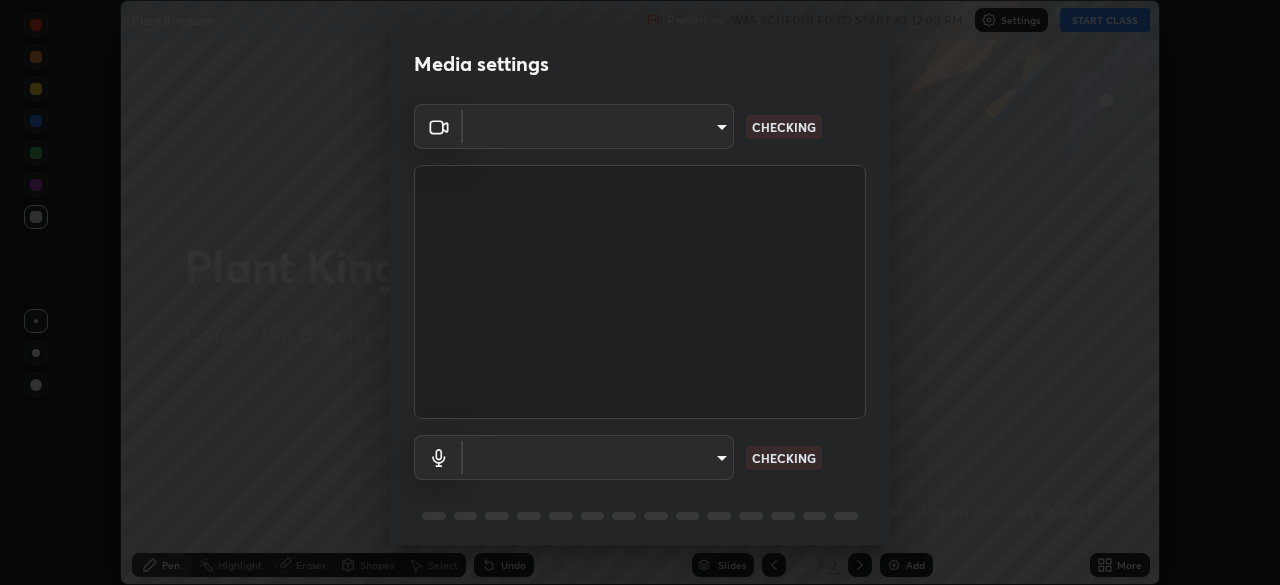 scroll, scrollTop: 0, scrollLeft: 0, axis: both 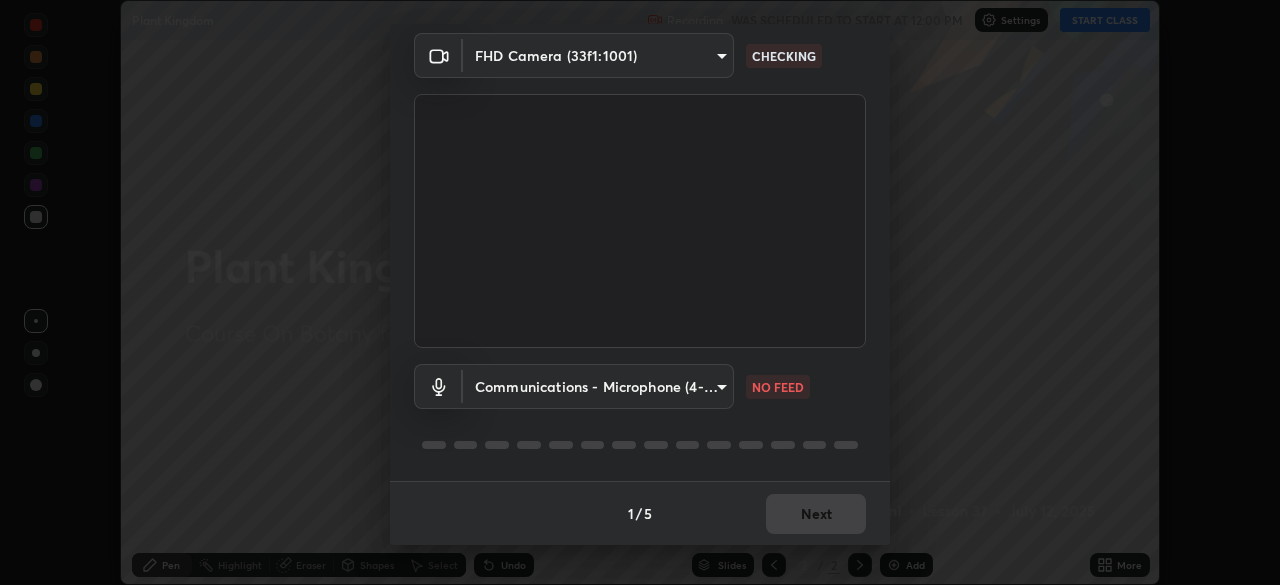 click on "Erase all Plant Kingdom Recording WAS SCHEDULED TO START AT  12:00 PM Settings START CLASS Setting up your live class Plant Kingdom • L37 of Course On Botany for NEET Conquer 1 2026 Puneet Saini Pen Highlight Eraser Shapes Select Undo Slides 2 / 2 Add More No doubts shared Encourage your learners to ask a doubt for better clarity Report an issue Reason for reporting Buffering Chat not working Audio - Video sync issue Educator video quality low ​ Attach an image Report Media settings FHD Camera (33f1:1001) 5607bcfbd967db3bf5f76de58c8b00fc12754f2471884d1aaf72f2f6a5703857 CHECKING Communications - Microphone (4- USB PnP Sound Device) communications NO FEED 1 / 5 Next" at bounding box center [640, 292] 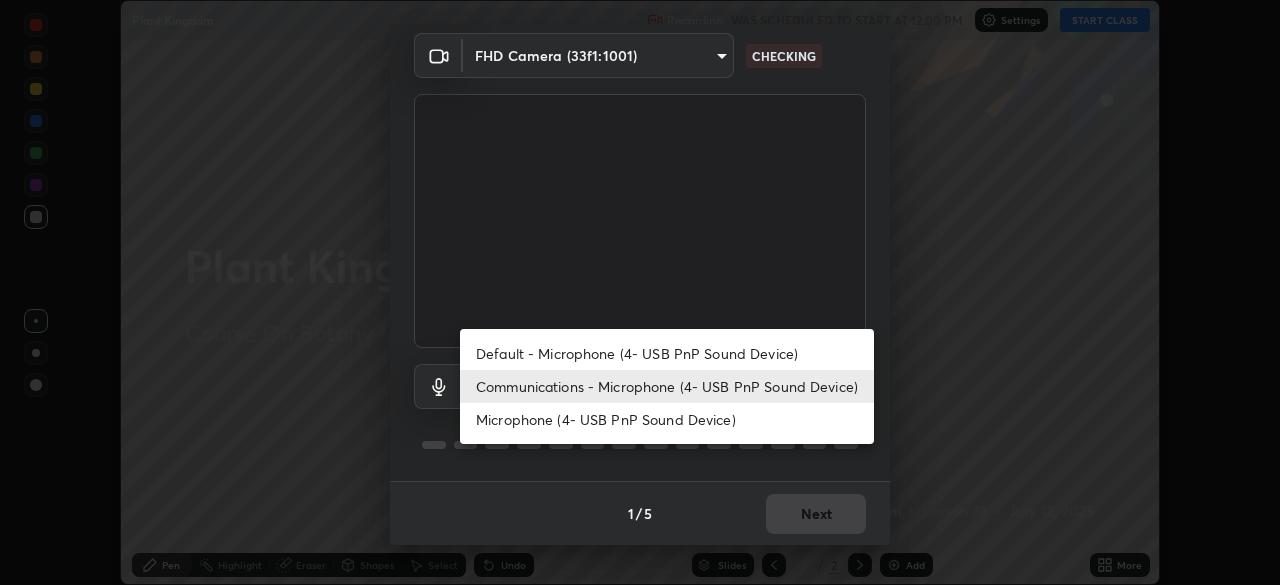 click on "Default - Microphone (4- USB PnP Sound Device)" at bounding box center (667, 353) 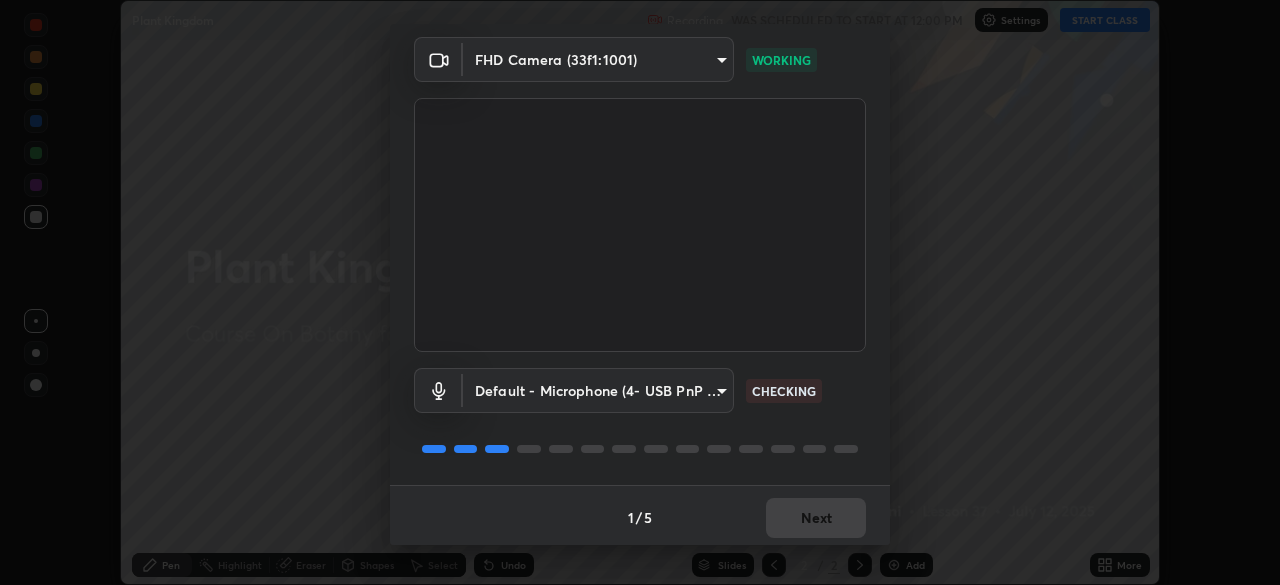 scroll, scrollTop: 71, scrollLeft: 0, axis: vertical 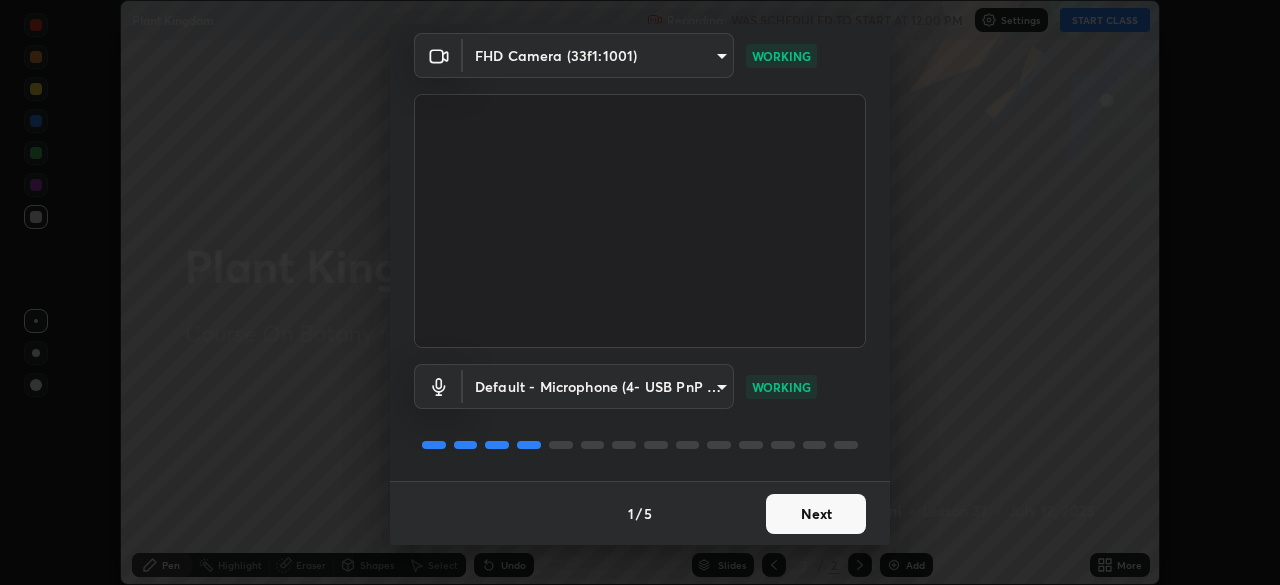 click on "Next" at bounding box center (816, 514) 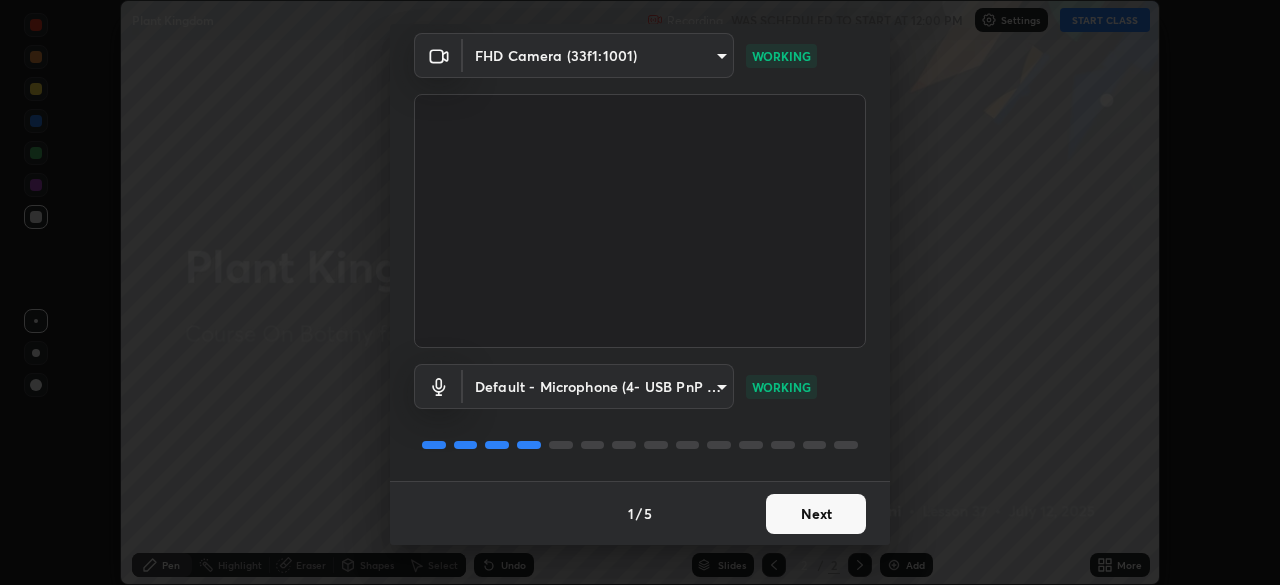 scroll, scrollTop: 0, scrollLeft: 0, axis: both 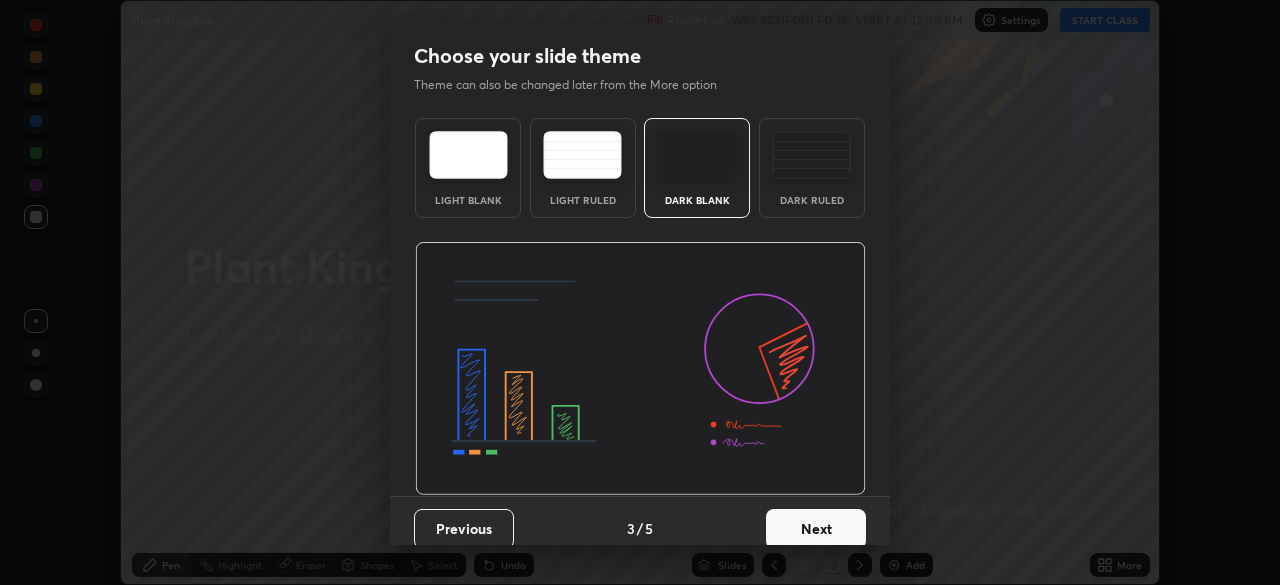 click on "Next" at bounding box center (816, 529) 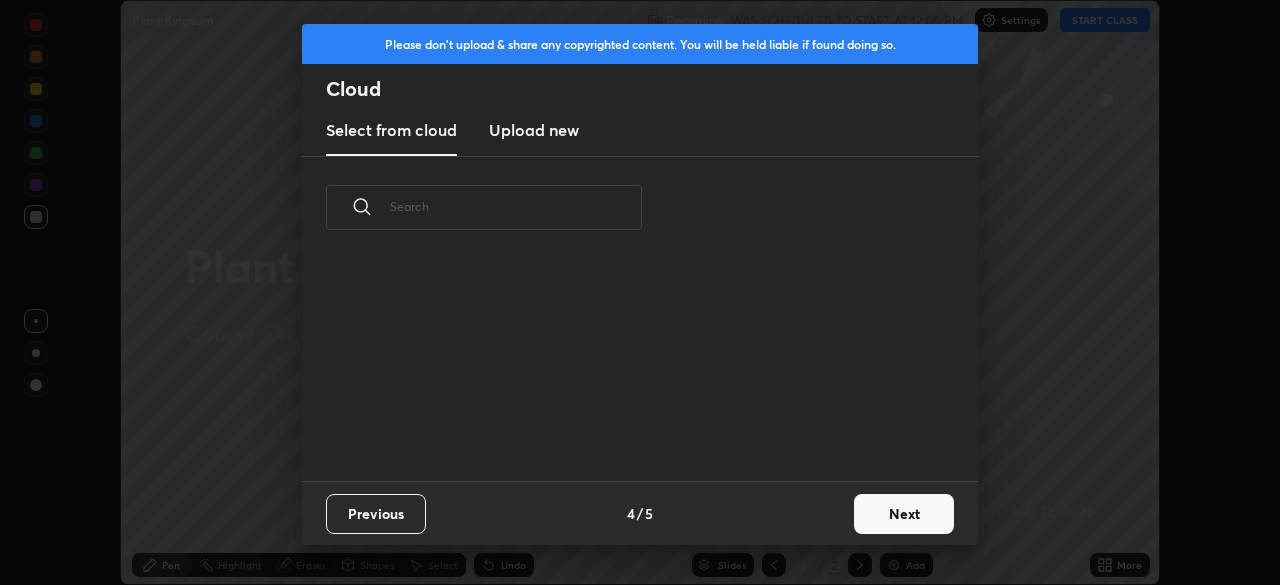 click on "Previous 4 / 5 Next" at bounding box center [640, 513] 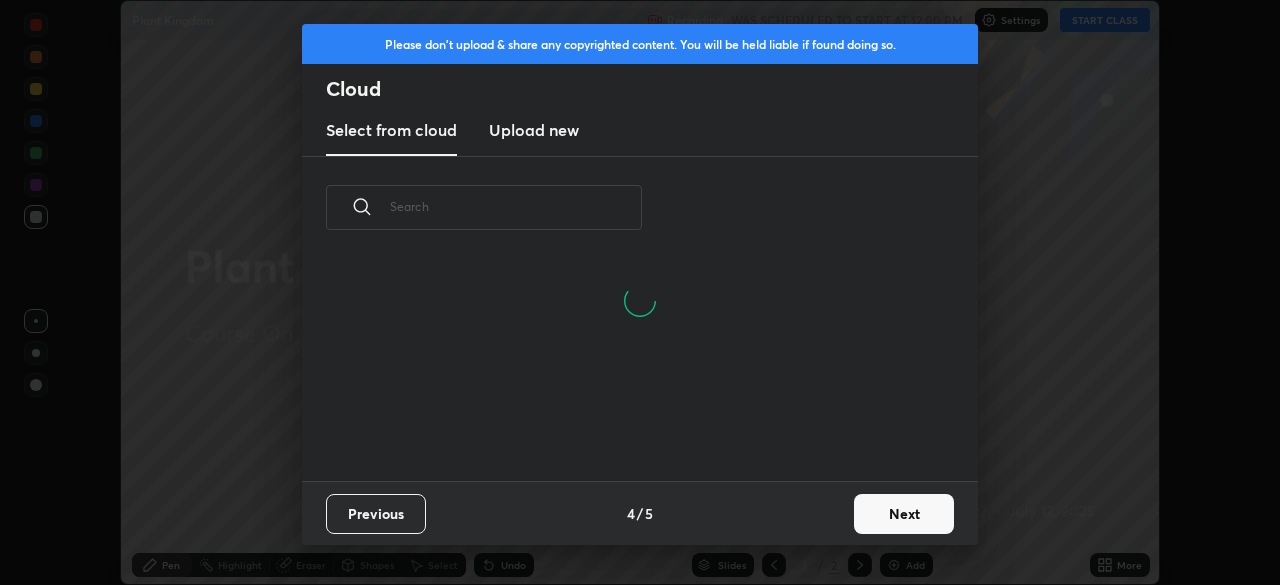 click on "Next" at bounding box center (904, 514) 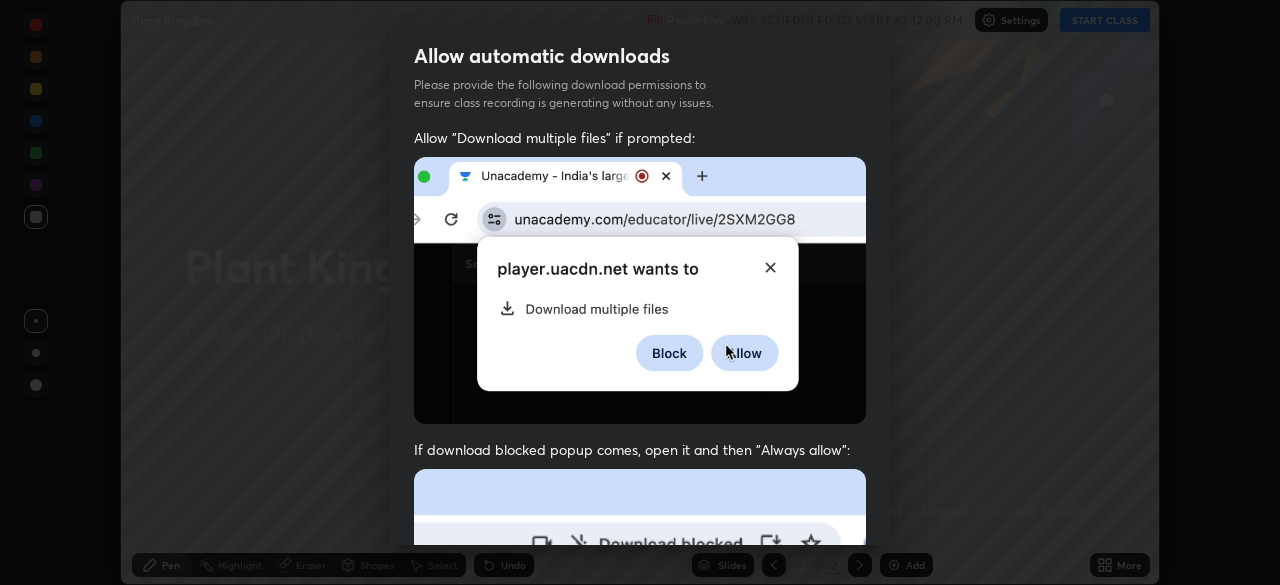 click on "Allow "Download multiple files" if prompted: If download blocked popup comes, open it and then "Always allow": I agree that if I don't provide required permissions, class recording will not be generated" at bounding box center (640, 549) 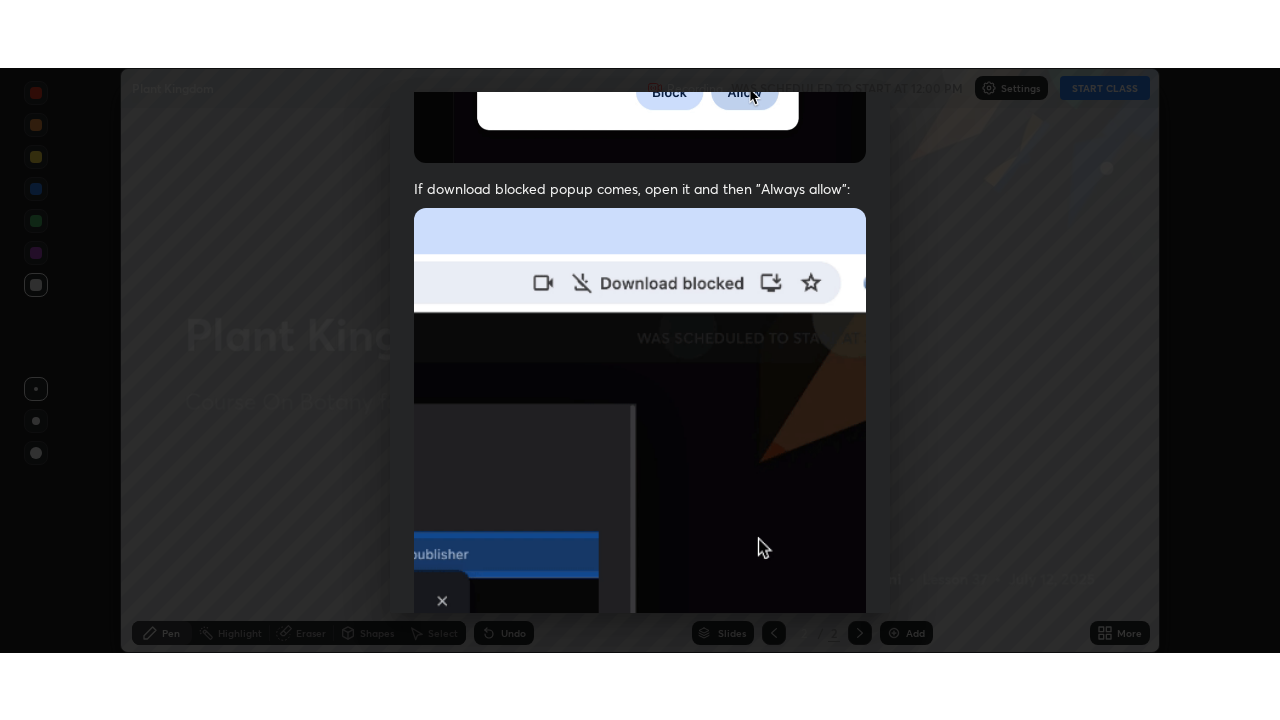 scroll, scrollTop: 479, scrollLeft: 0, axis: vertical 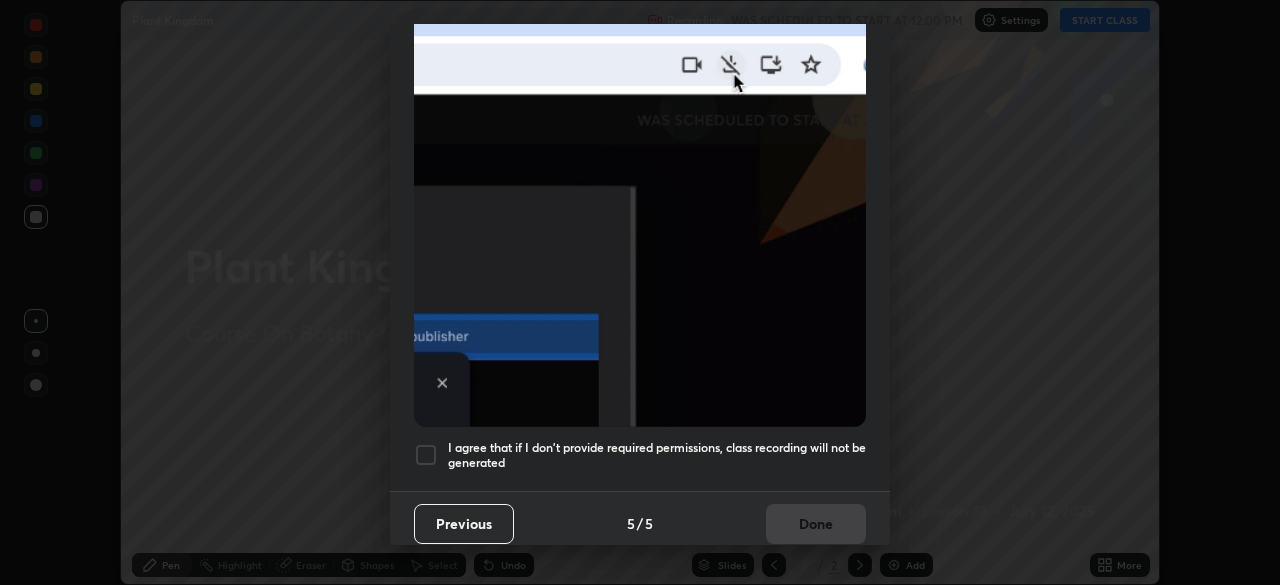click on "I agree that if I don't provide required permissions, class recording will not be generated" at bounding box center (657, 455) 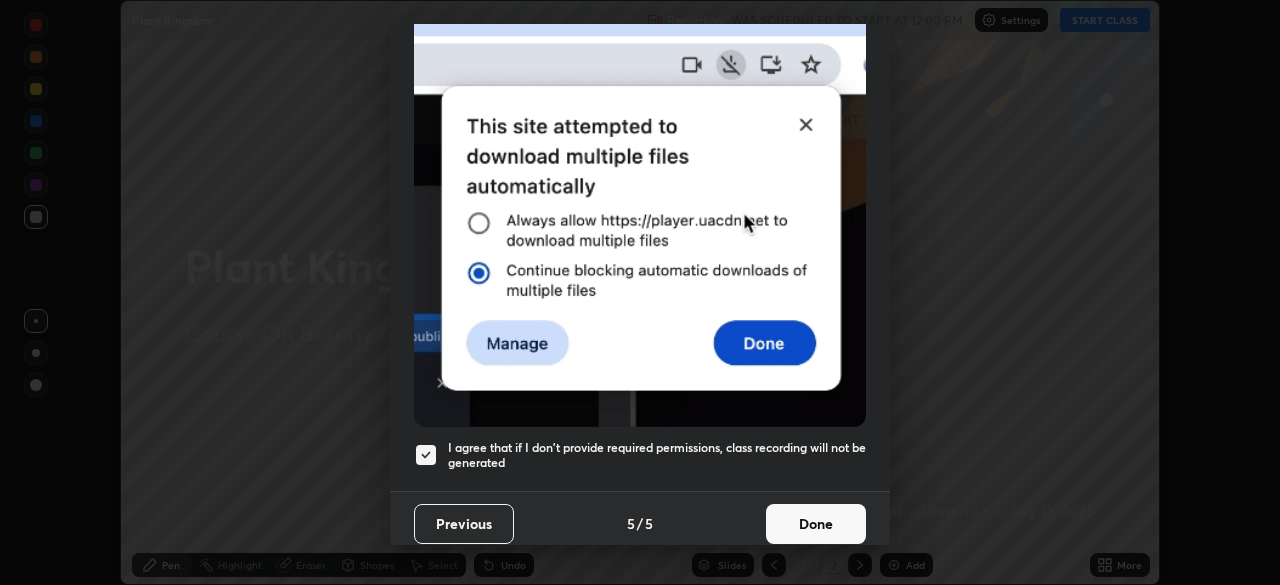 click on "Done" at bounding box center [816, 524] 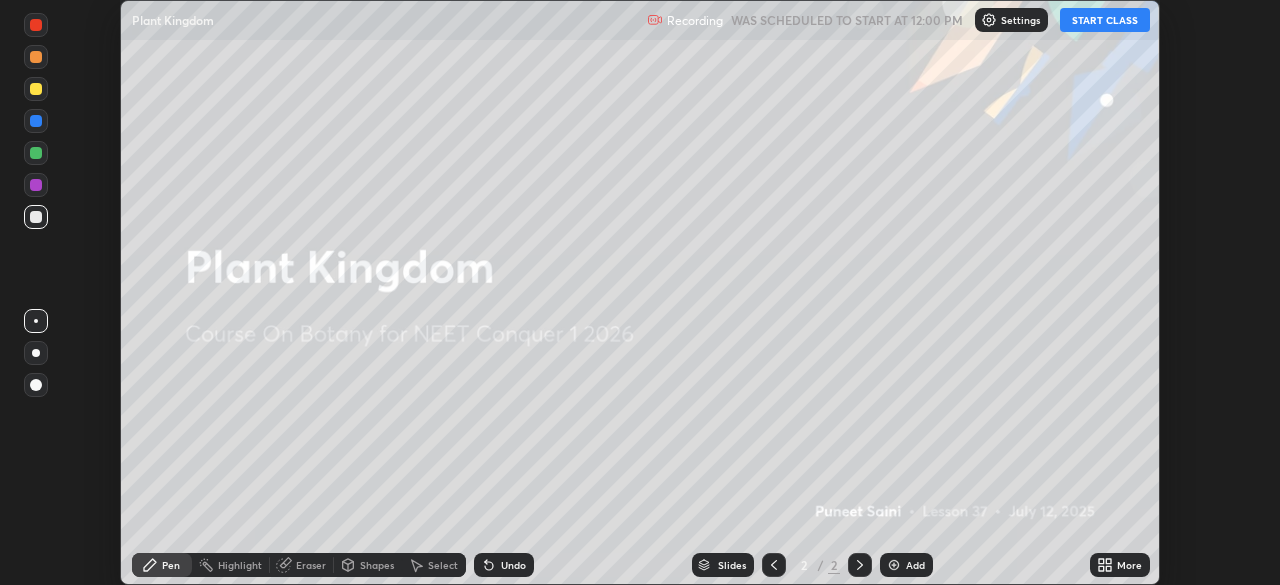 click on "START CLASS" at bounding box center (1105, 20) 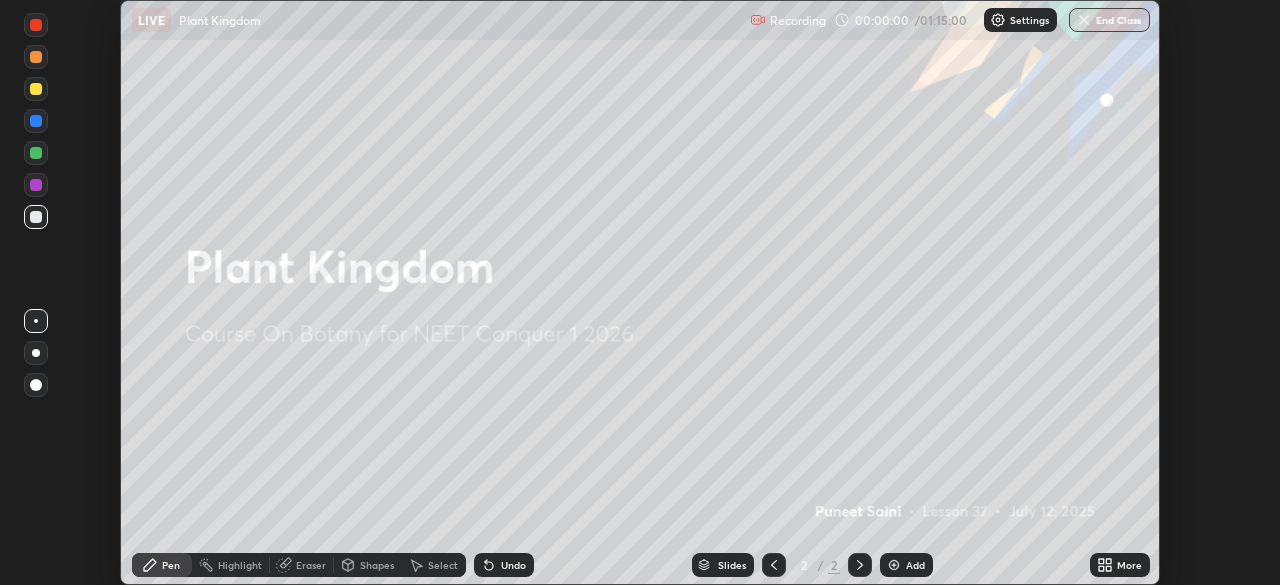 click 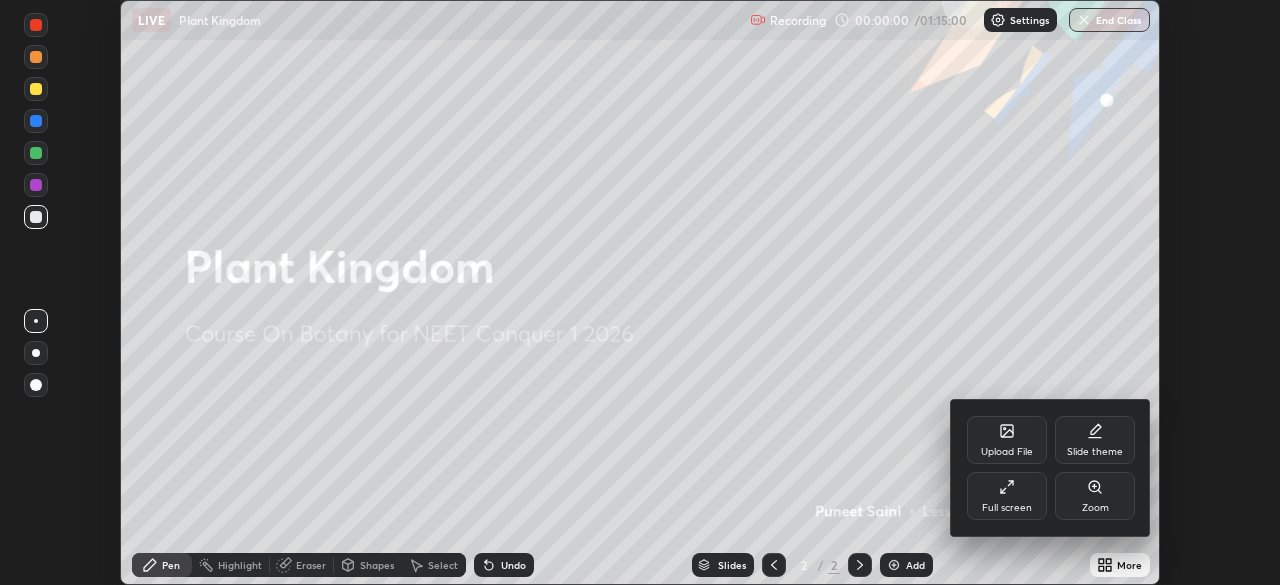 click on "Full screen" at bounding box center (1007, 496) 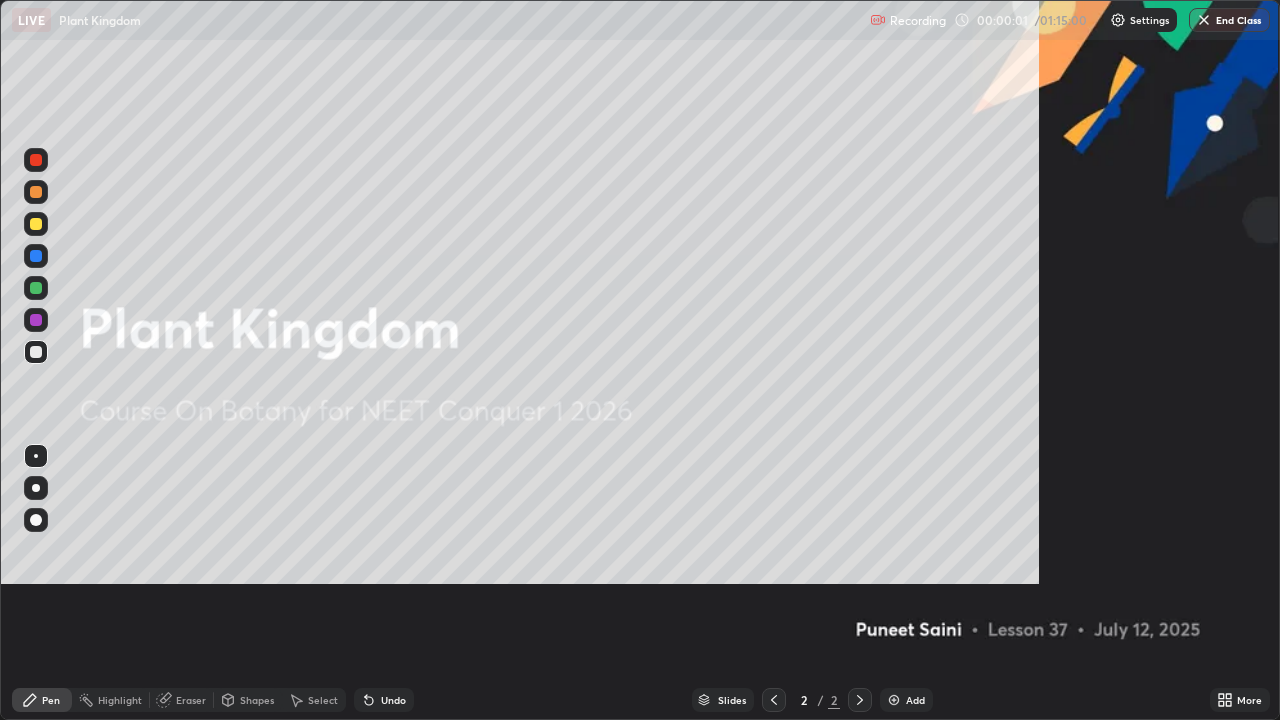 scroll, scrollTop: 99280, scrollLeft: 98720, axis: both 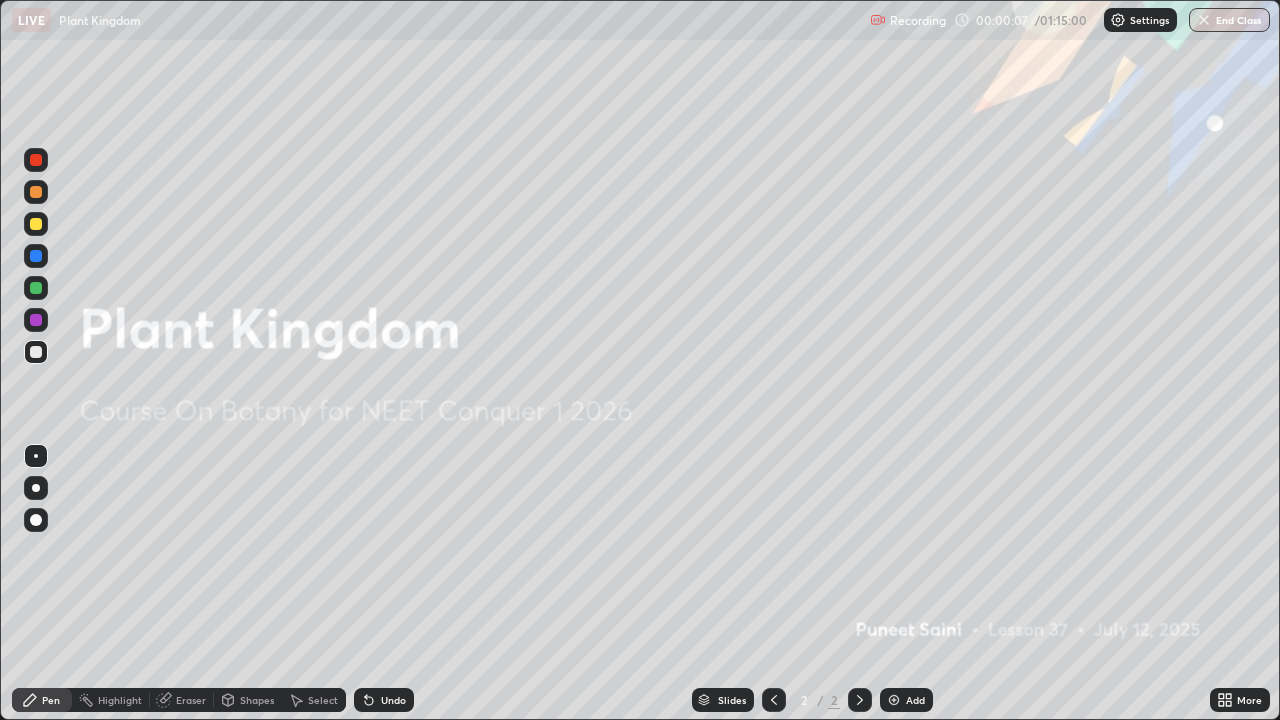 click at bounding box center (894, 700) 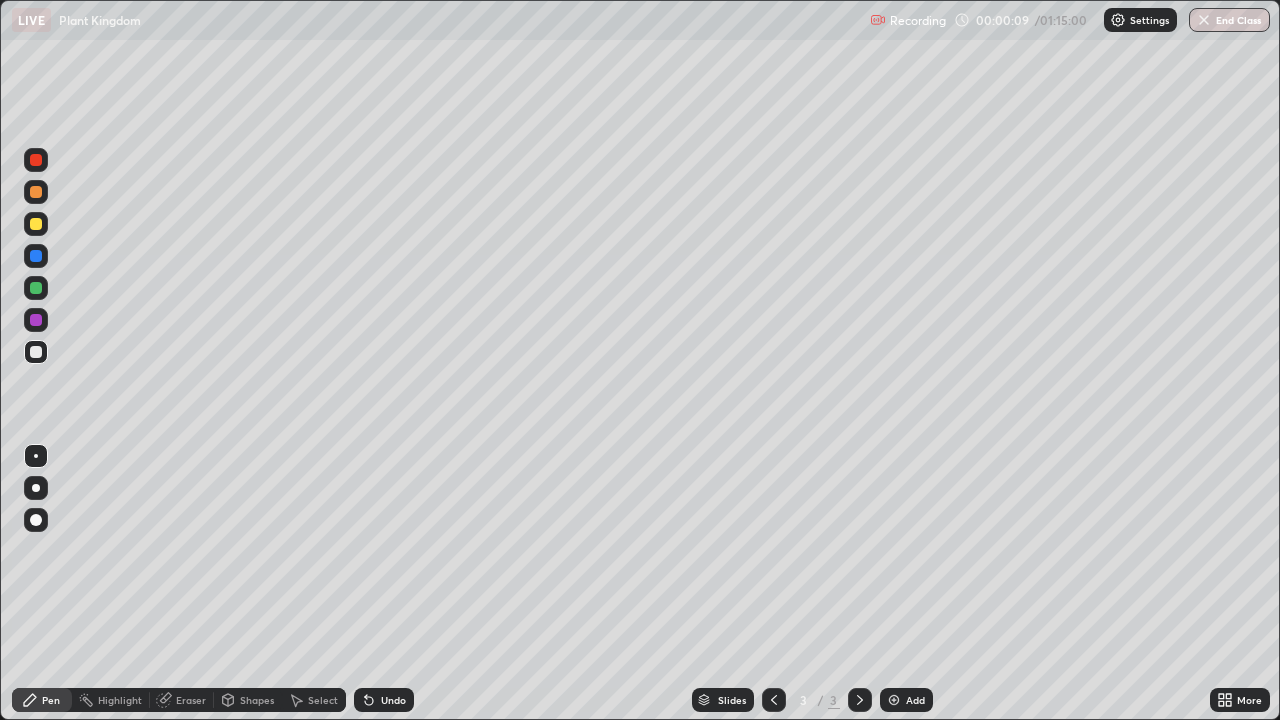 click at bounding box center (36, 224) 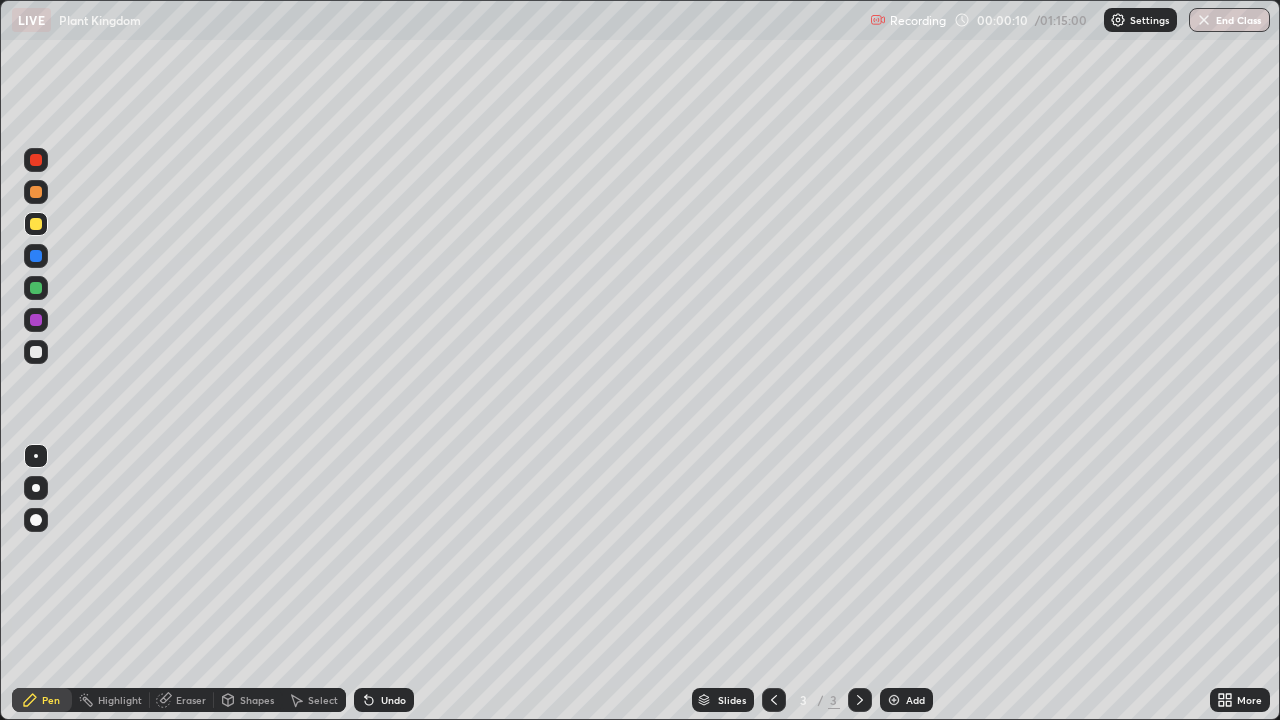 click at bounding box center (36, 488) 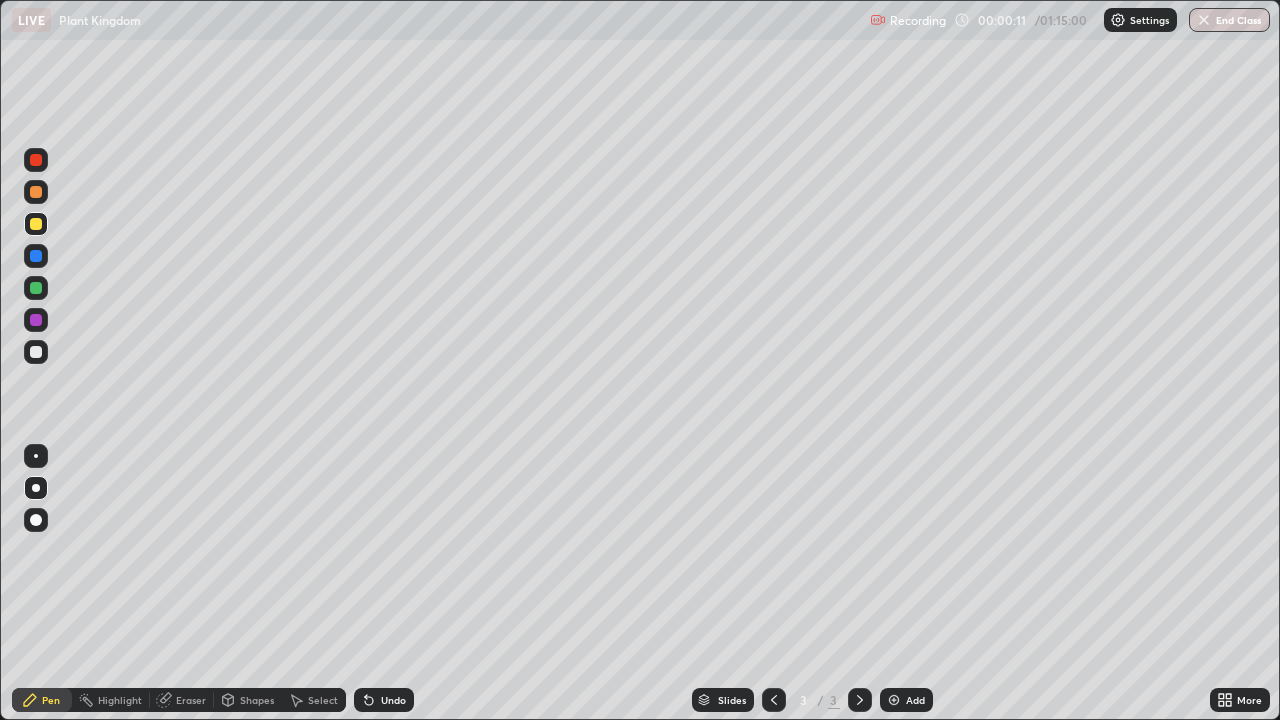 click at bounding box center (36, 224) 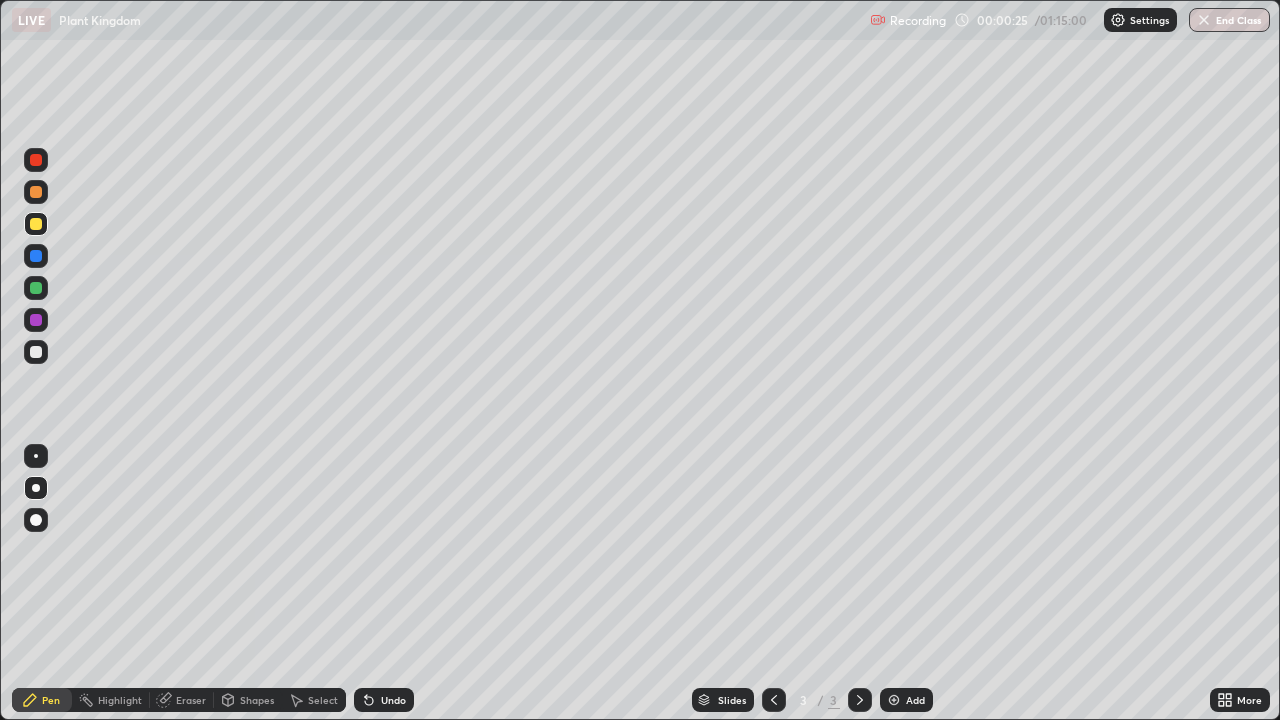 click at bounding box center [36, 352] 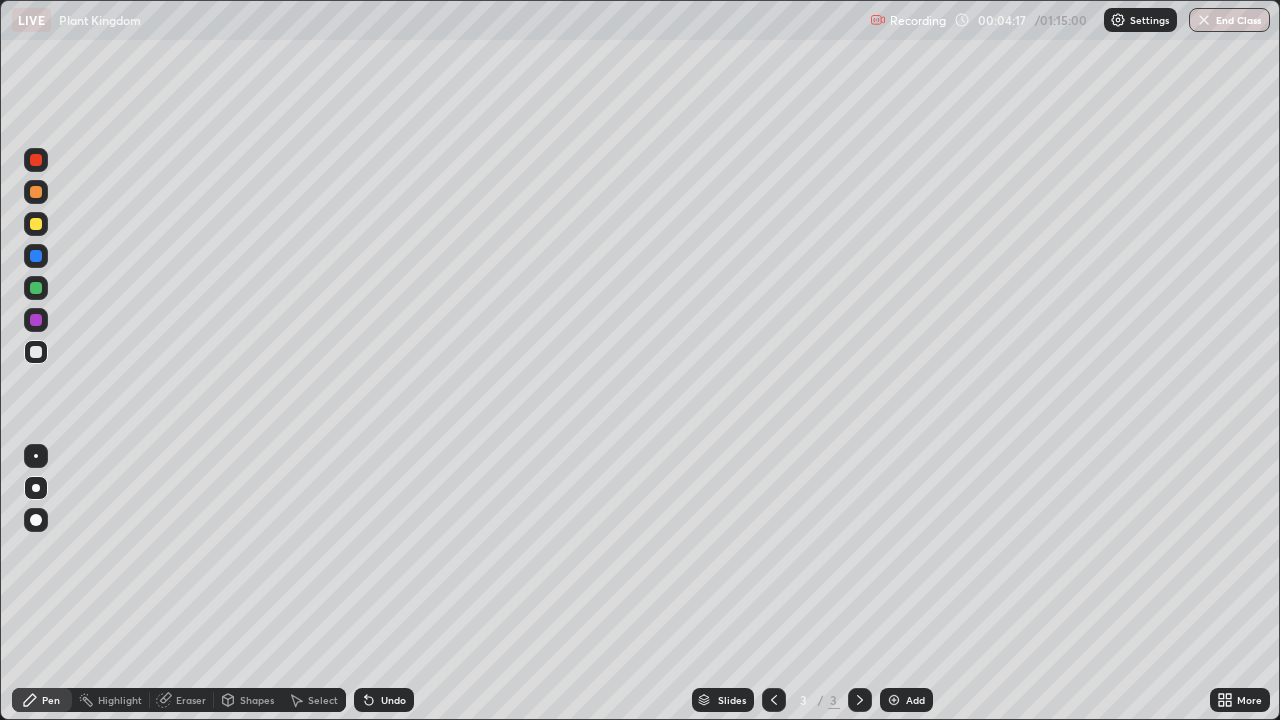 click at bounding box center (36, 224) 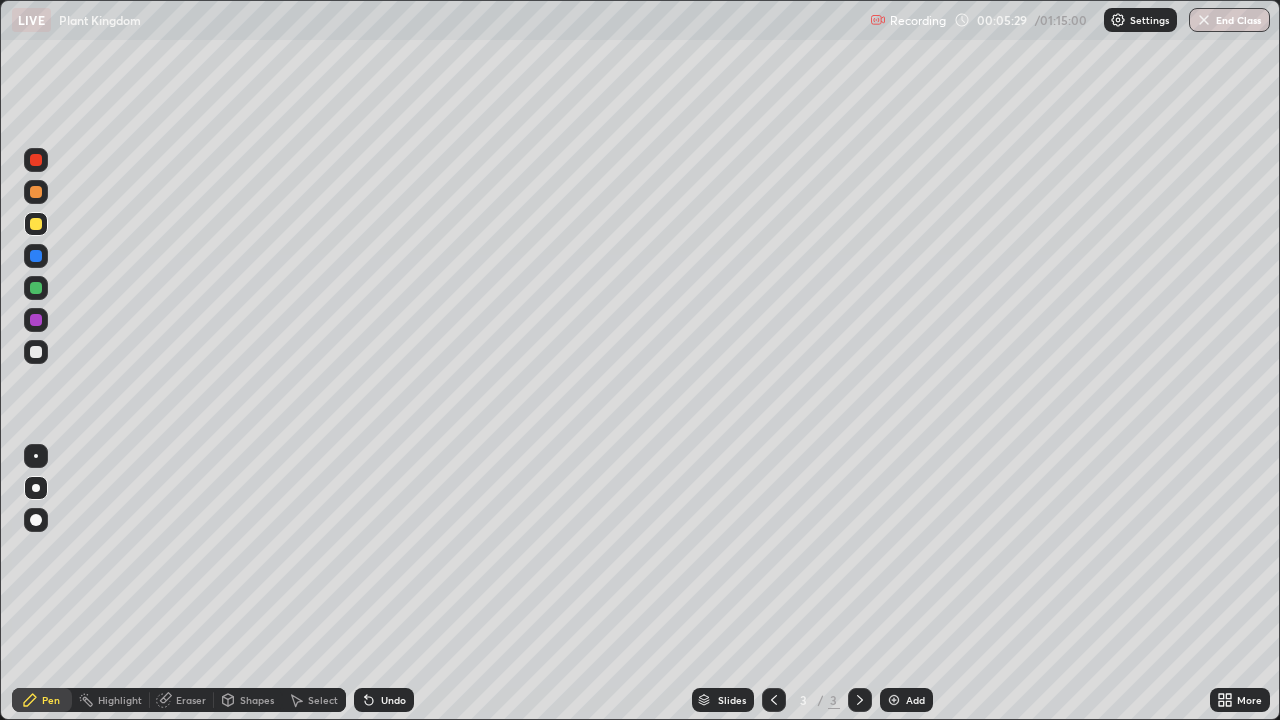 click at bounding box center [36, 224] 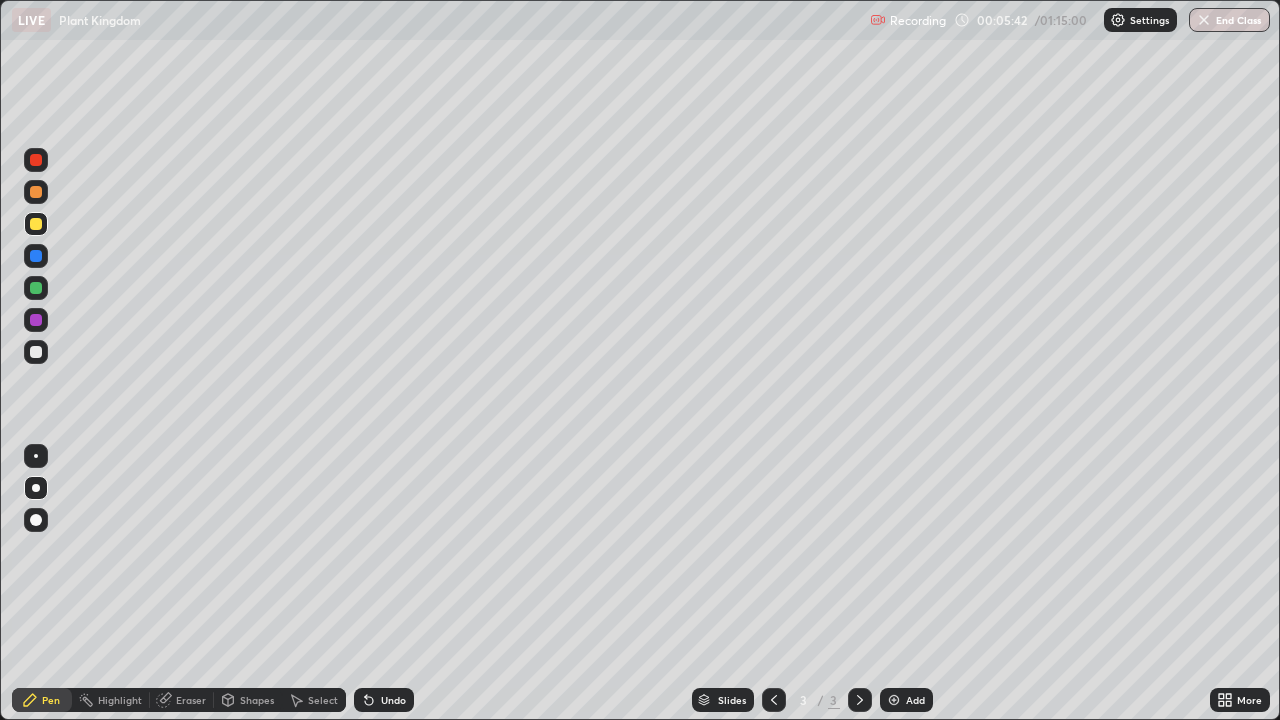 click at bounding box center [36, 352] 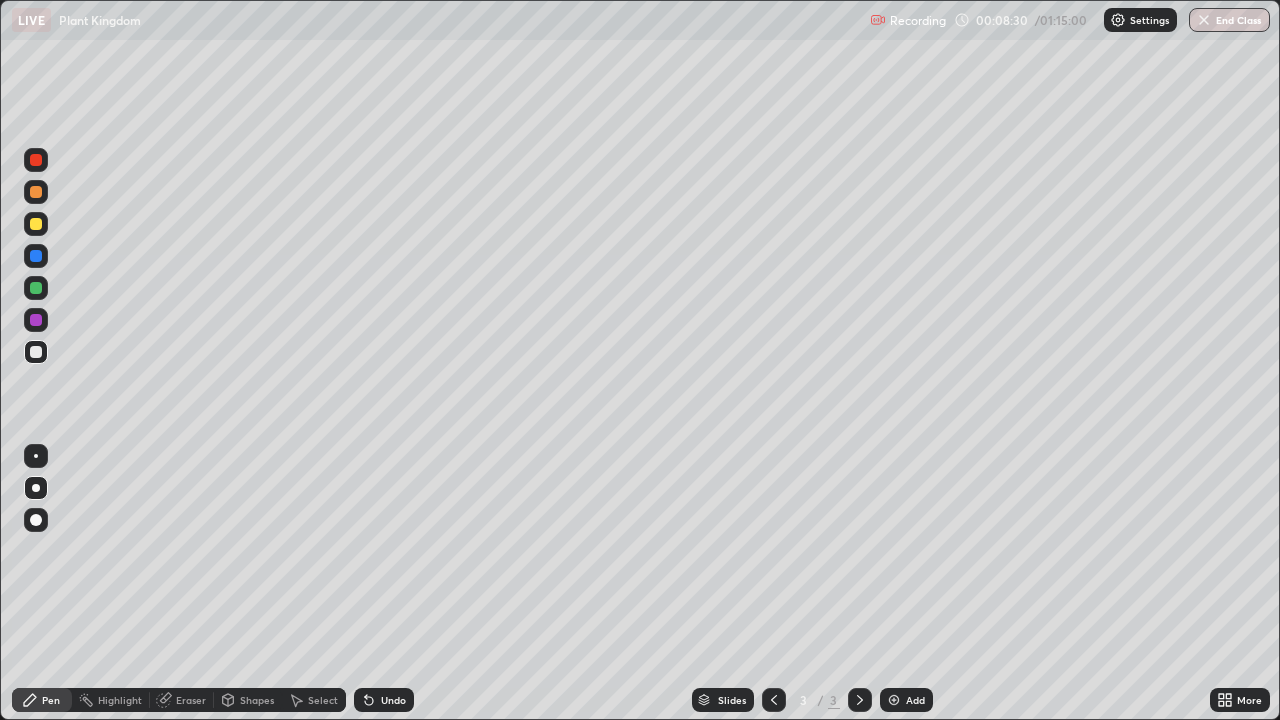 click at bounding box center (36, 352) 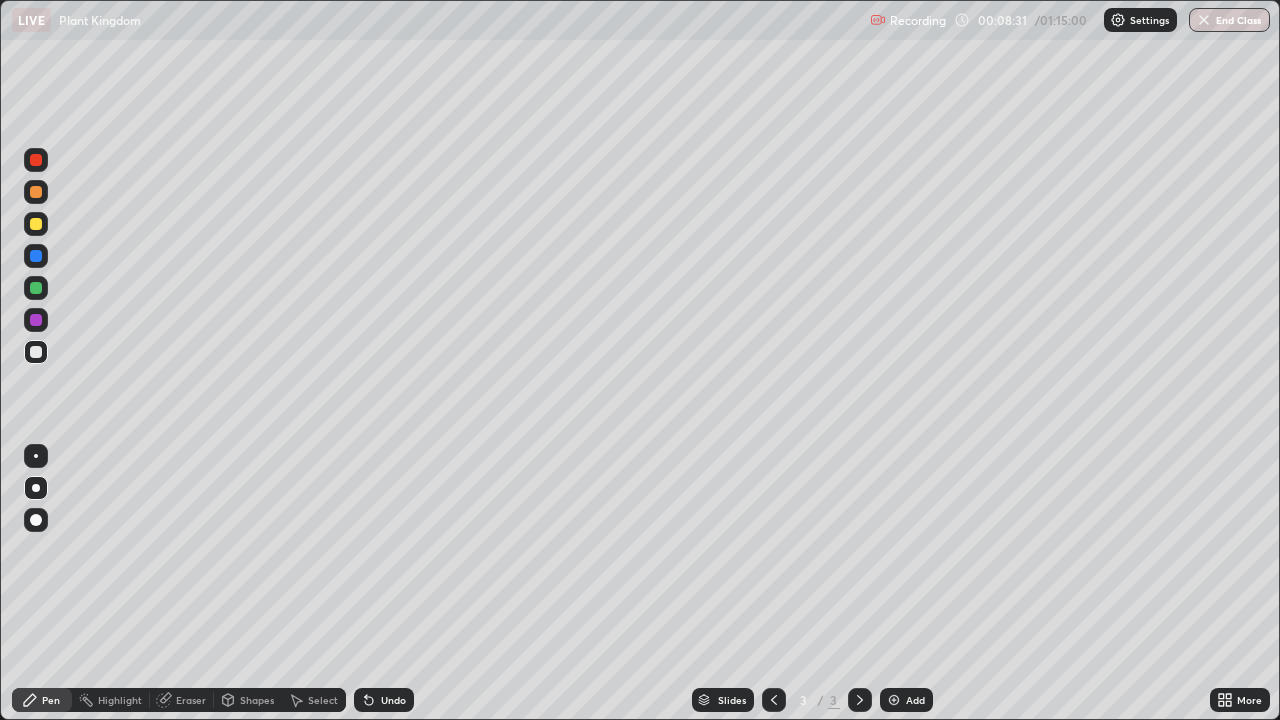 click at bounding box center [36, 352] 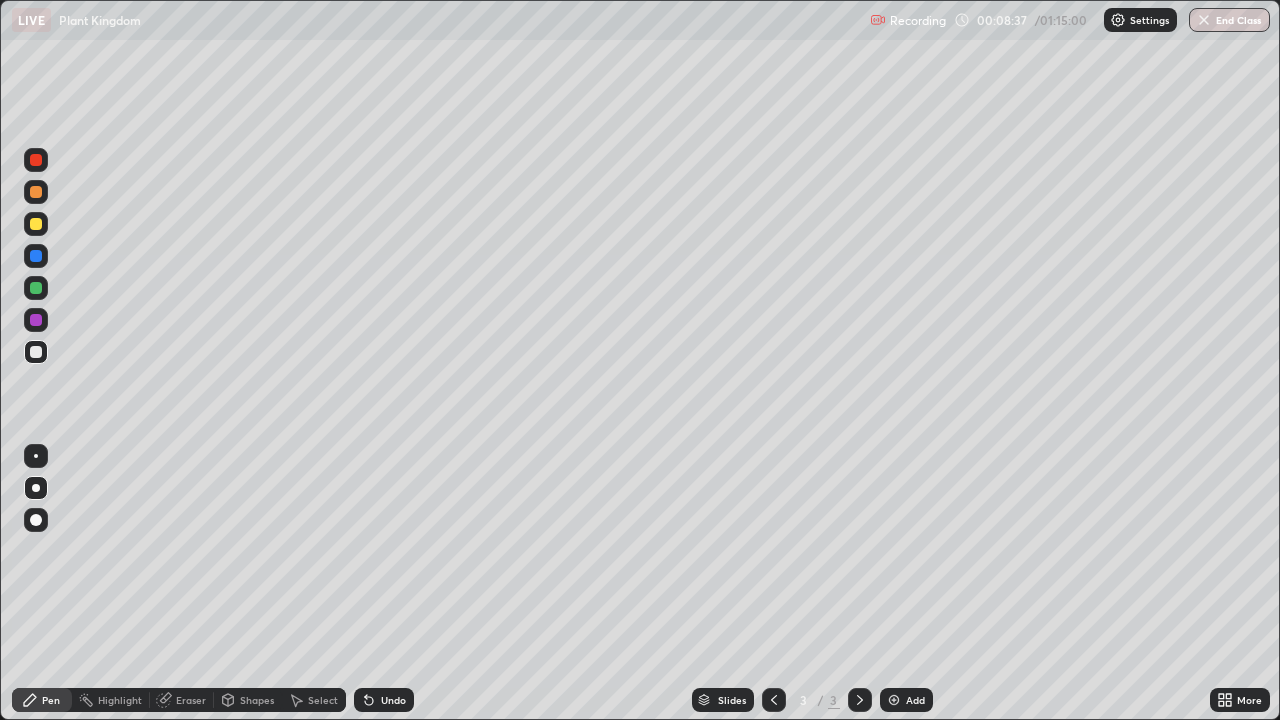 click at bounding box center (36, 224) 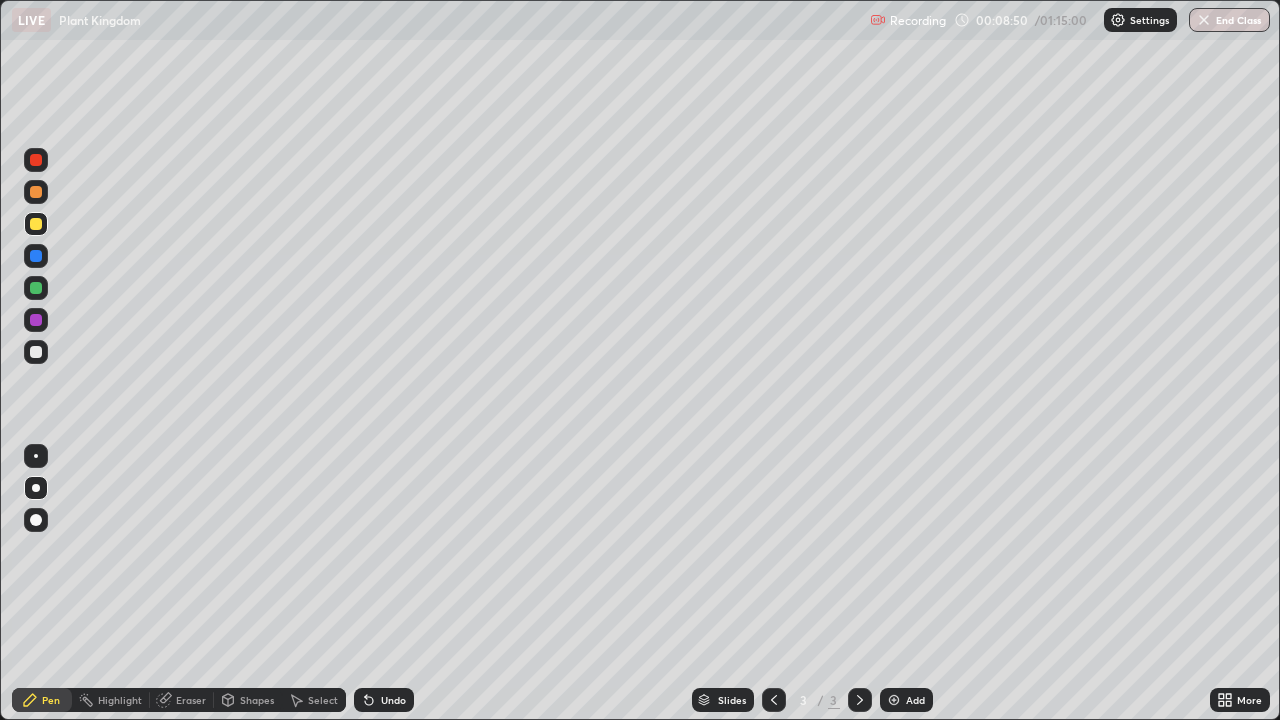 click on "Undo" at bounding box center (393, 700) 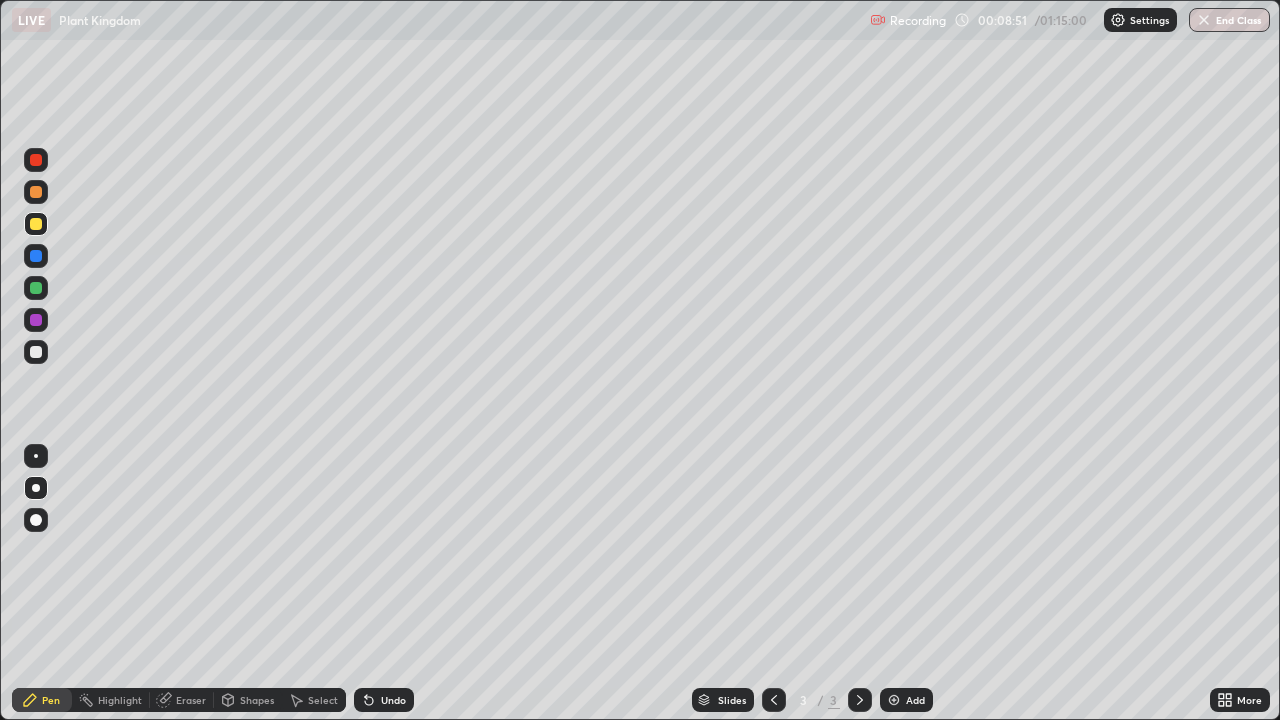 click on "Undo" at bounding box center (393, 700) 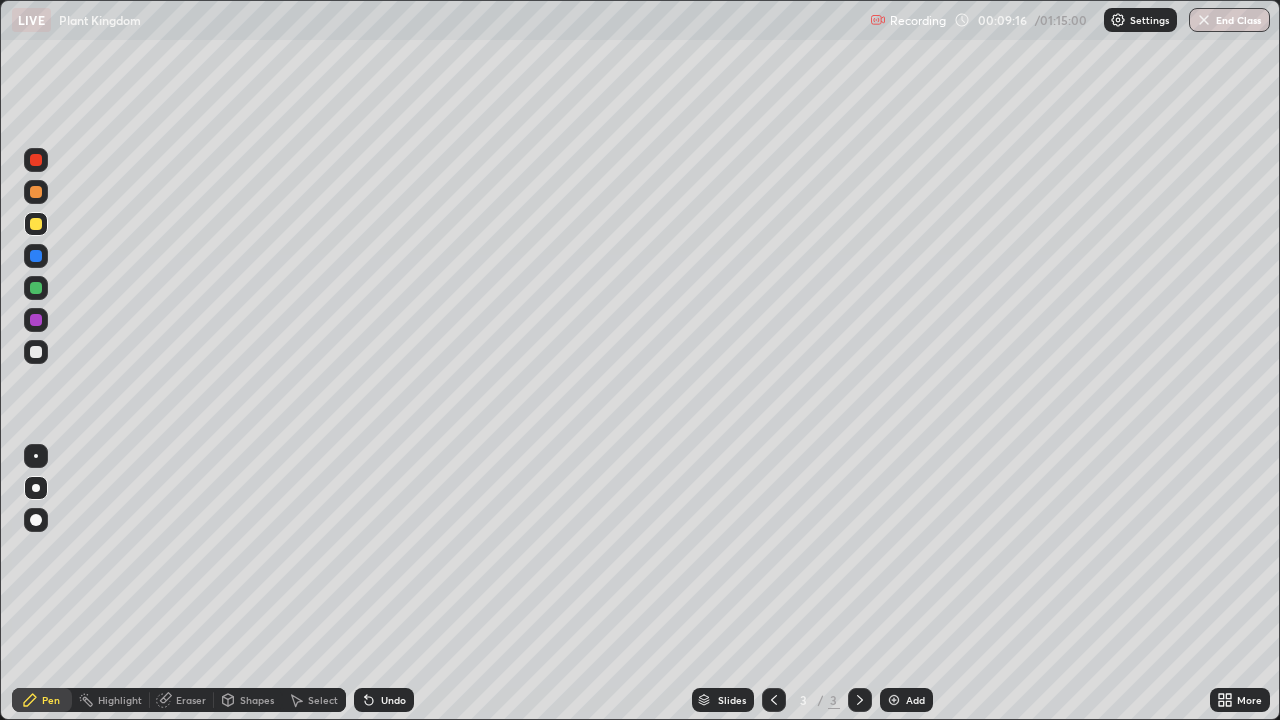 click at bounding box center [36, 352] 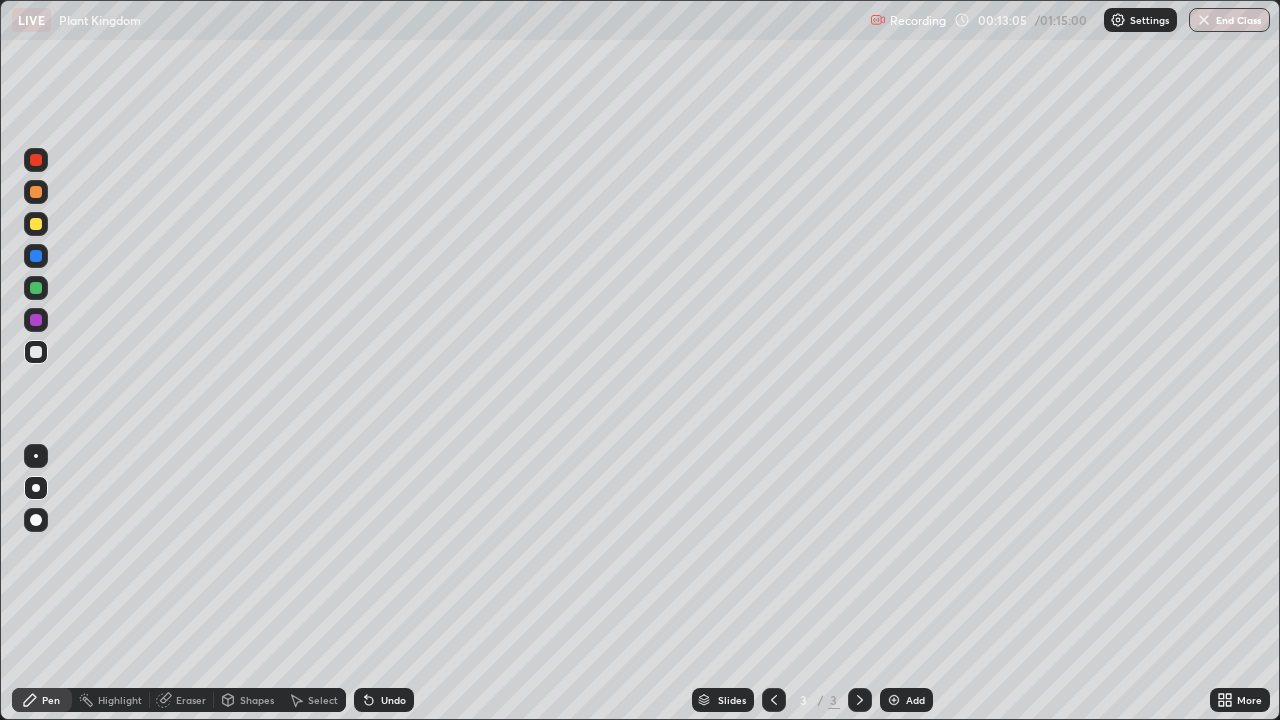 click on "Eraser" at bounding box center [191, 700] 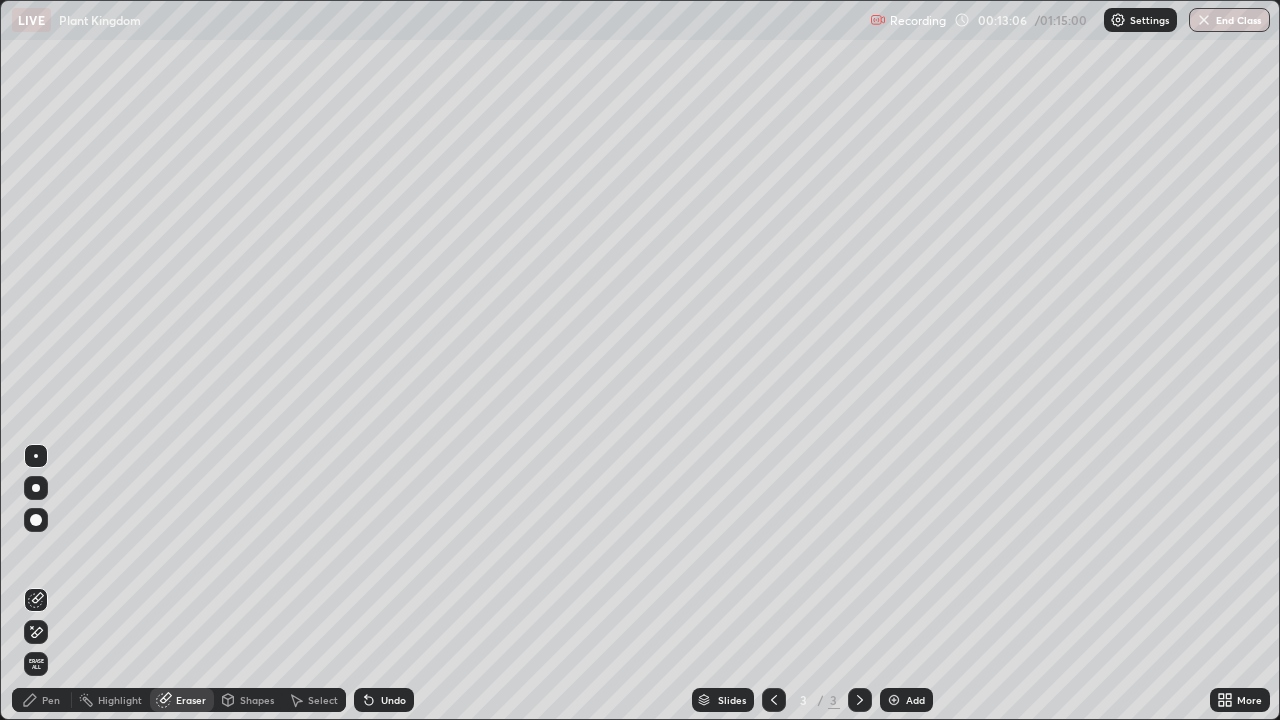 click 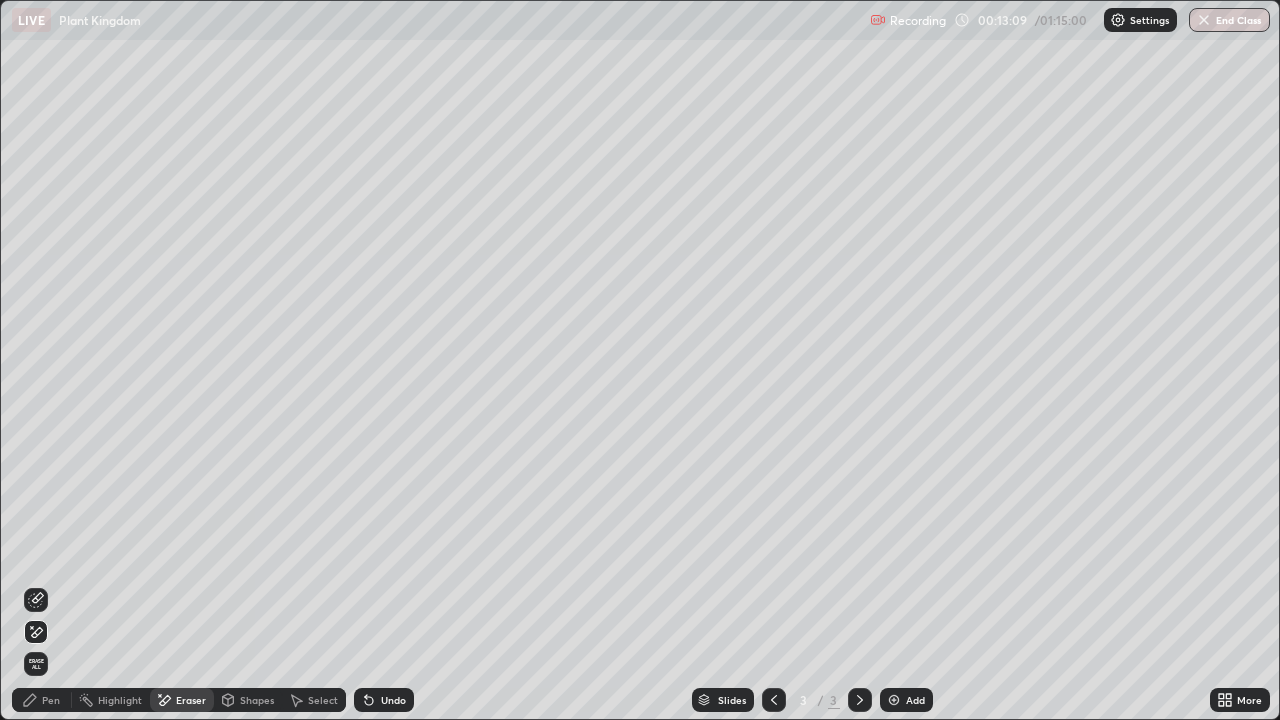 click on "Pen" at bounding box center (42, 700) 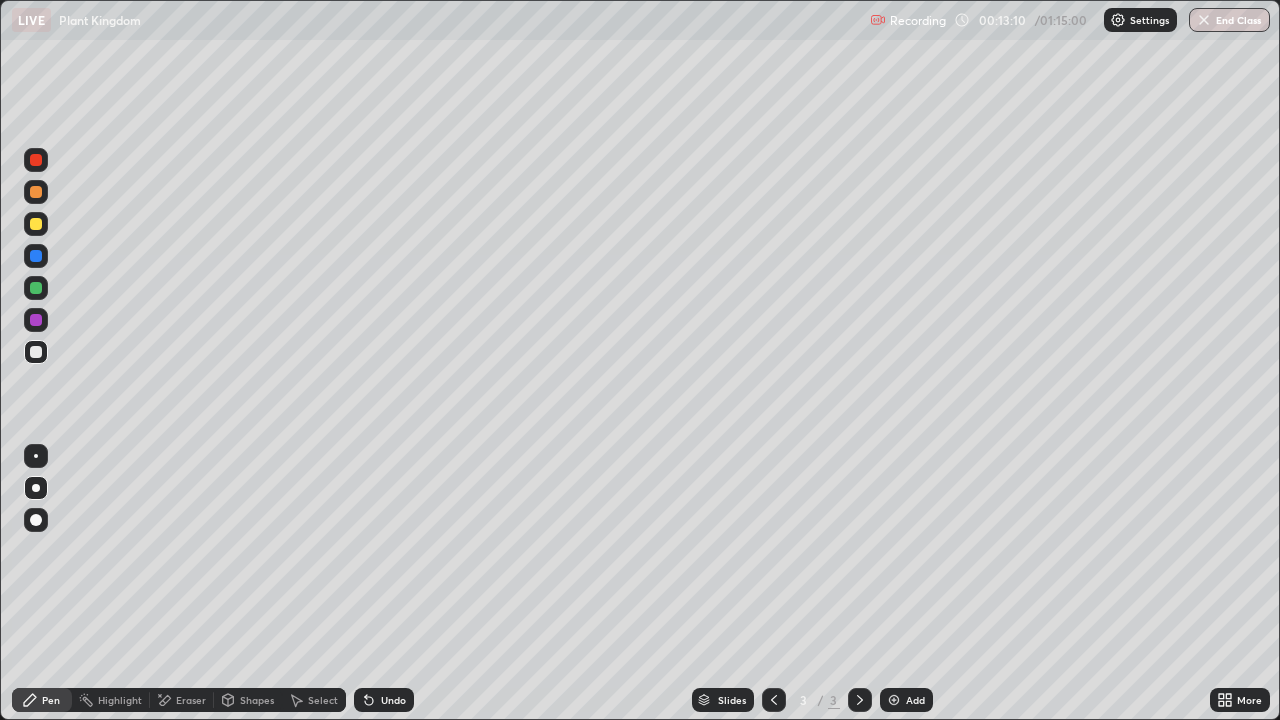 click at bounding box center [36, 352] 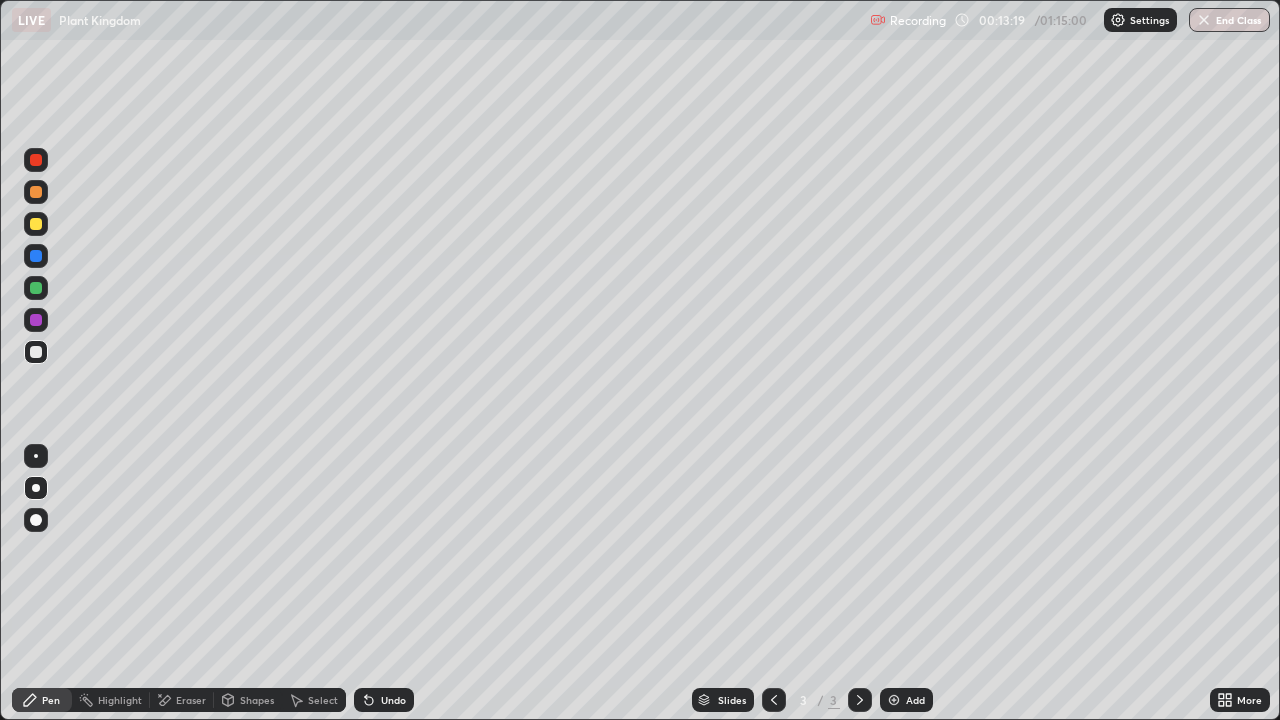 click on "Undo" at bounding box center (380, 700) 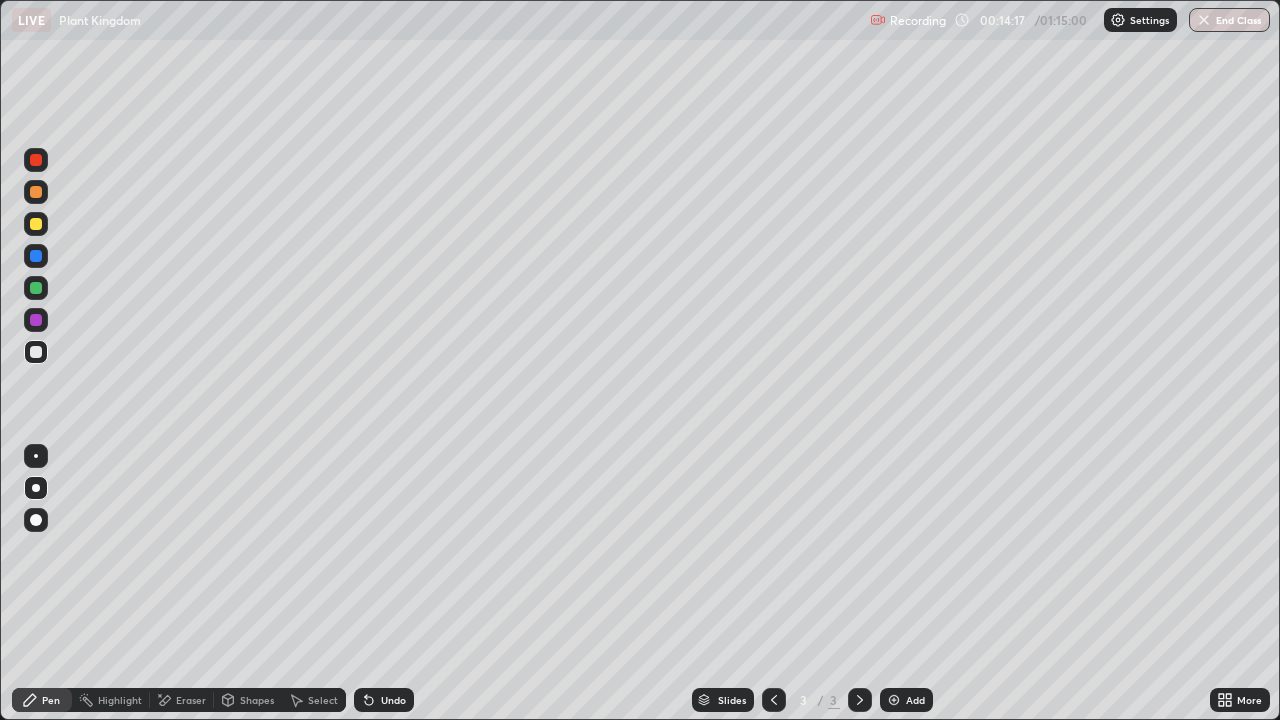 click at bounding box center (36, 224) 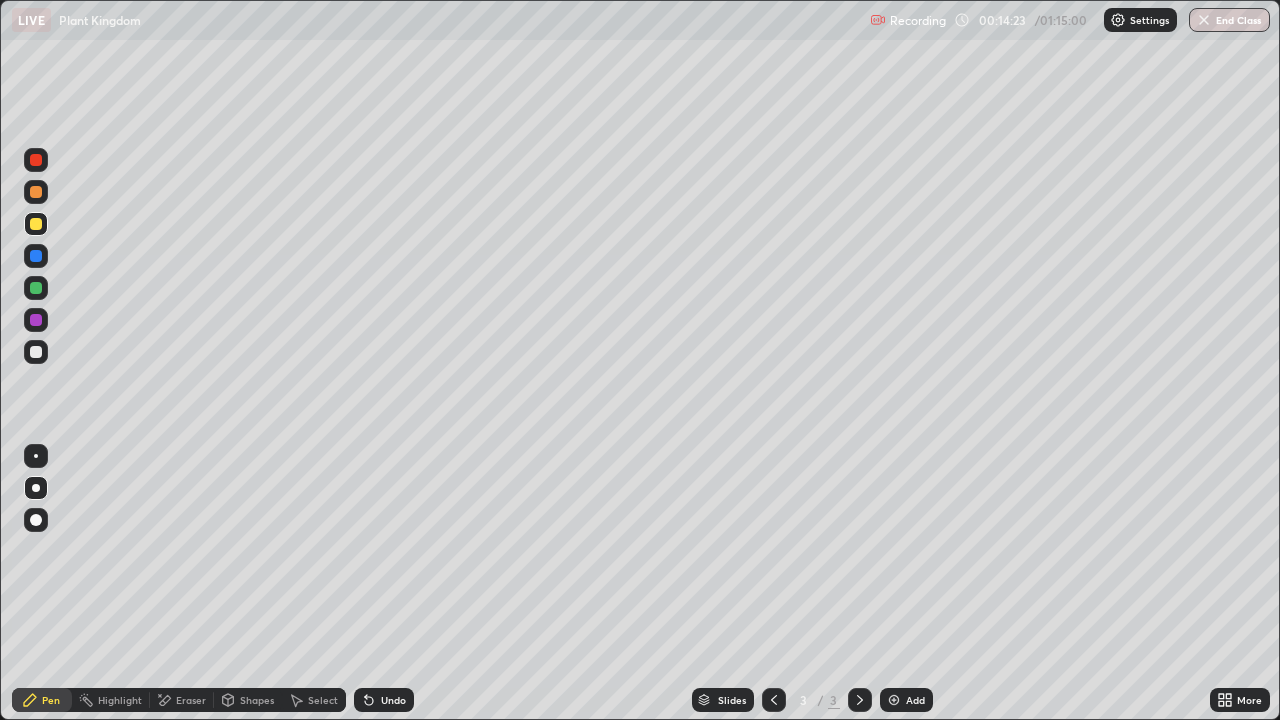 click at bounding box center [36, 352] 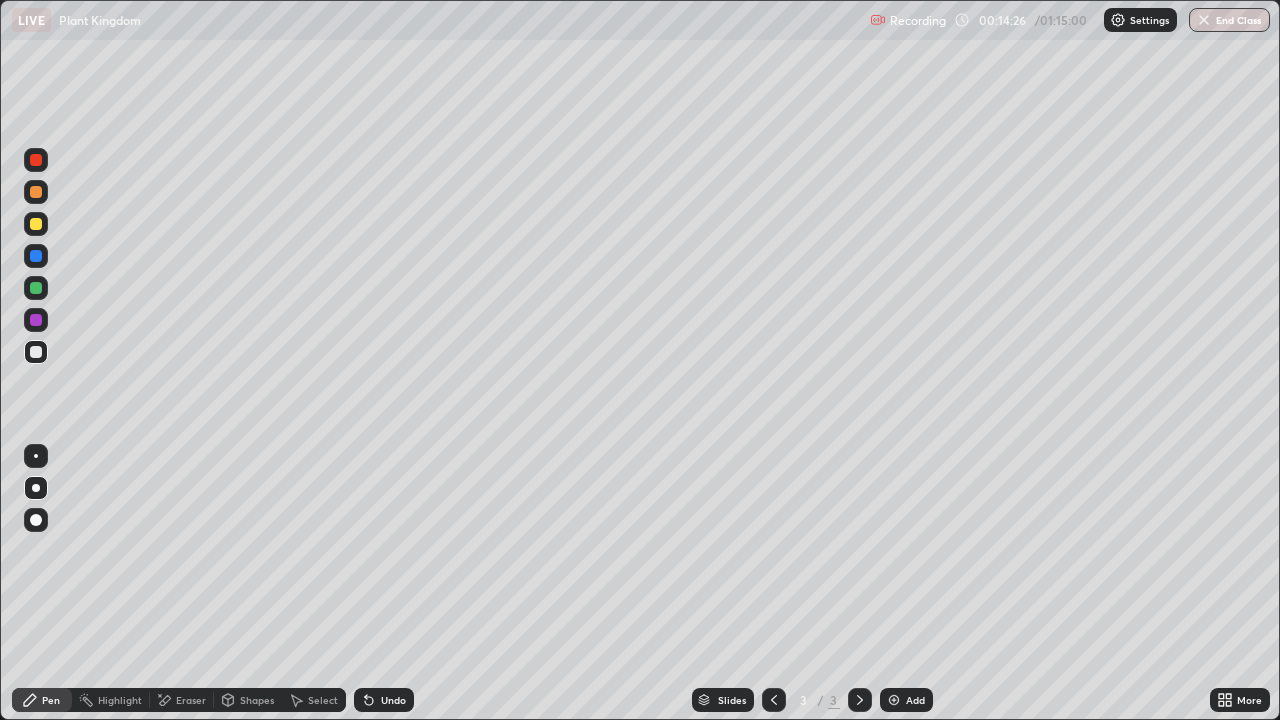 click on "Undo" at bounding box center [384, 700] 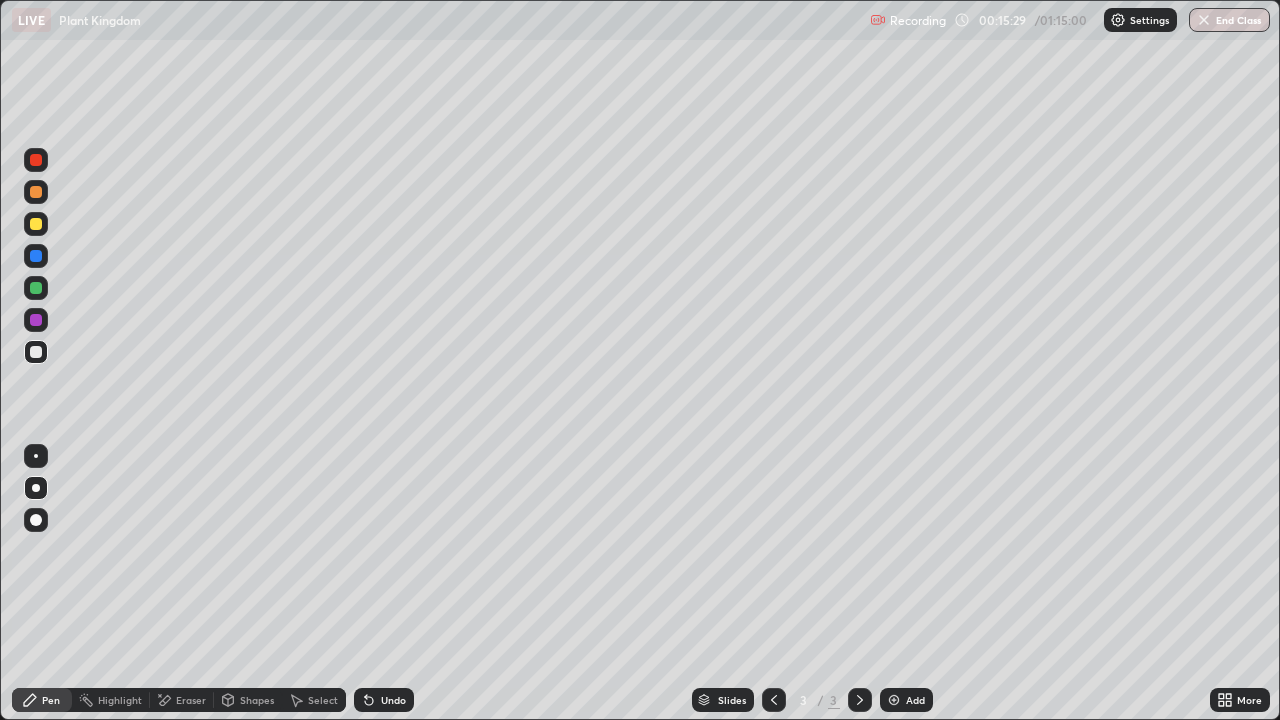 click at bounding box center [36, 224] 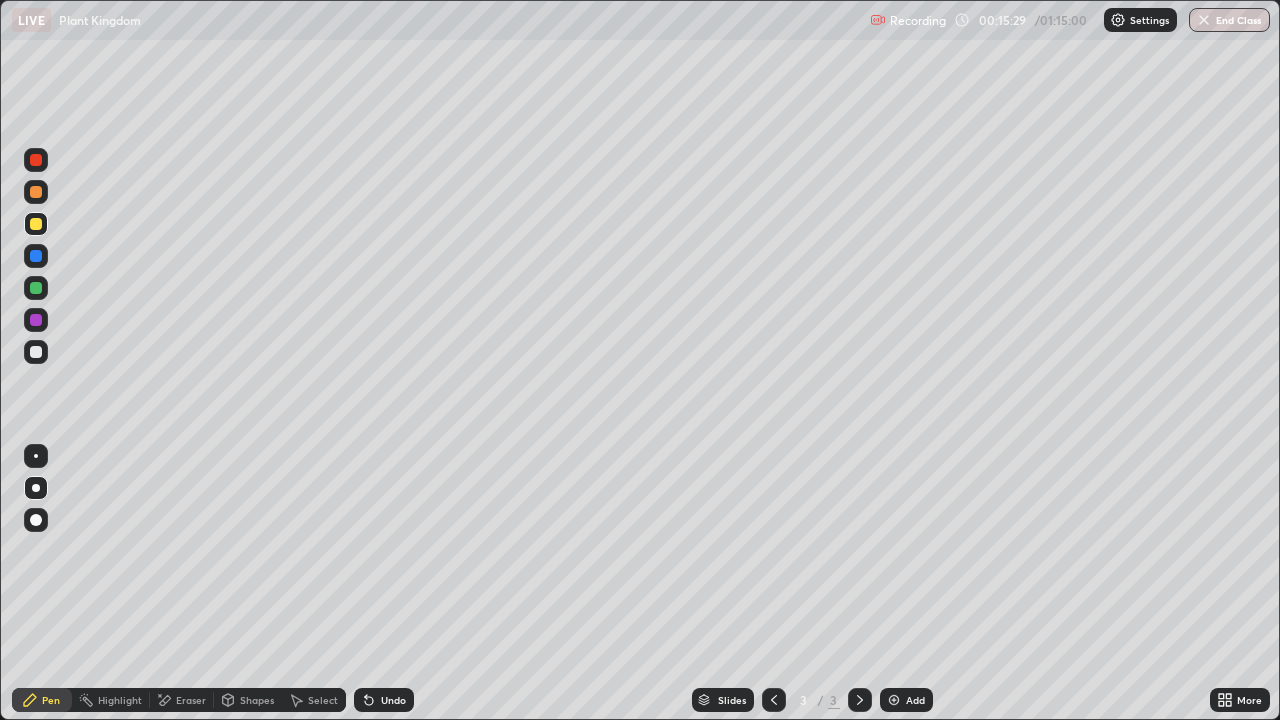 click at bounding box center [36, 224] 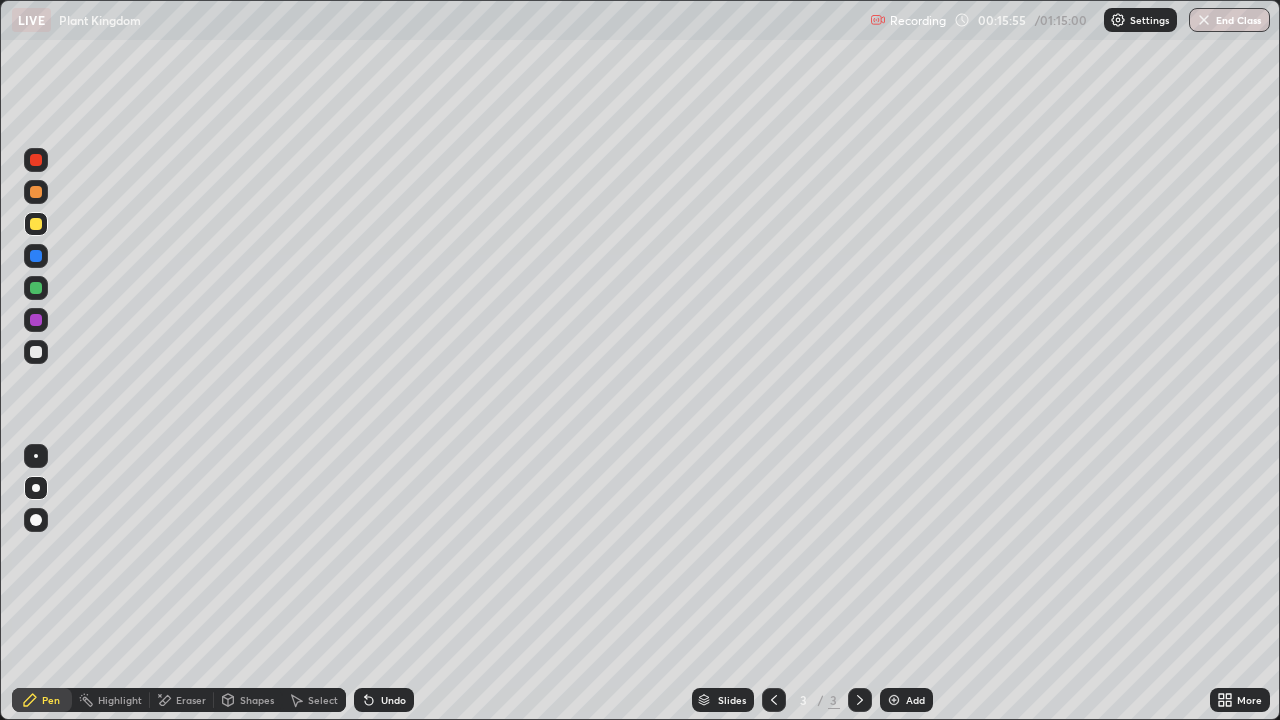click 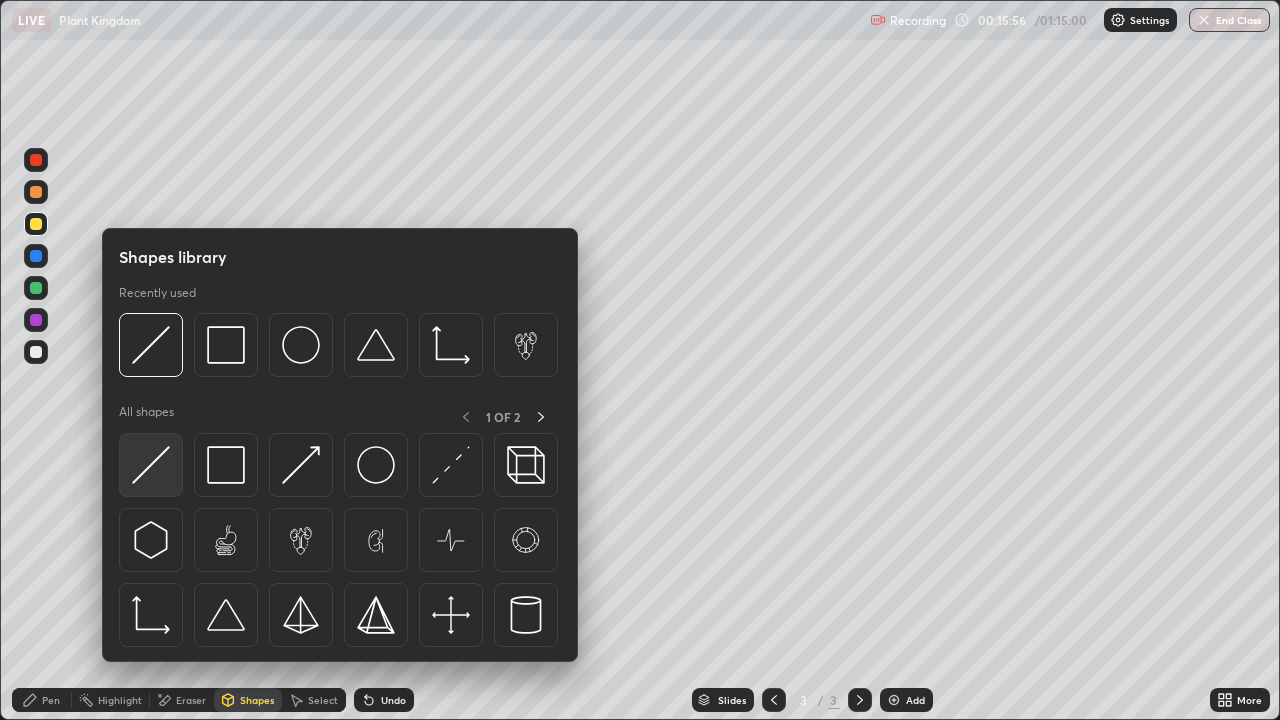 click at bounding box center (151, 465) 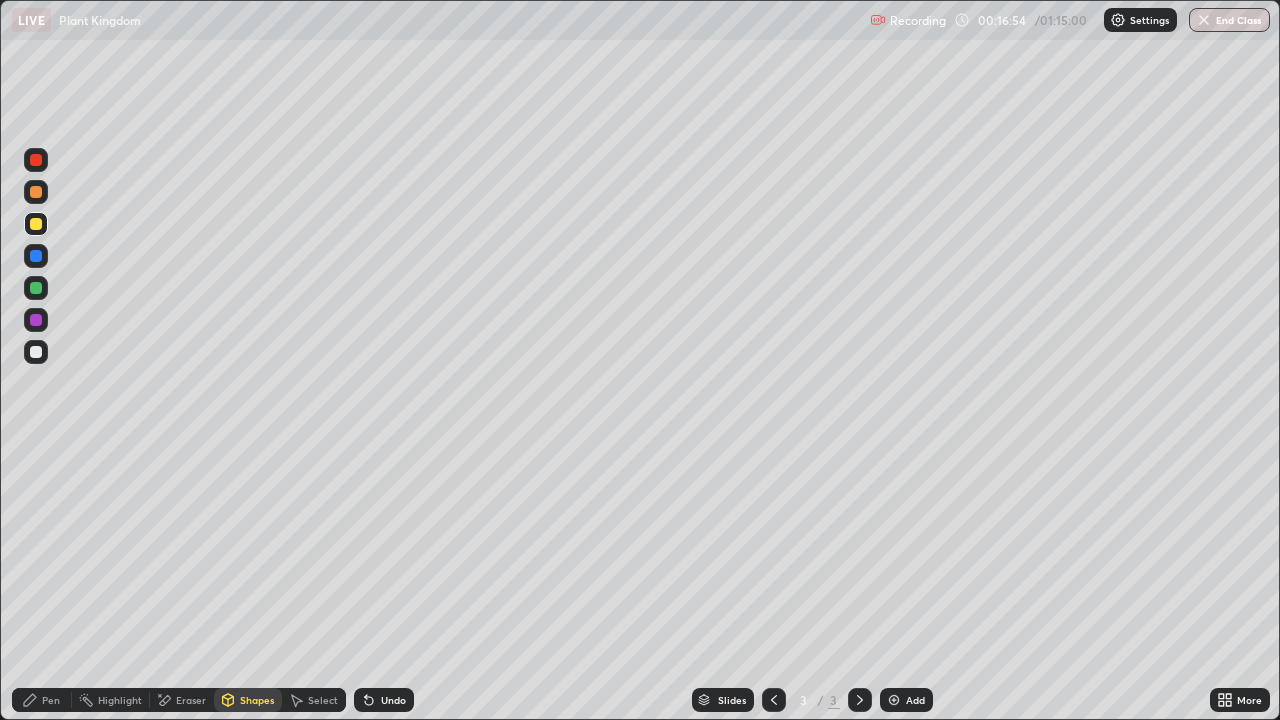 click 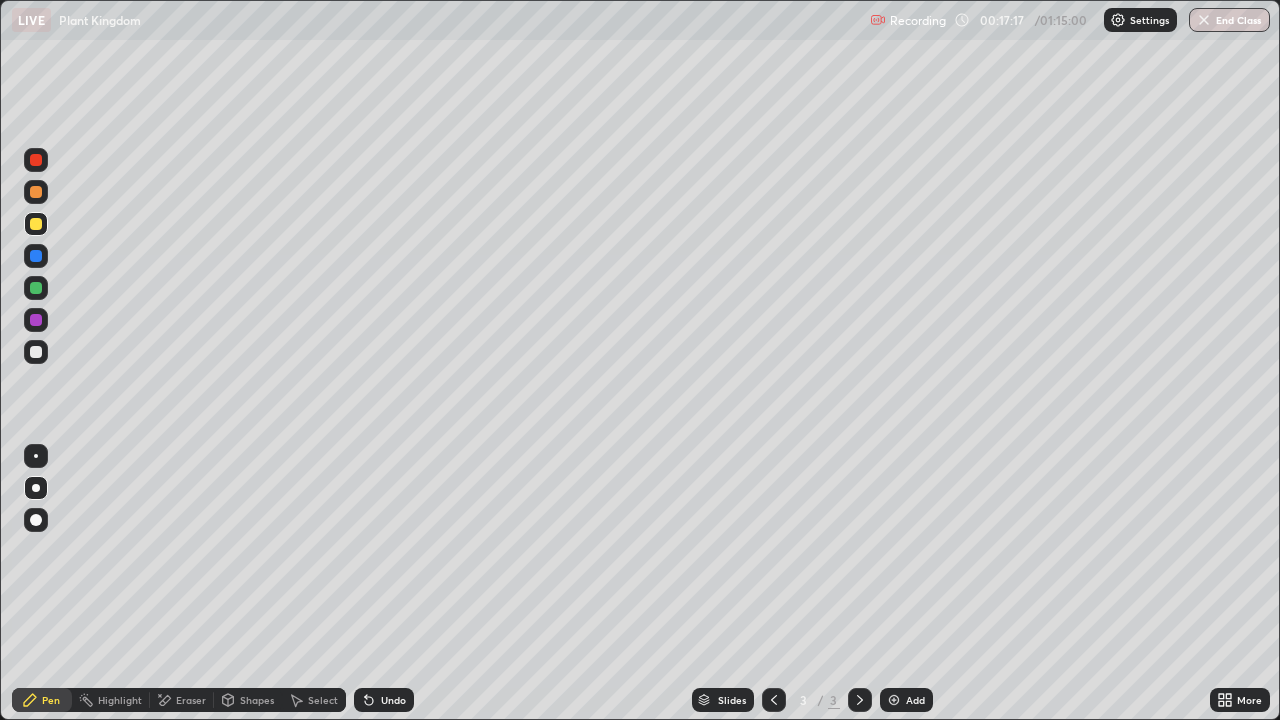 click at bounding box center (36, 352) 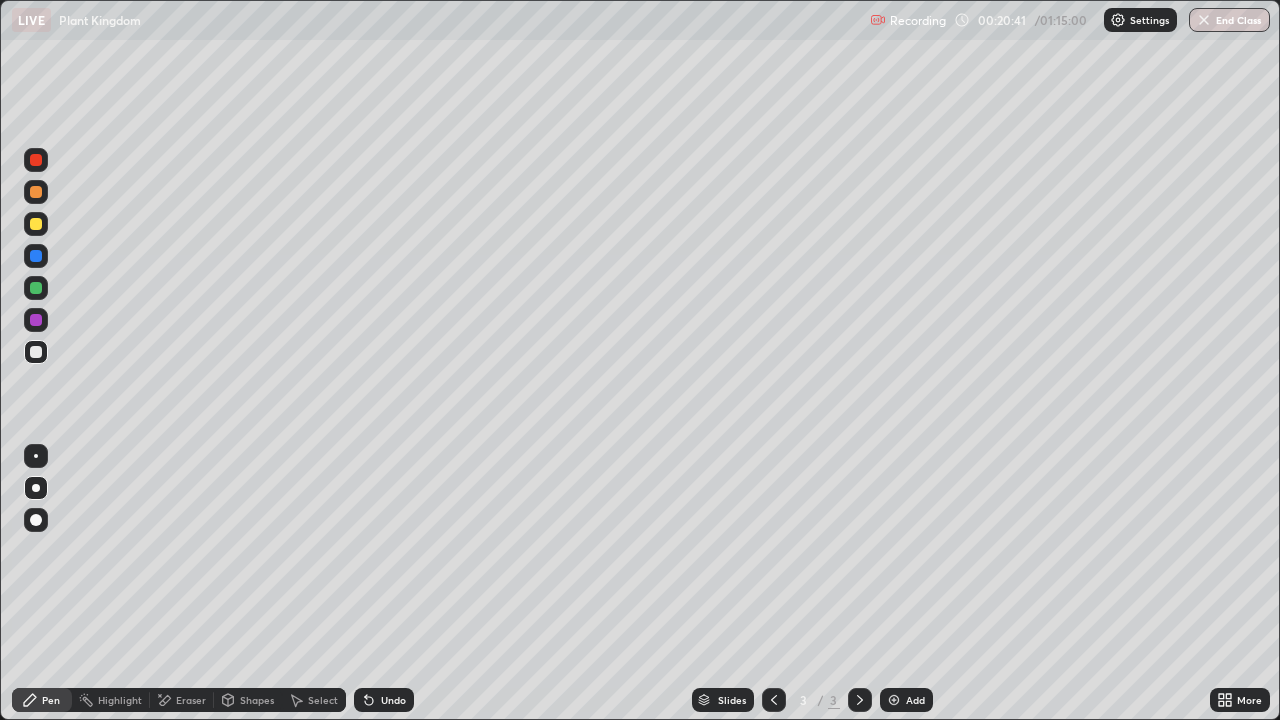 click at bounding box center [36, 352] 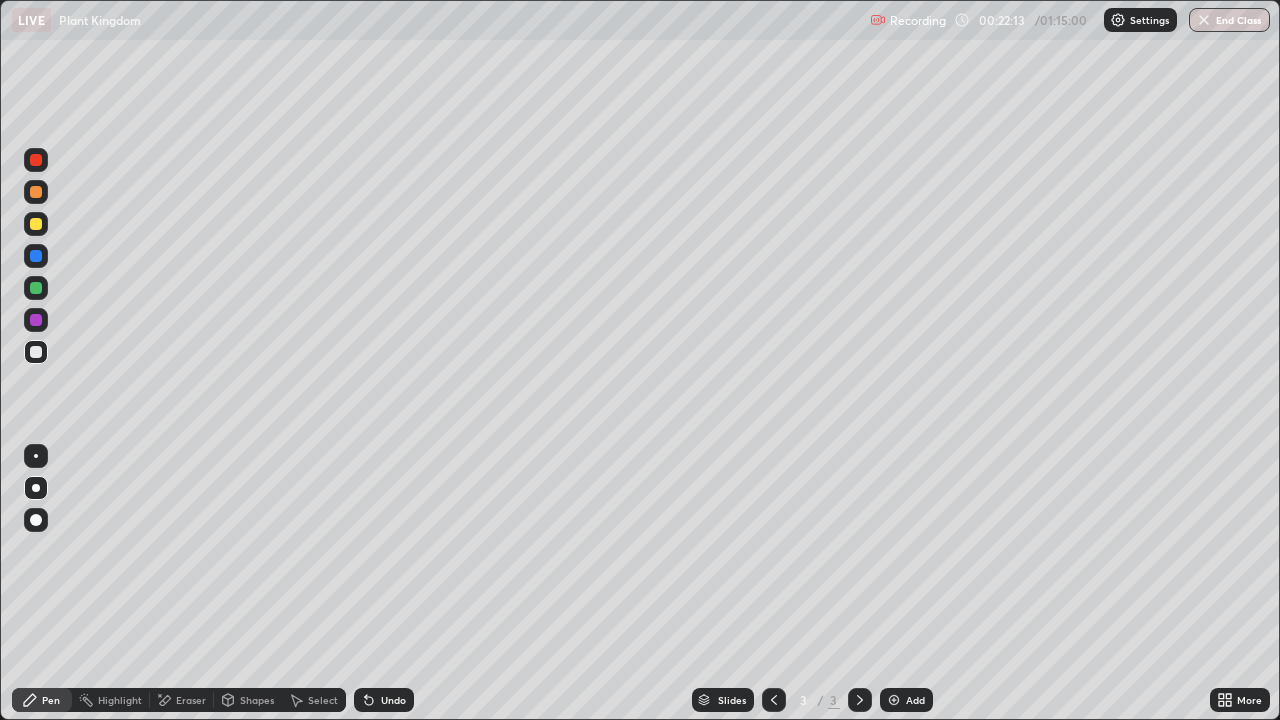click on "Undo" at bounding box center (393, 700) 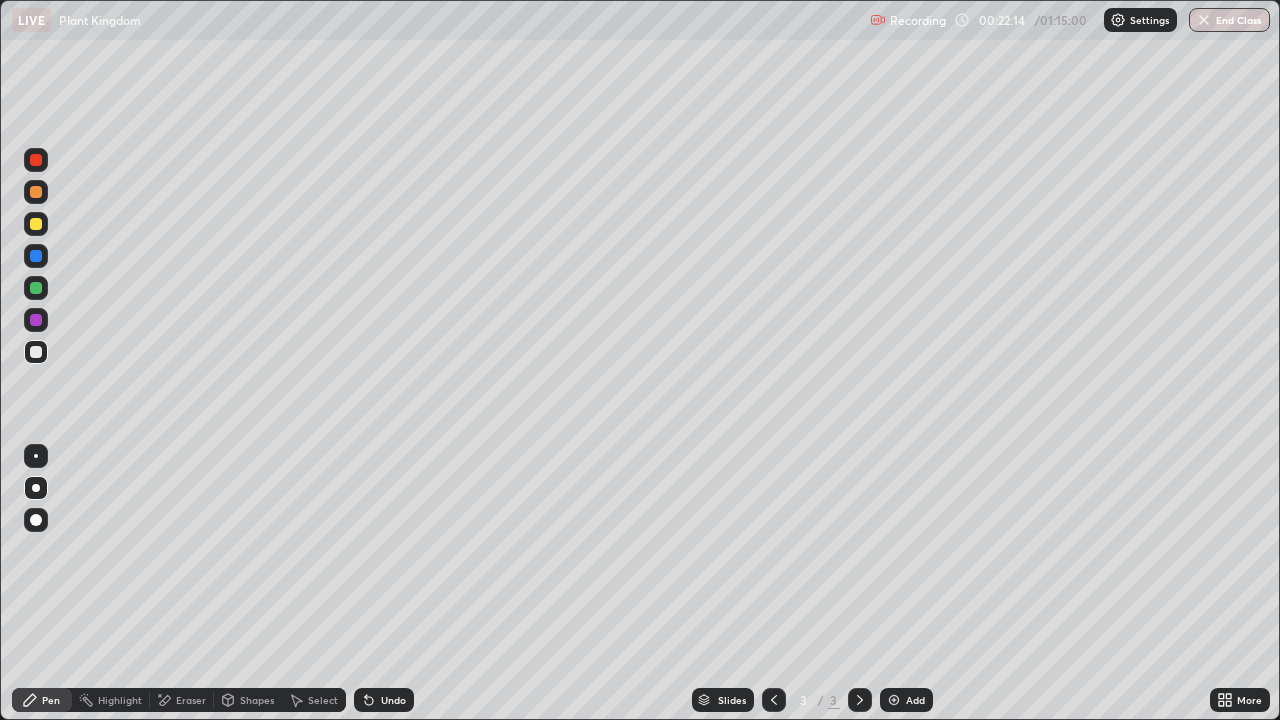 click on "Undo" at bounding box center [384, 700] 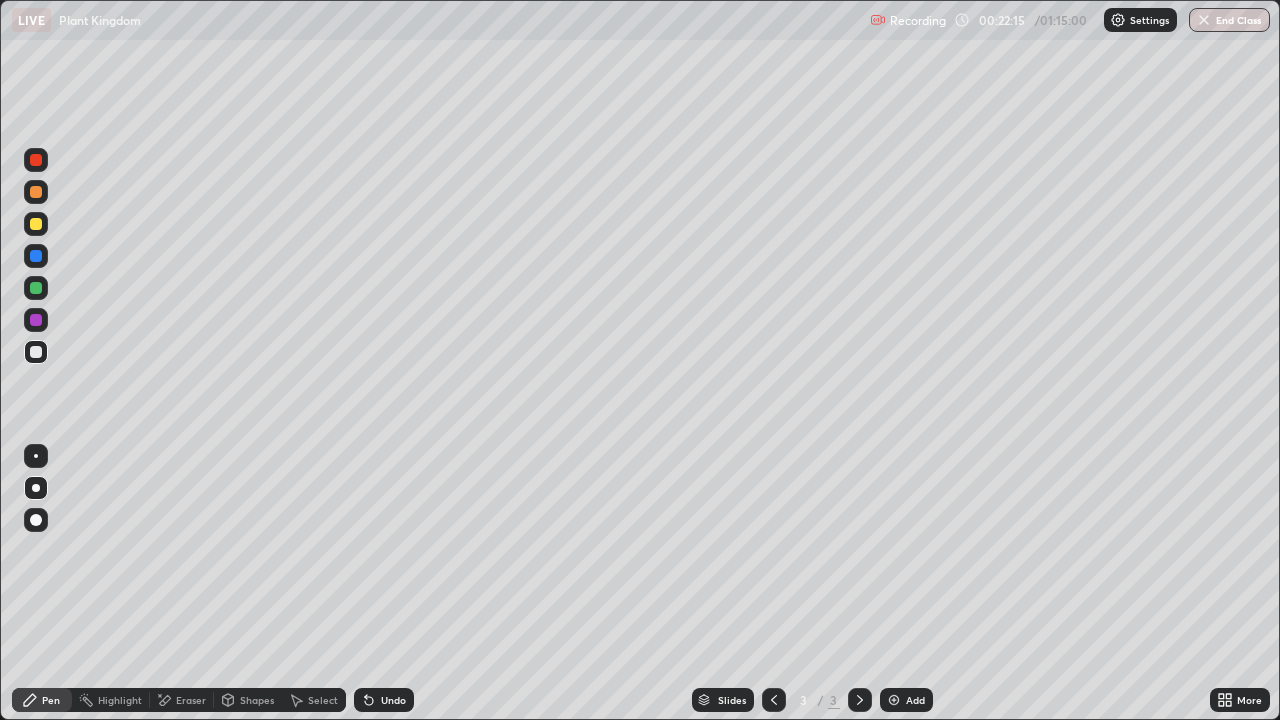 click on "Undo" at bounding box center (384, 700) 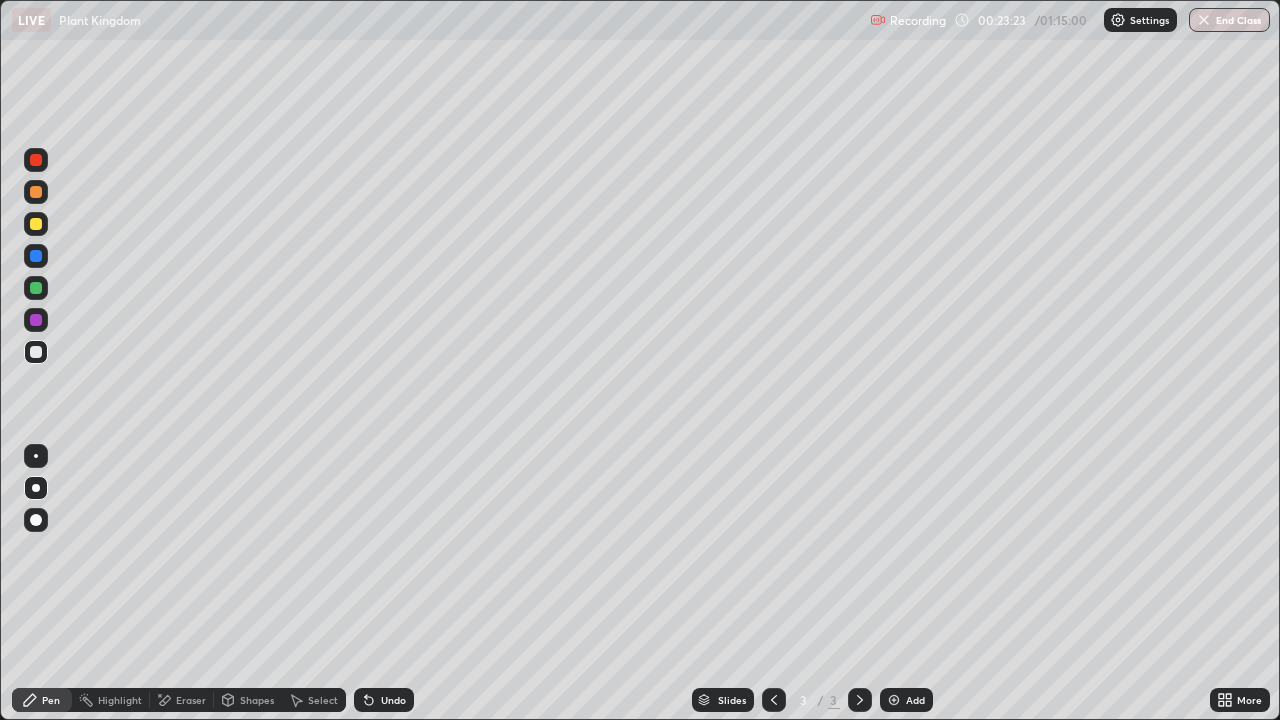 click at bounding box center [36, 256] 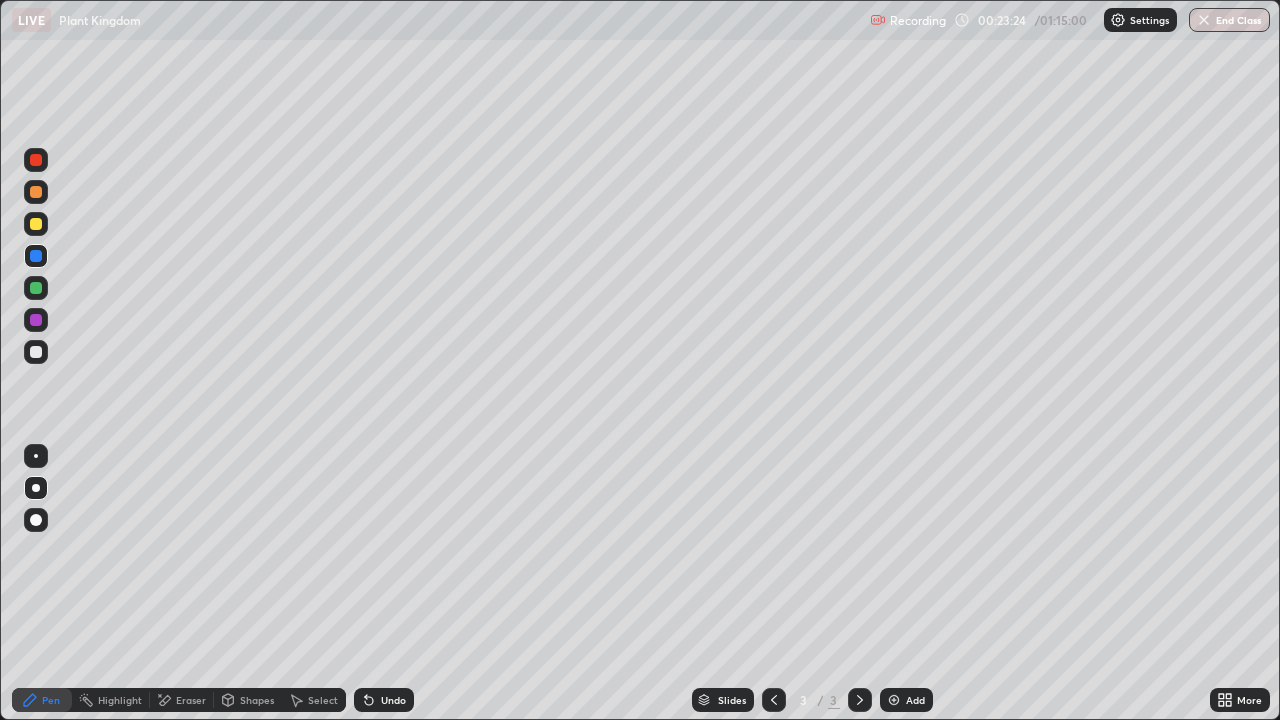click at bounding box center [36, 256] 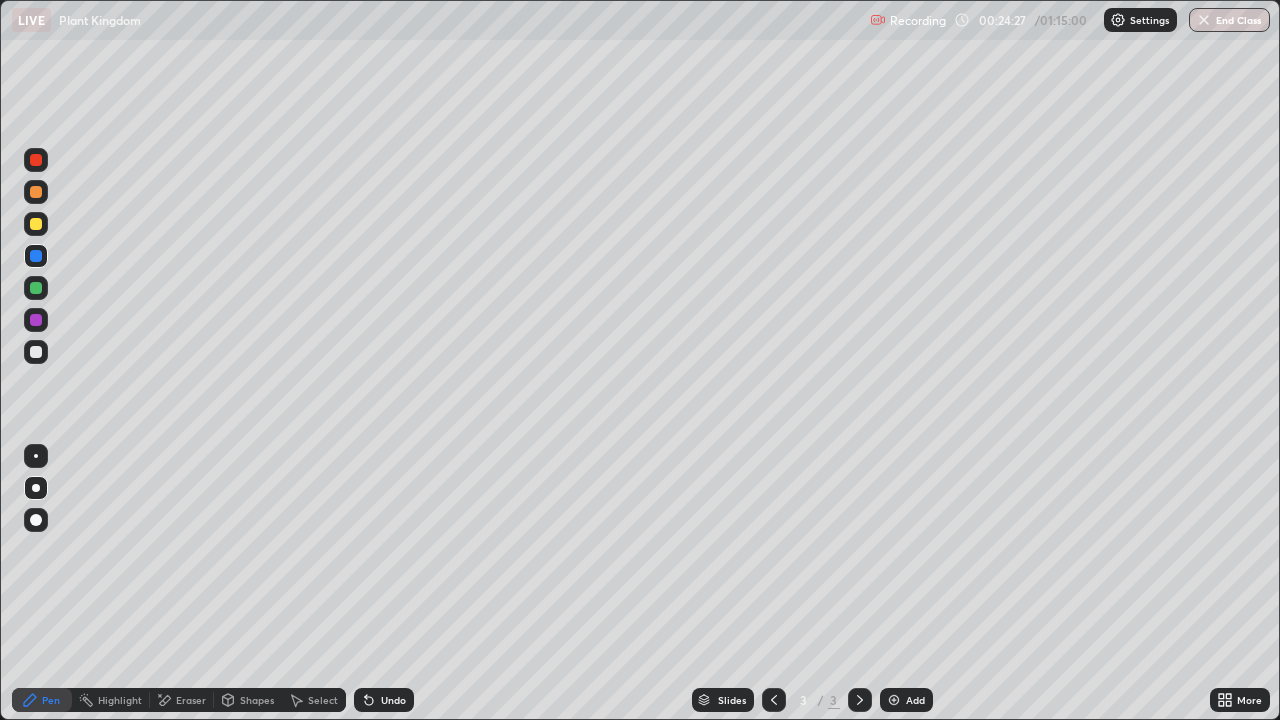 click on "Eraser" at bounding box center (191, 700) 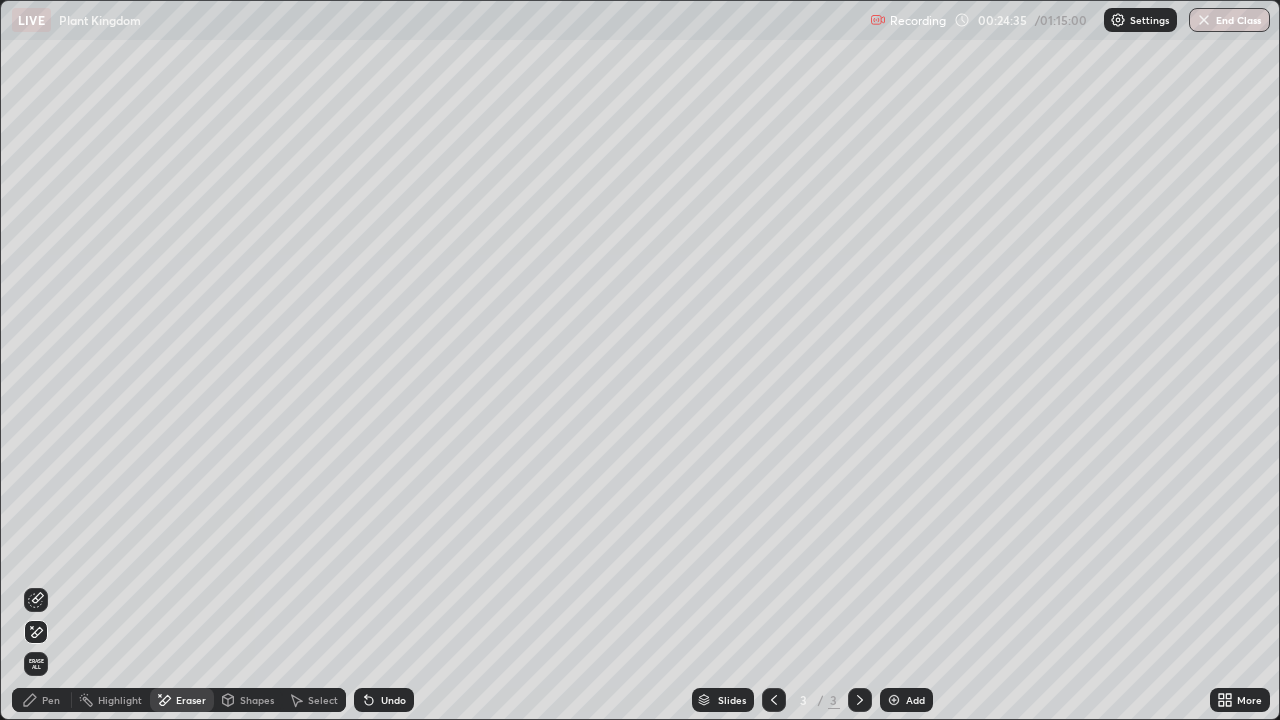 click at bounding box center [894, 700] 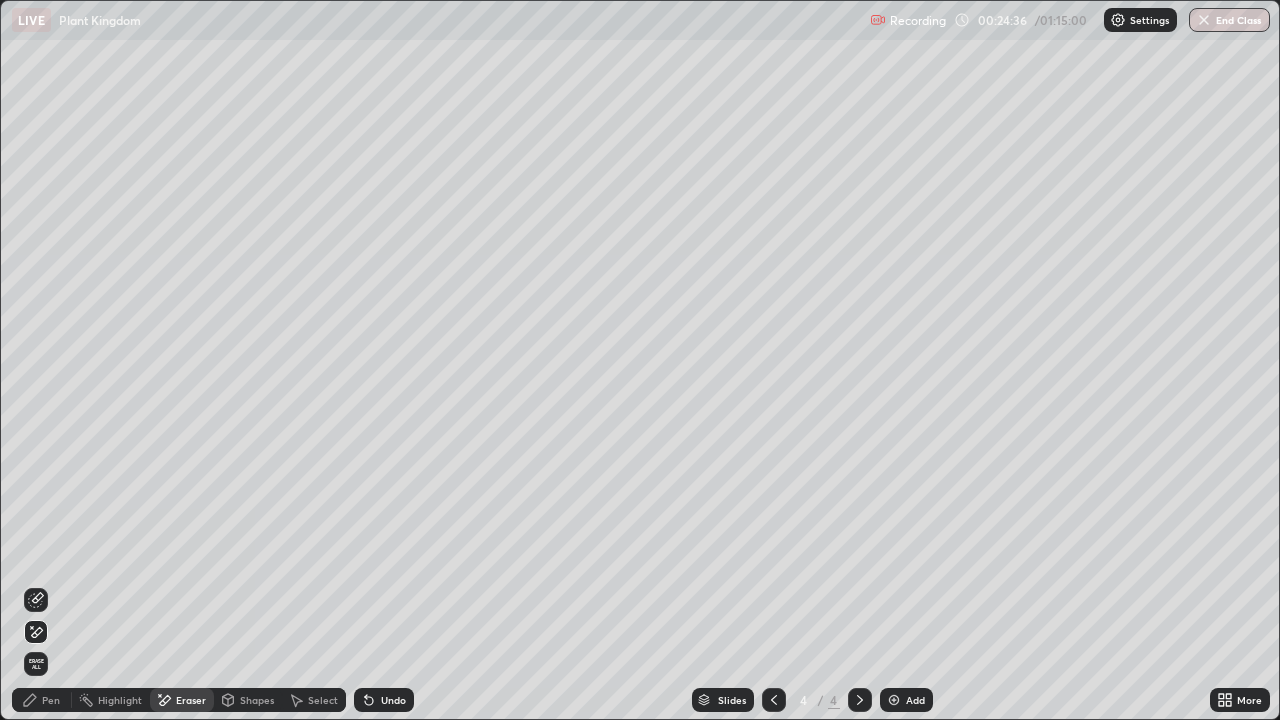 click on "Pen" at bounding box center (51, 700) 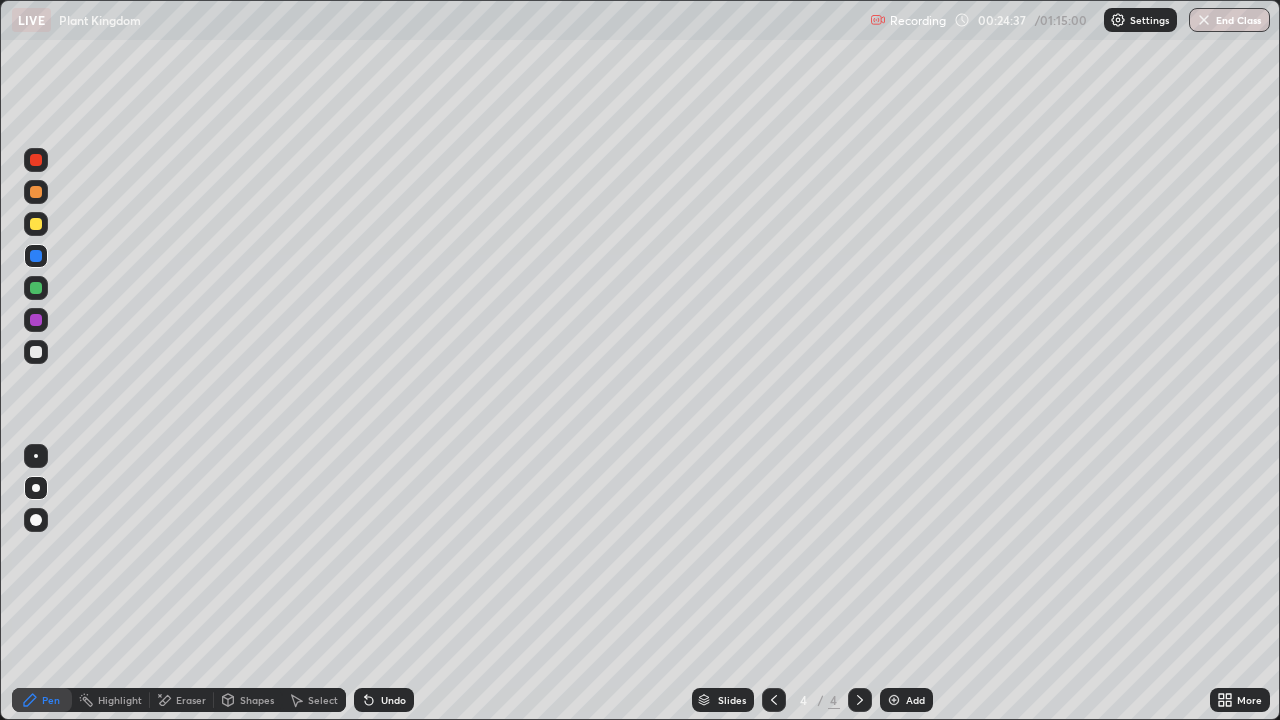 click at bounding box center (36, 224) 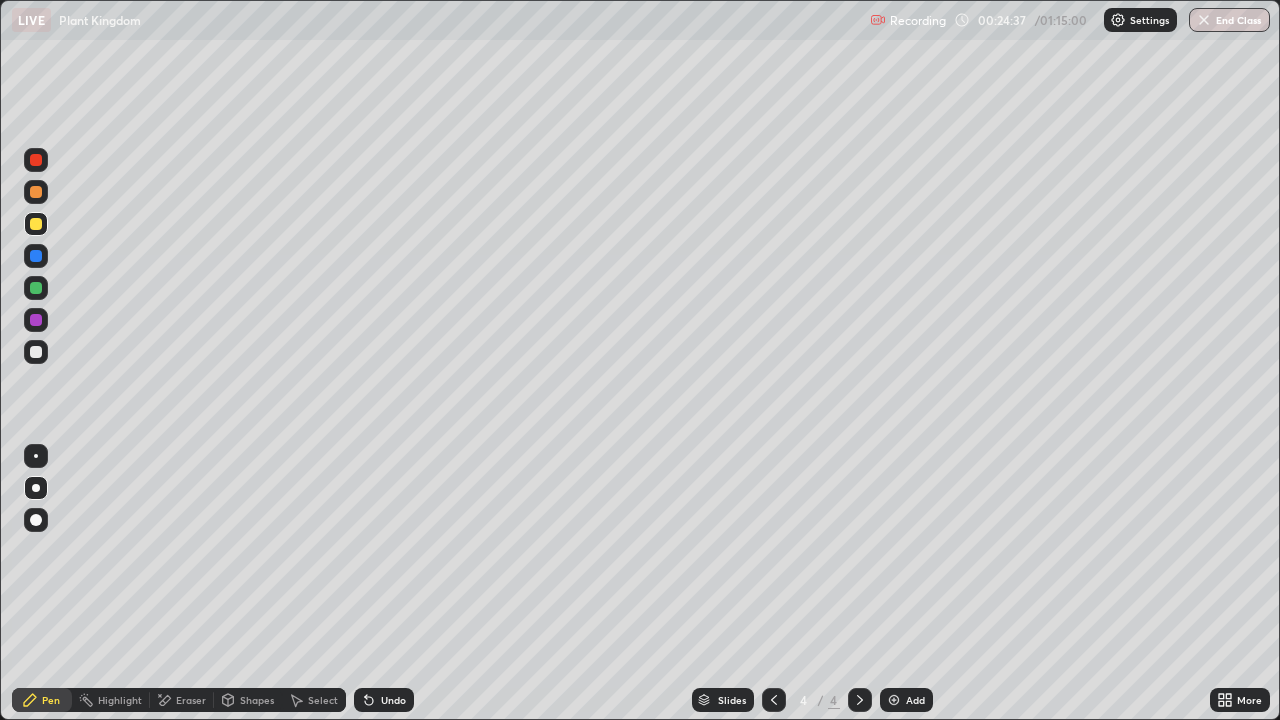 click at bounding box center [36, 224] 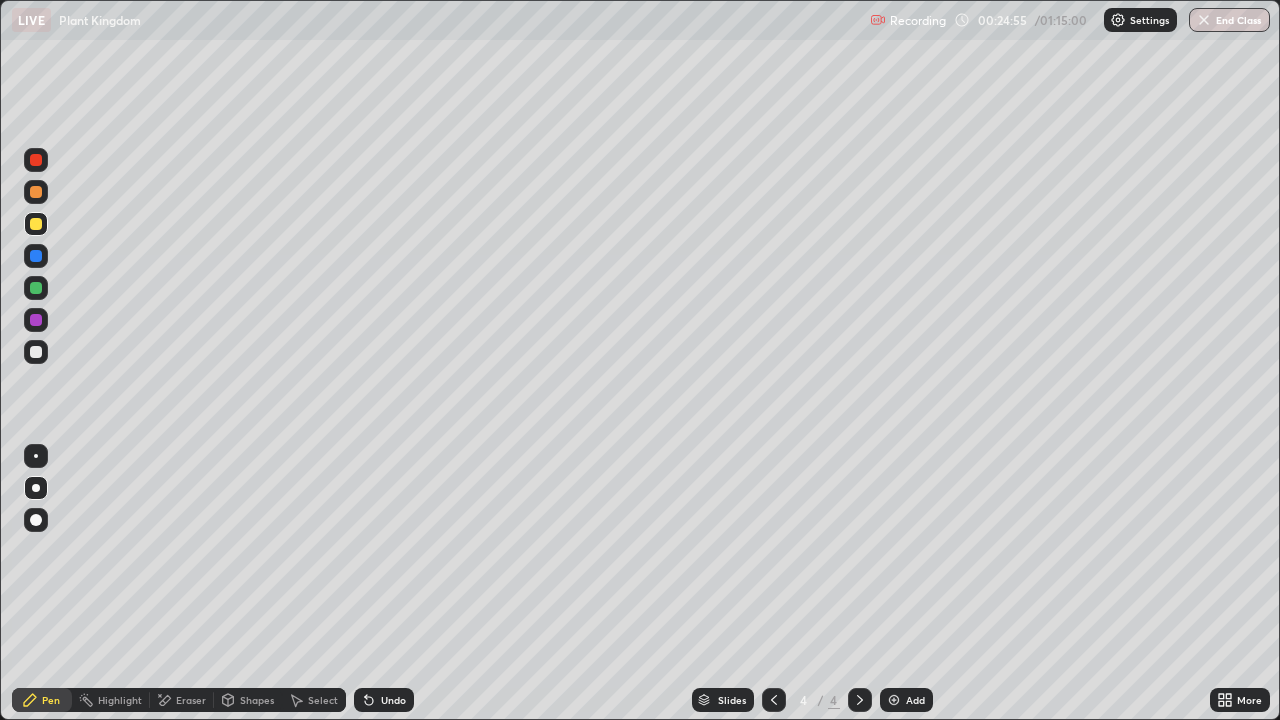 click at bounding box center (36, 352) 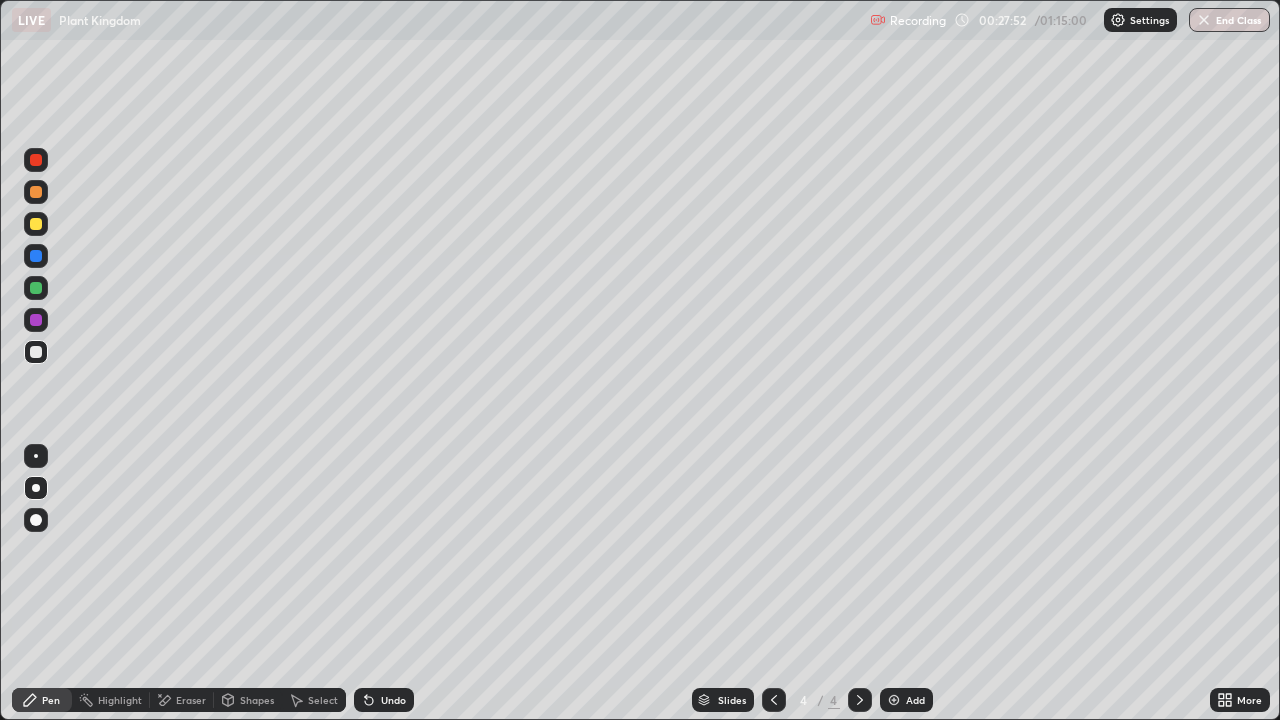 click at bounding box center [36, 352] 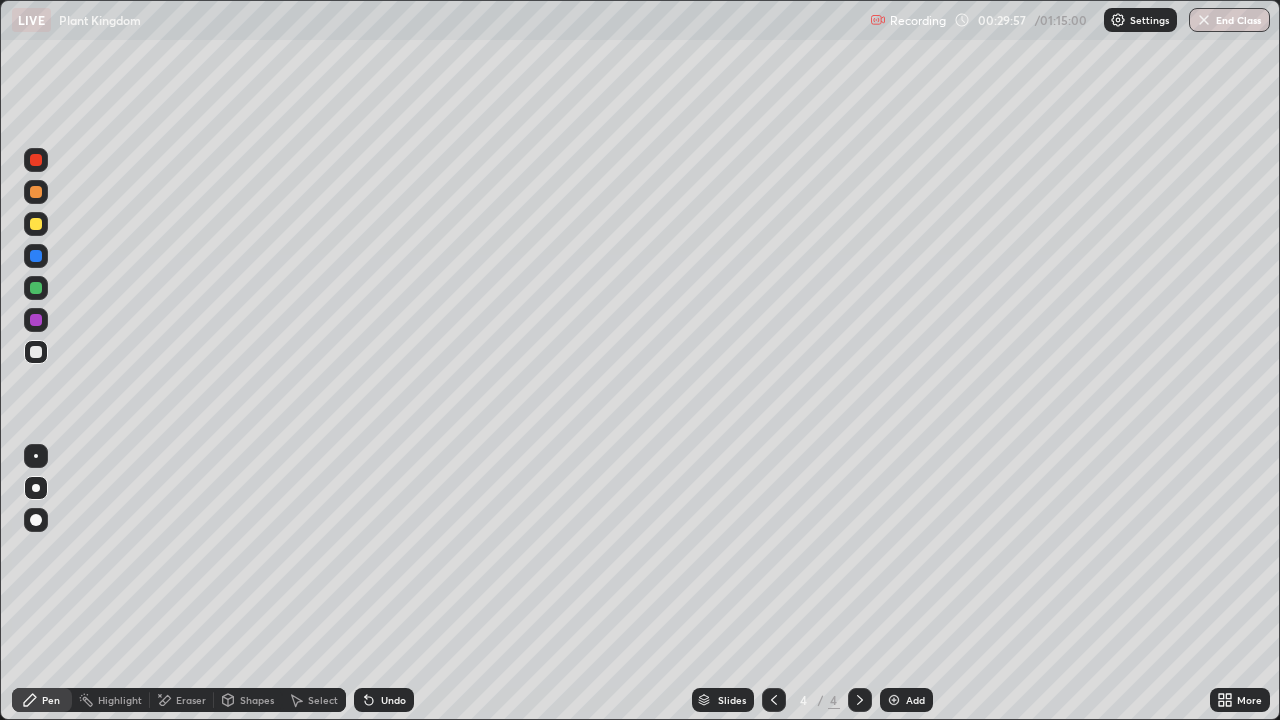 click on "Eraser" at bounding box center [191, 700] 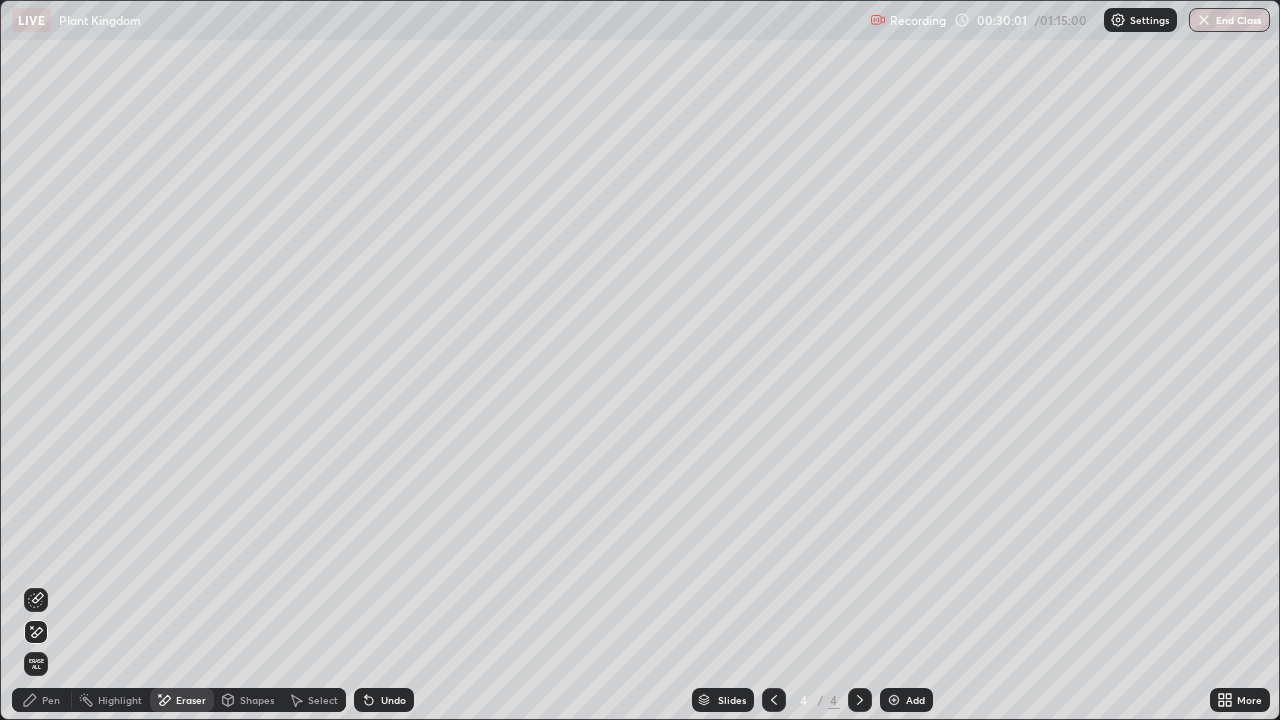 click on "Pen" at bounding box center (42, 700) 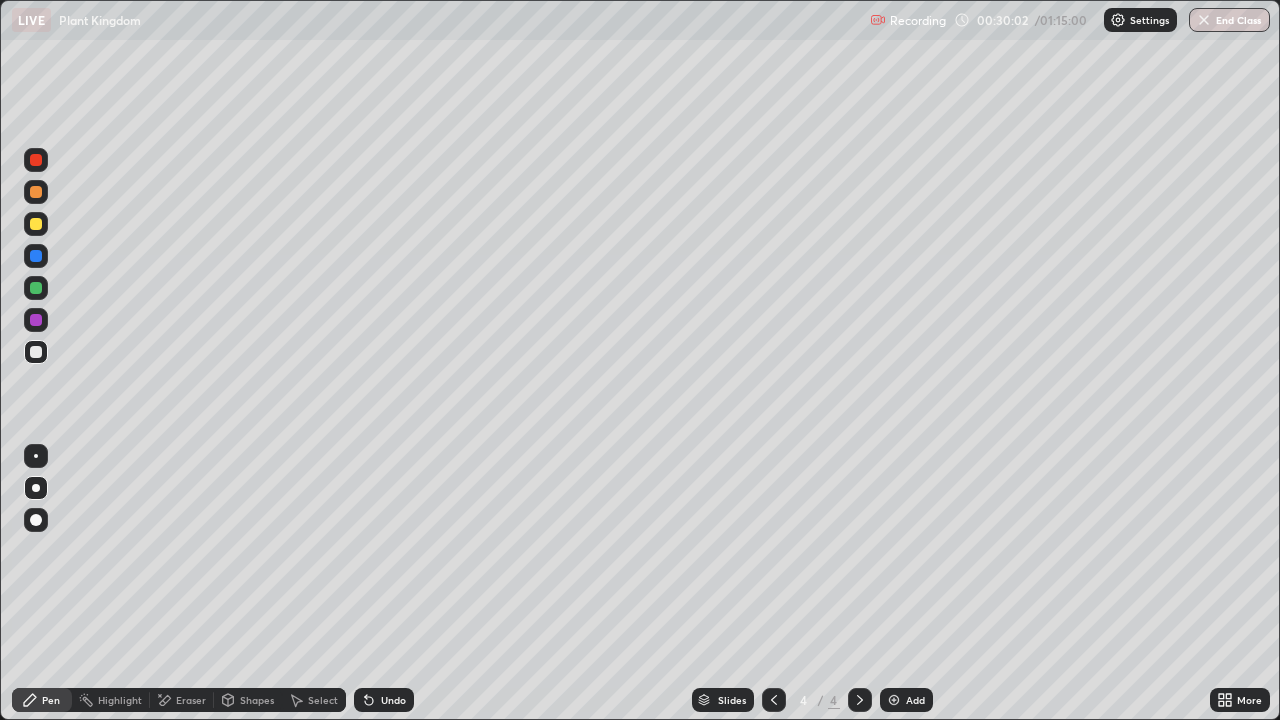 click at bounding box center [36, 352] 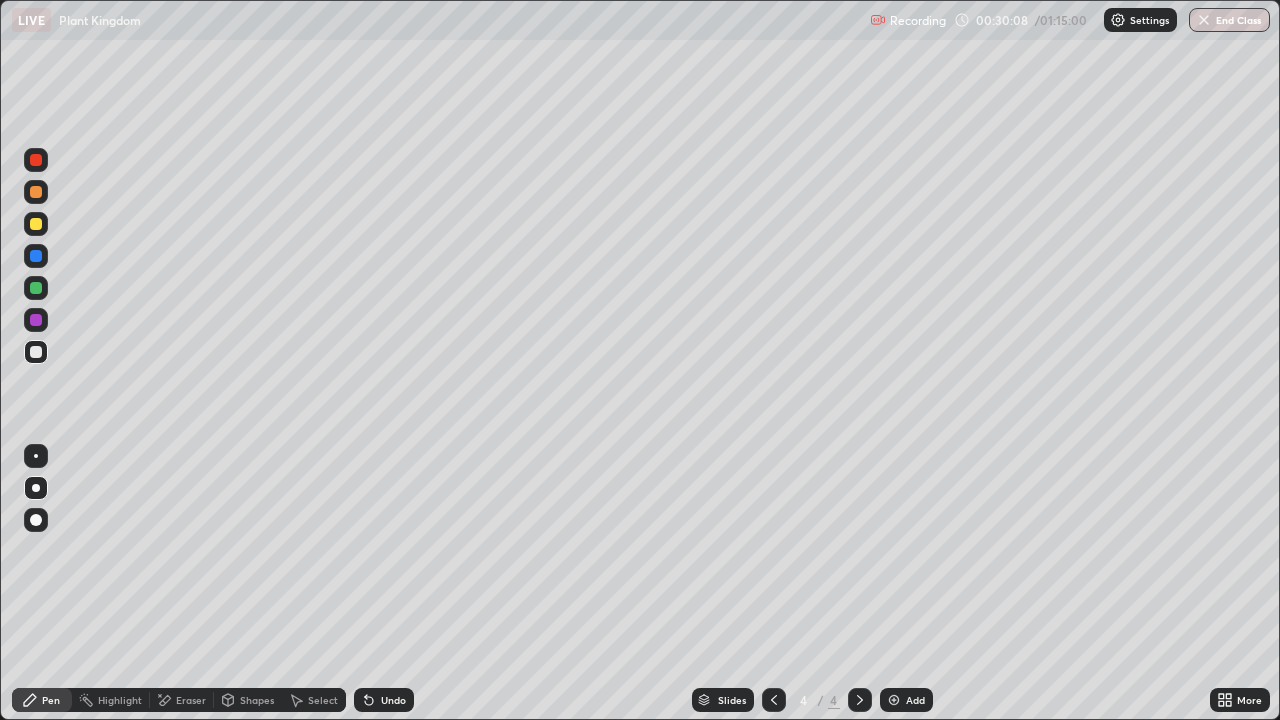 click on "Undo" at bounding box center (384, 700) 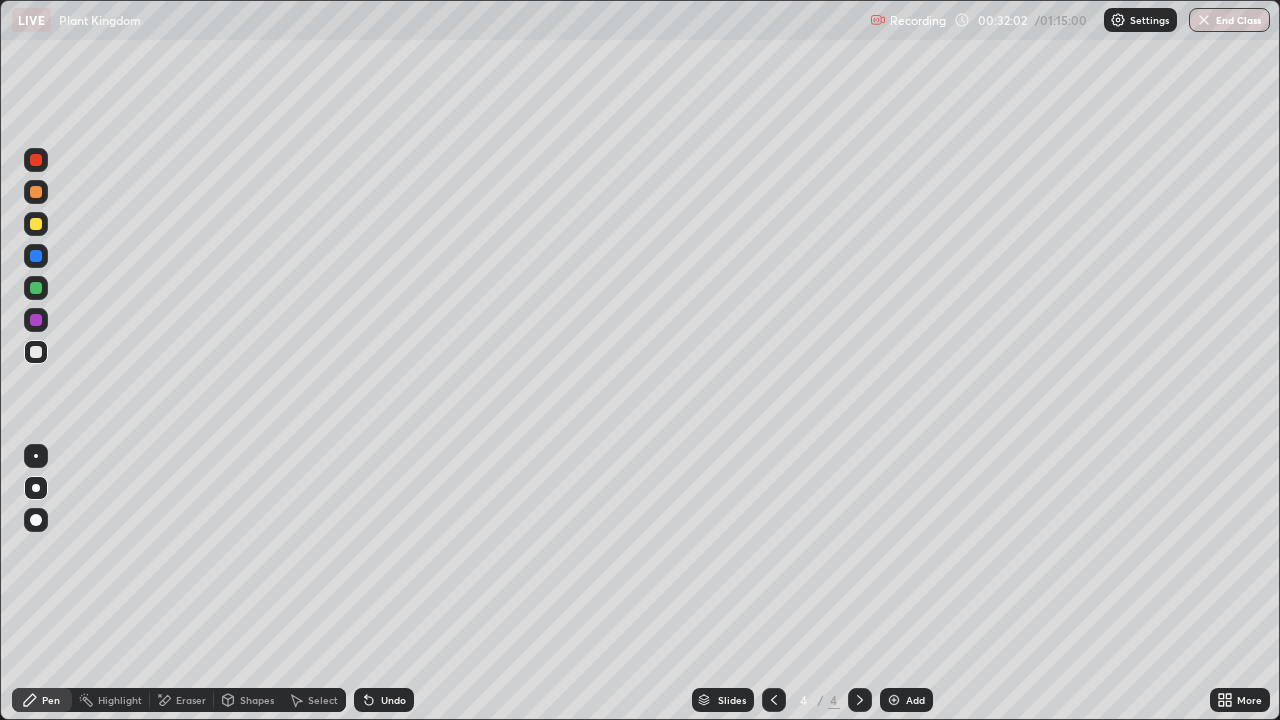 click at bounding box center [36, 224] 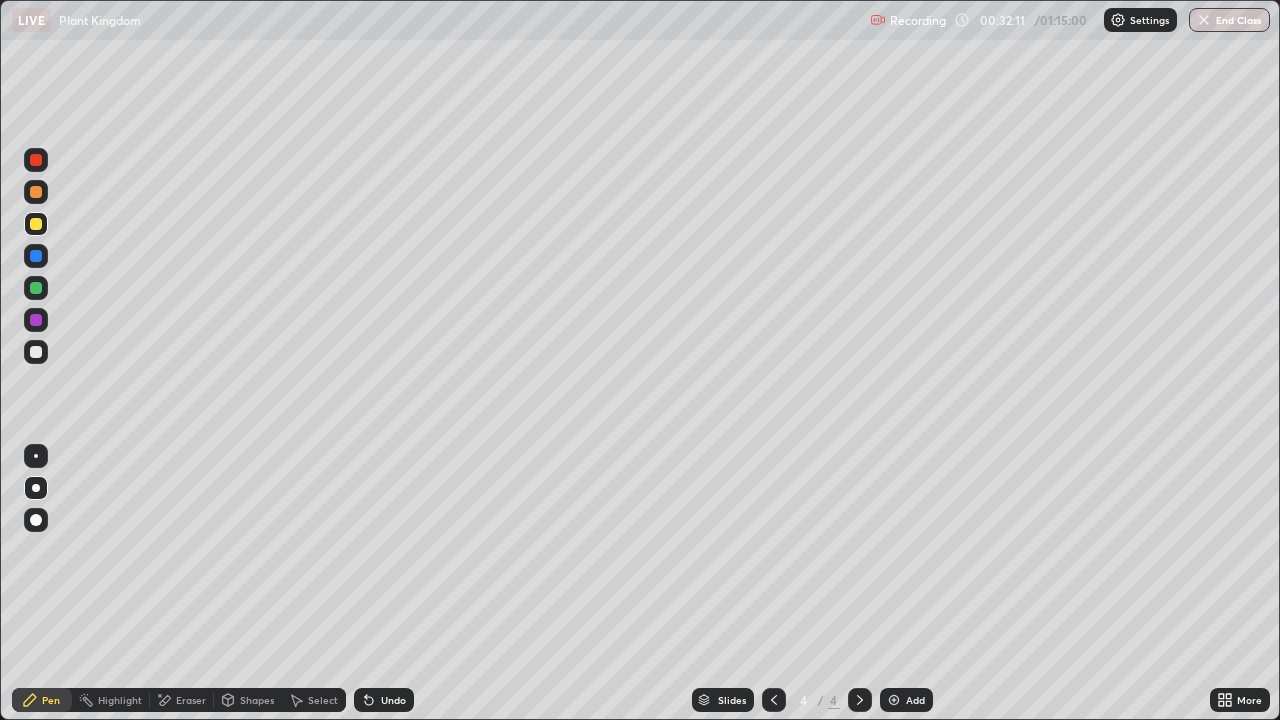 click at bounding box center [36, 352] 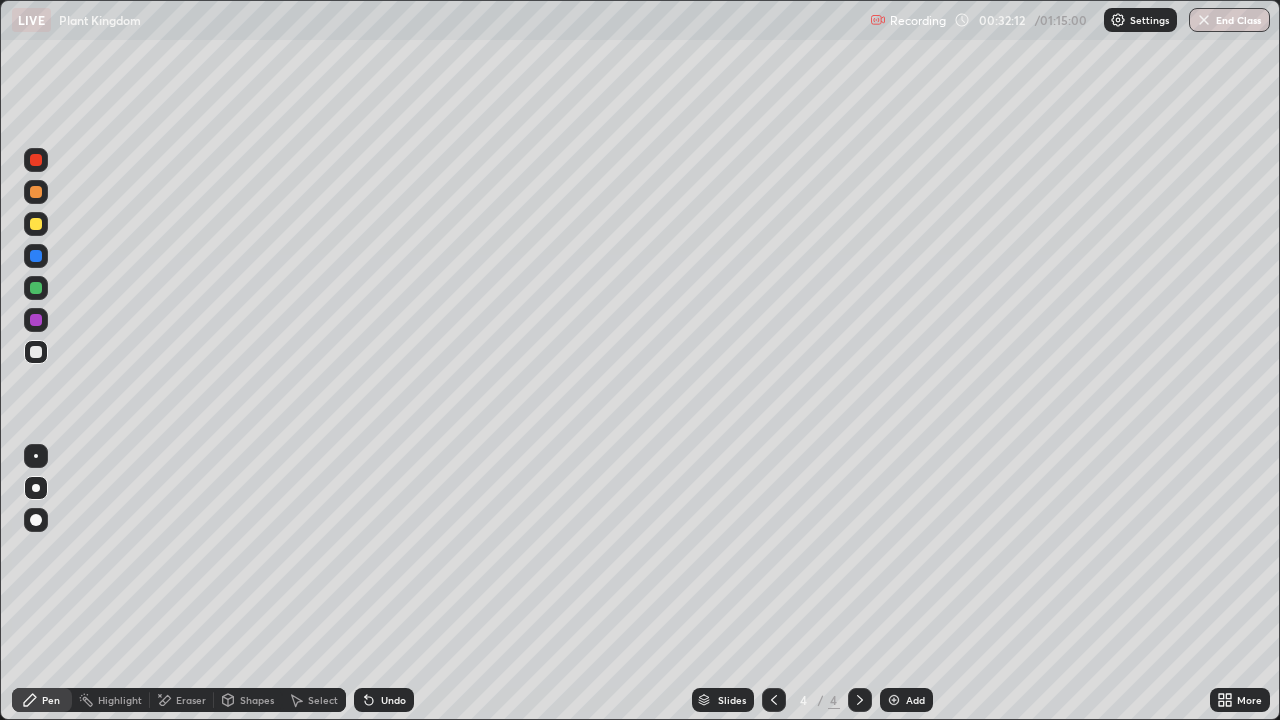 click at bounding box center [36, 352] 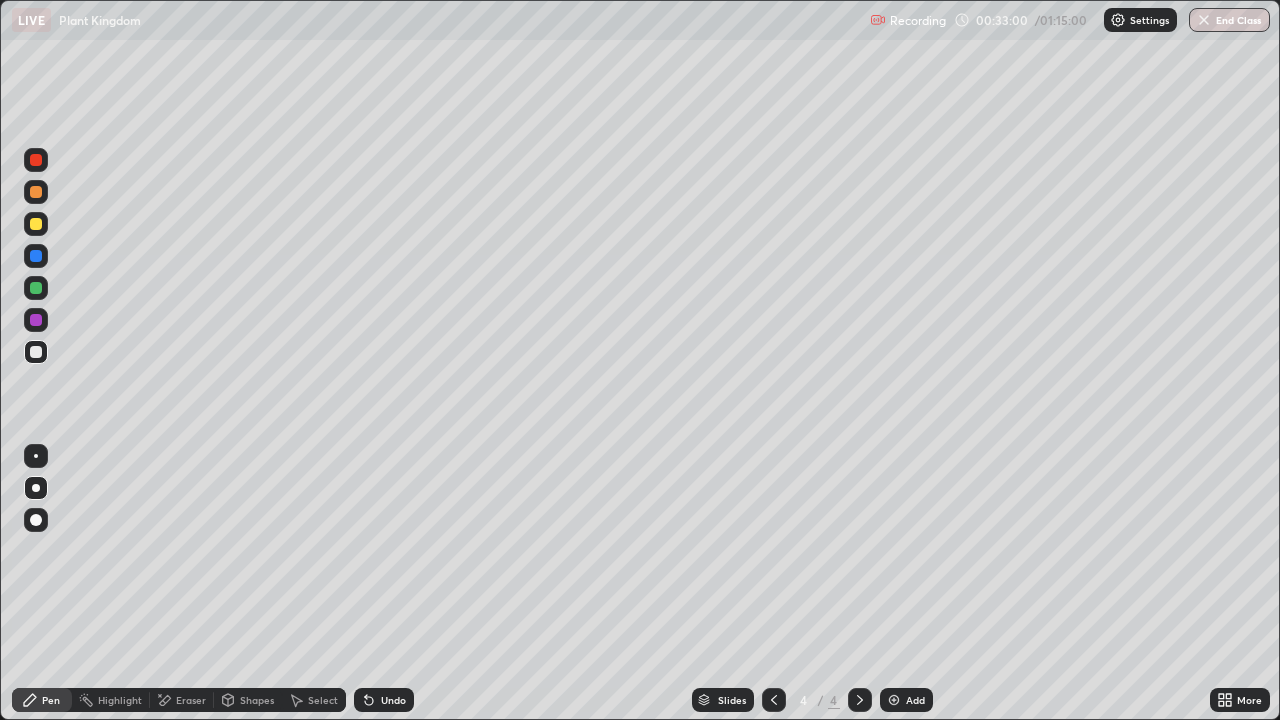 click at bounding box center (36, 224) 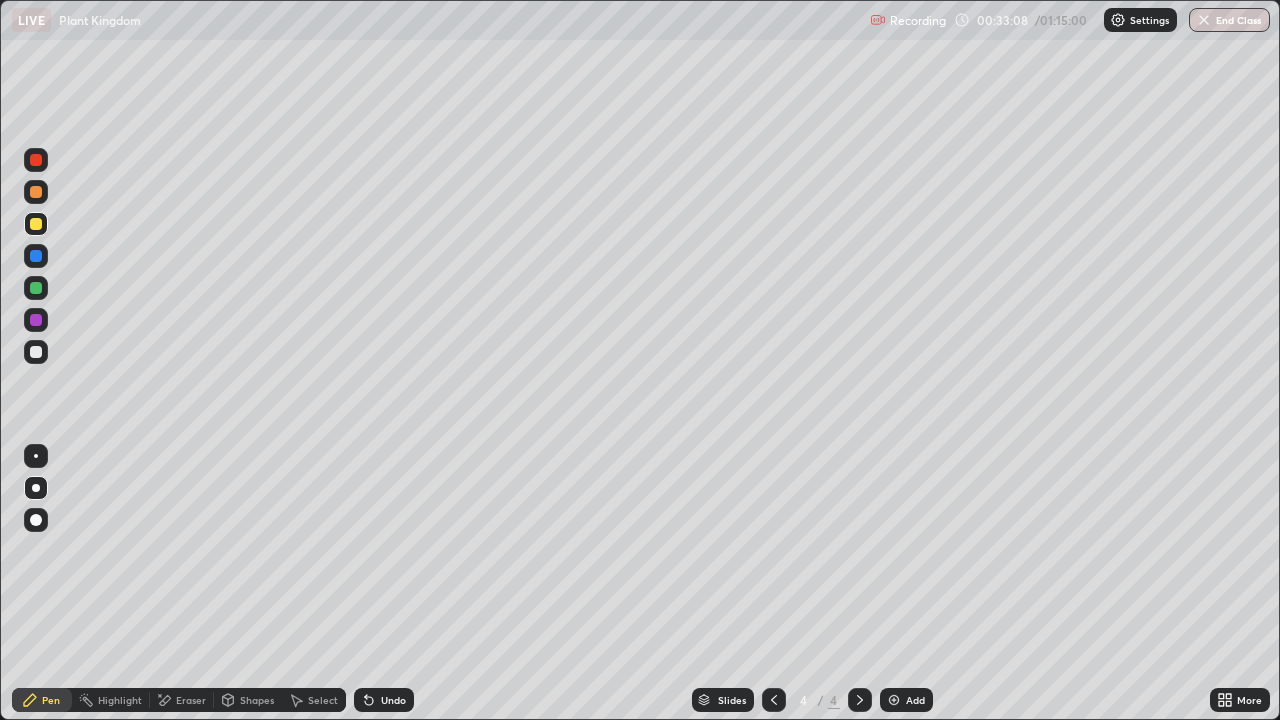click at bounding box center [36, 352] 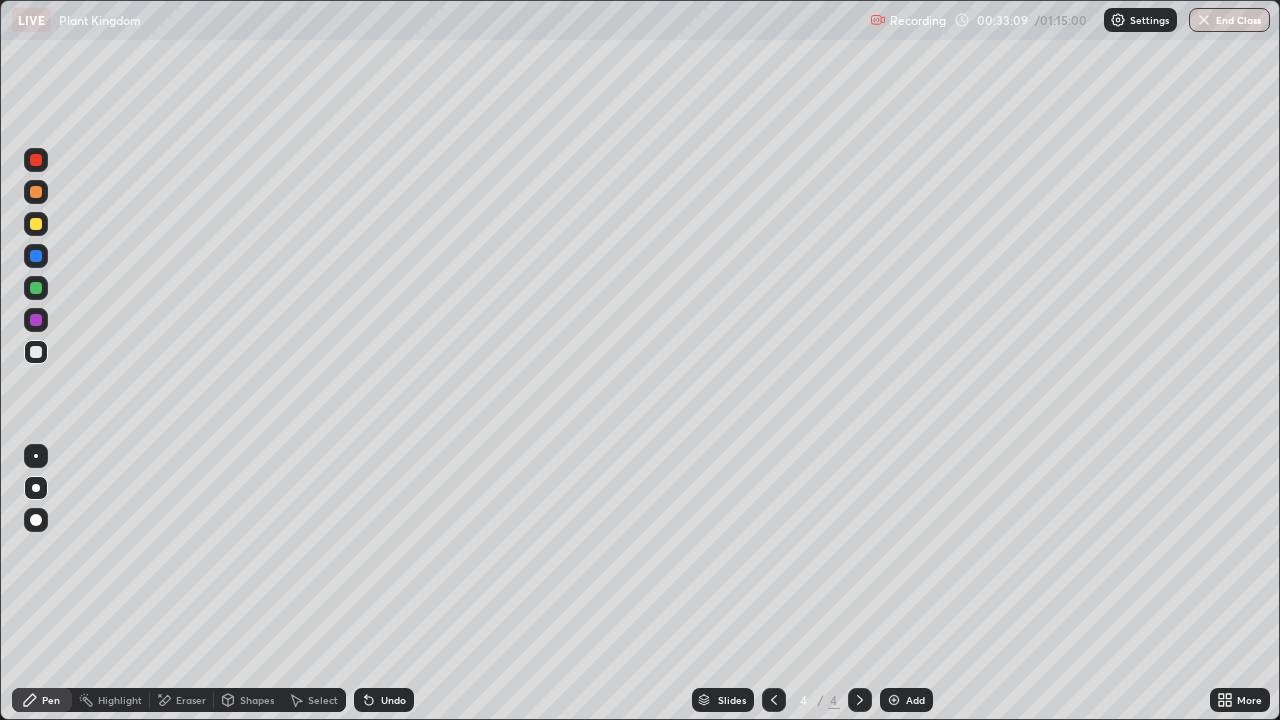 click at bounding box center [36, 352] 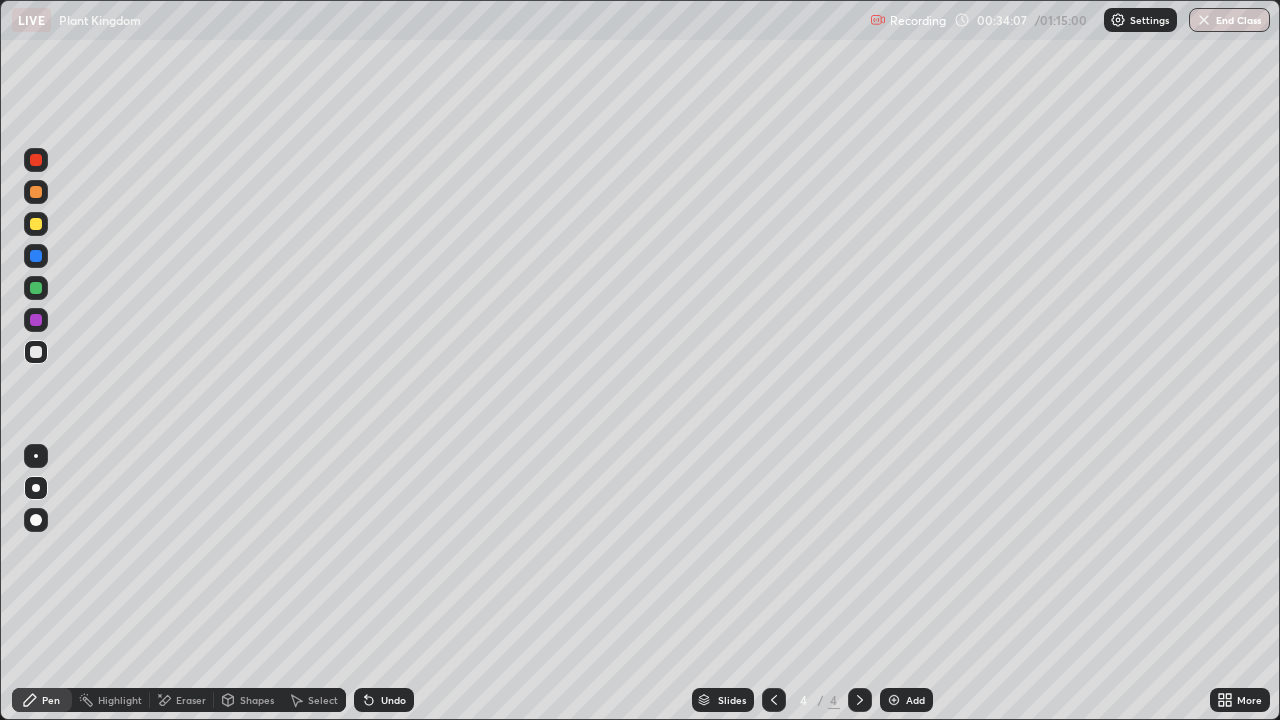 click at bounding box center (36, 352) 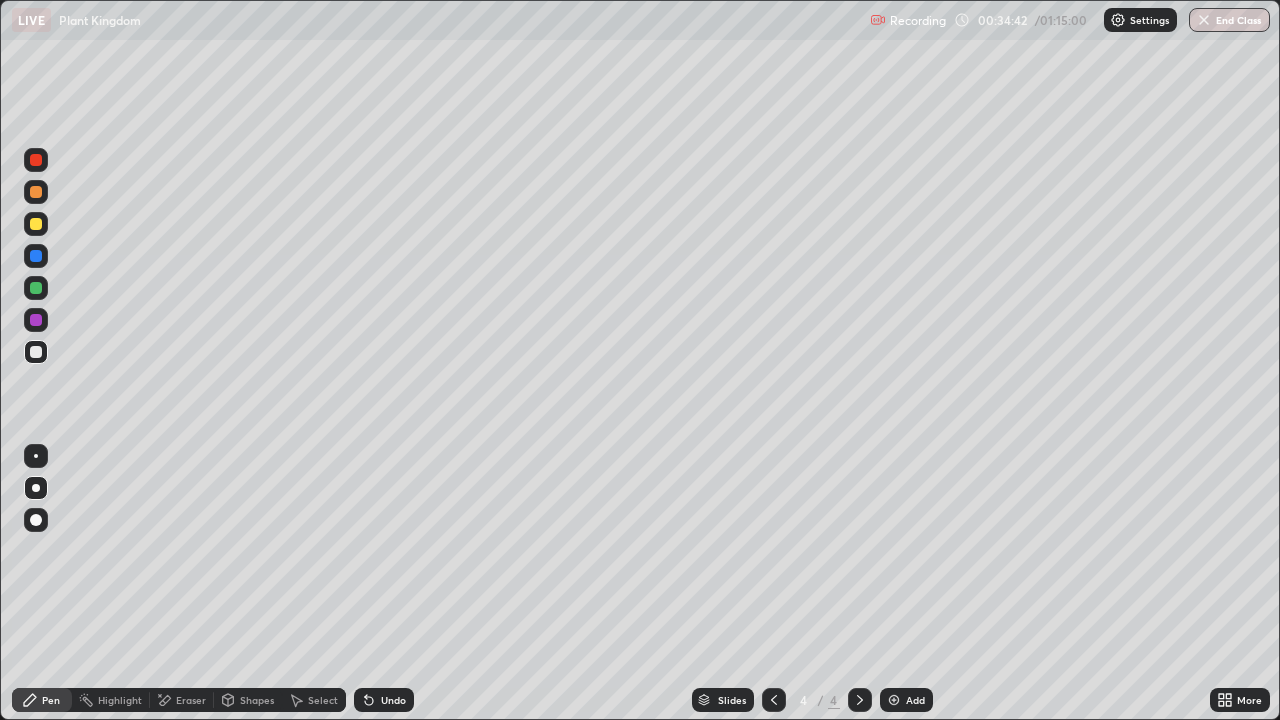 click on "Undo" at bounding box center (384, 700) 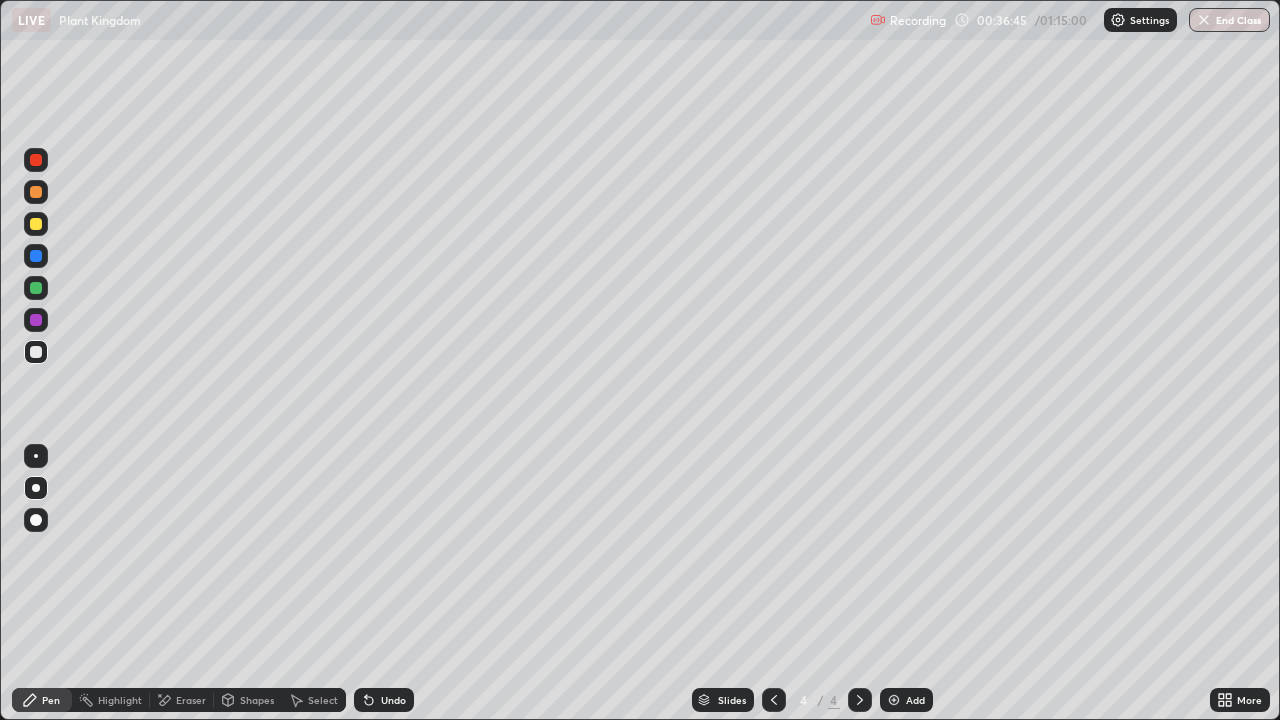 click at bounding box center [36, 352] 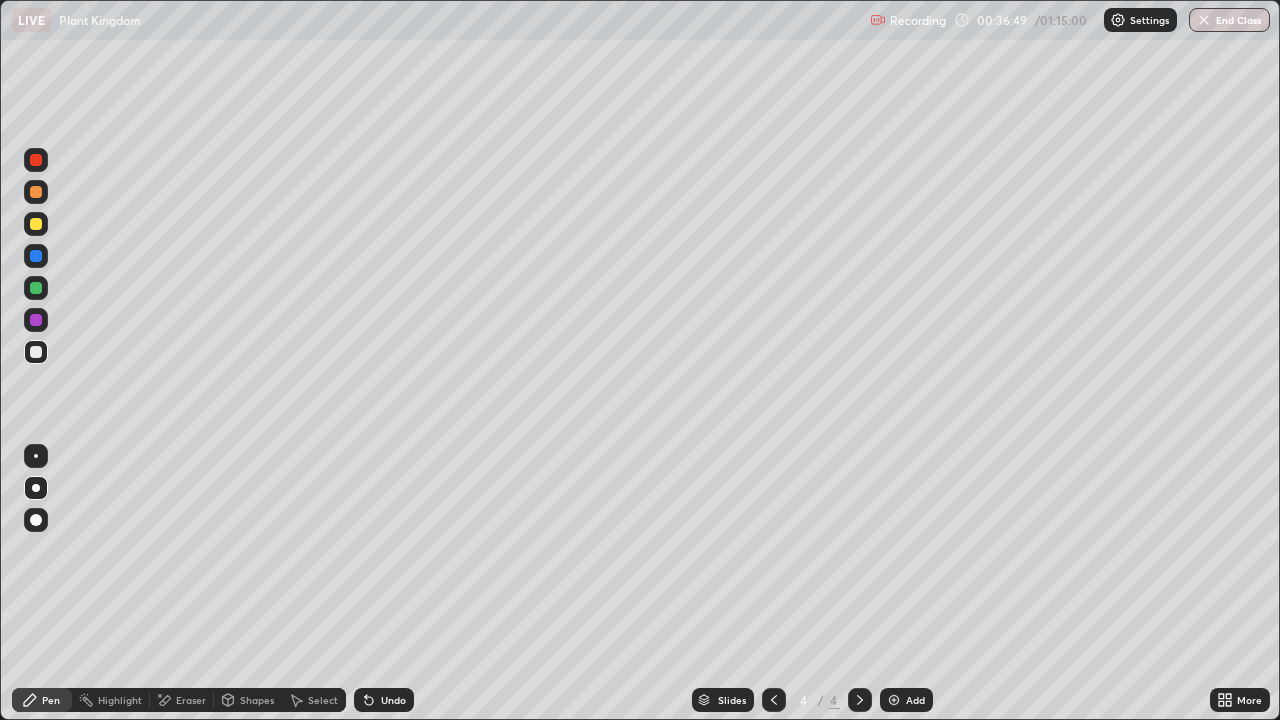 click at bounding box center [36, 224] 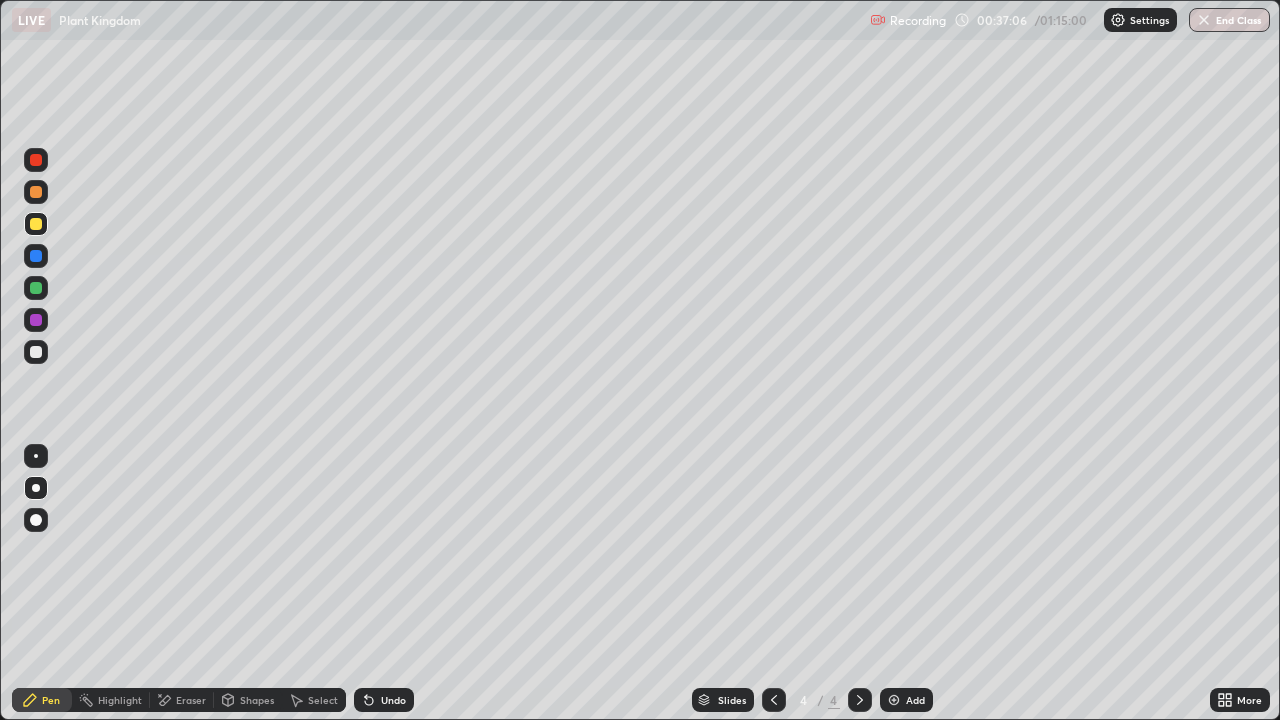 click at bounding box center (36, 352) 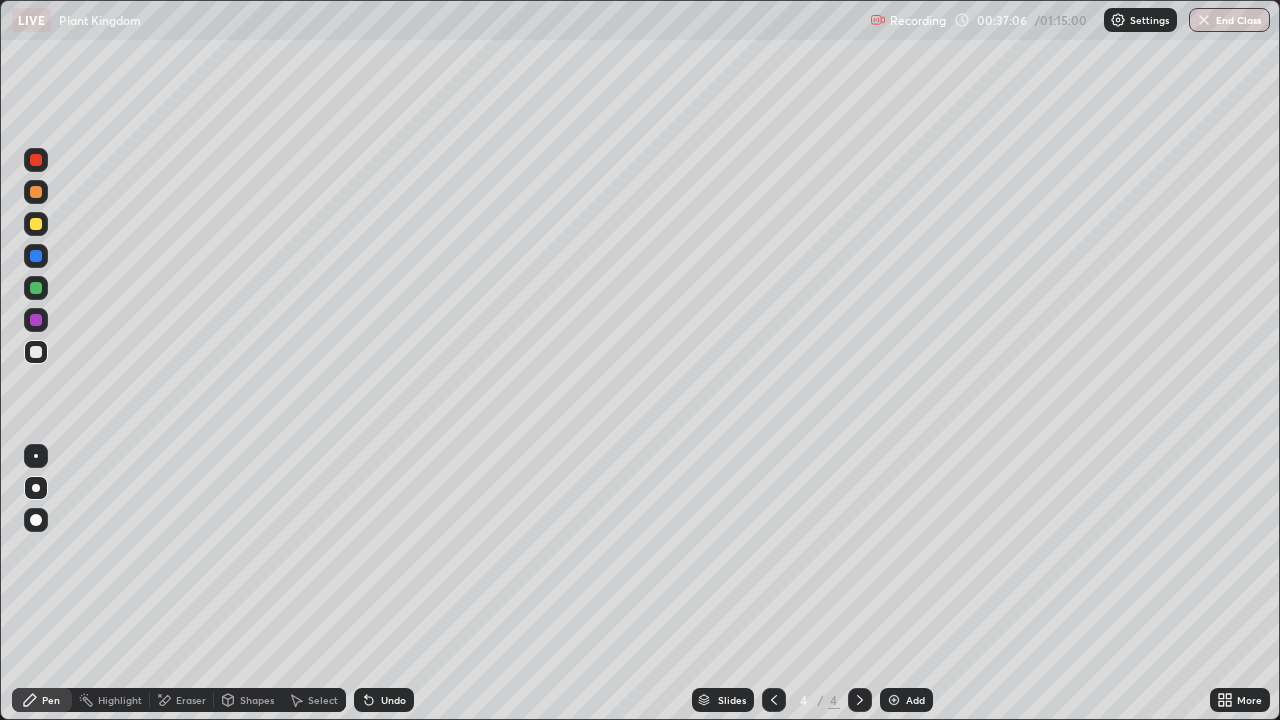 click at bounding box center [36, 352] 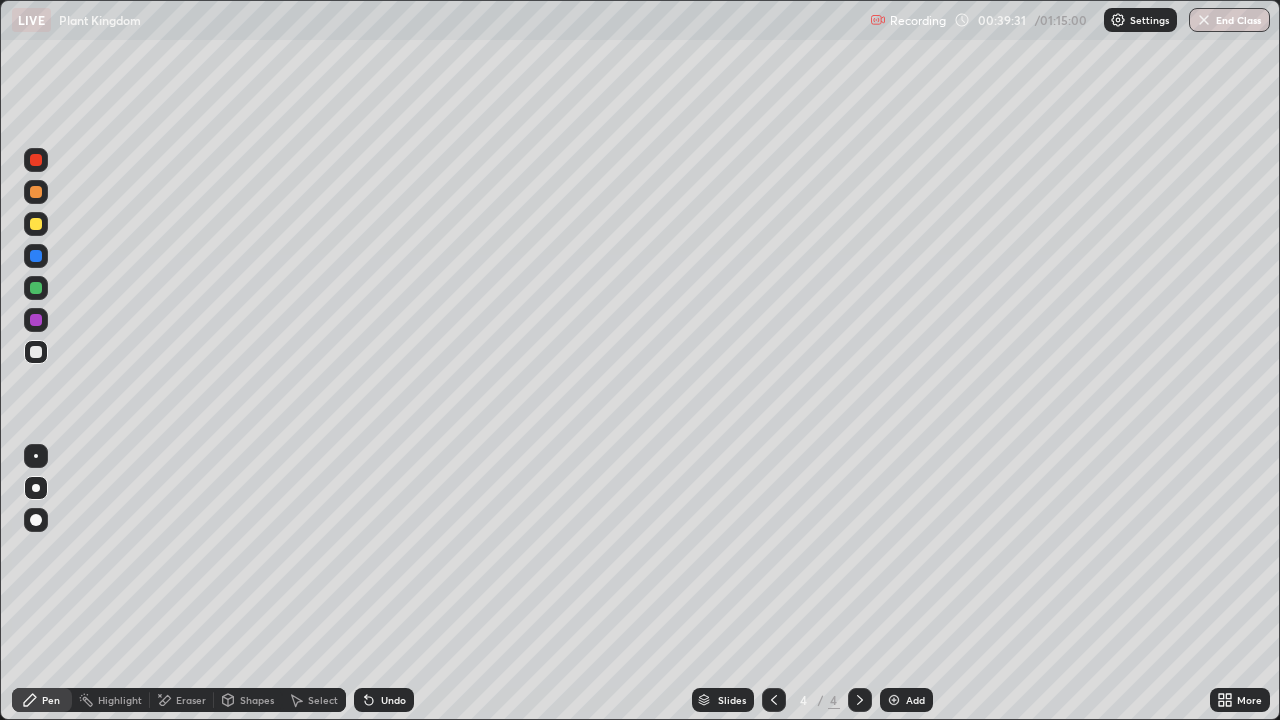 click on "Eraser" at bounding box center (191, 700) 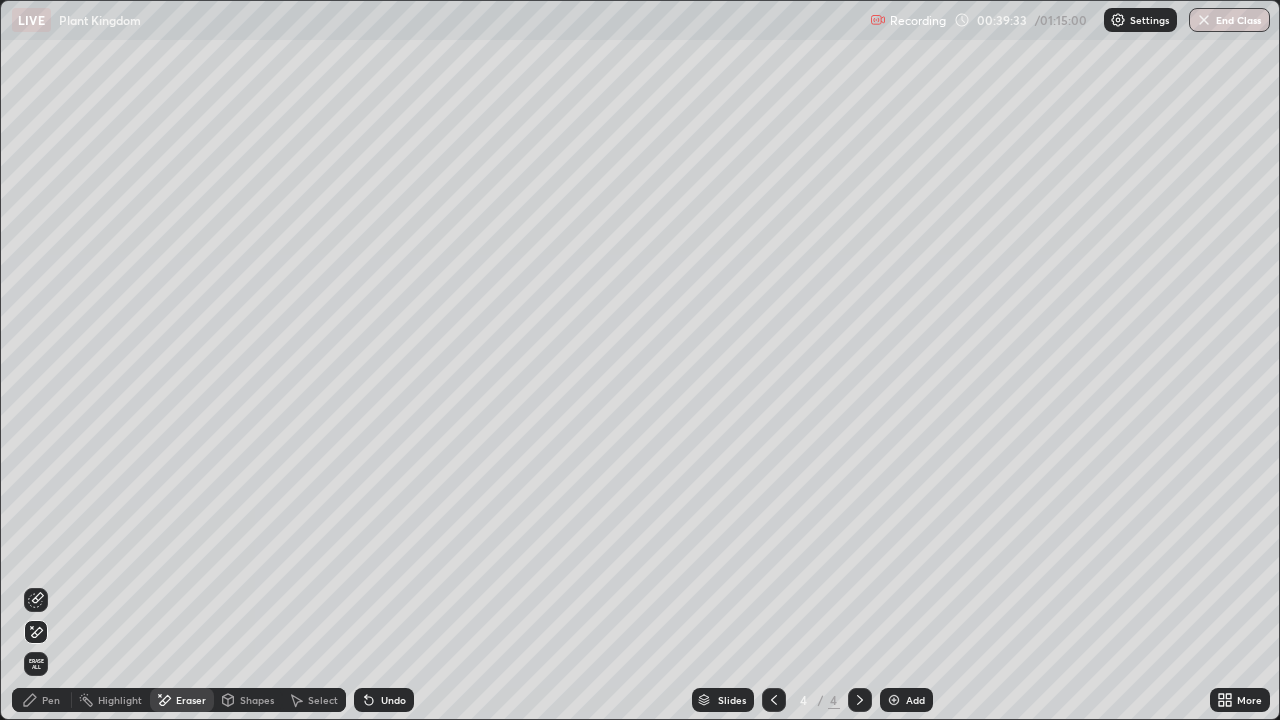 click on "Pen" at bounding box center (42, 700) 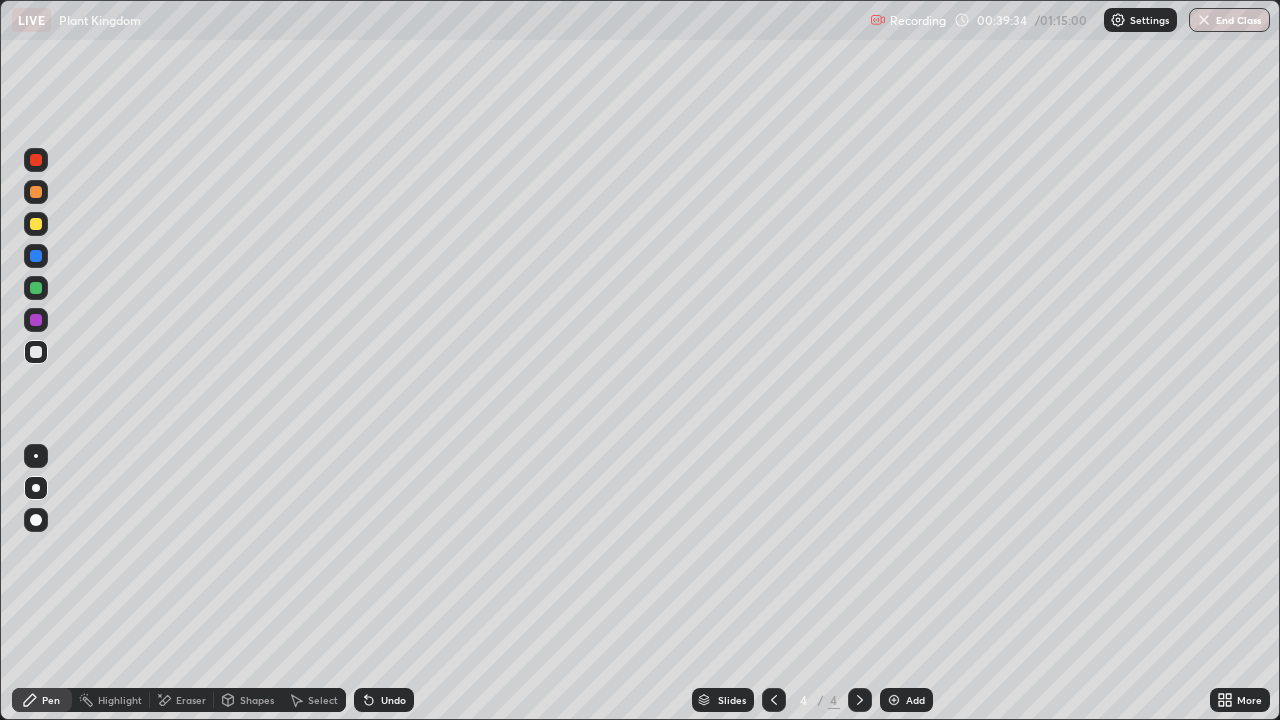 click at bounding box center [36, 352] 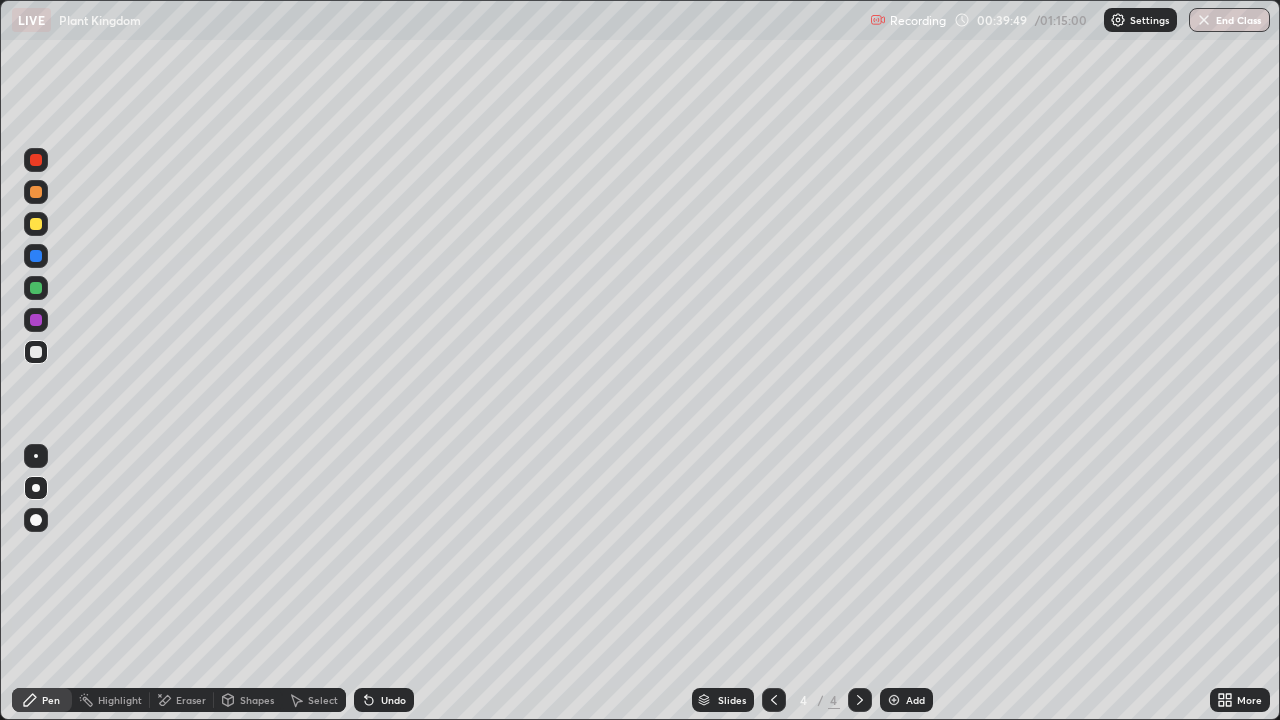 click on "Eraser" at bounding box center [182, 700] 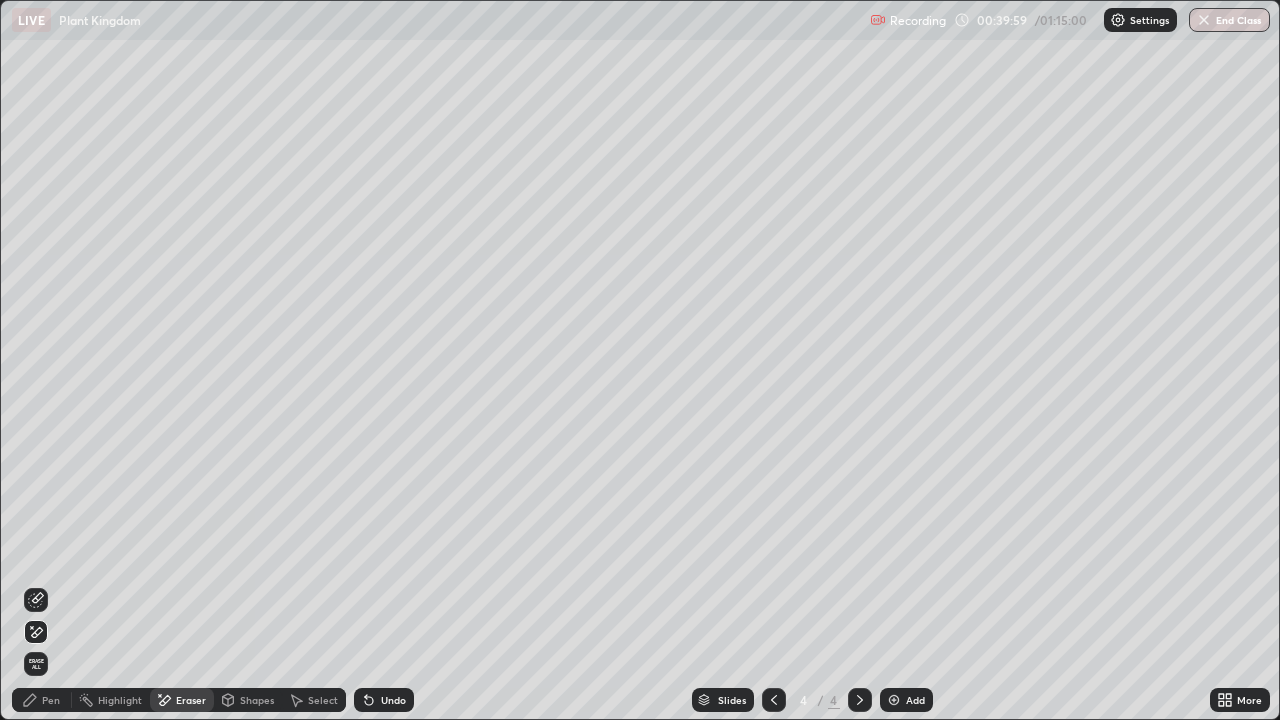 click on "Pen" at bounding box center [51, 700] 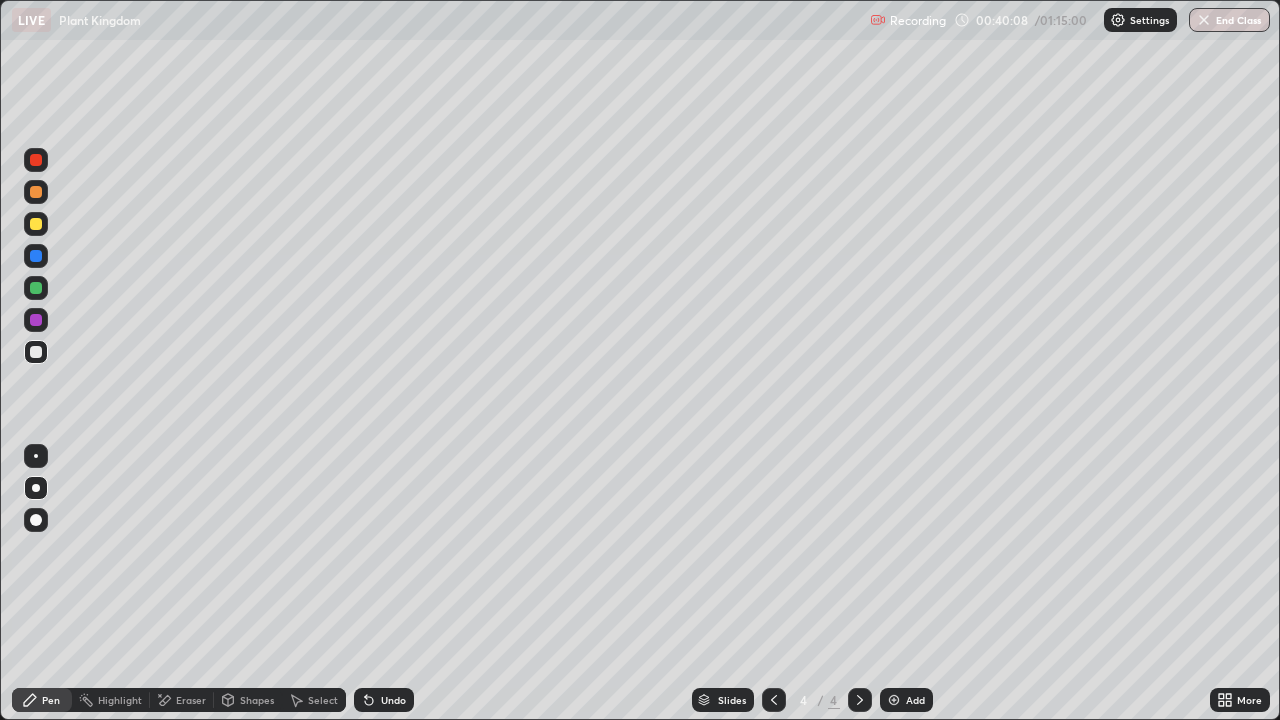 click at bounding box center [36, 224] 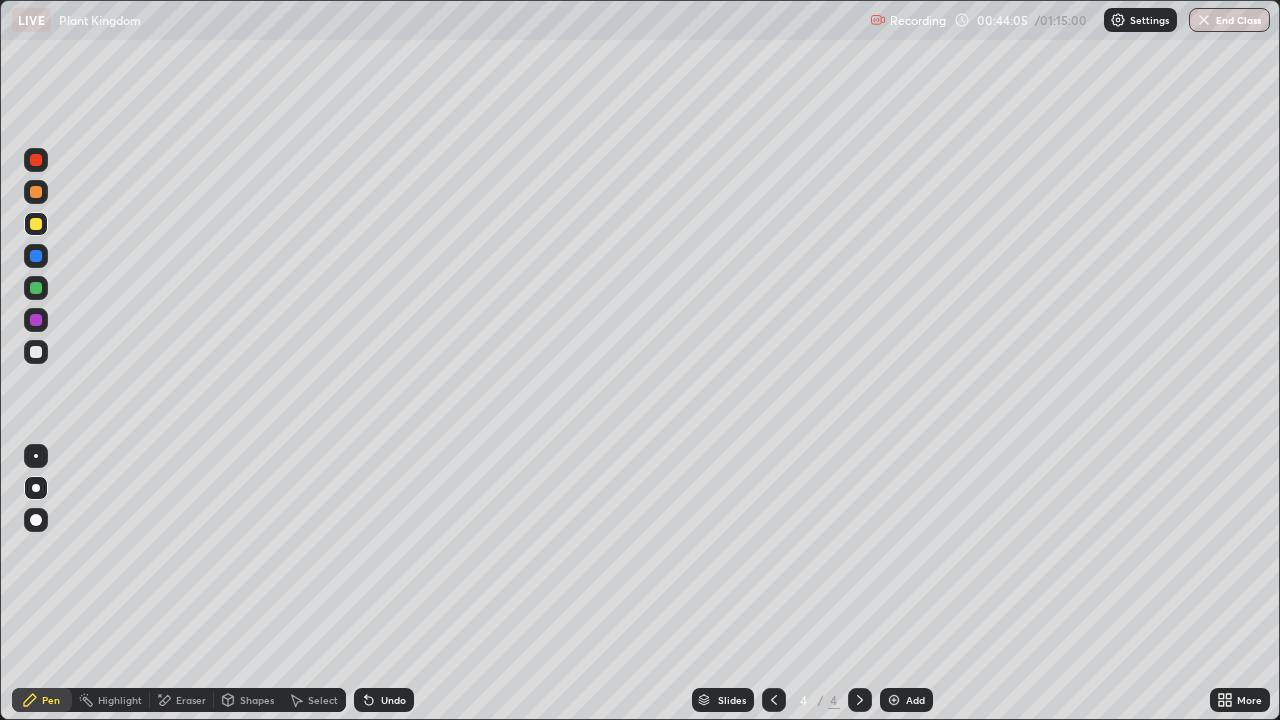 click at bounding box center [36, 352] 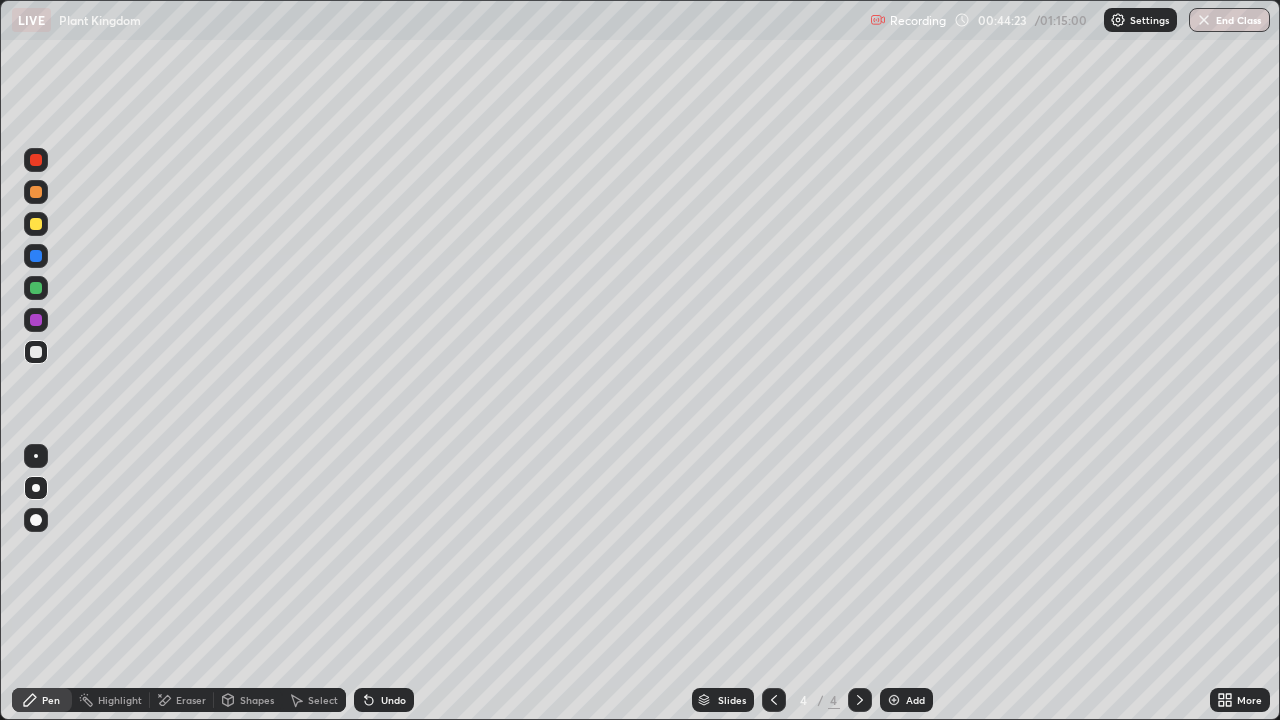 click on "Undo" at bounding box center [393, 700] 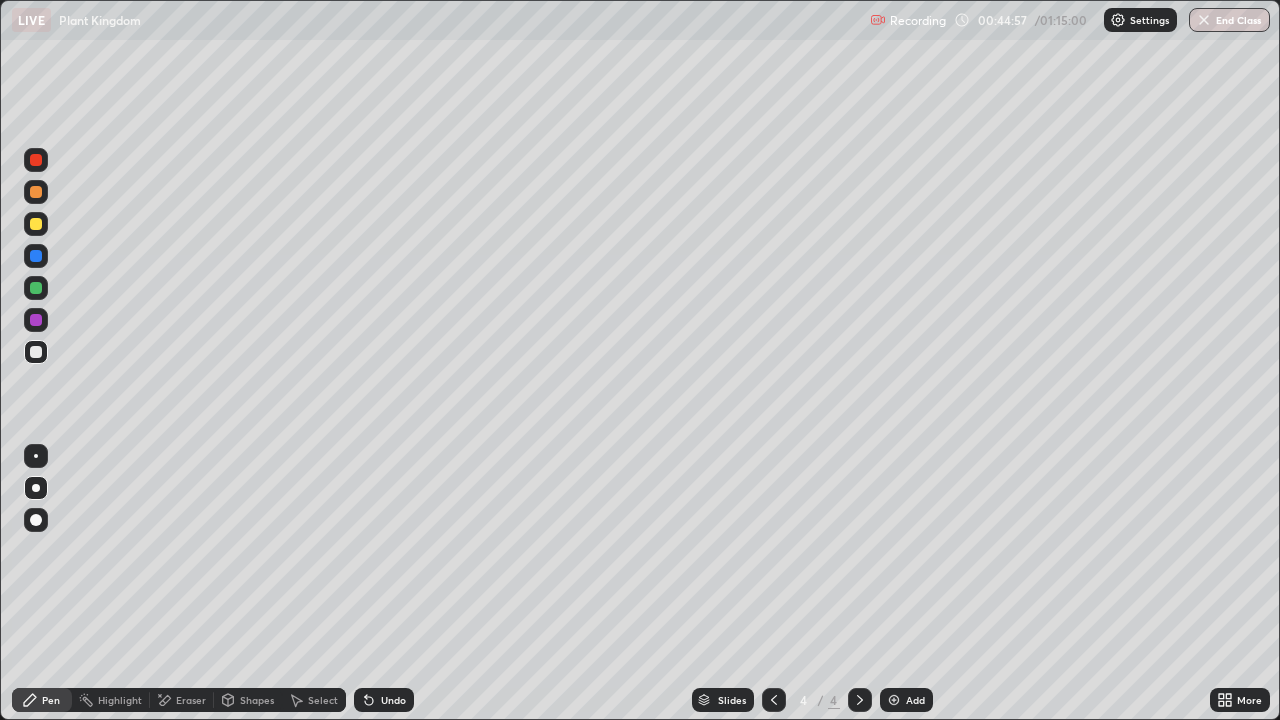 click on "Undo" at bounding box center [384, 700] 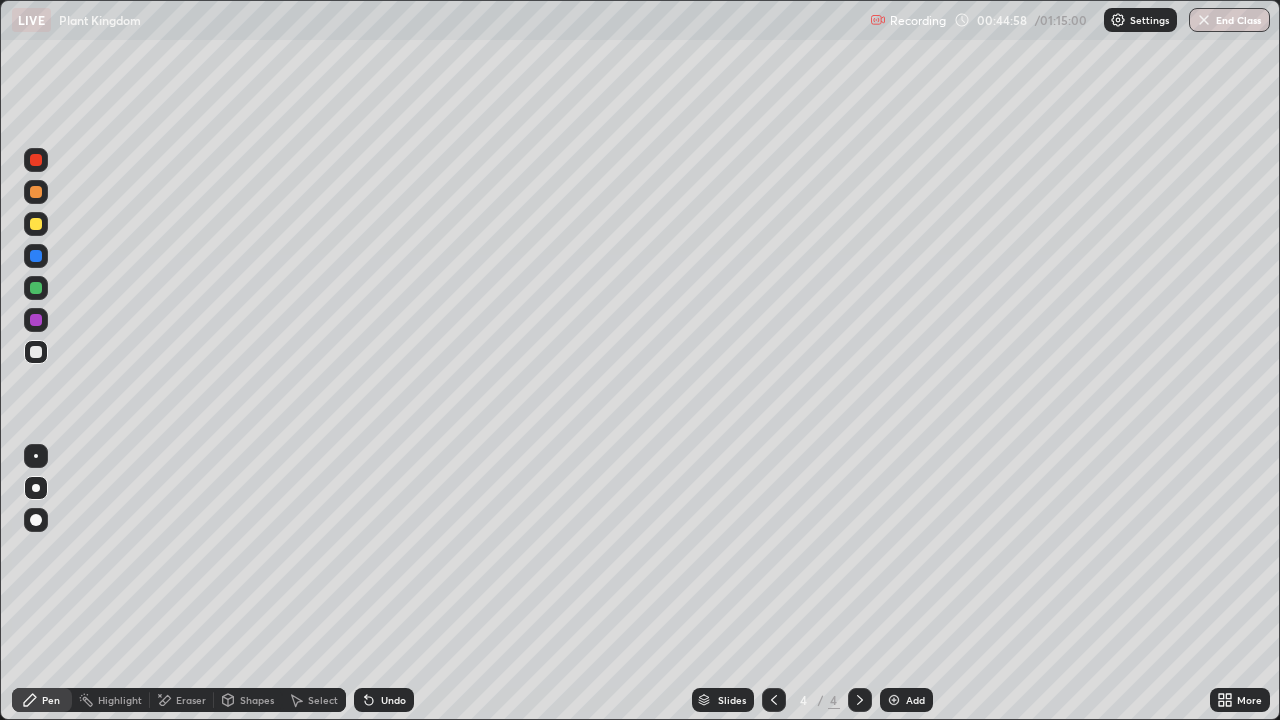 click on "Undo" at bounding box center [393, 700] 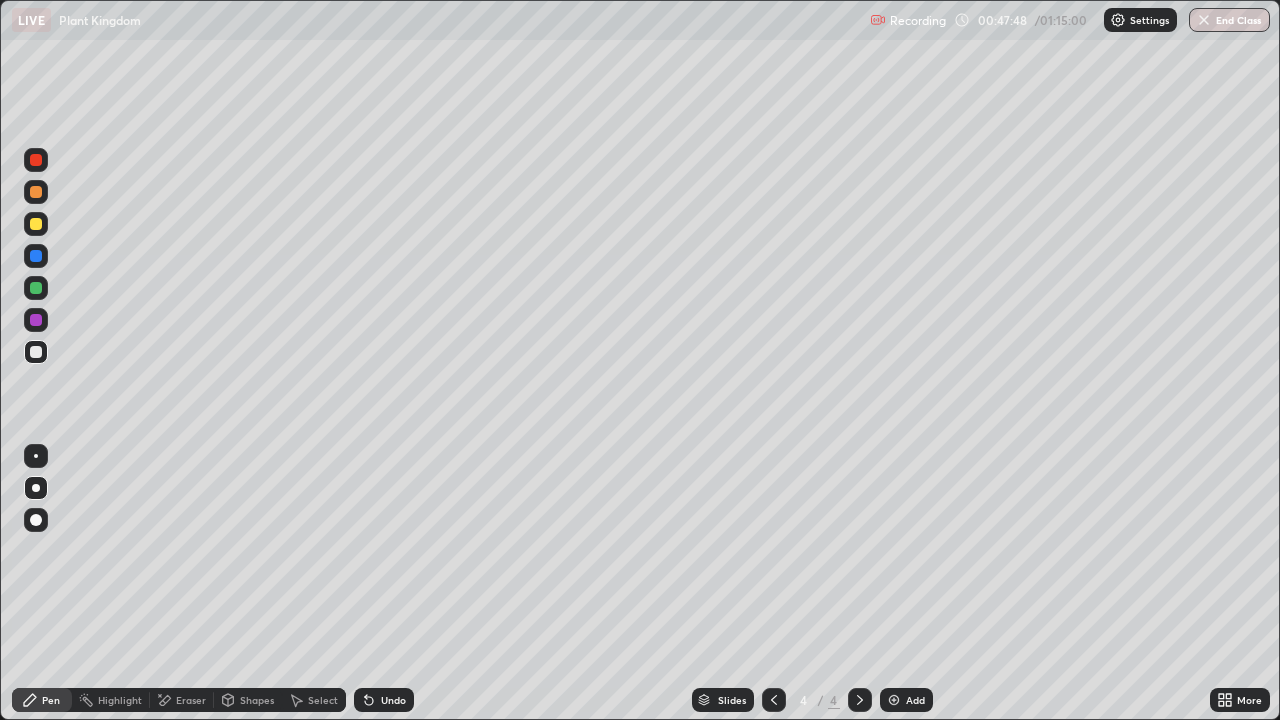 click at bounding box center [894, 700] 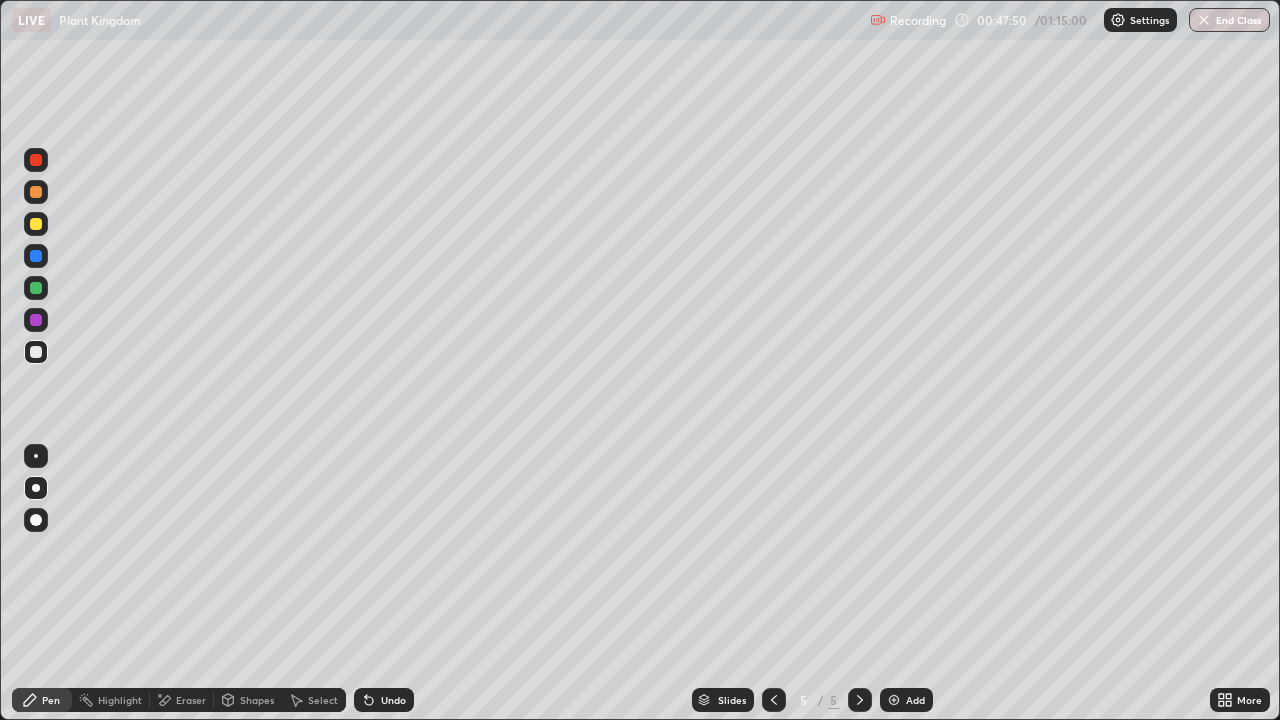 click at bounding box center [36, 224] 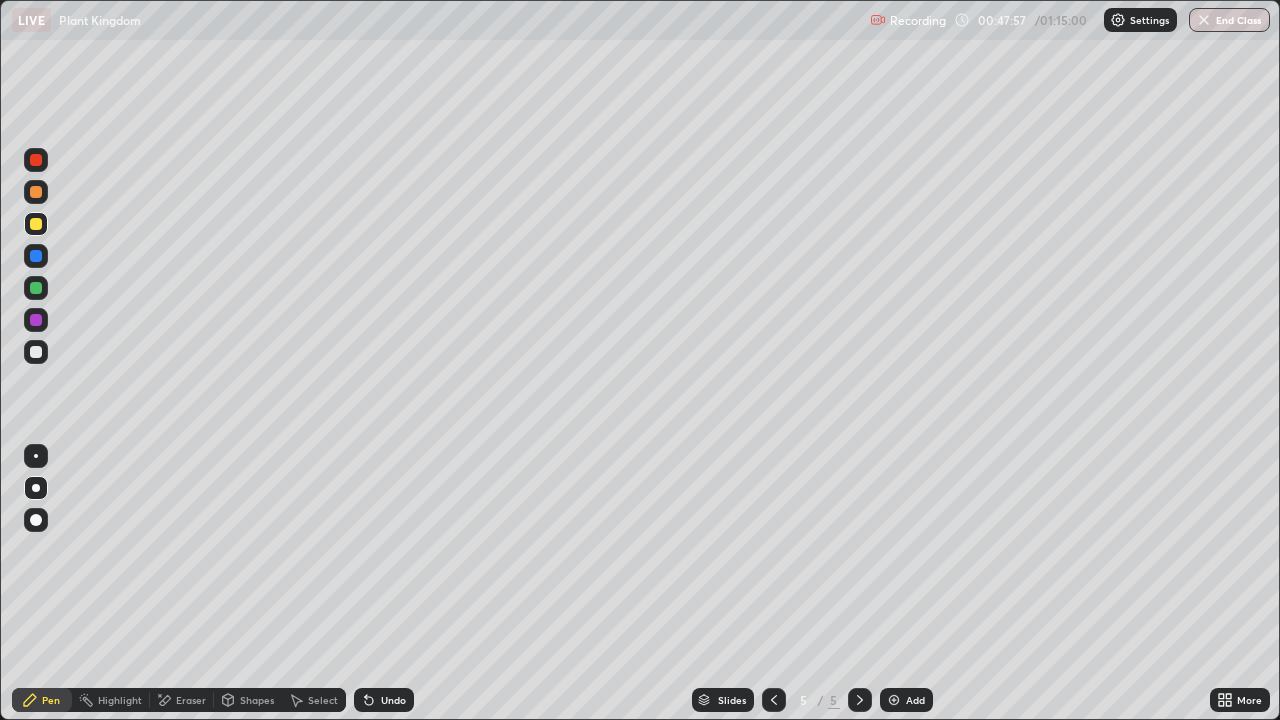 click at bounding box center (36, 352) 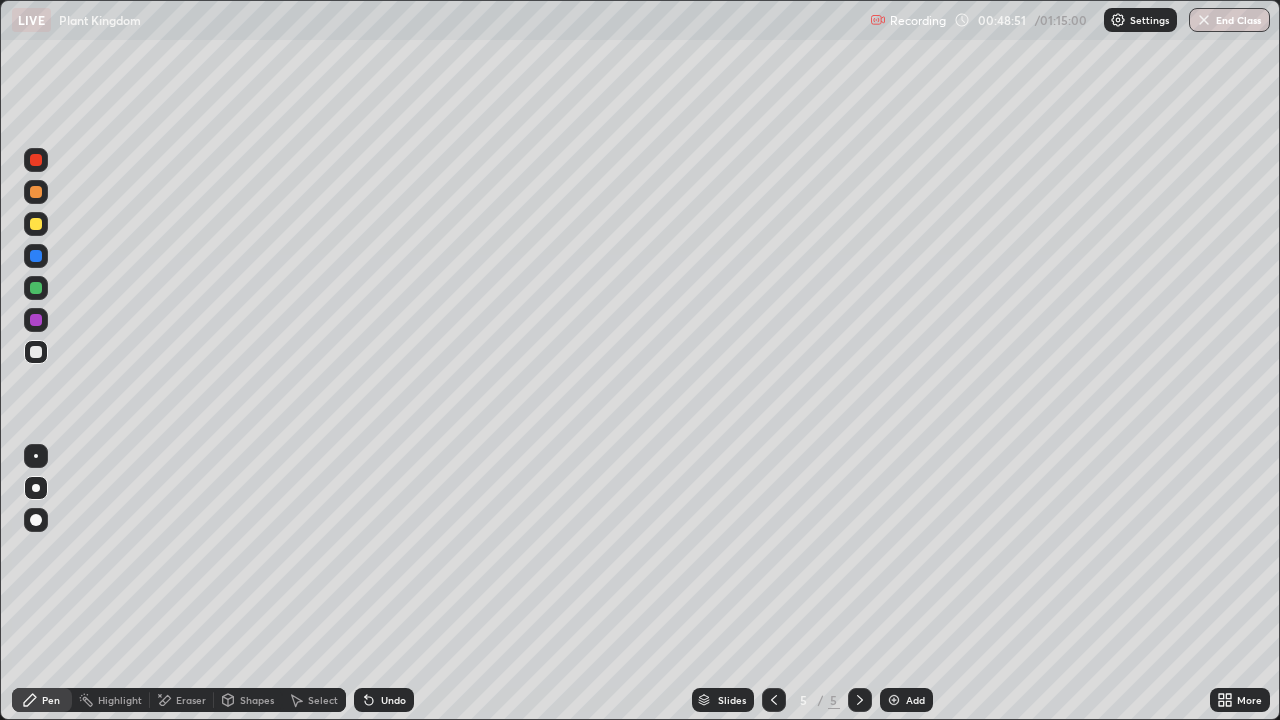 click 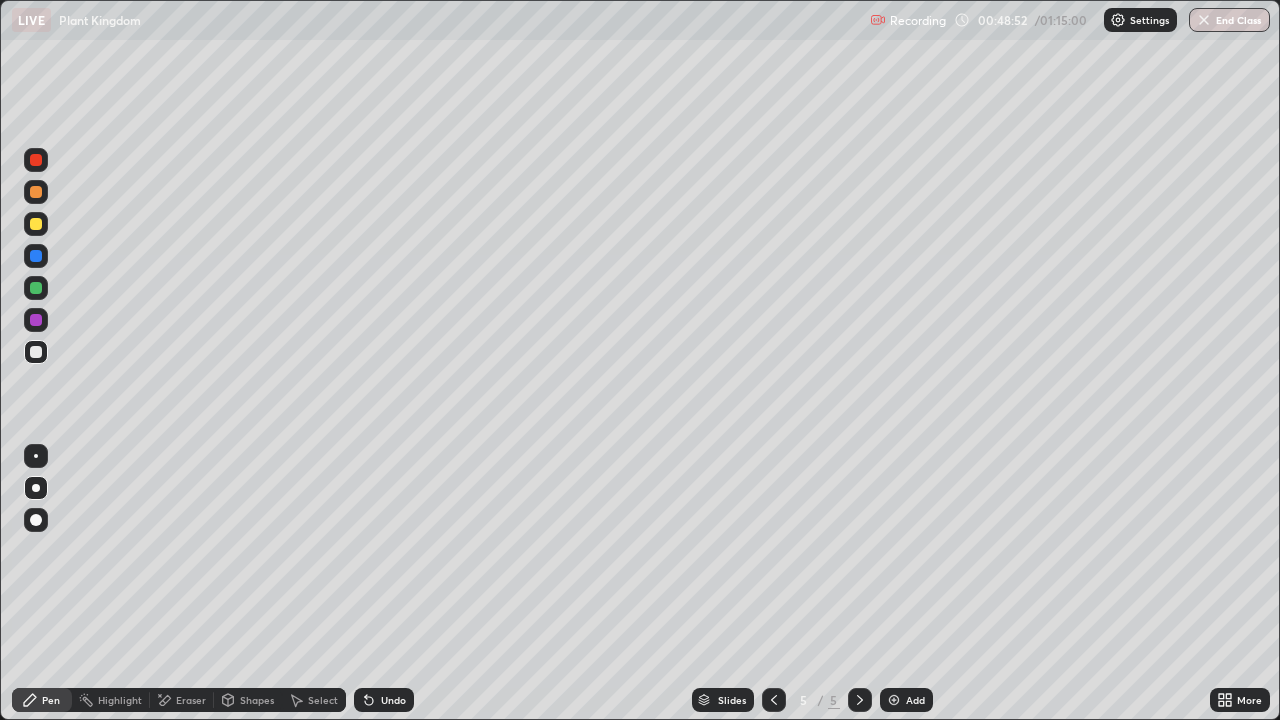 click 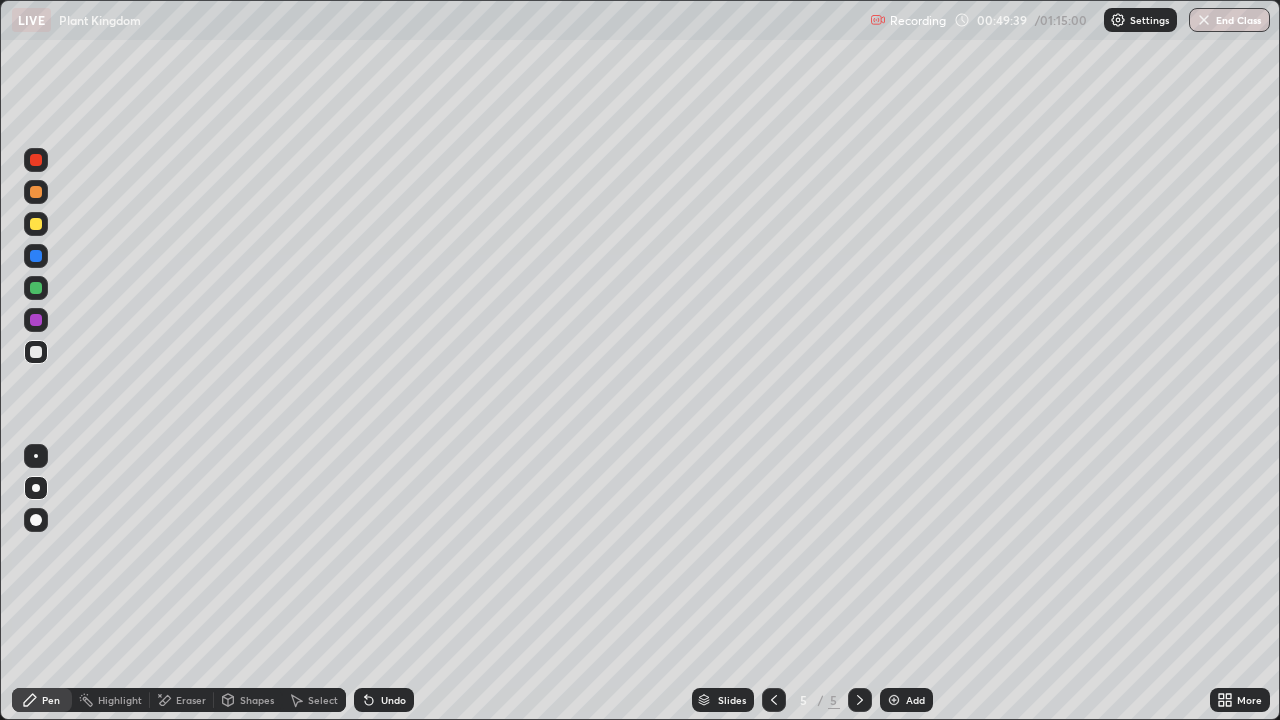 click at bounding box center [36, 224] 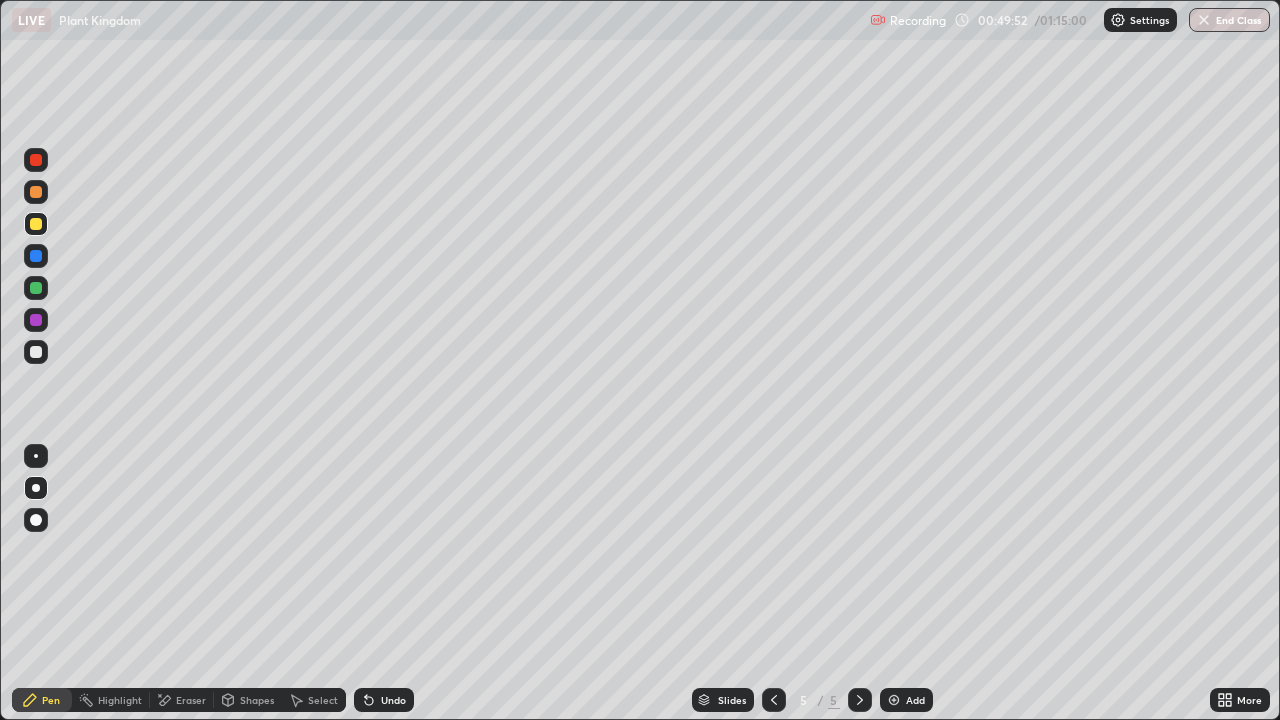 click at bounding box center (36, 352) 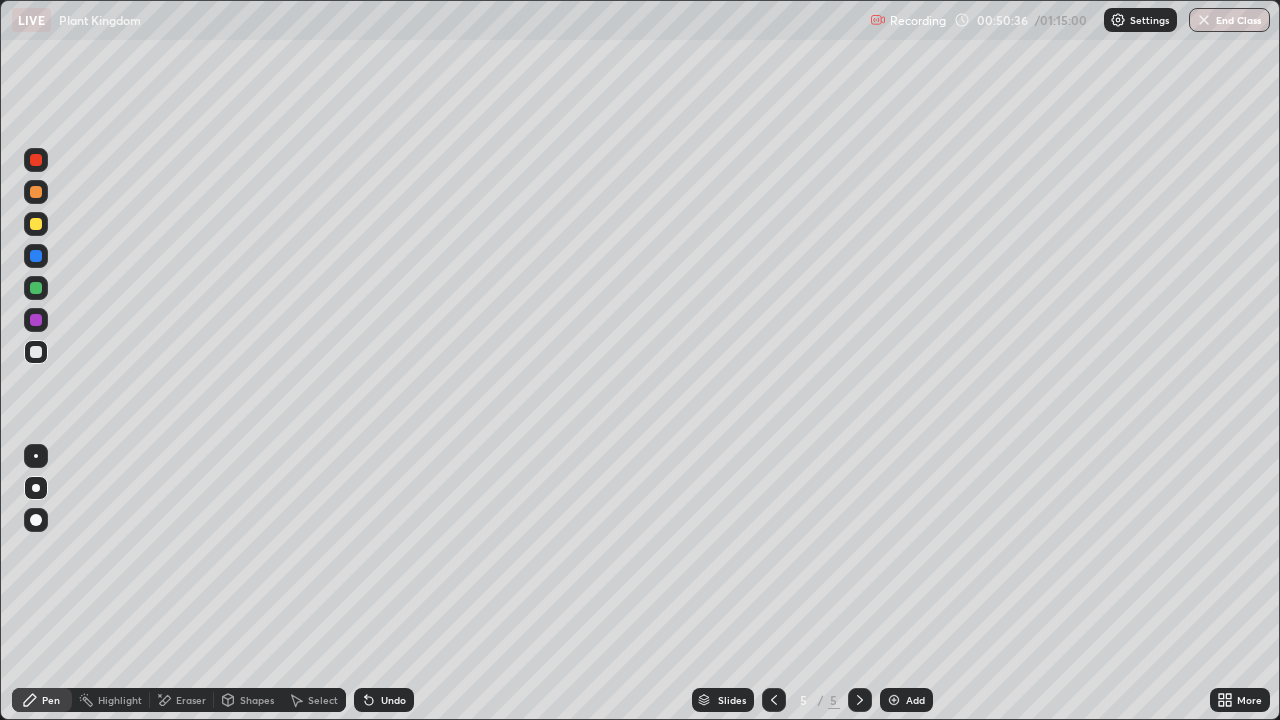 click at bounding box center [36, 352] 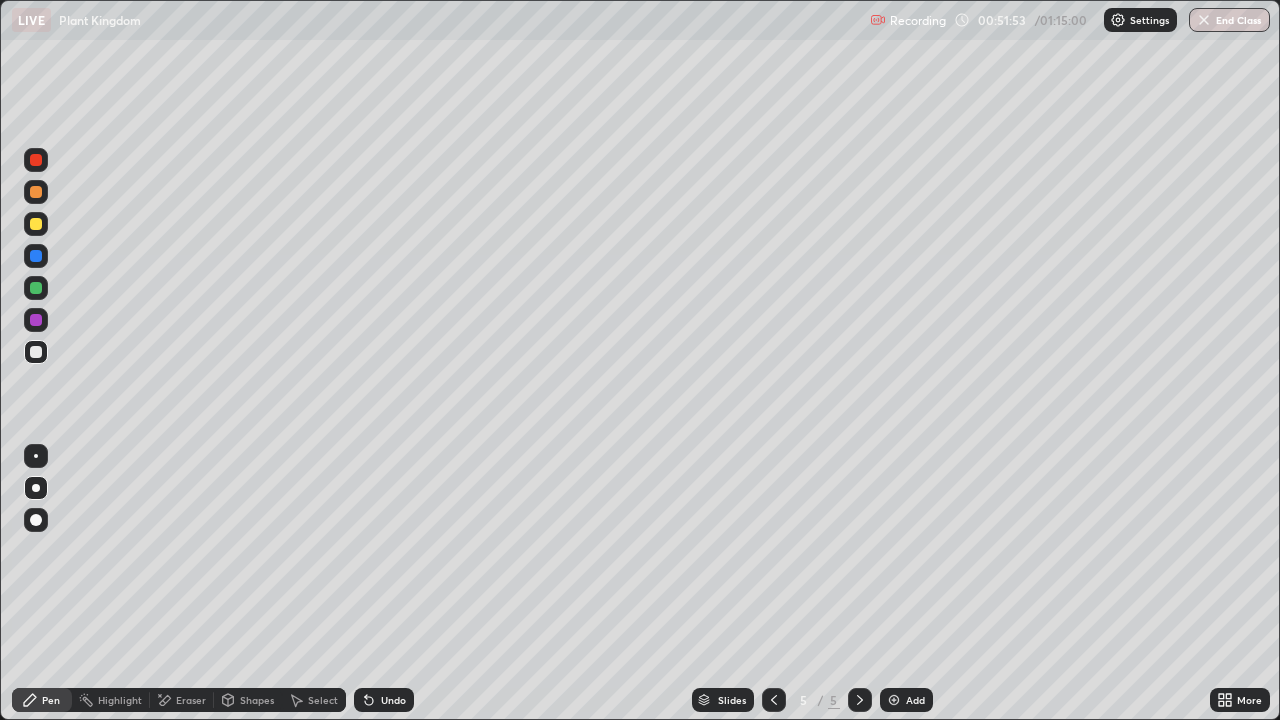 click on "Undo" at bounding box center (393, 700) 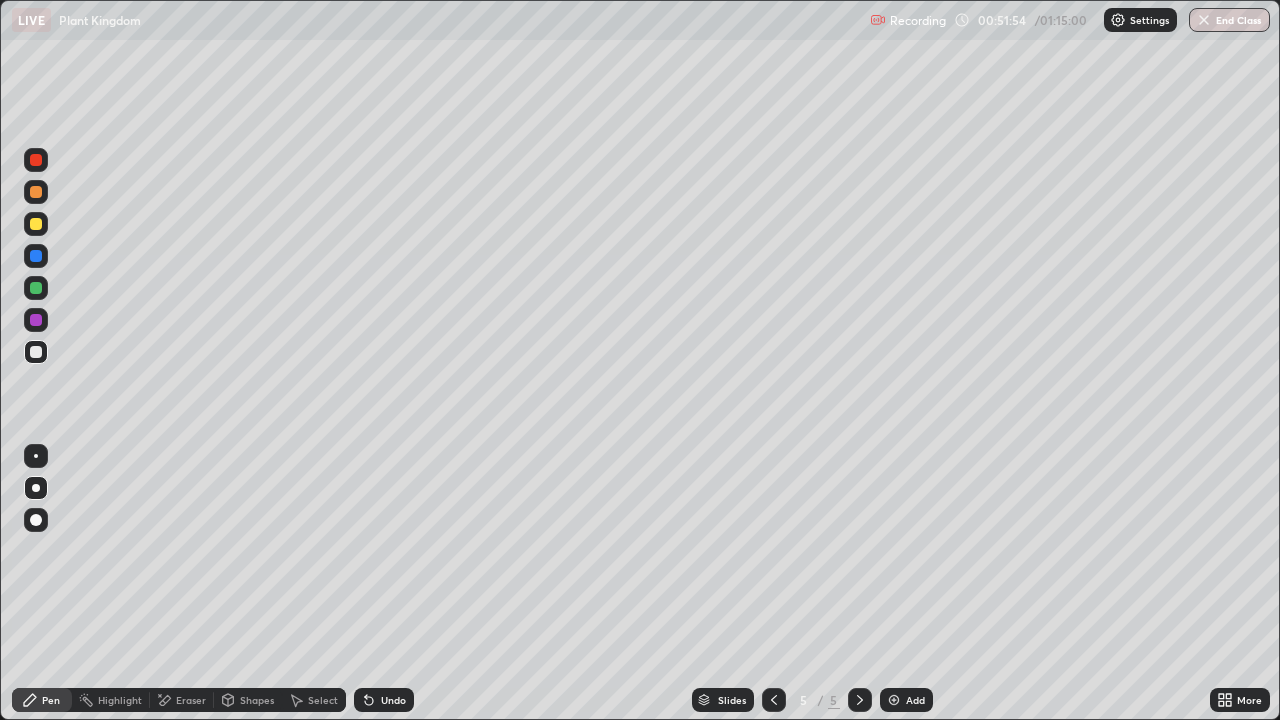click on "Undo" at bounding box center (384, 700) 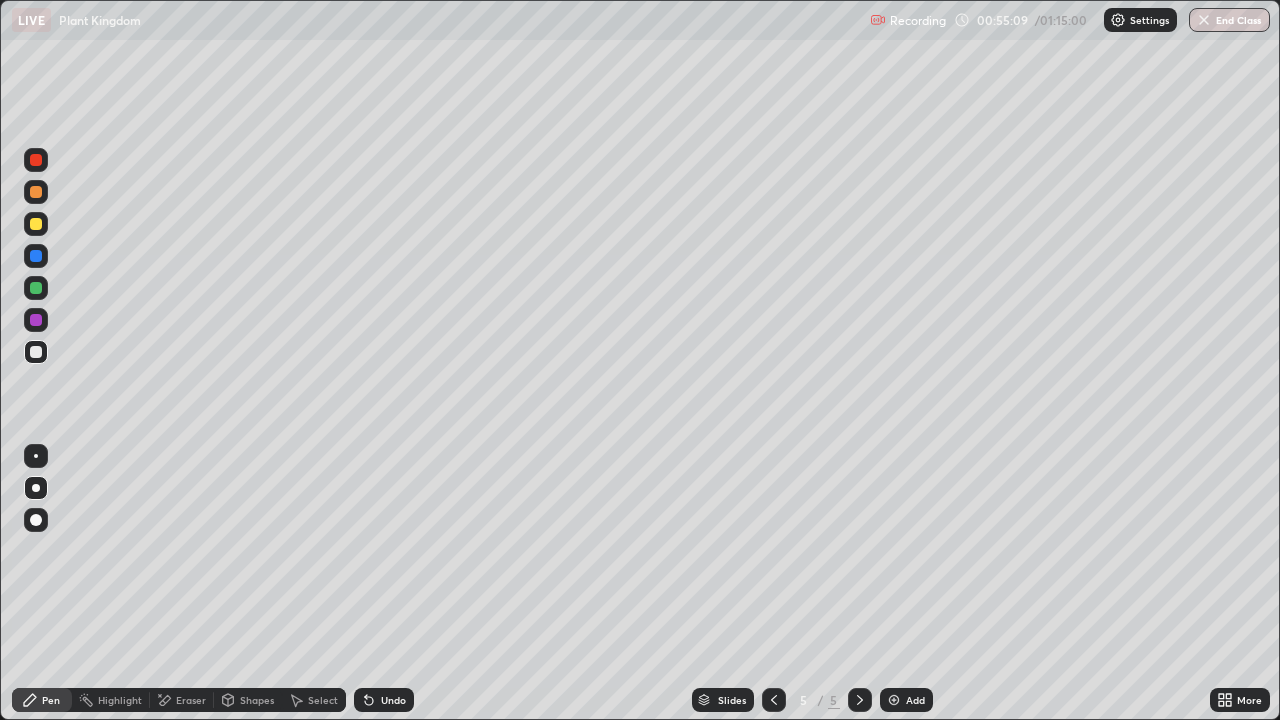 click at bounding box center (36, 224) 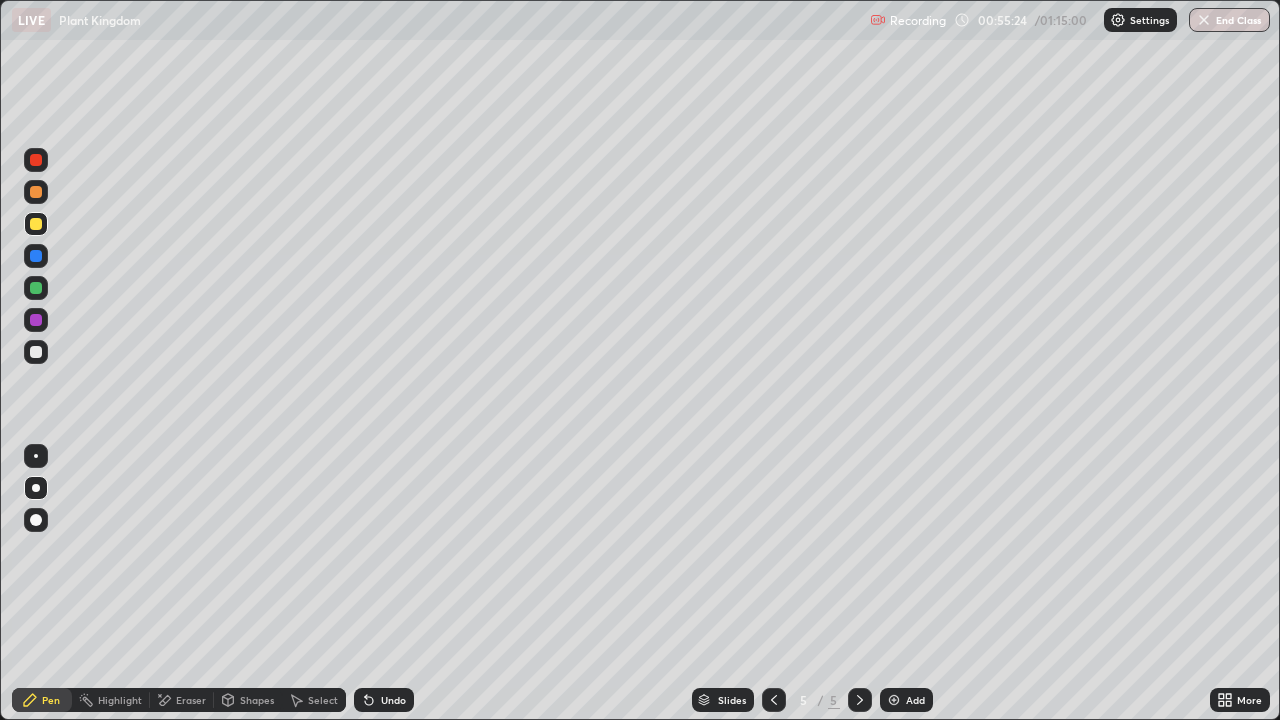 click at bounding box center (36, 352) 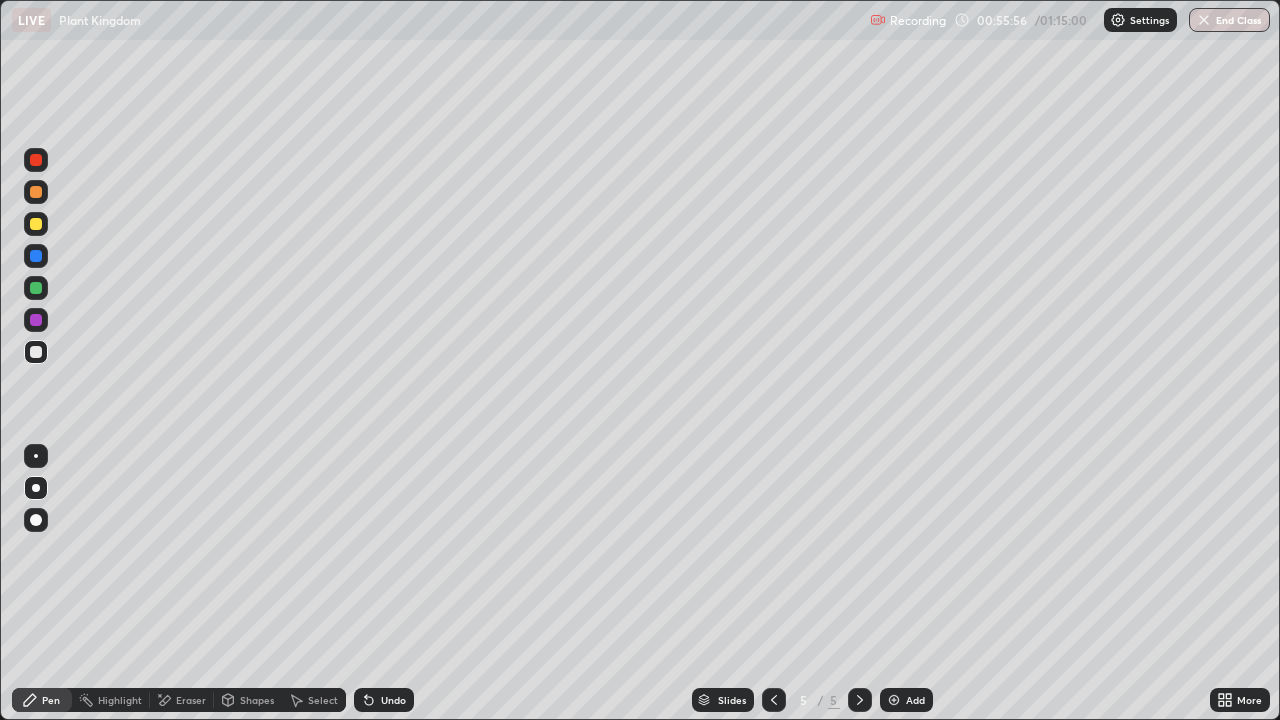 click 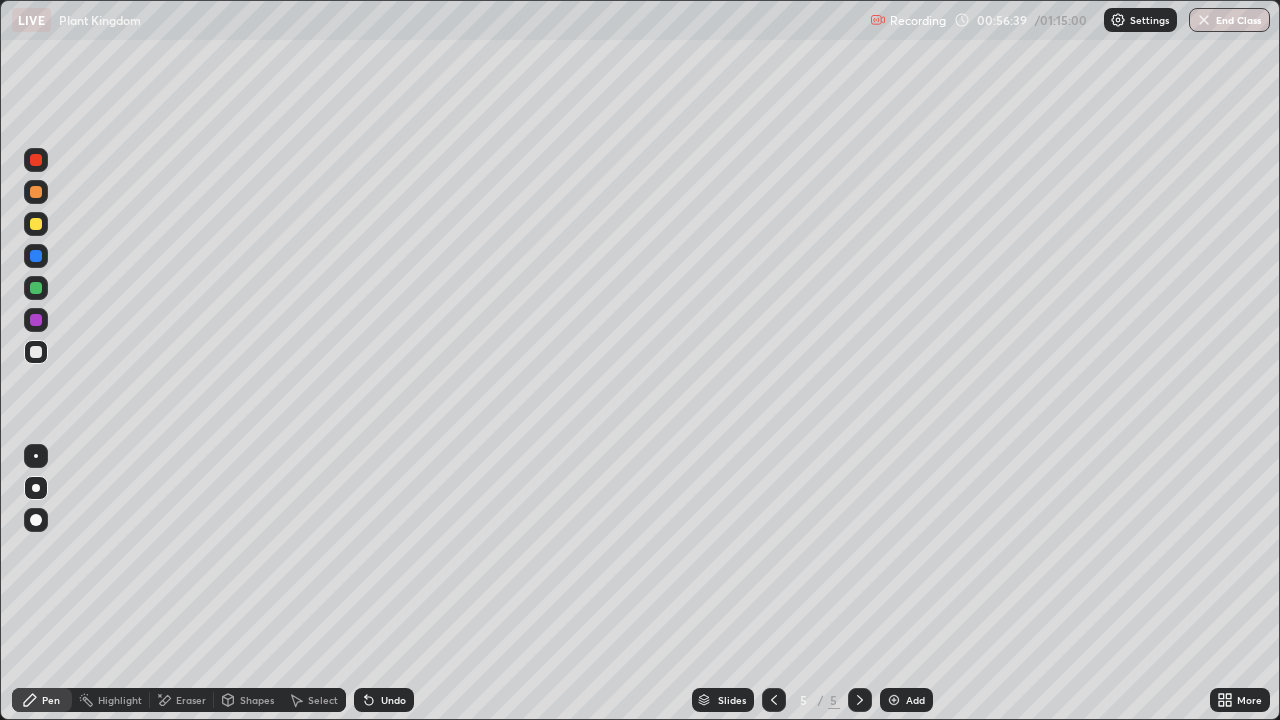 click at bounding box center [36, 352] 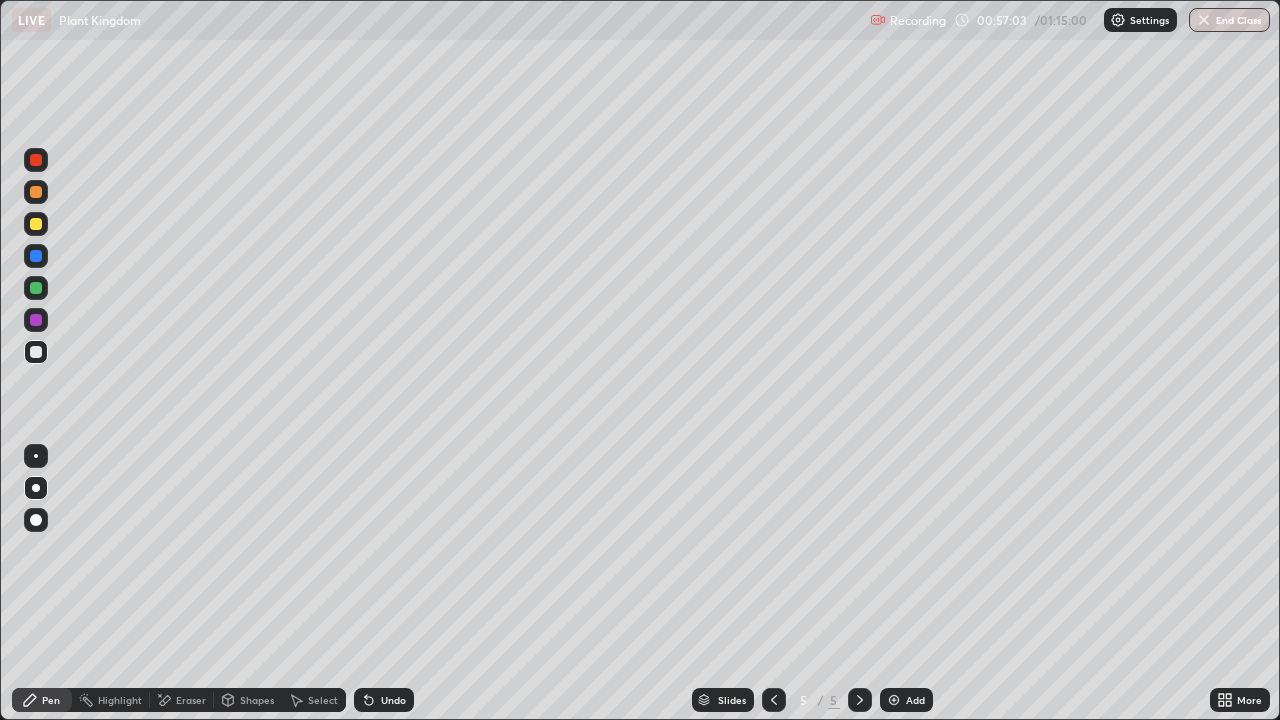 click at bounding box center [36, 224] 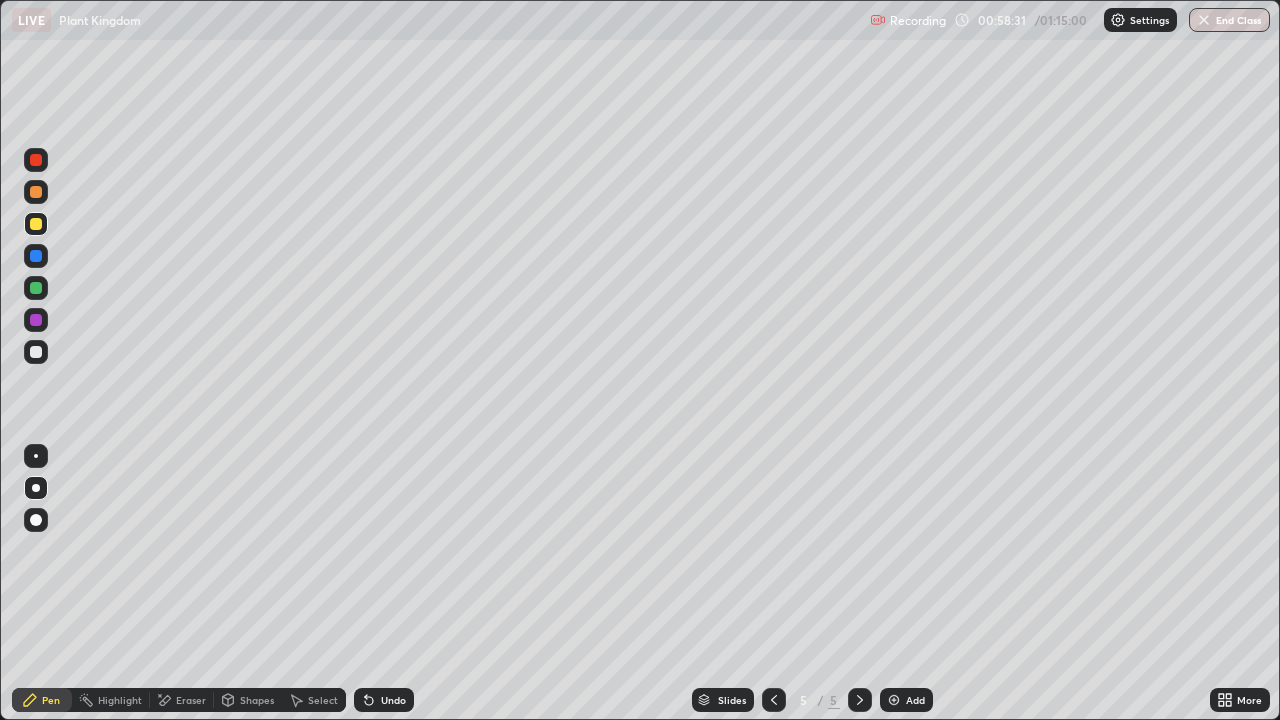 click 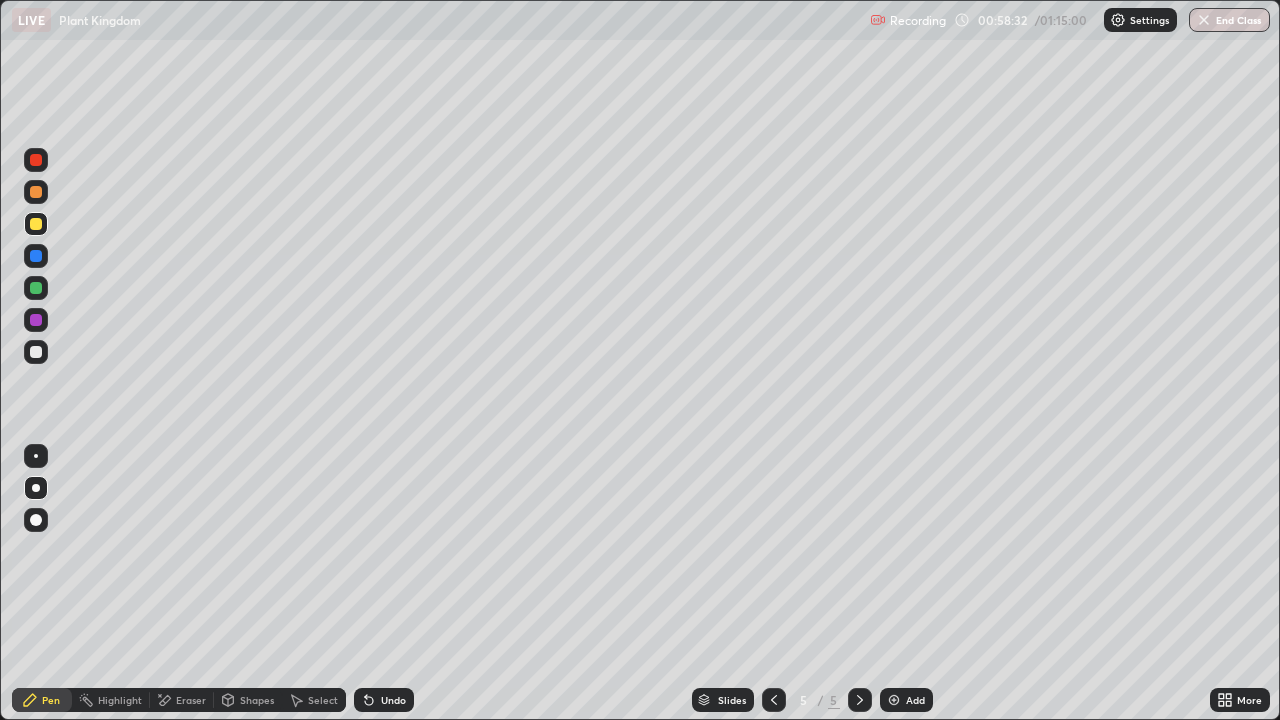 click at bounding box center [36, 352] 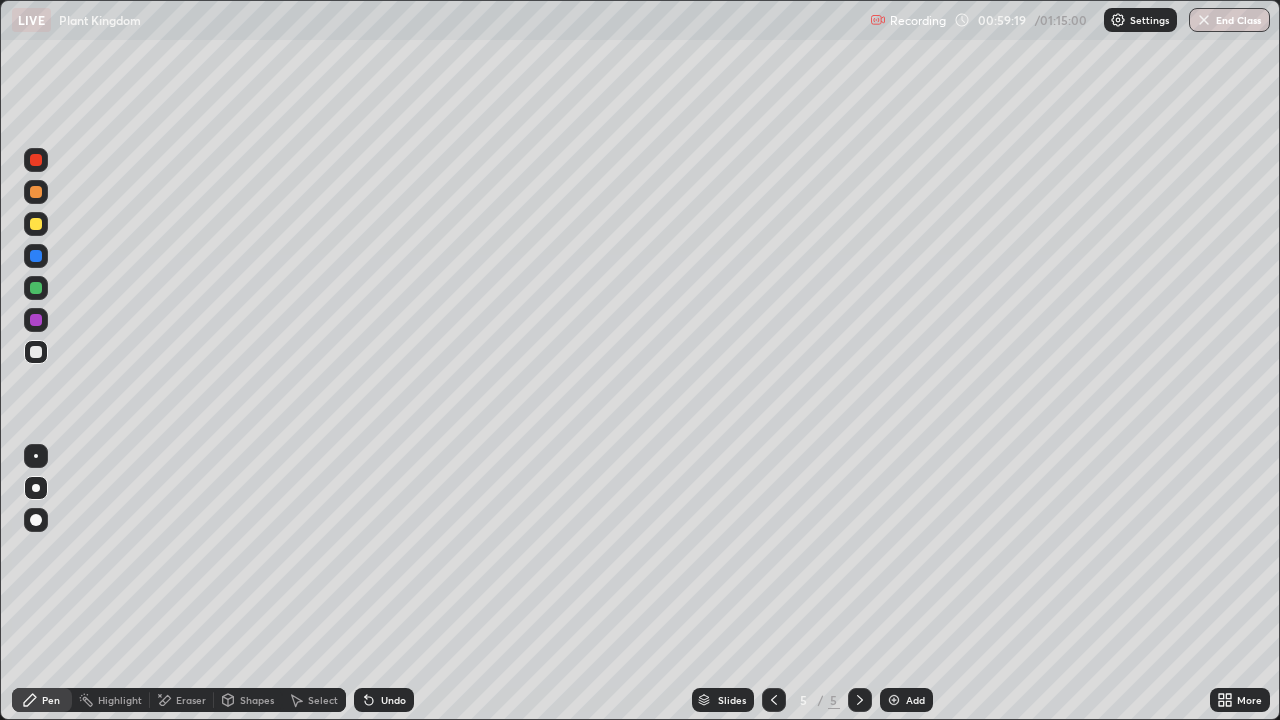 click on "Add" at bounding box center (906, 700) 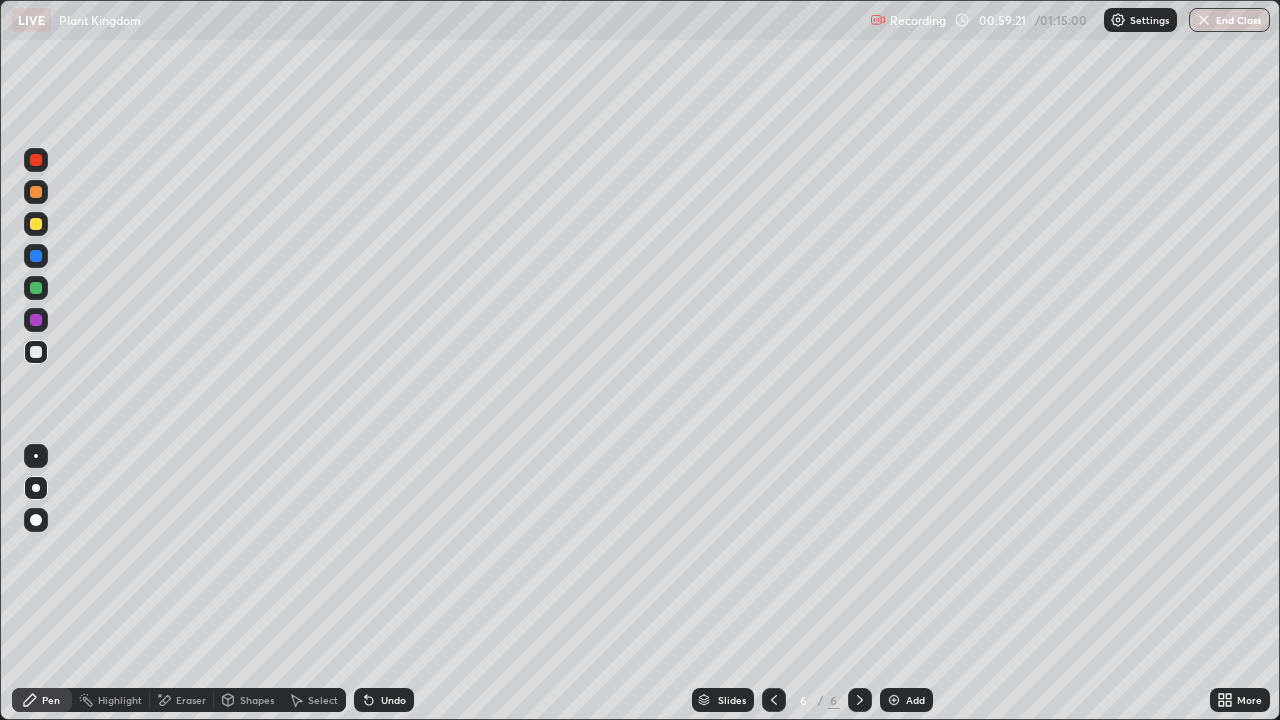 click at bounding box center (36, 224) 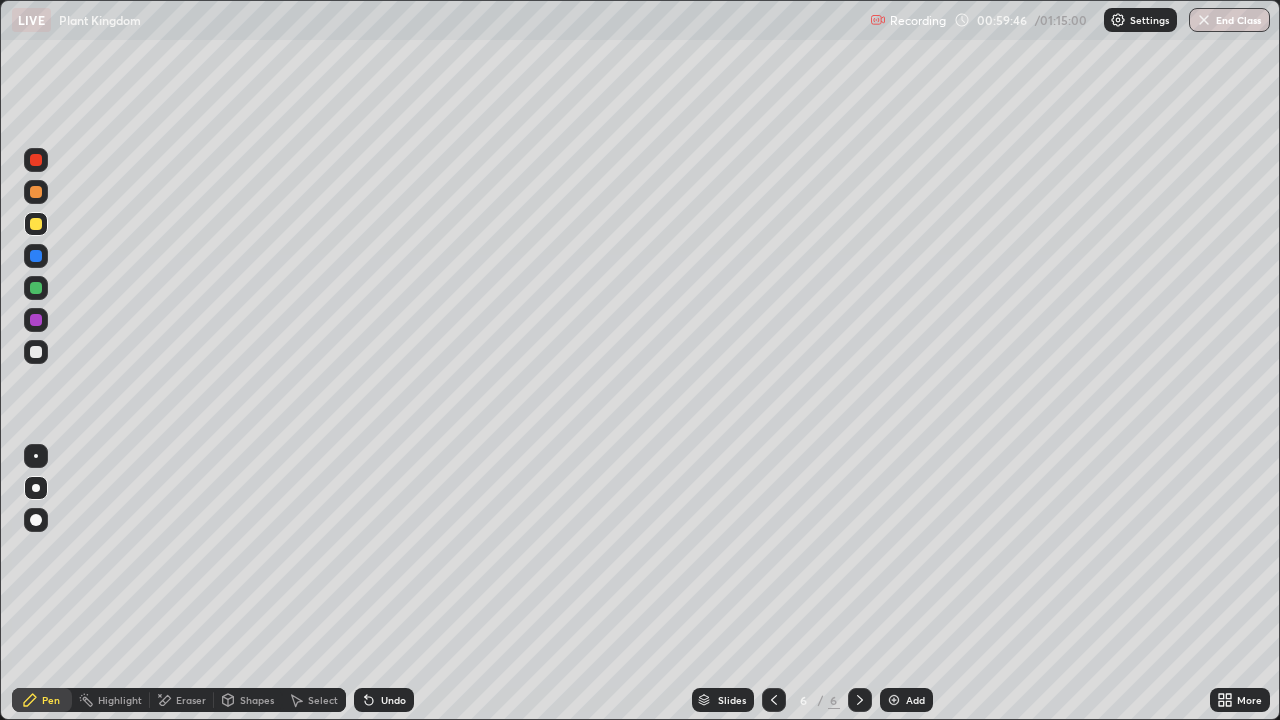 click at bounding box center [36, 352] 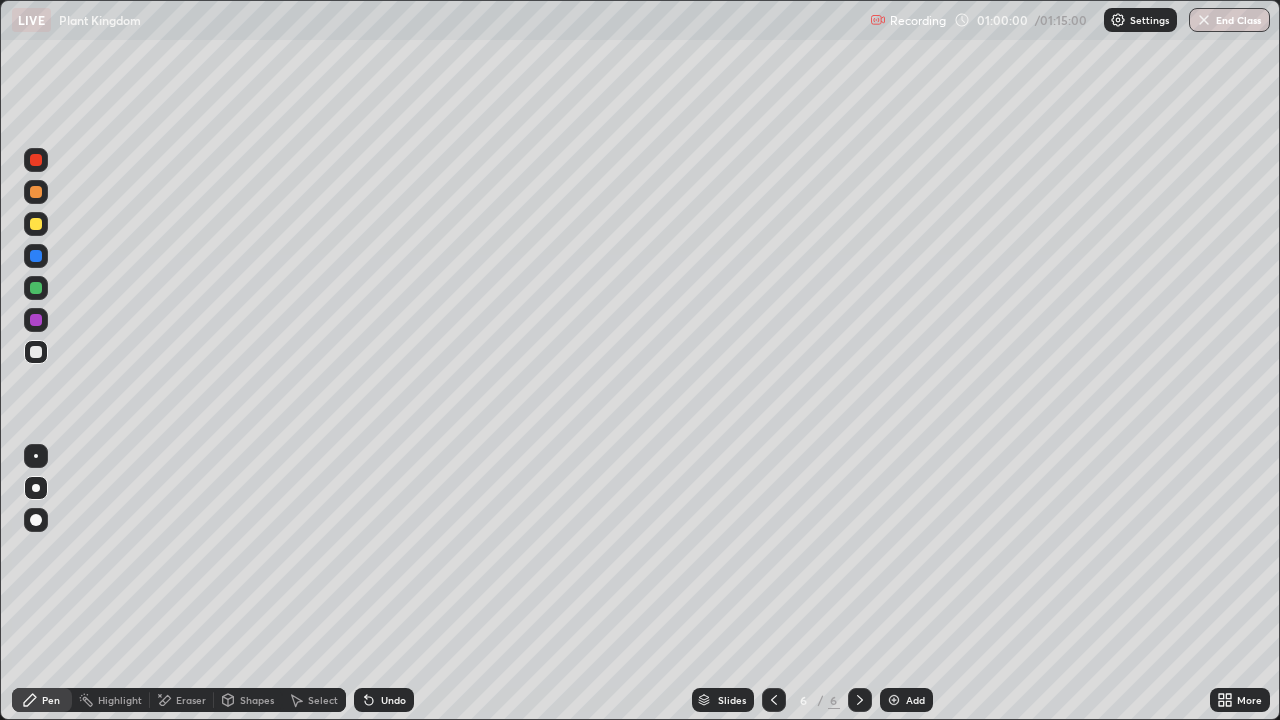 click at bounding box center [36, 256] 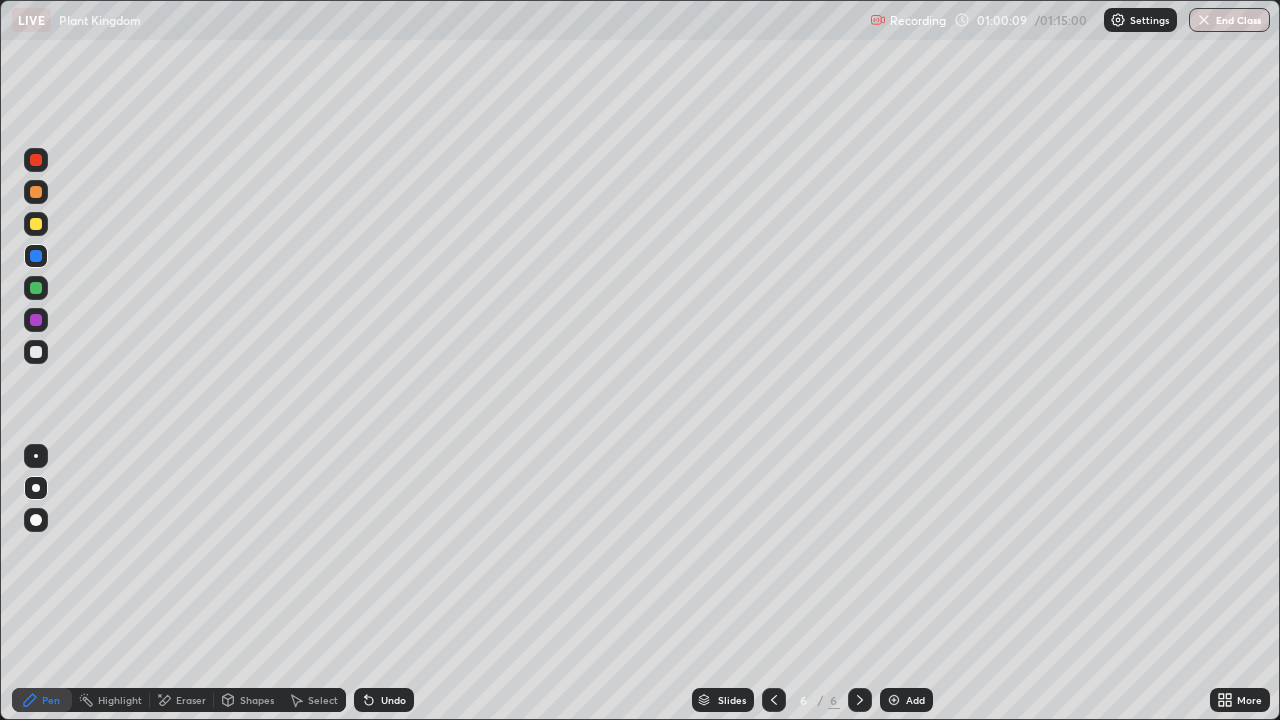 click at bounding box center (36, 352) 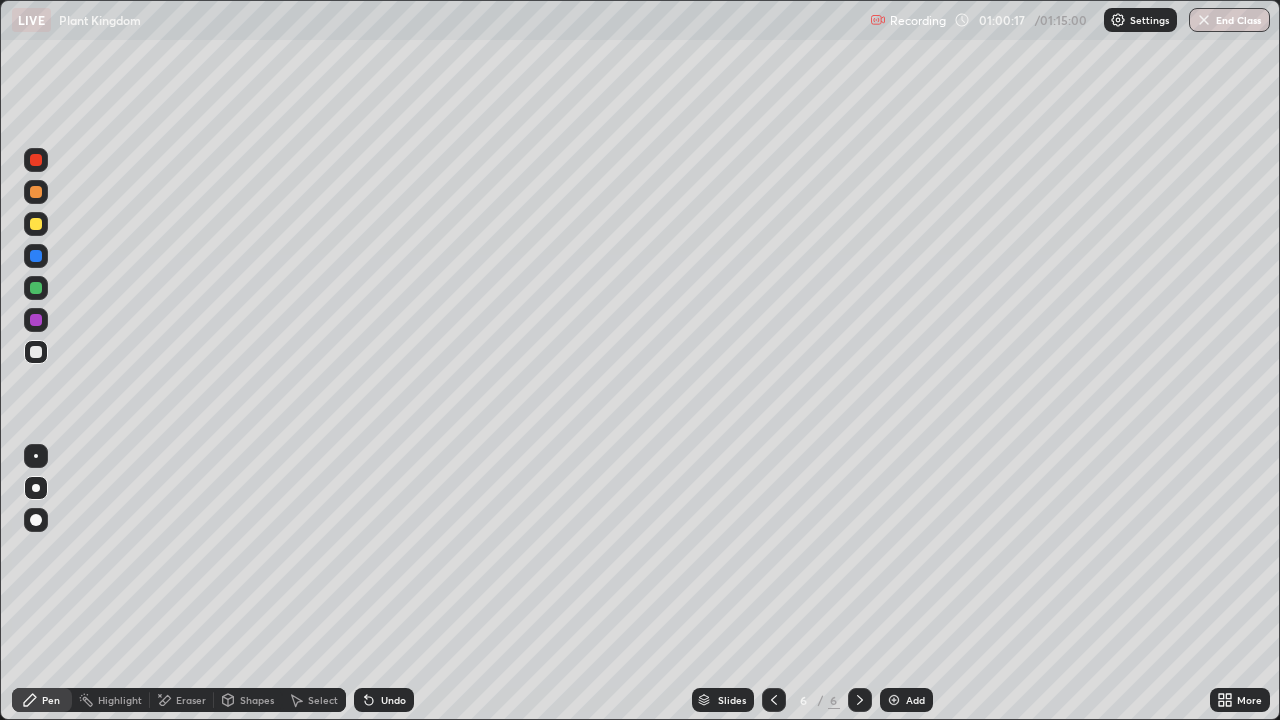 click on "Eraser" at bounding box center (182, 700) 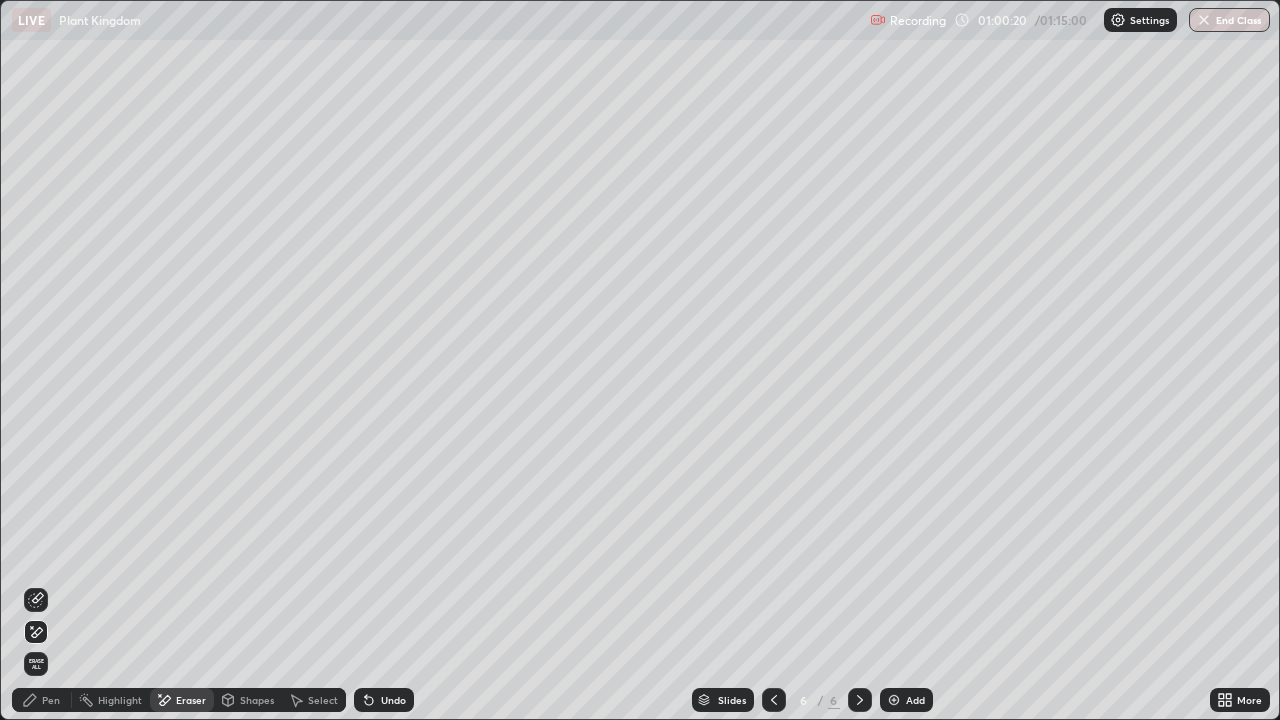 click on "Pen" at bounding box center (51, 700) 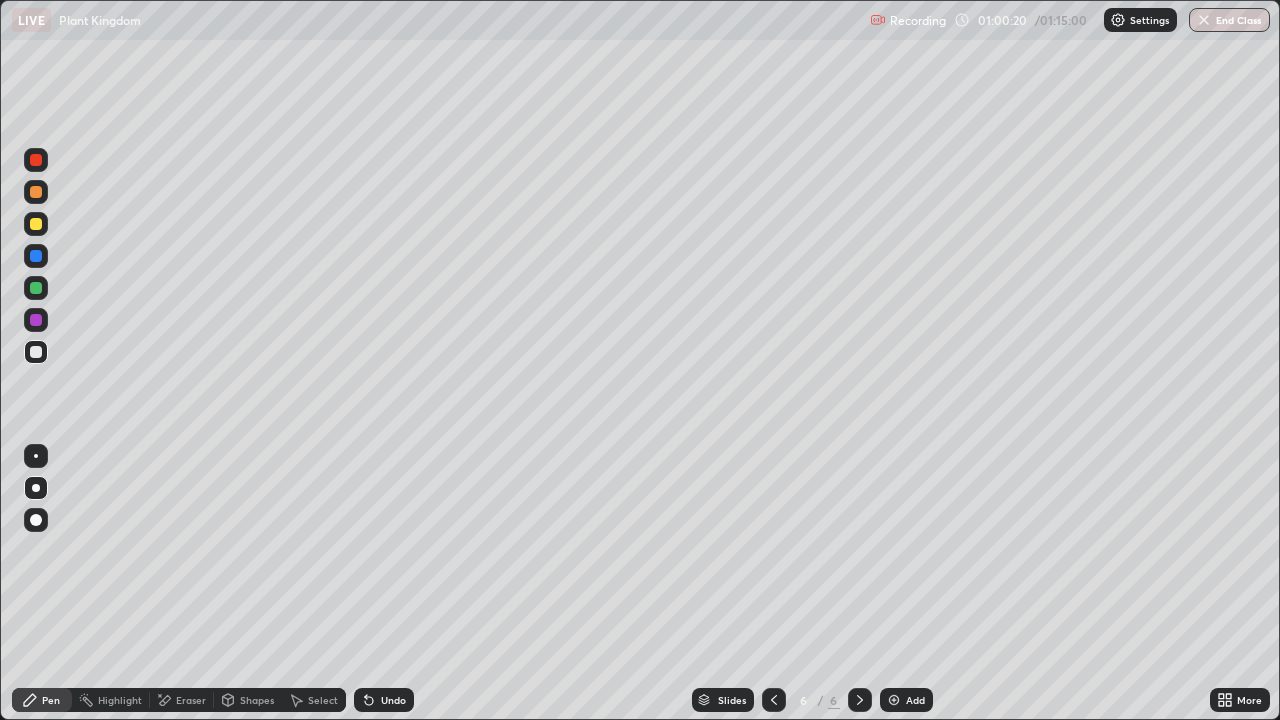 click at bounding box center (36, 224) 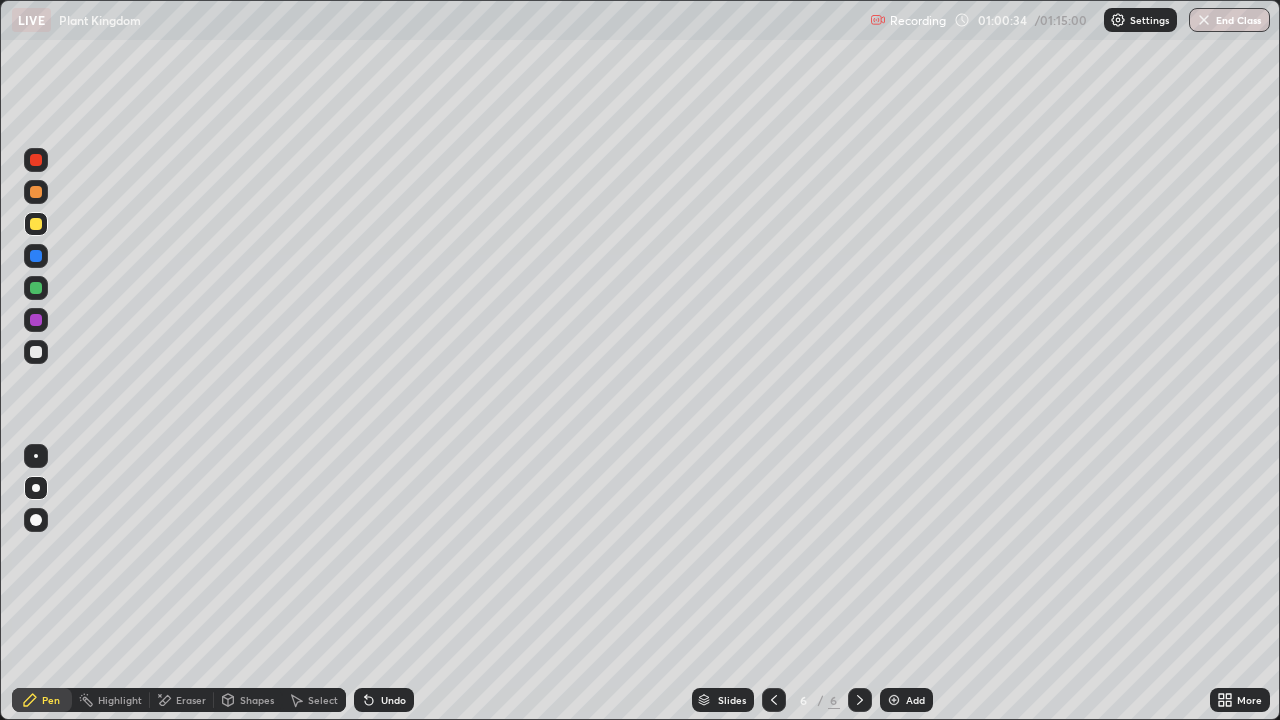 click at bounding box center (36, 352) 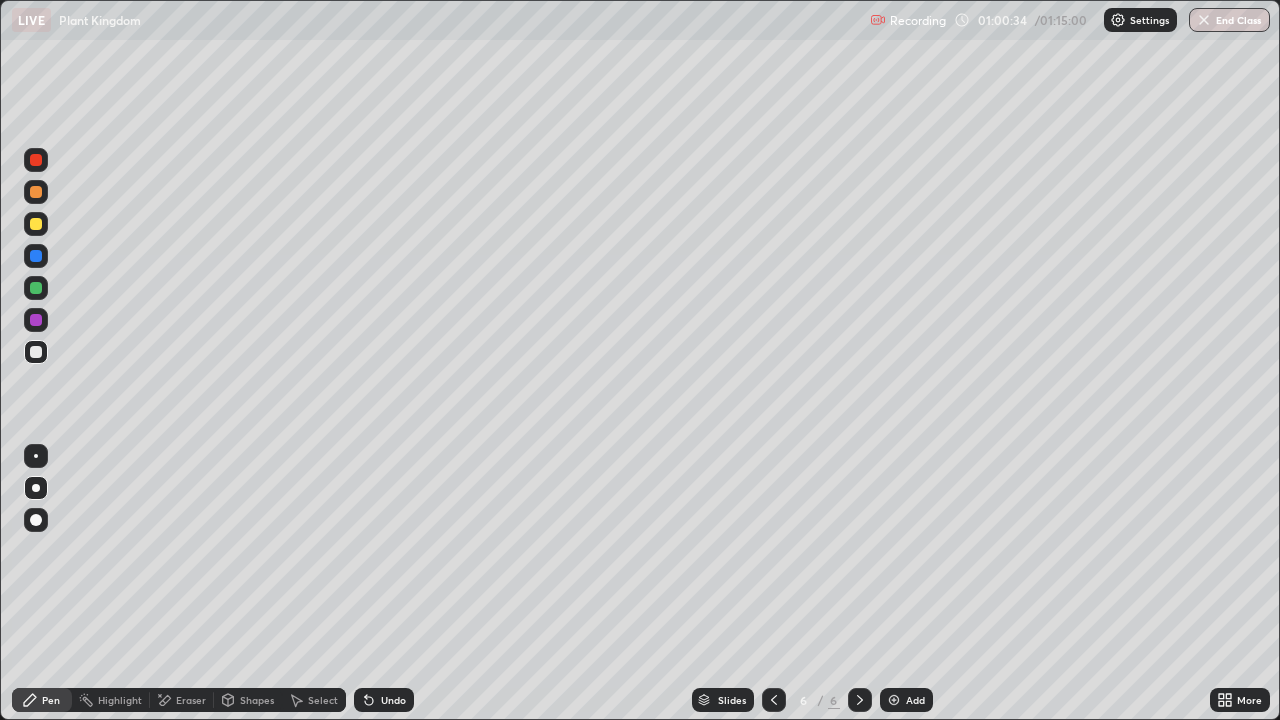 click at bounding box center [36, 352] 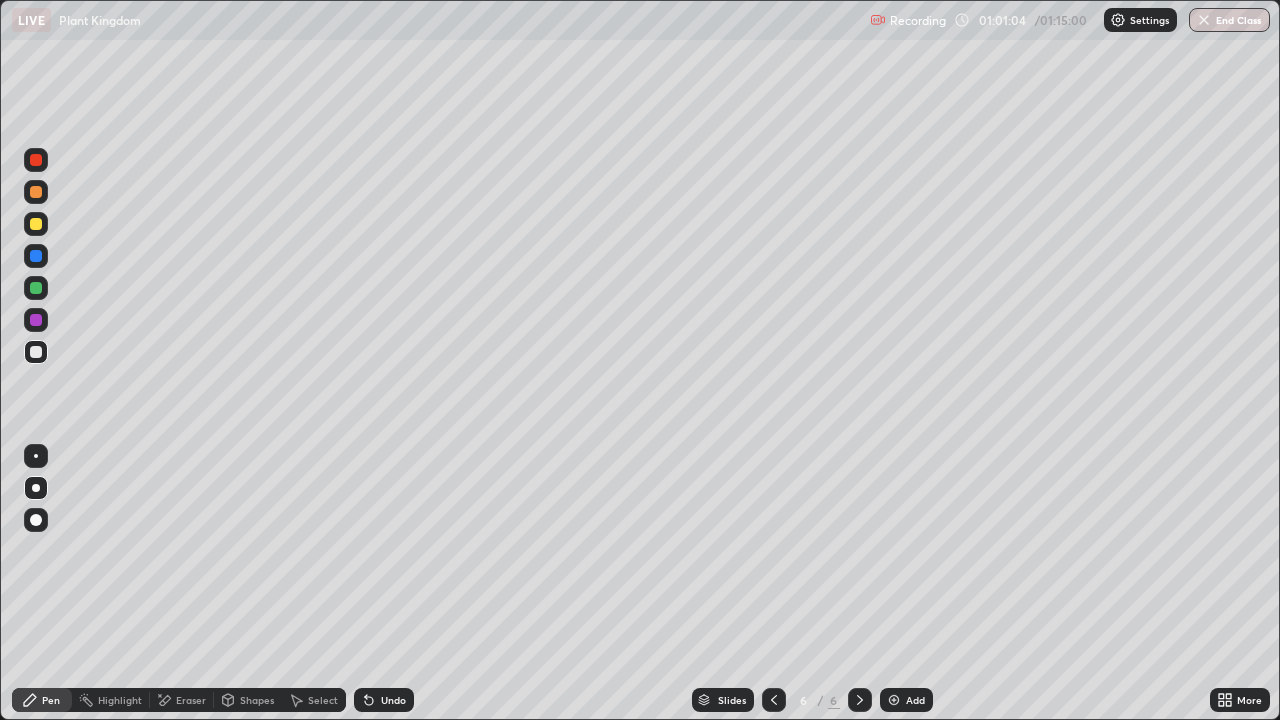 click on "Undo" at bounding box center (384, 700) 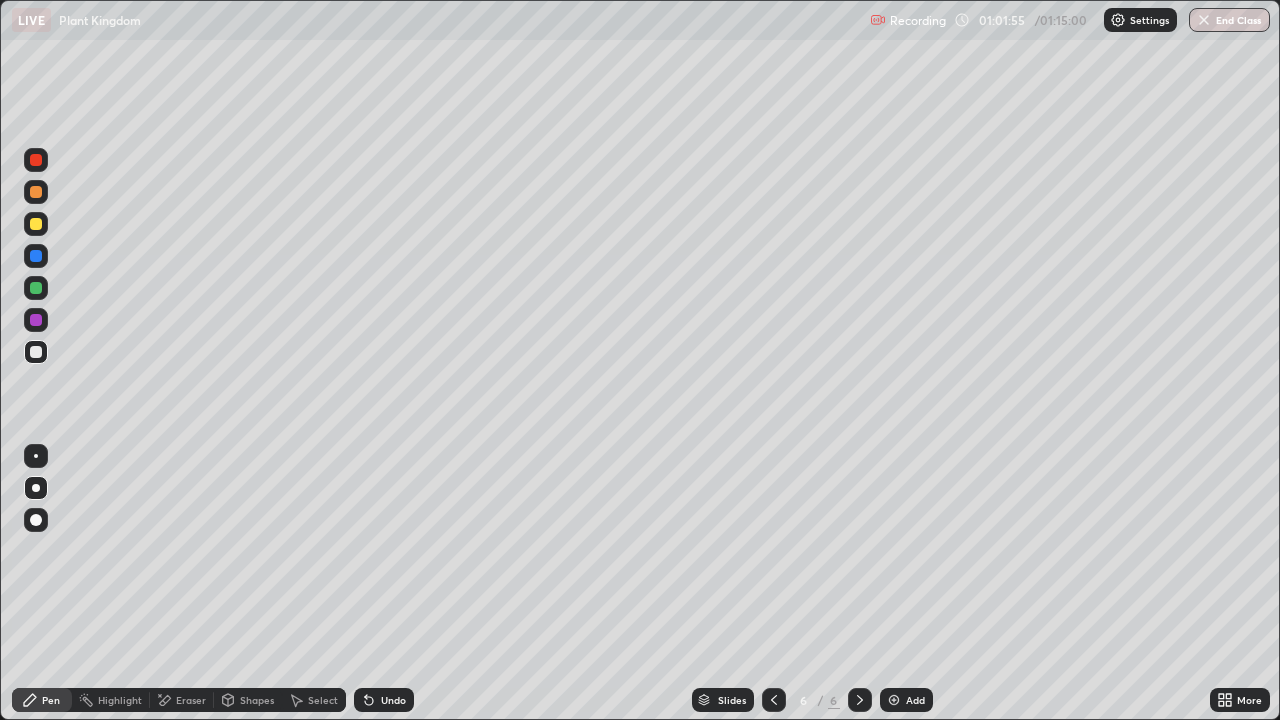 click at bounding box center [36, 224] 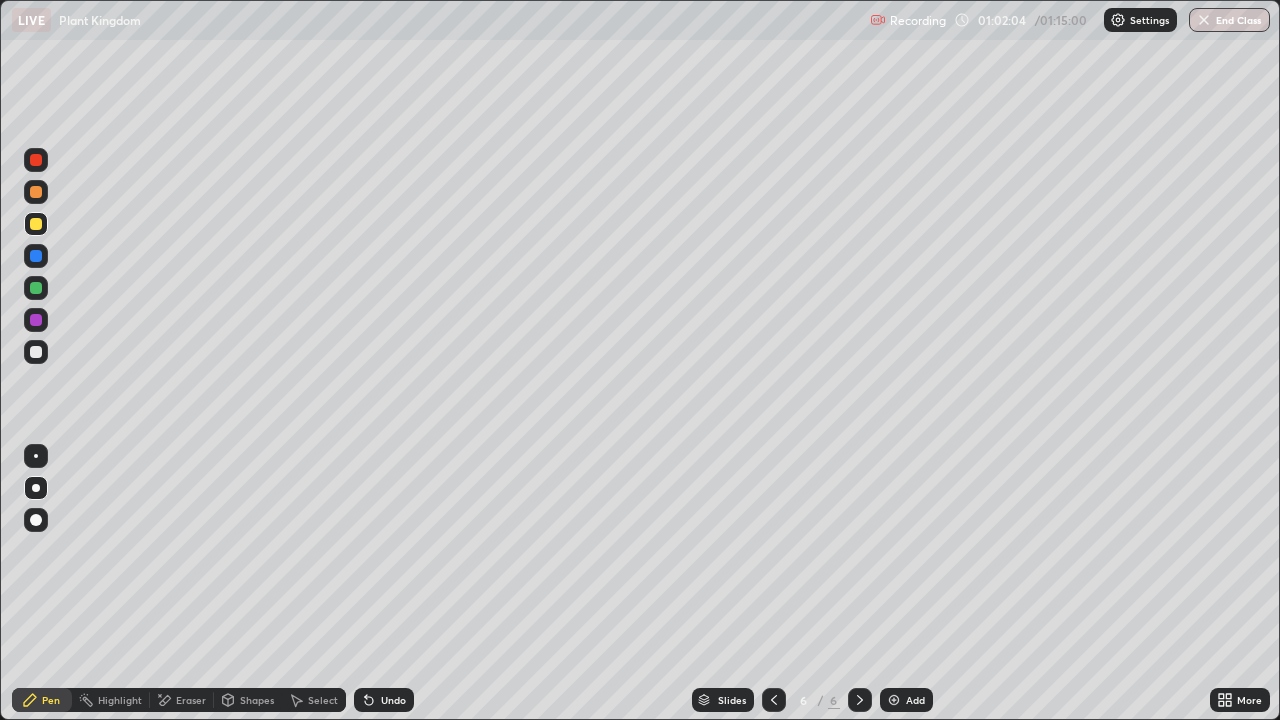 click at bounding box center [36, 224] 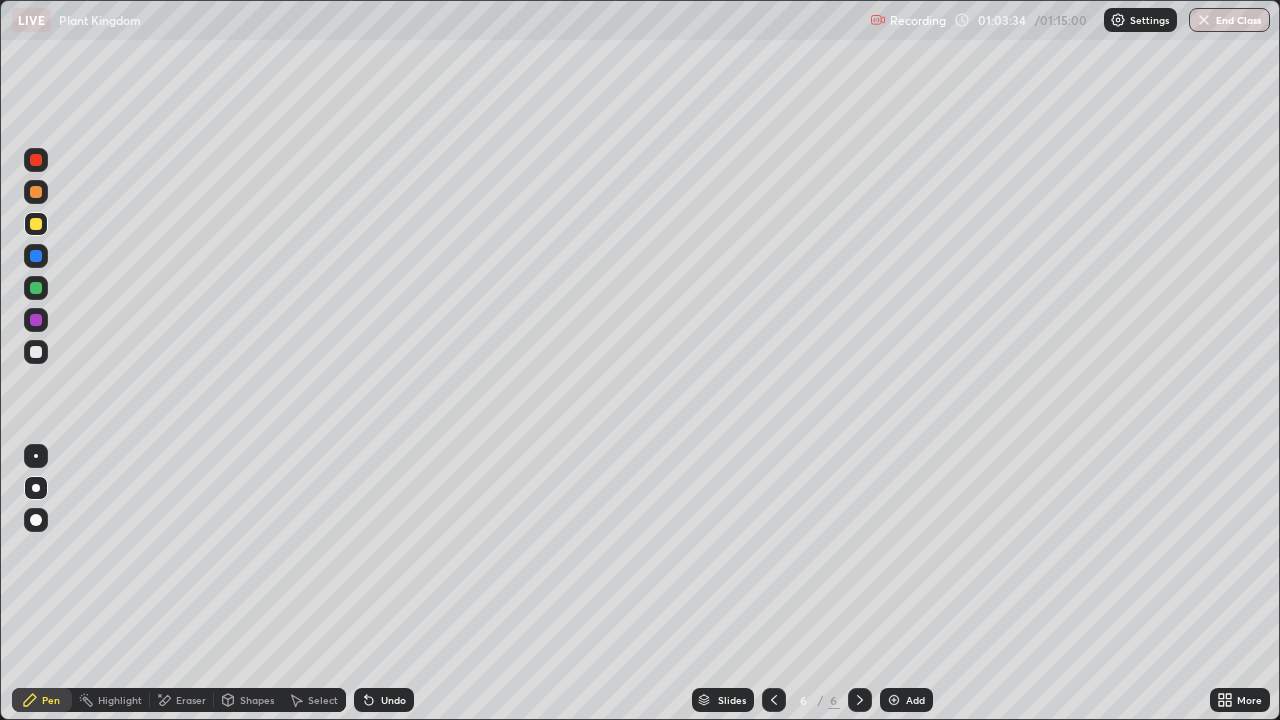 click at bounding box center [36, 352] 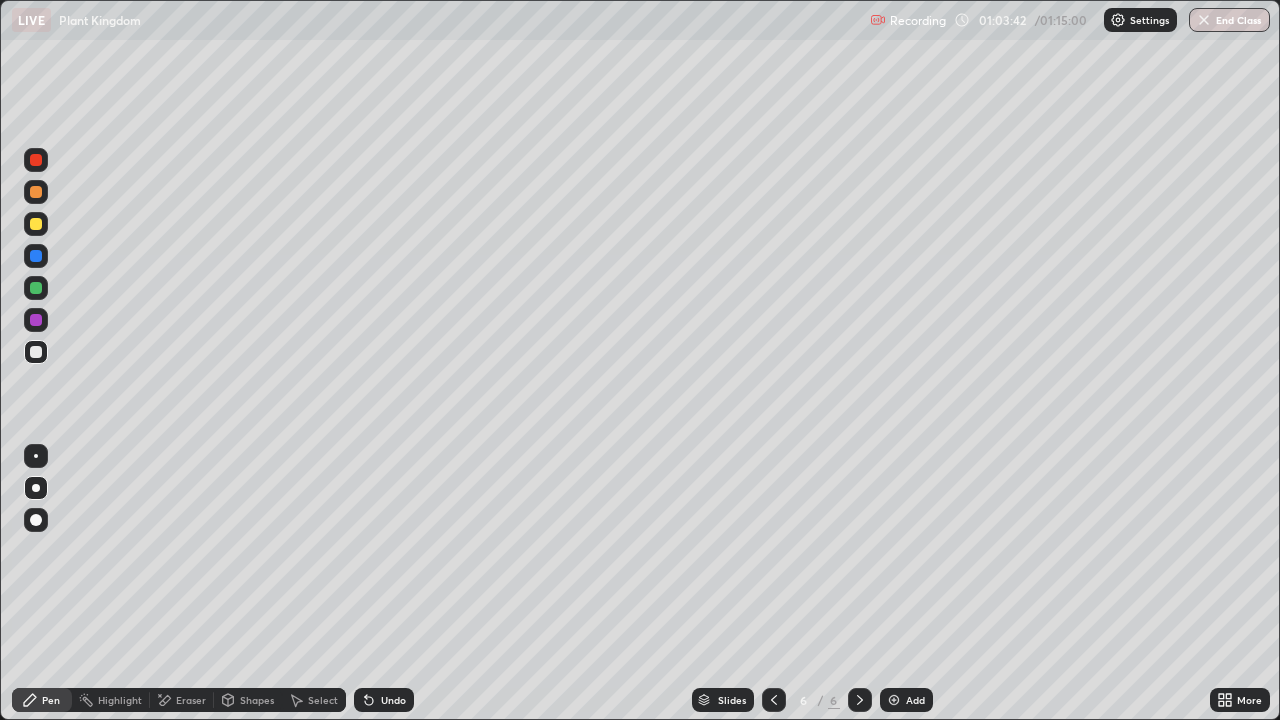 click on "Undo" at bounding box center [384, 700] 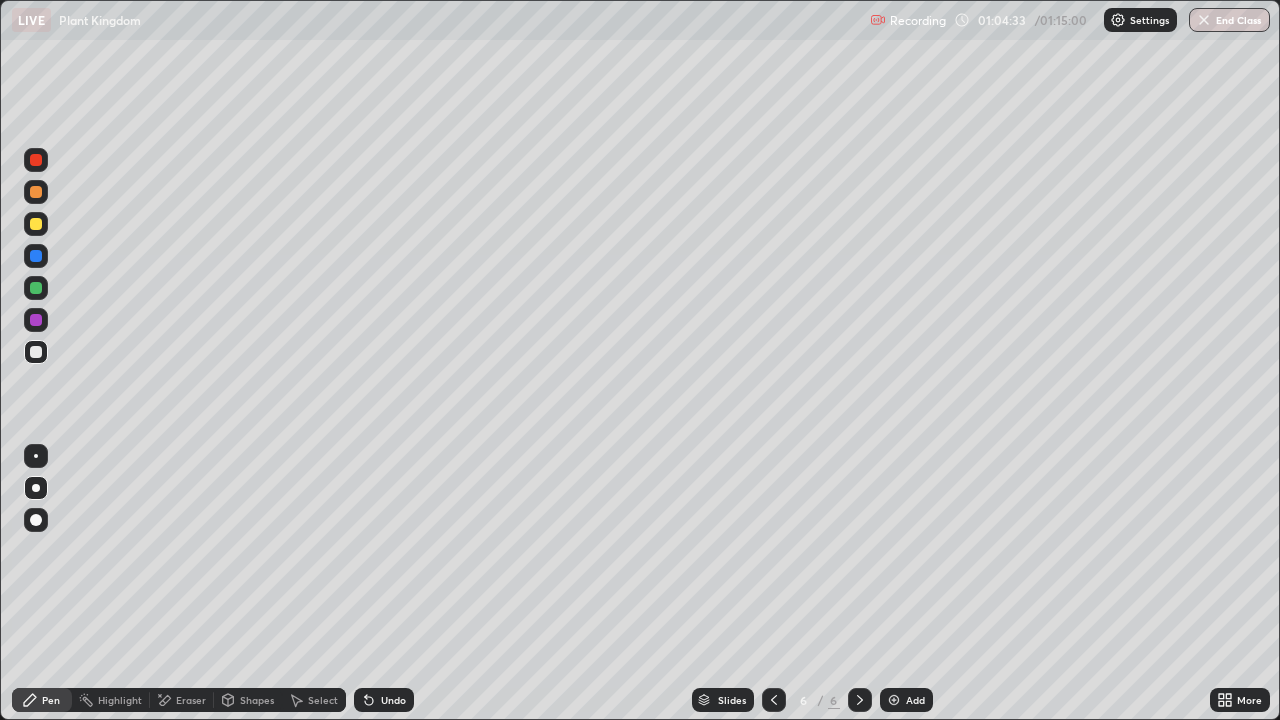 click at bounding box center [36, 352] 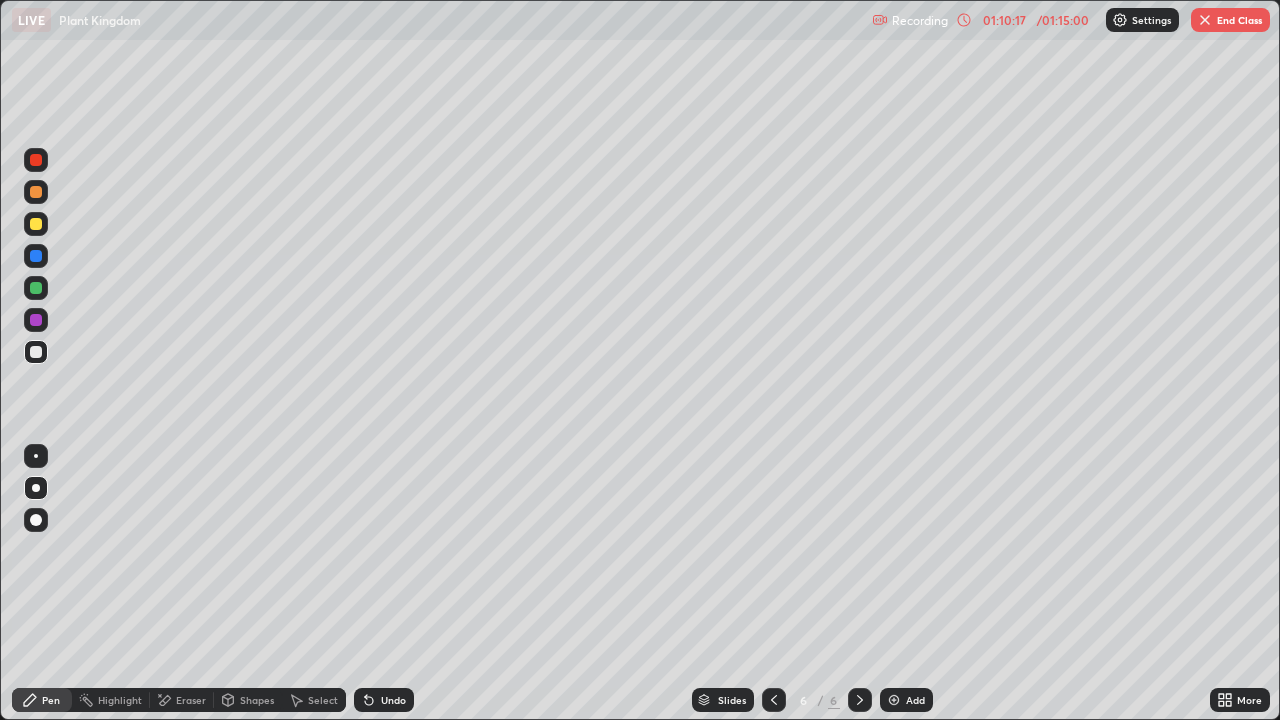 click at bounding box center [894, 700] 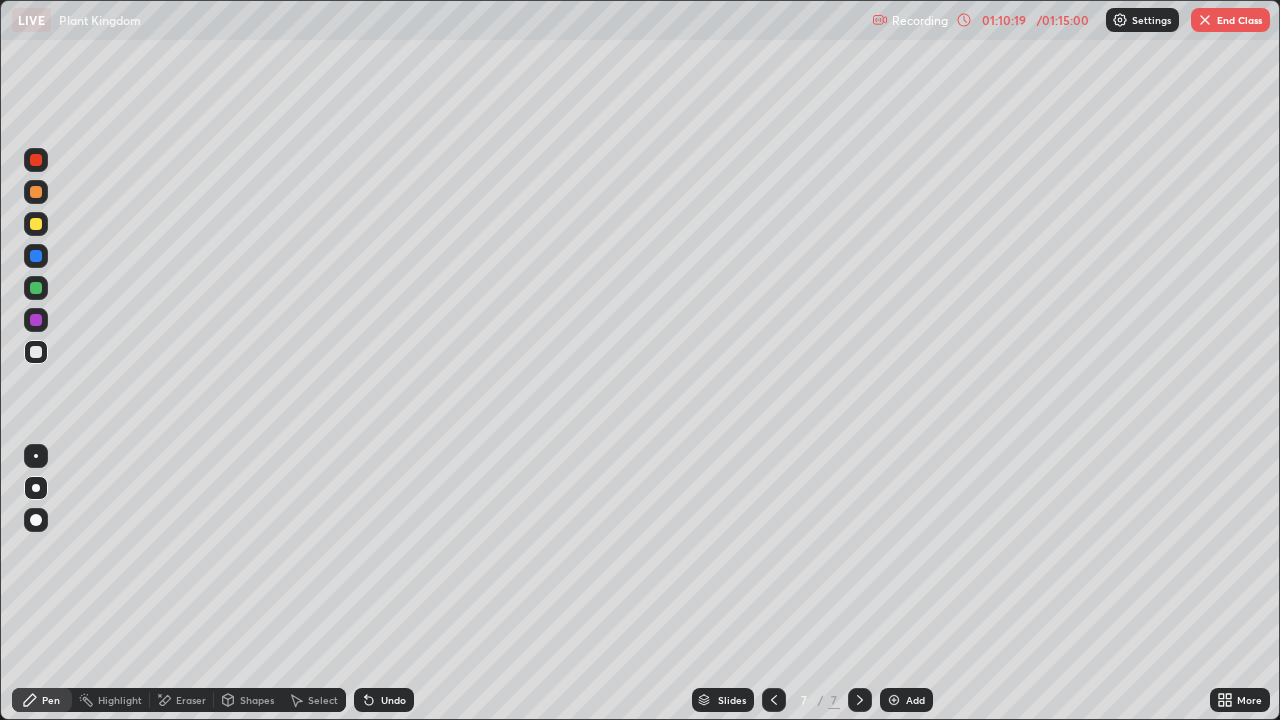 click at bounding box center [36, 352] 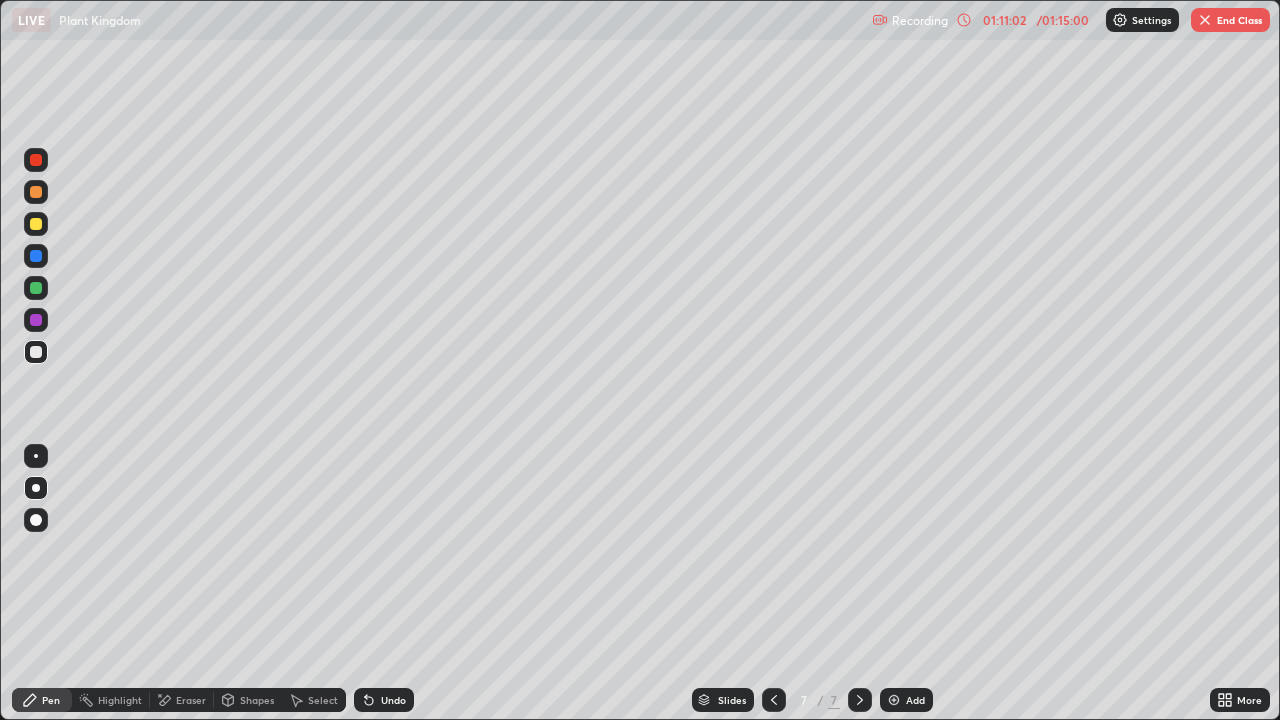 click at bounding box center [36, 224] 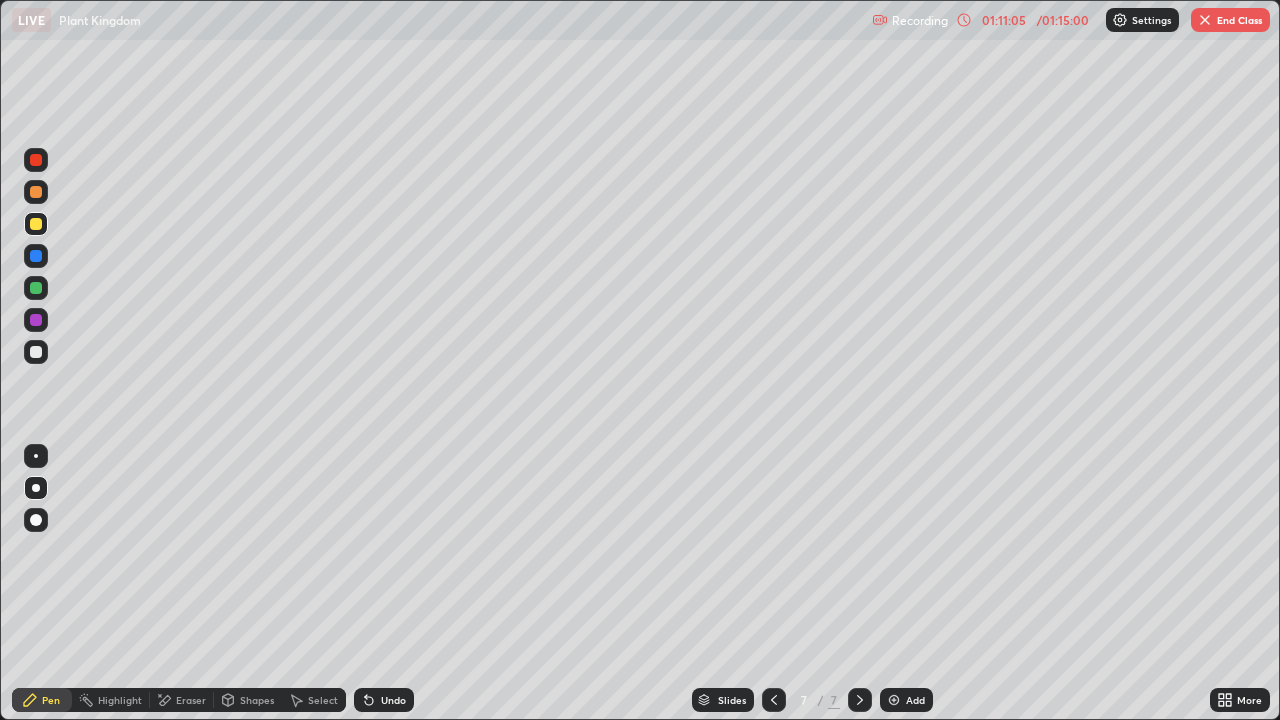 click at bounding box center (36, 256) 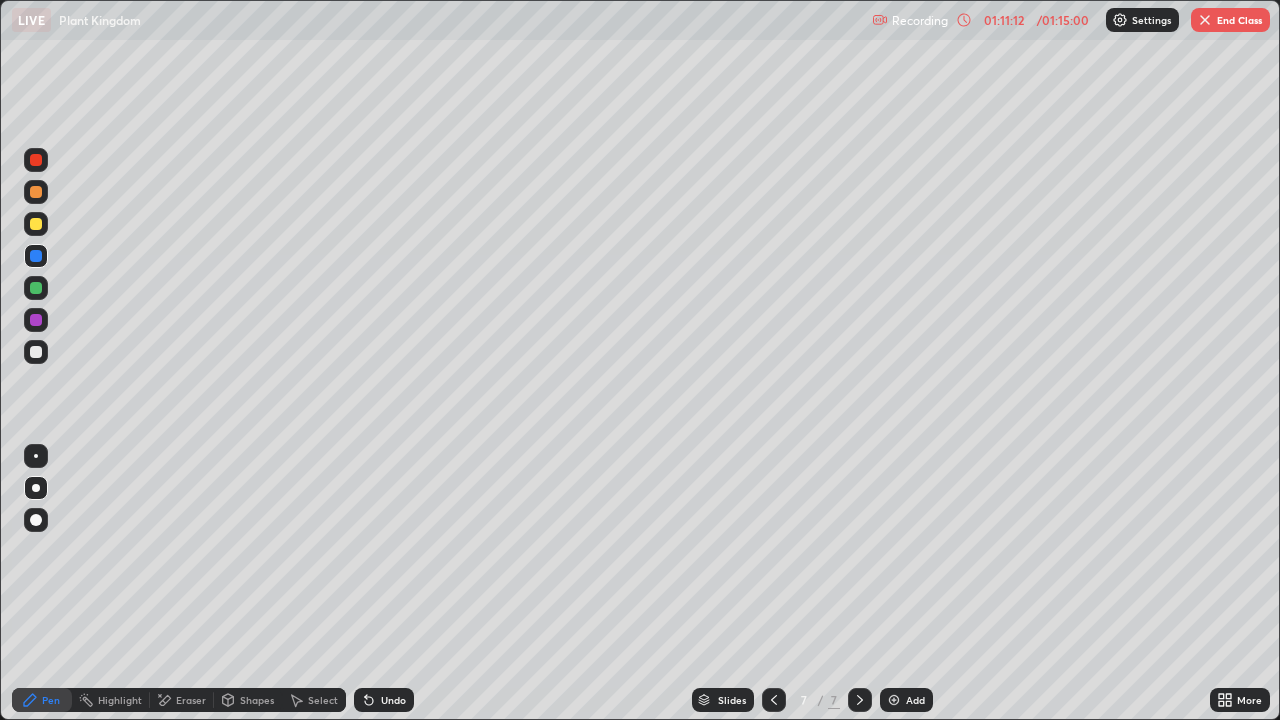 click at bounding box center (36, 352) 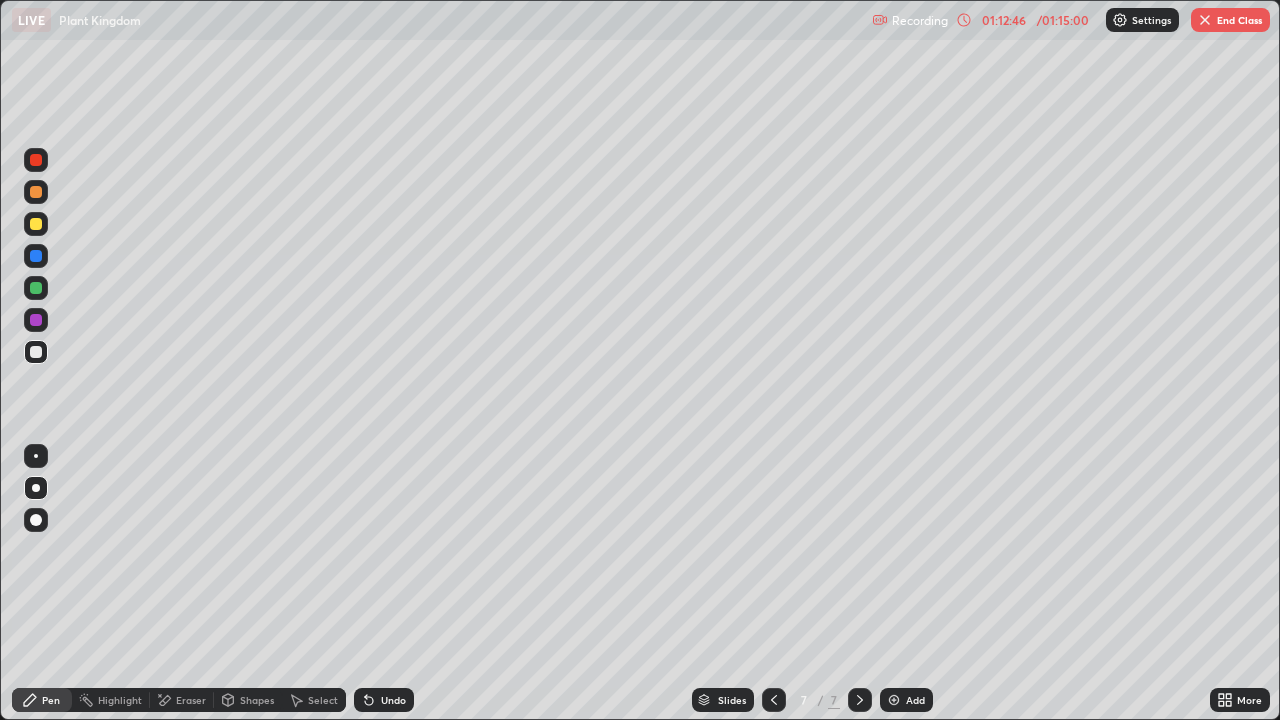 click on "Eraser" at bounding box center (191, 700) 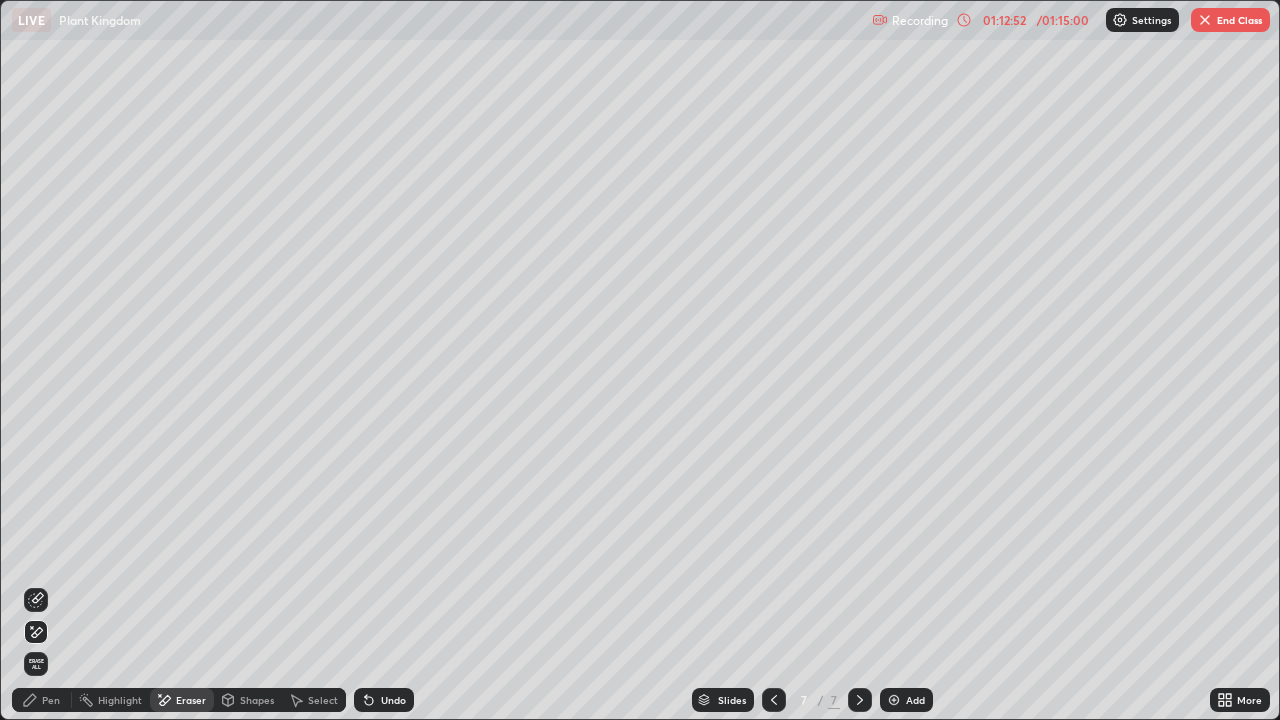 click on "Pen" at bounding box center [42, 700] 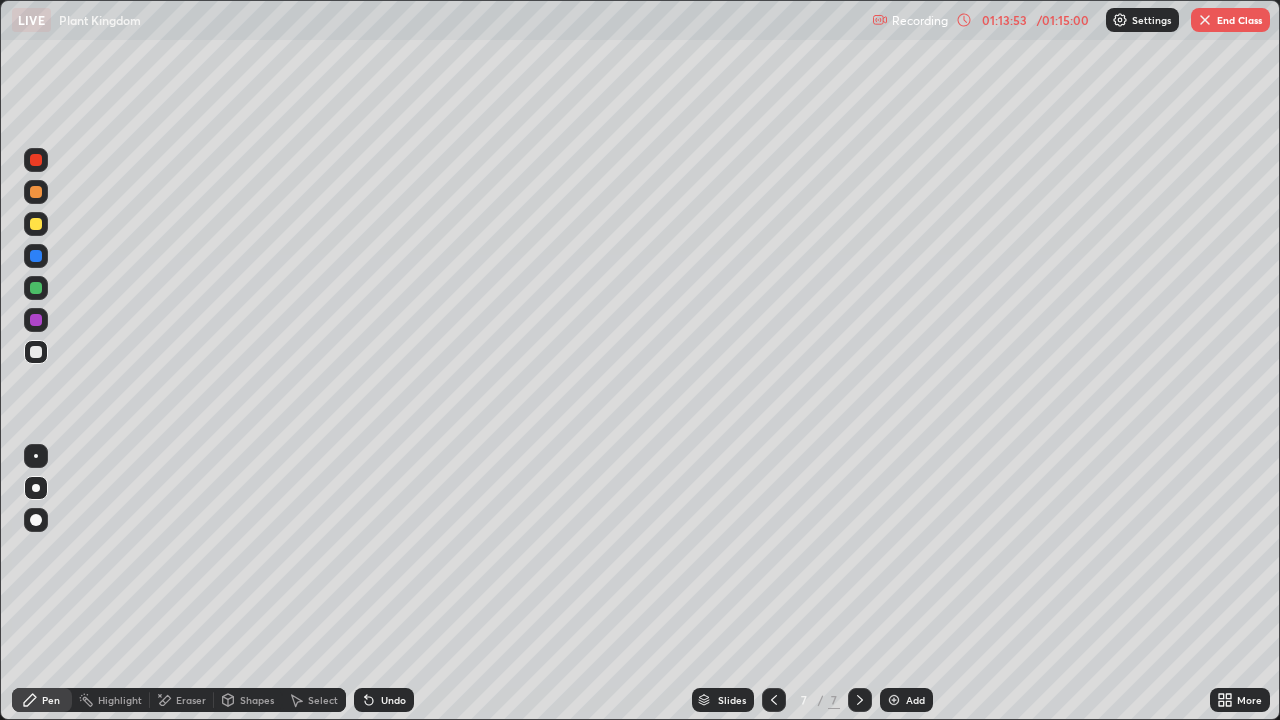 click 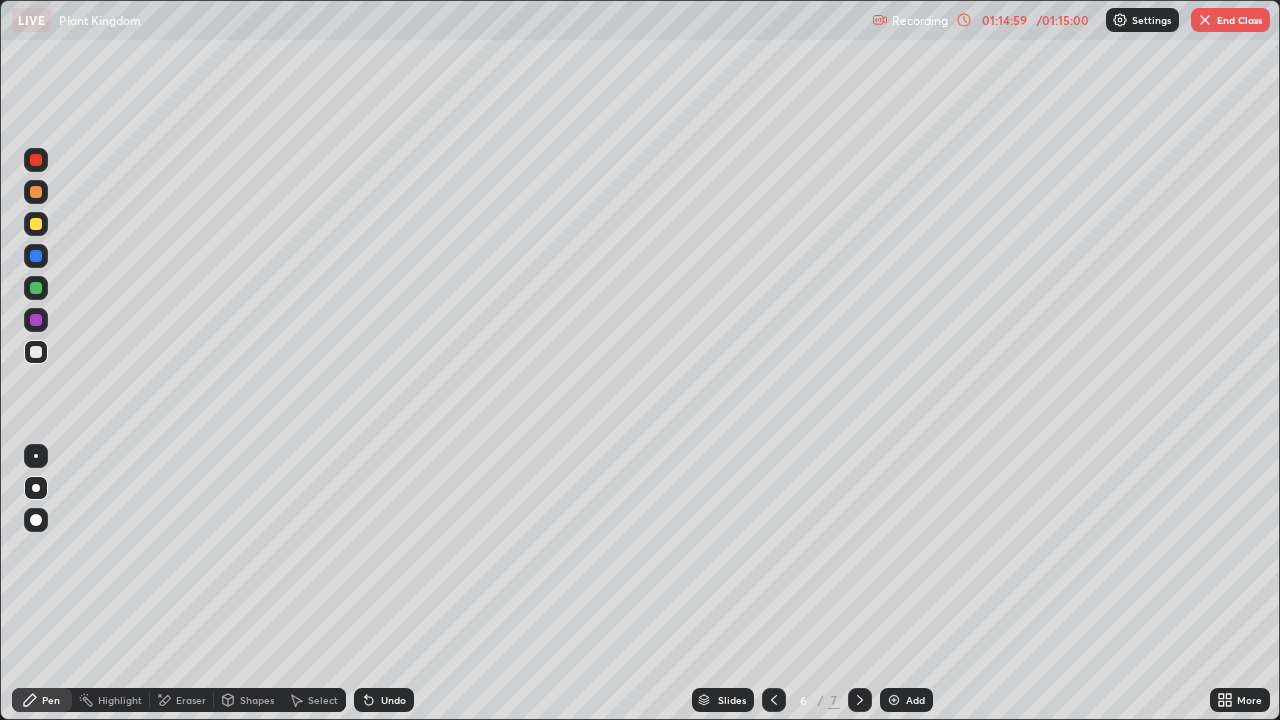 click 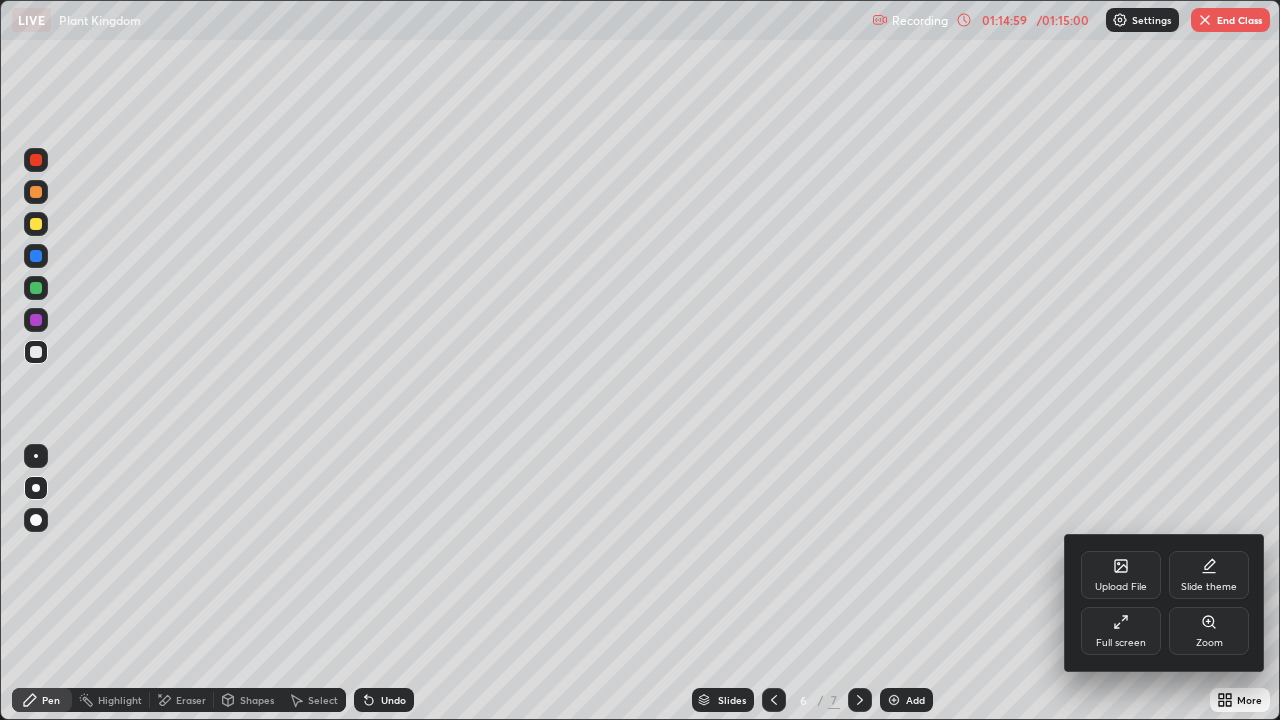 click on "Full screen" at bounding box center [1121, 631] 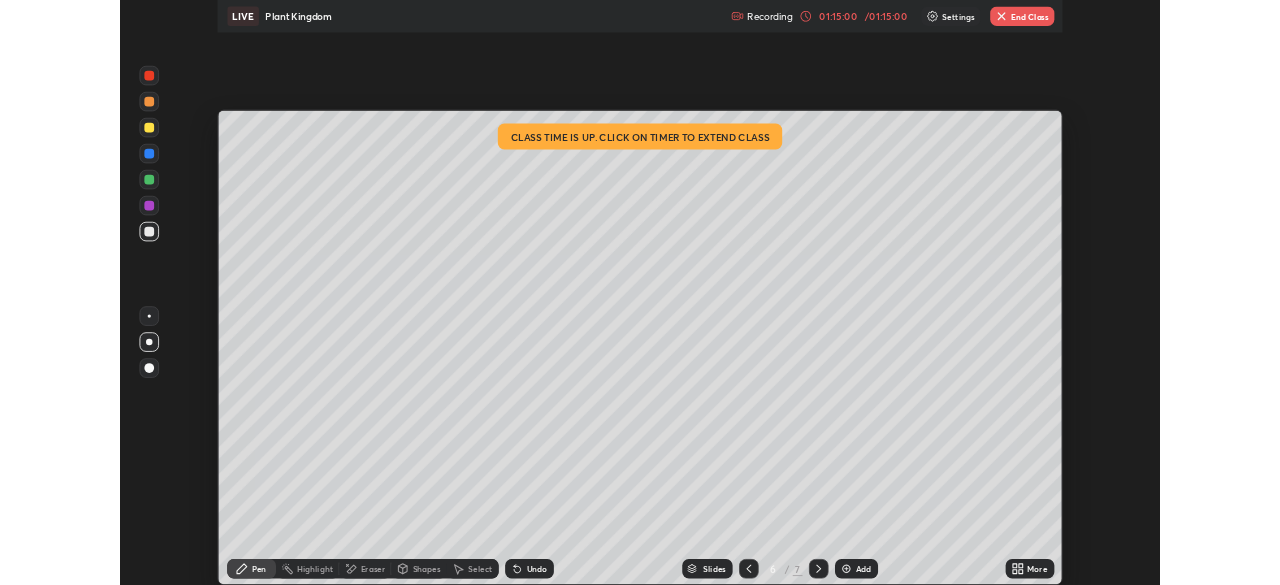 scroll, scrollTop: 585, scrollLeft: 1280, axis: both 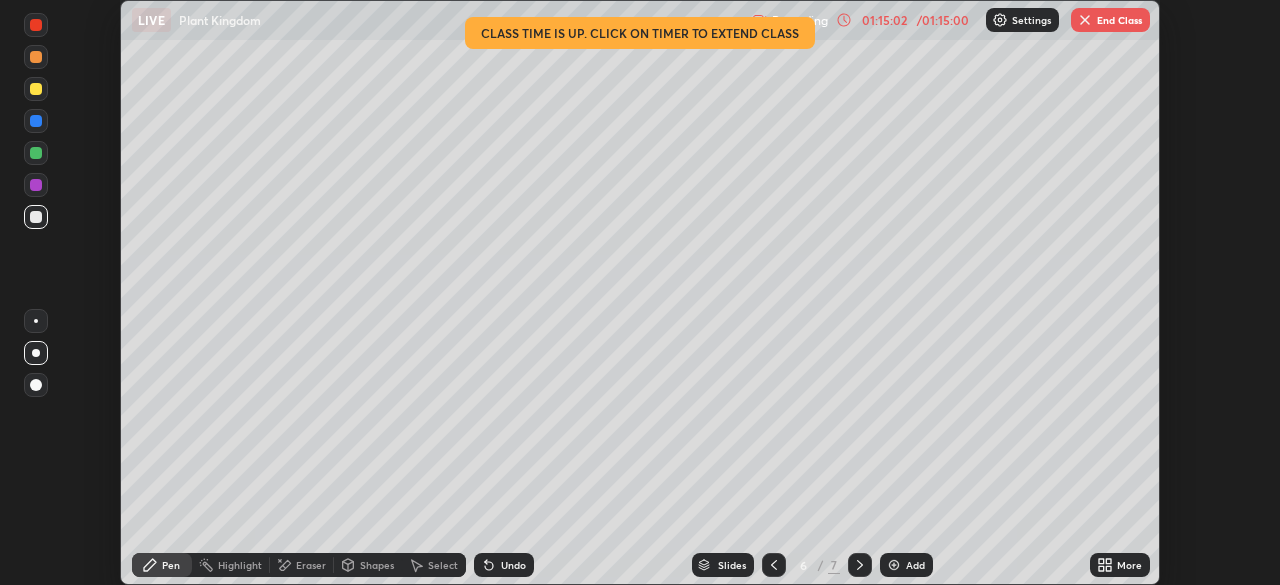 click at bounding box center [1085, 20] 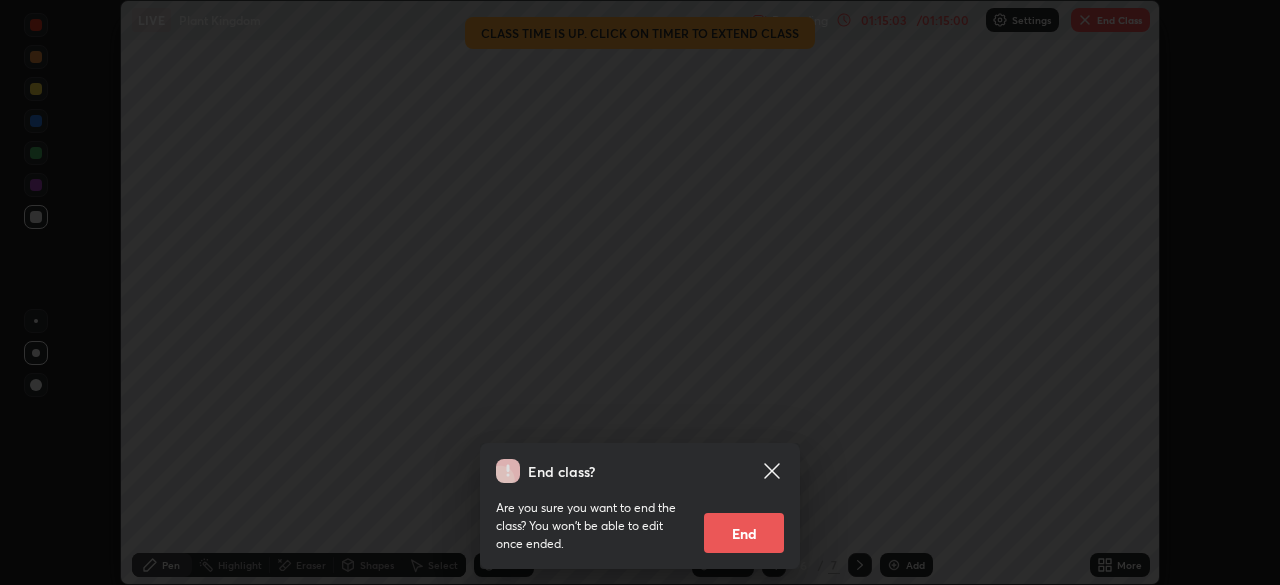 click on "End" at bounding box center (744, 533) 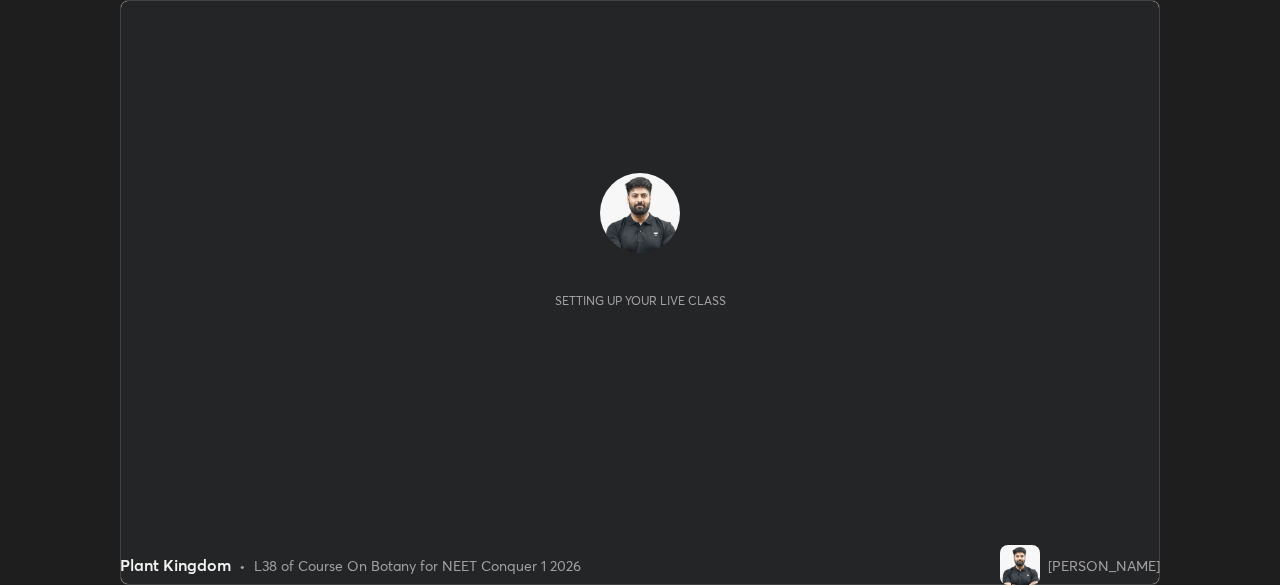 scroll, scrollTop: 0, scrollLeft: 0, axis: both 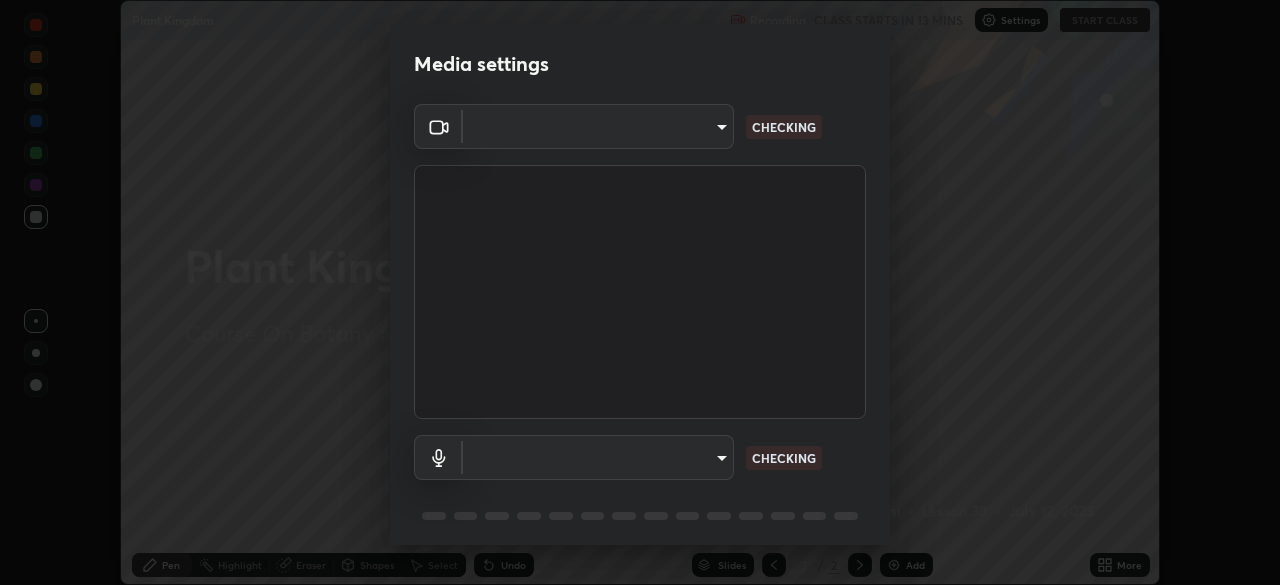 click on "Erase all Plant Kingdom Recording CLASS STARTS IN 13 MINS Settings START CLASS Setting up your live class [GEOGRAPHIC_DATA] • L38 of Course On Botany for NEET Conquer 1 2026 [PERSON_NAME] Pen Highlight Eraser Shapes Select Undo Slides 2 / 2 Add More No doubts shared Encourage your learners to ask a doubt for better clarity Report an issue Reason for reporting Buffering Chat not working Audio - Video sync issue Educator video quality low ​ Attach an image Report Media settings ​ CHECKING ​ CHECKING 1 / 5 Next" at bounding box center (640, 292) 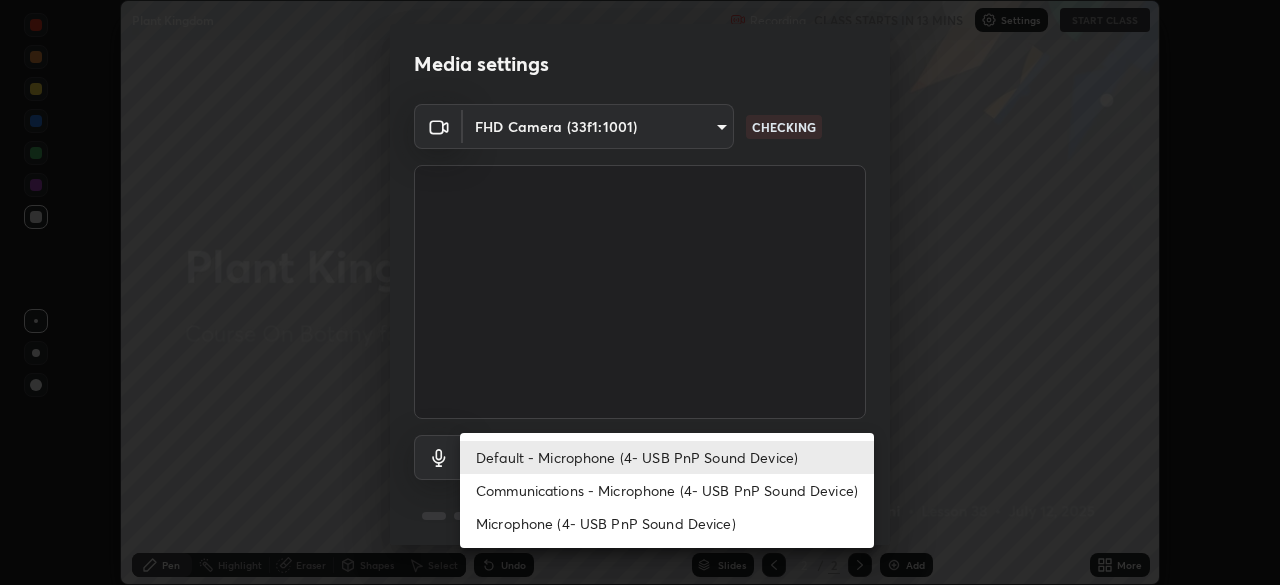 click on "Communications - Microphone (4- USB PnP Sound Device)" at bounding box center [667, 490] 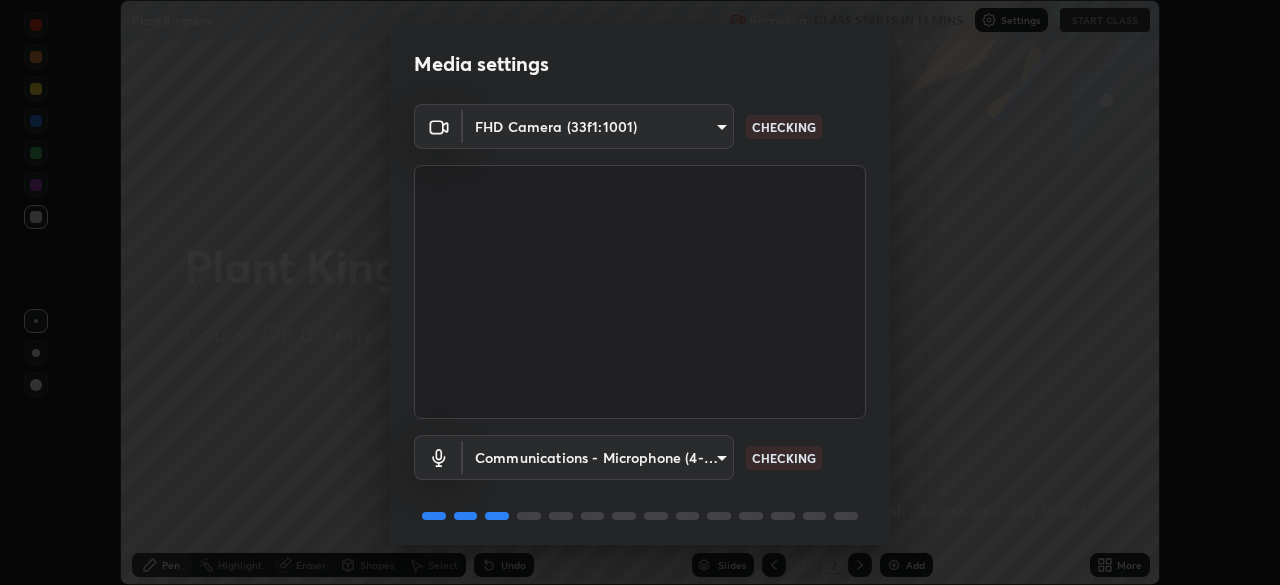 click on "Erase all Plant Kingdom Recording CLASS STARTS IN 13 MINS Settings START CLASS Setting up your live class [GEOGRAPHIC_DATA] • L38 of Course On Botany for NEET Conquer 1 2026 [PERSON_NAME] Pen Highlight Eraser Shapes Select Undo Slides 2 / 2 Add More No doubts shared Encourage your learners to ask a doubt for better clarity Report an issue Reason for reporting Buffering Chat not working Audio - Video sync issue Educator video quality low ​ Attach an image Report Media settings FHD Camera (33f1:1001) 5607bcfbd967db3bf5f76de58c8b00fc12754f2471884d1aaf72f2f6a5703857 CHECKING Communications - Microphone (4- USB PnP Sound Device) communications CHECKING 1 / 5 Next" at bounding box center [640, 292] 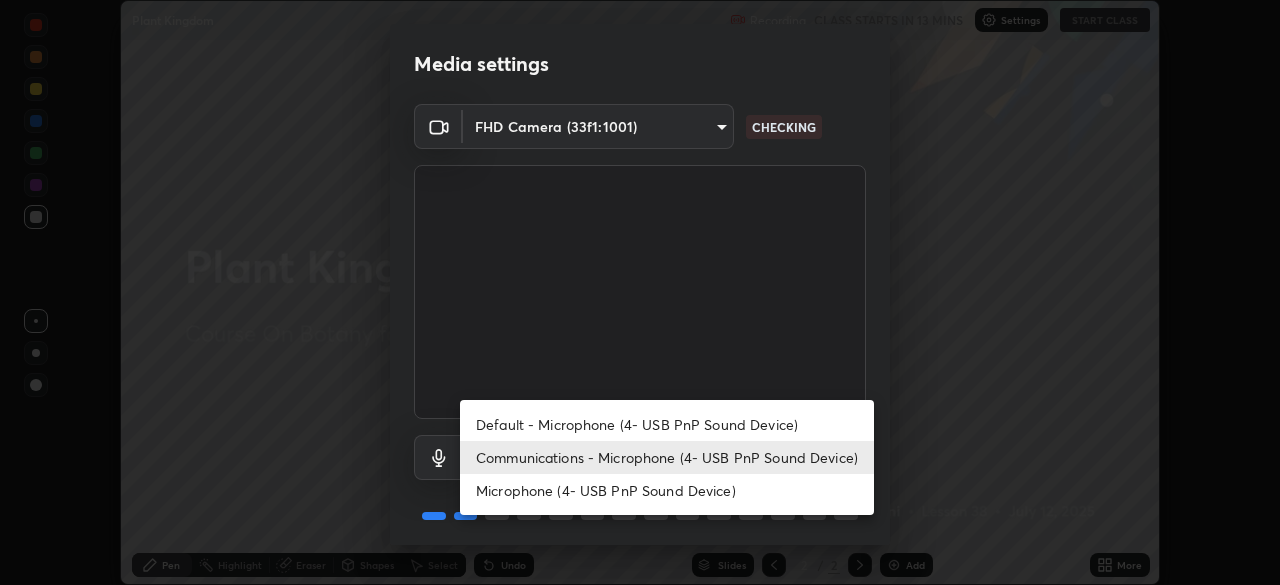 click on "Default - Microphone (4- USB PnP Sound Device)" at bounding box center [667, 424] 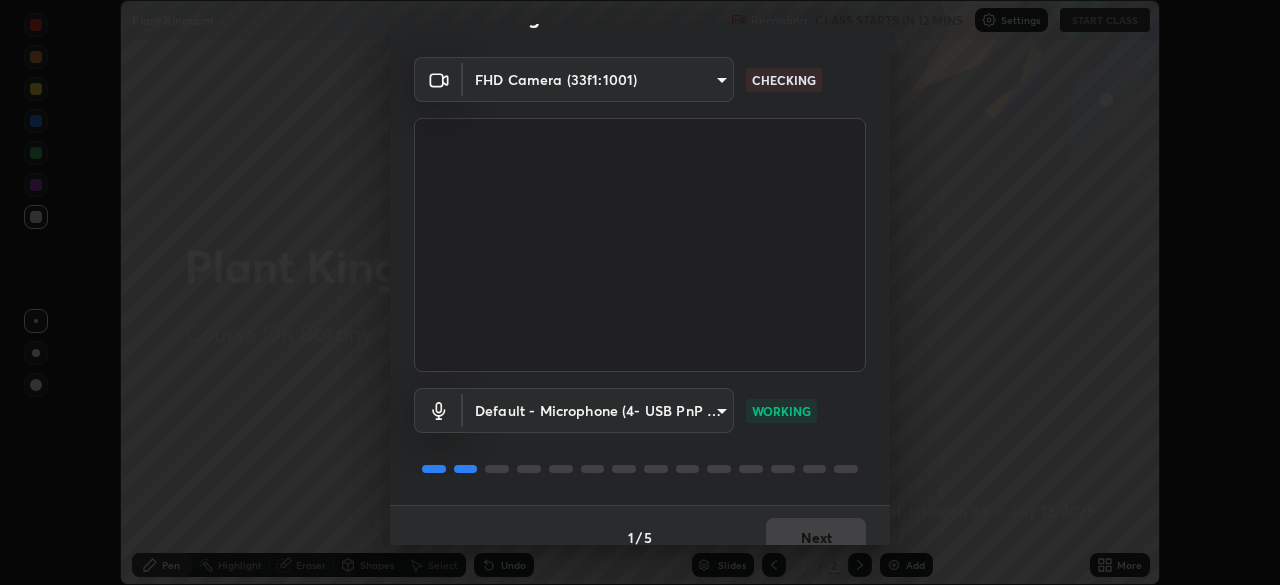 scroll, scrollTop: 46, scrollLeft: 0, axis: vertical 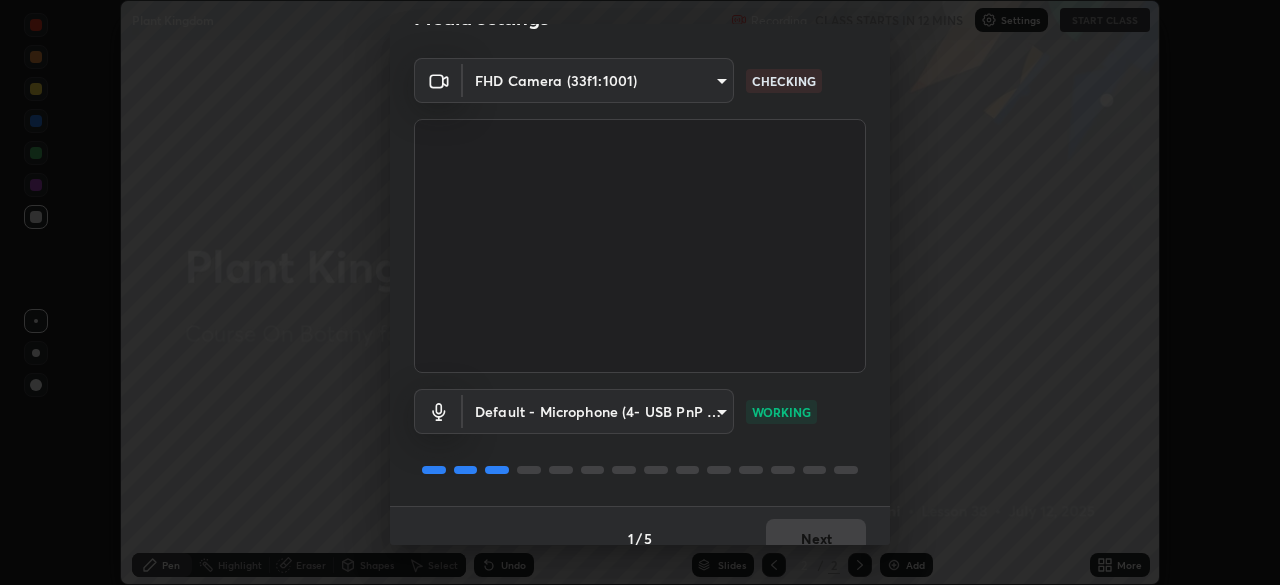 click on "Default - Microphone (4- USB PnP Sound Device) default WORKING" at bounding box center (640, 439) 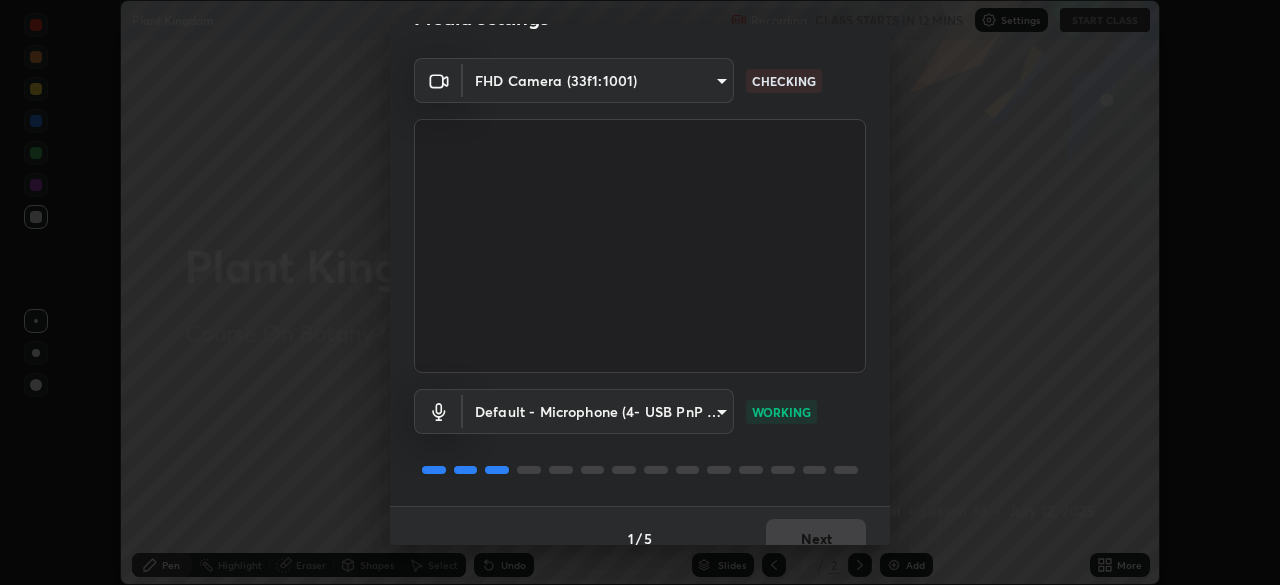 scroll, scrollTop: 71, scrollLeft: 0, axis: vertical 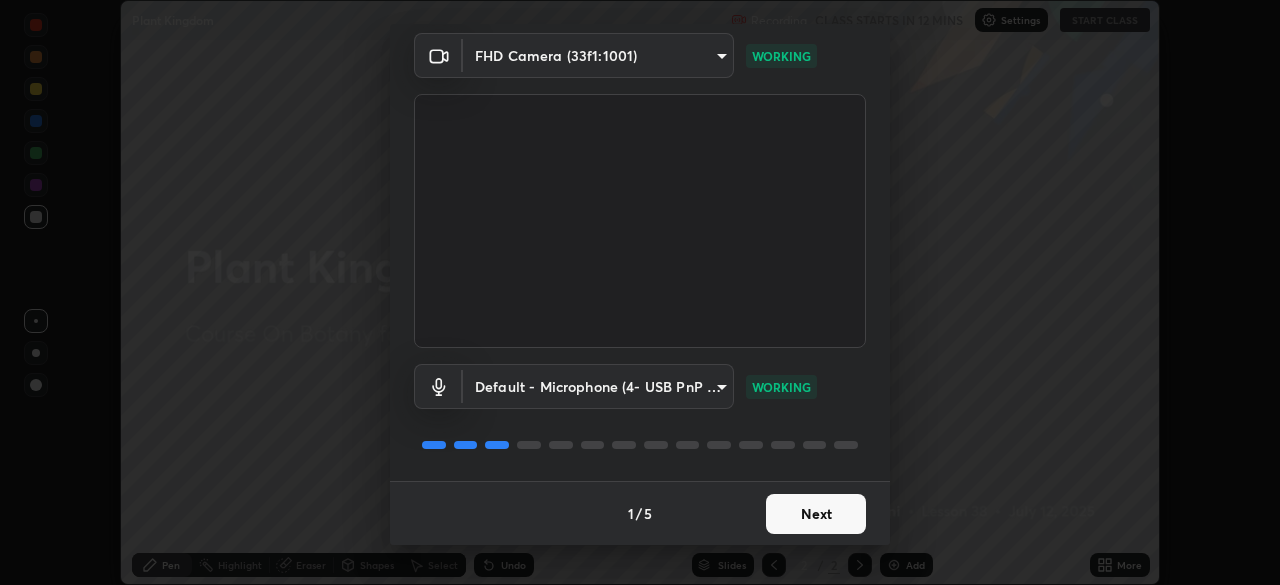 click on "Next" at bounding box center (816, 514) 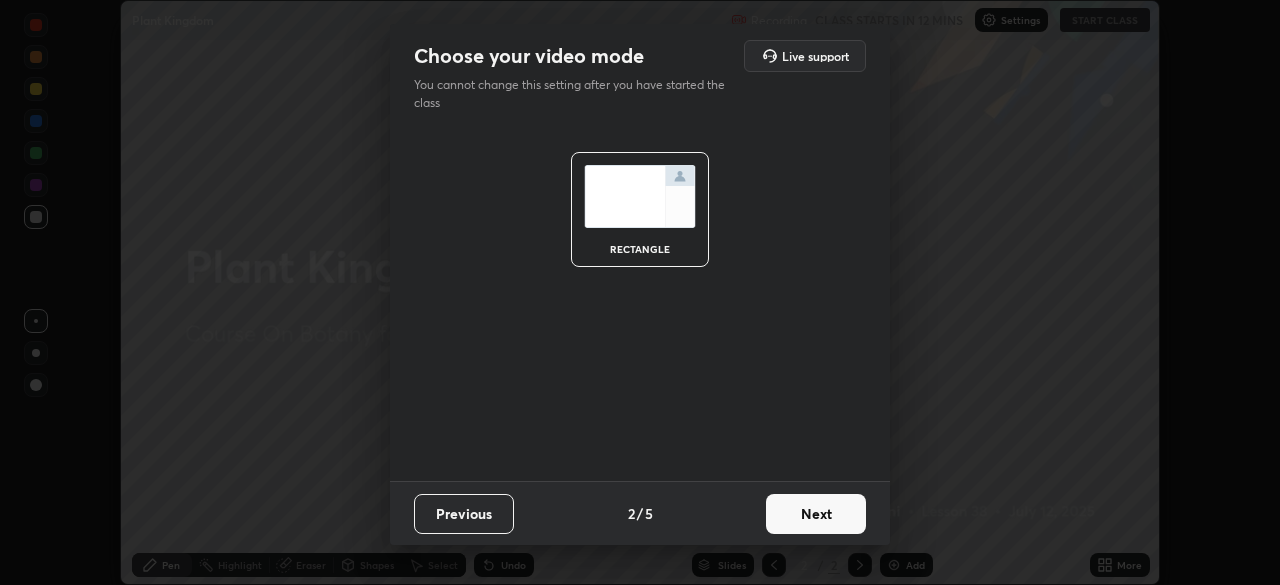 click on "Next" at bounding box center (816, 514) 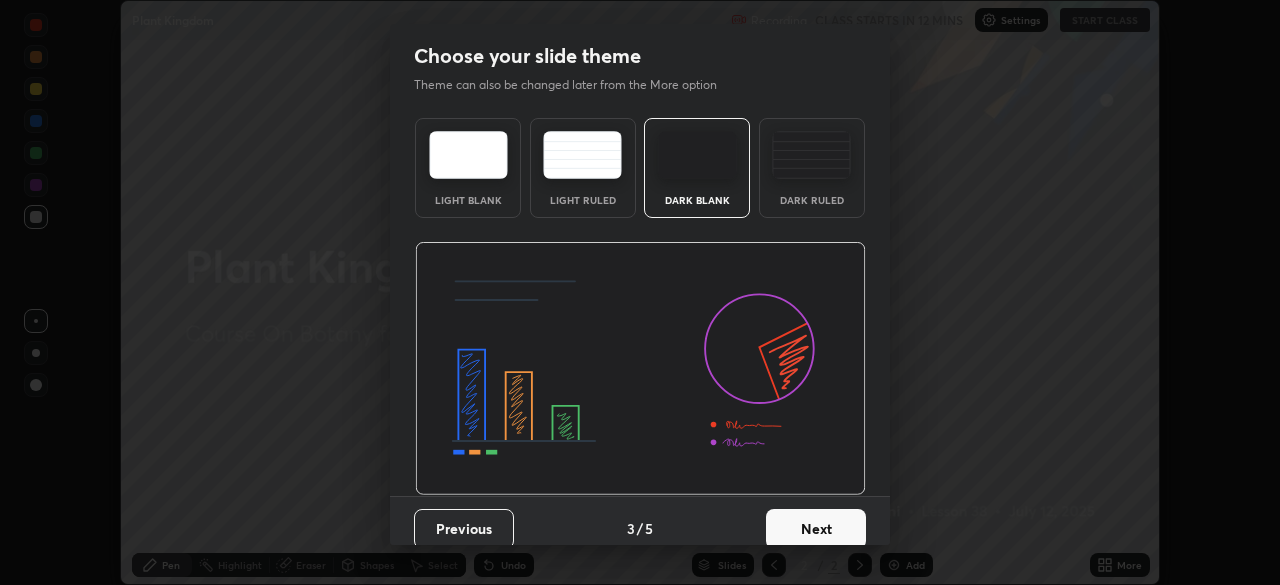 click on "Next" at bounding box center (816, 529) 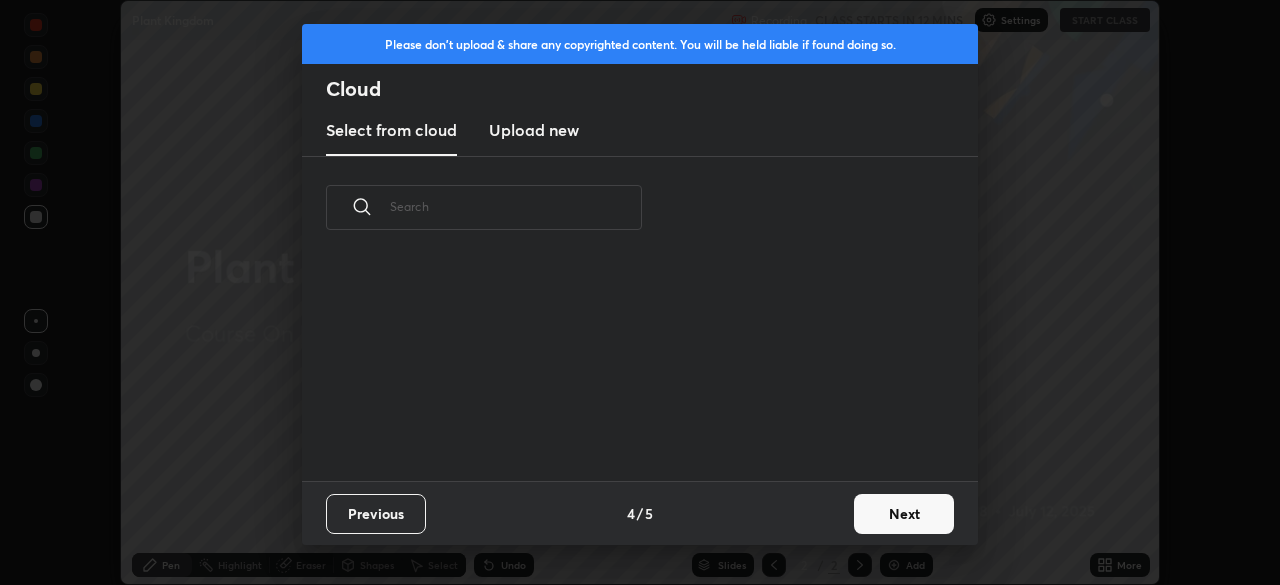 scroll, scrollTop: 7, scrollLeft: 11, axis: both 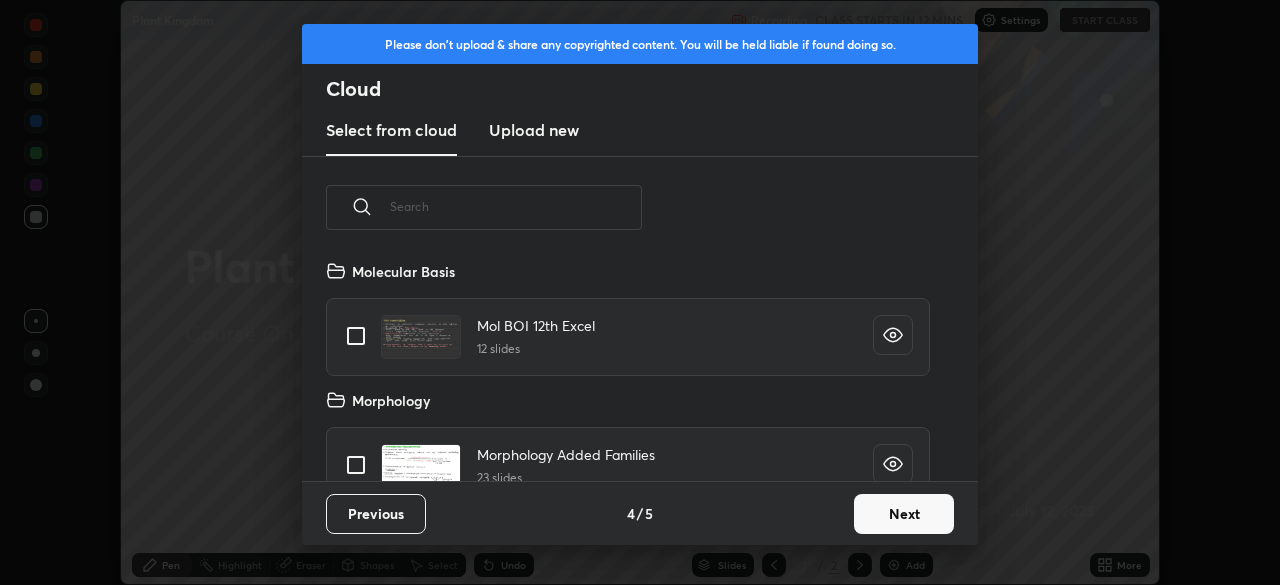 click on "Next" at bounding box center [904, 514] 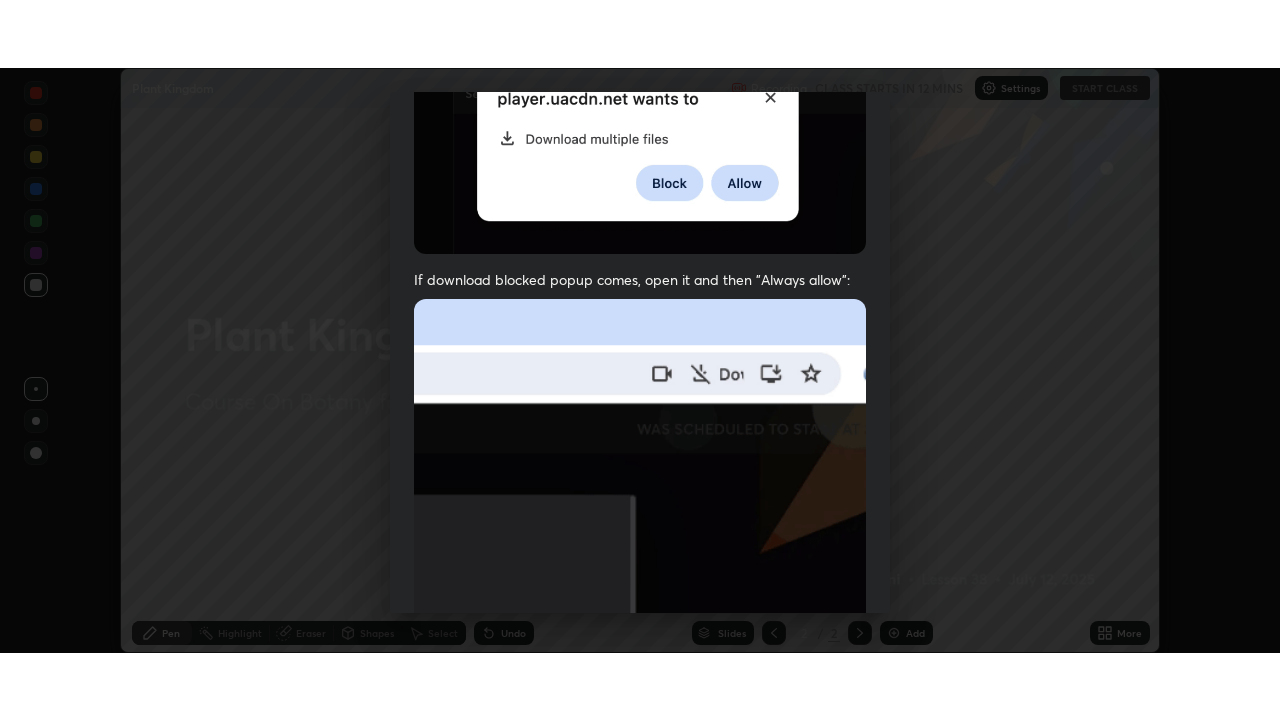 scroll, scrollTop: 479, scrollLeft: 0, axis: vertical 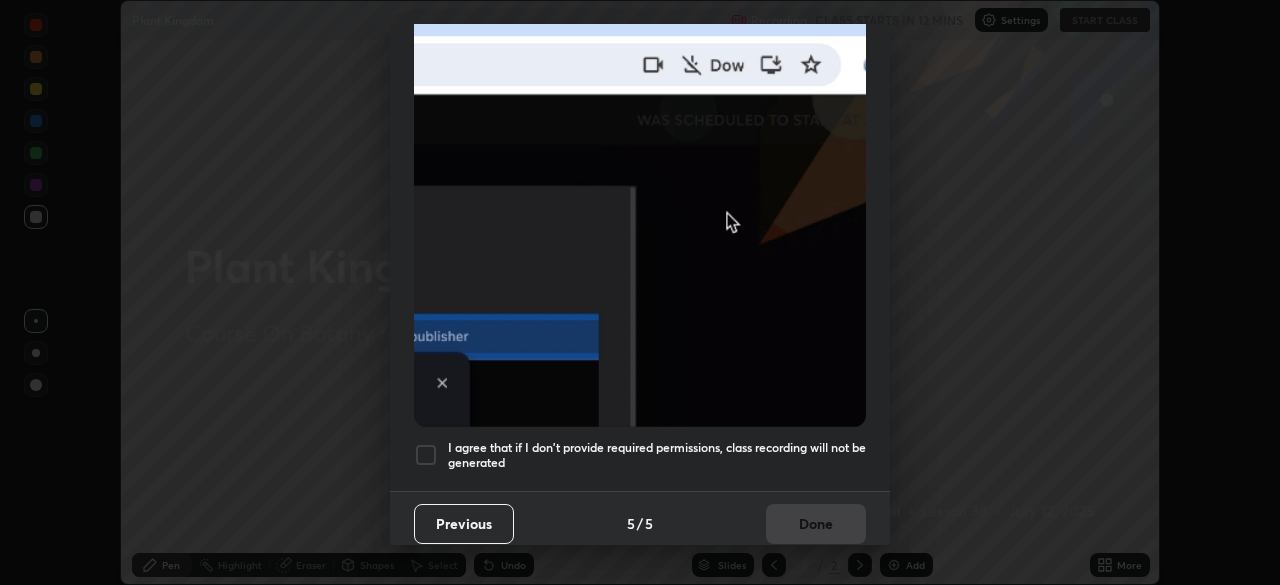 click on "I agree that if I don't provide required permissions, class recording will not be generated" at bounding box center [657, 455] 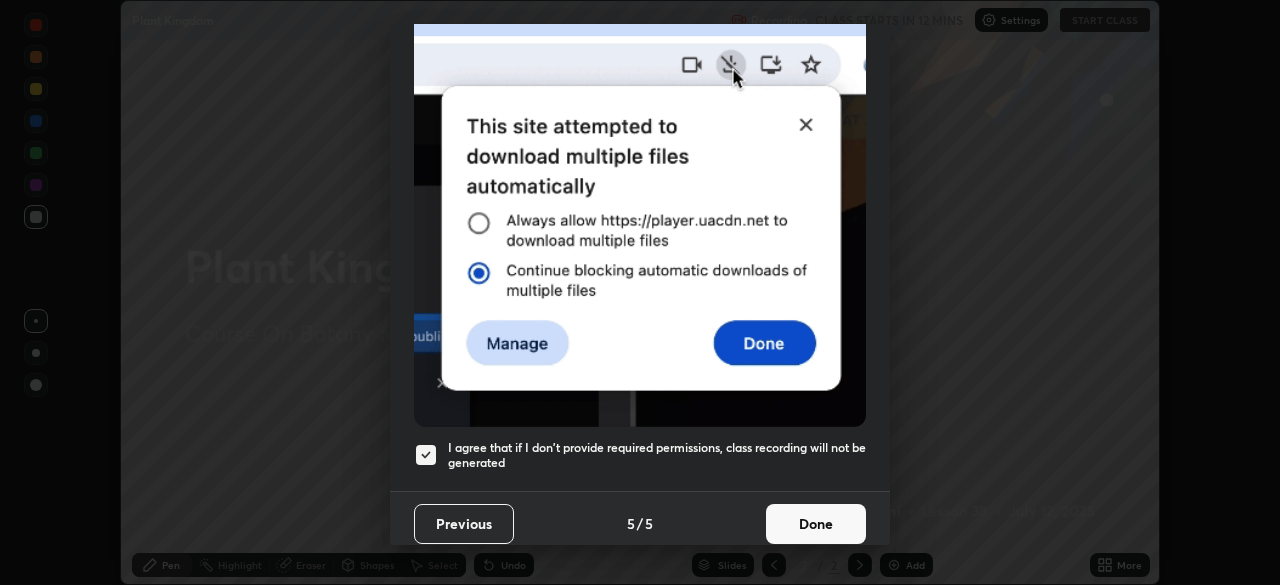 click on "Done" at bounding box center (816, 524) 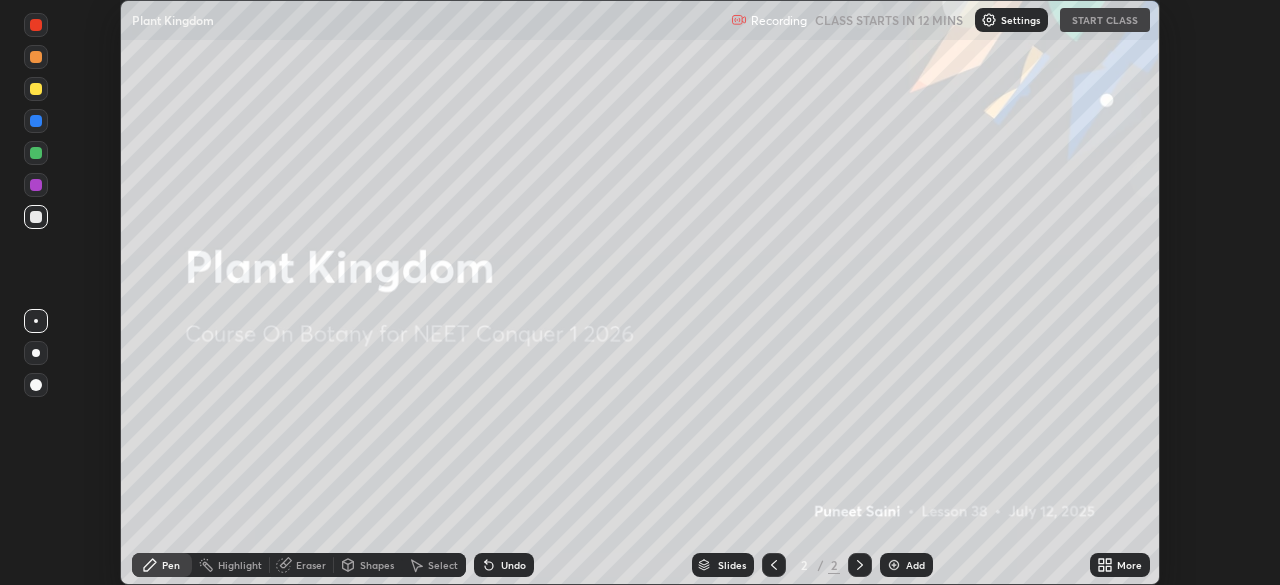 click 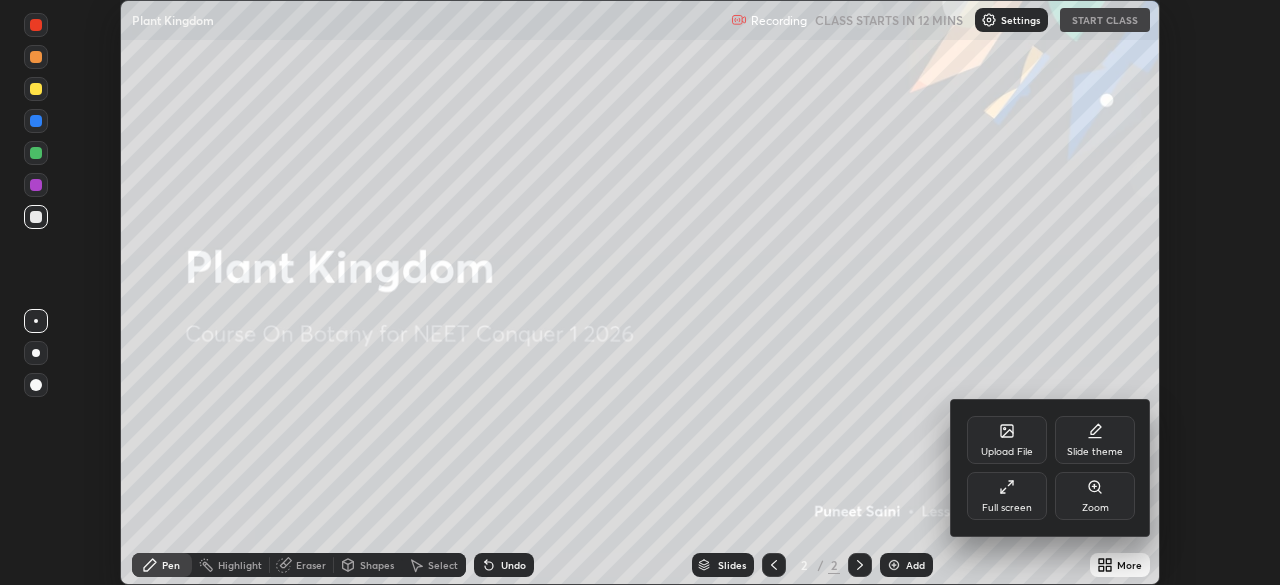click on "Full screen" at bounding box center (1007, 496) 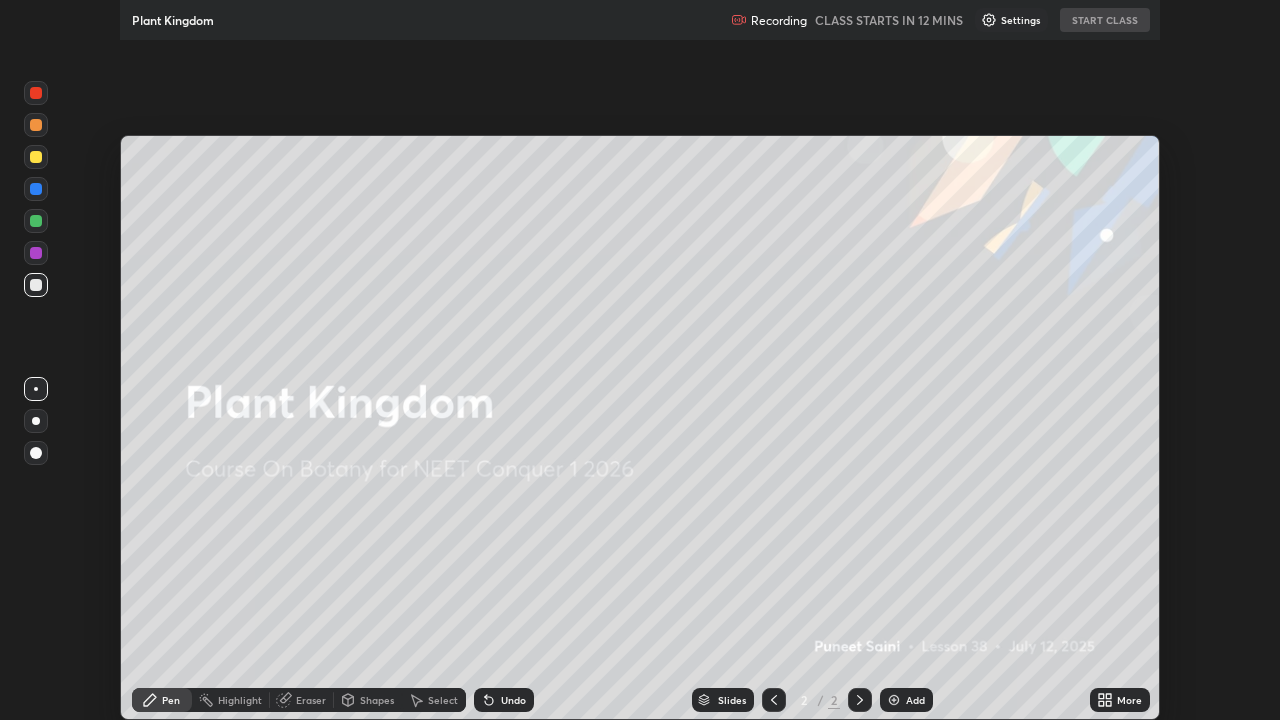 scroll, scrollTop: 99280, scrollLeft: 98720, axis: both 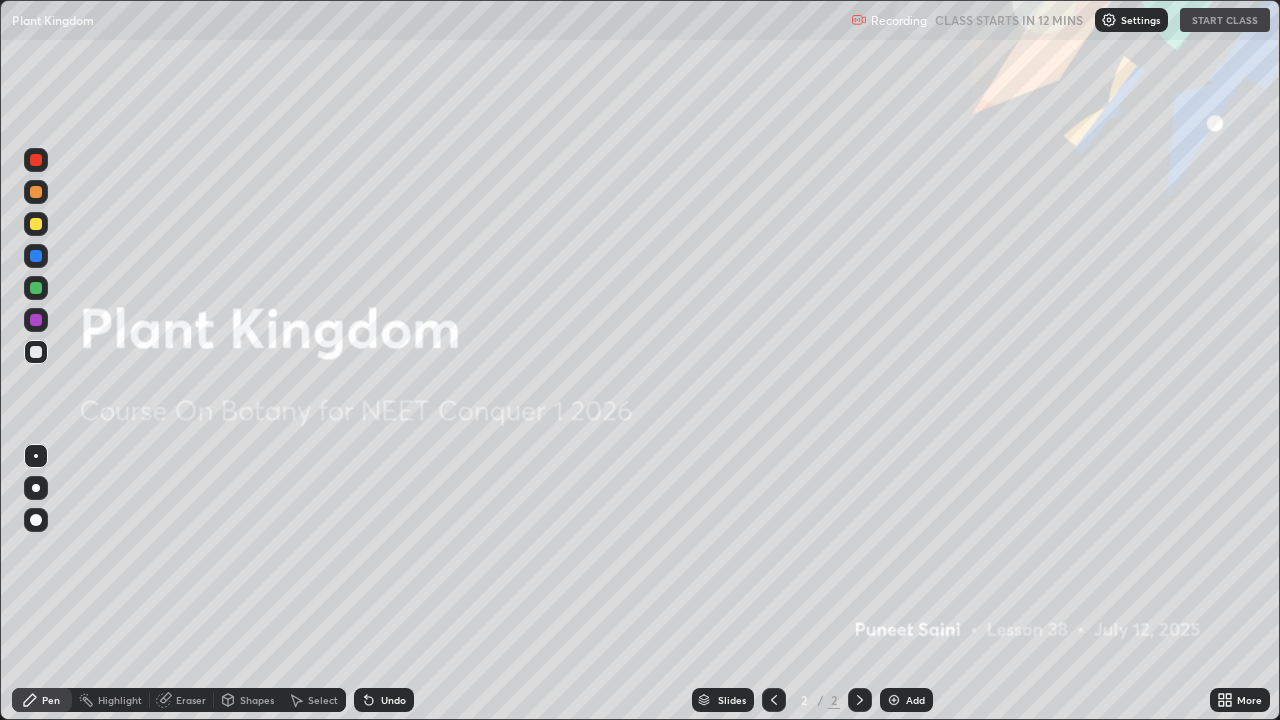 click 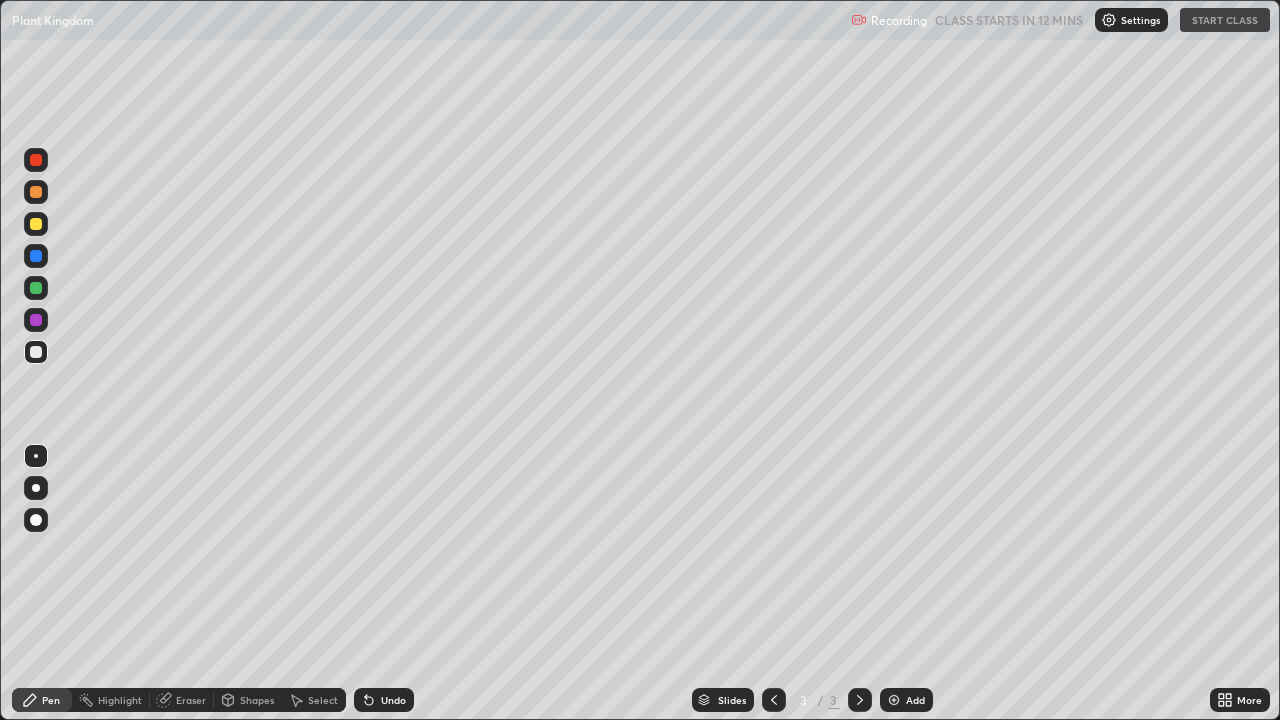 click at bounding box center (774, 700) 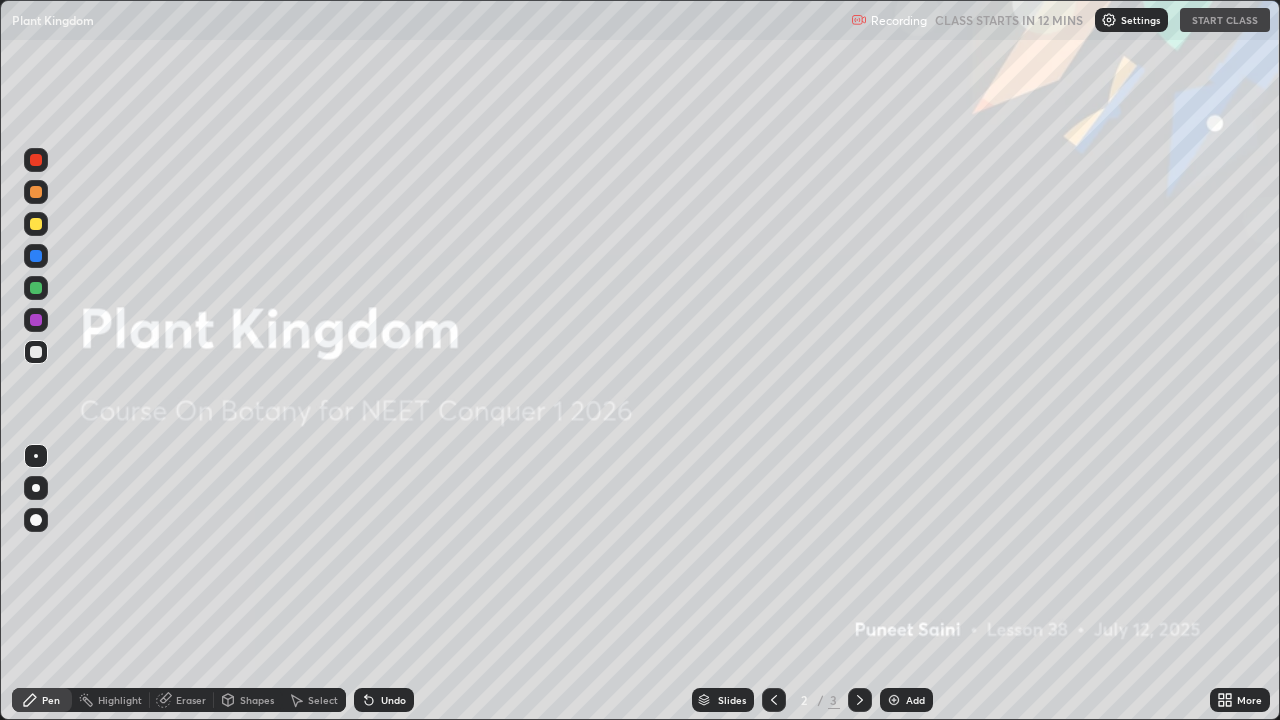click on "Add" at bounding box center [915, 700] 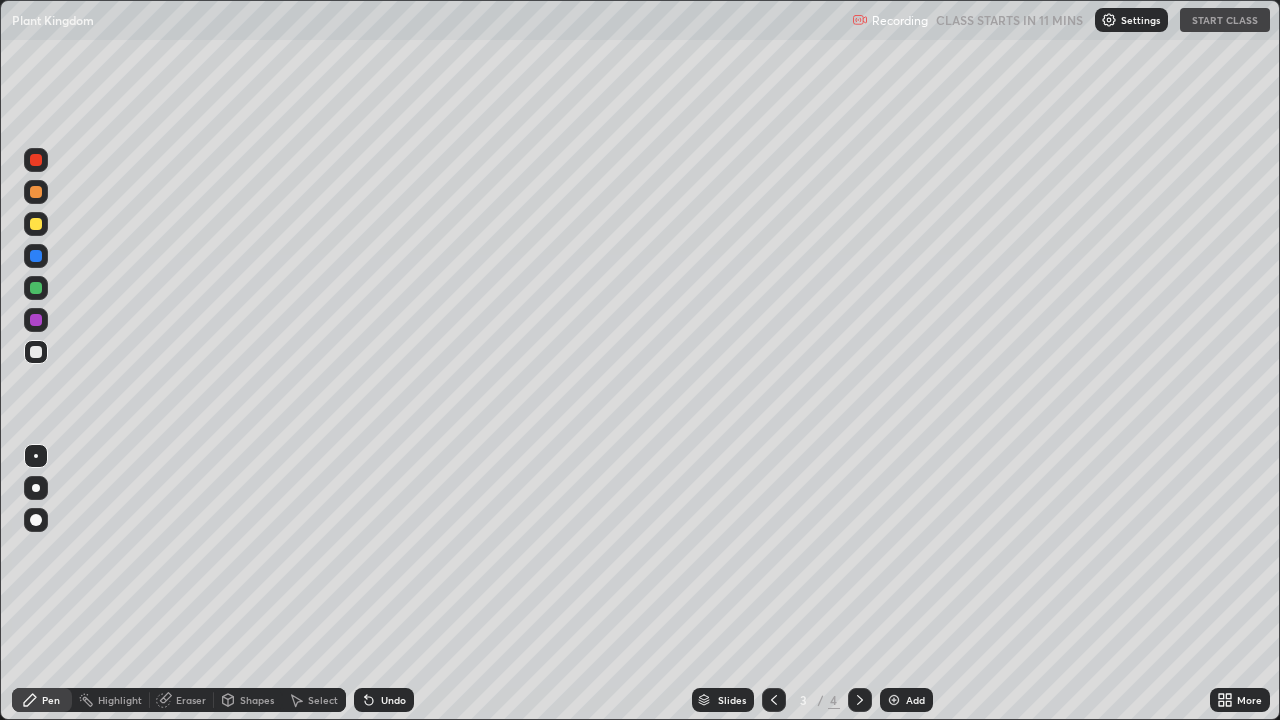 click 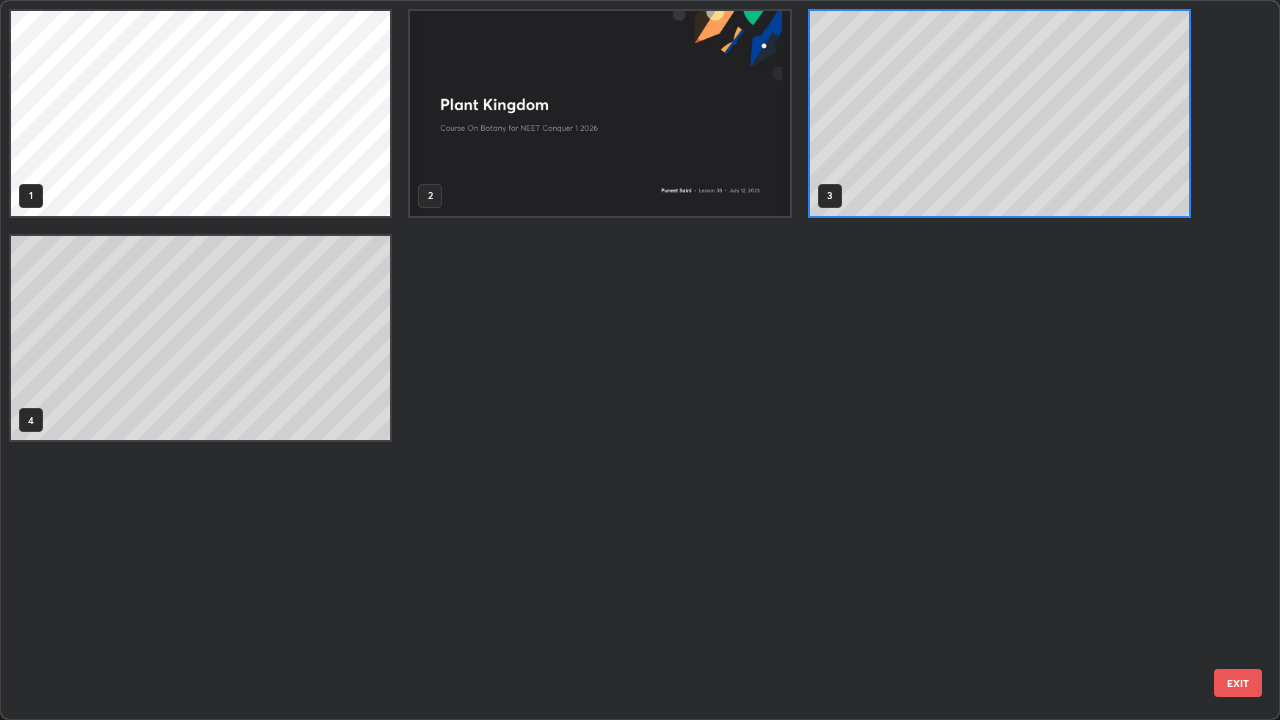 scroll, scrollTop: 7, scrollLeft: 11, axis: both 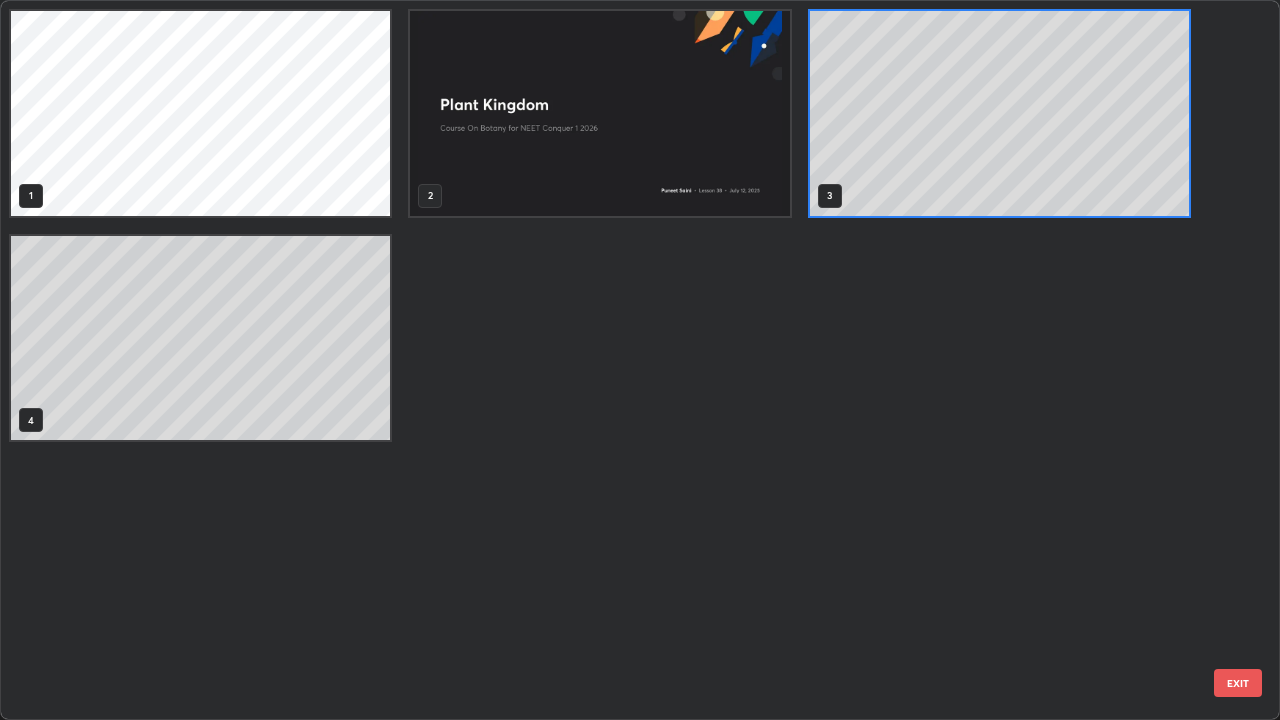 click at bounding box center [599, 113] 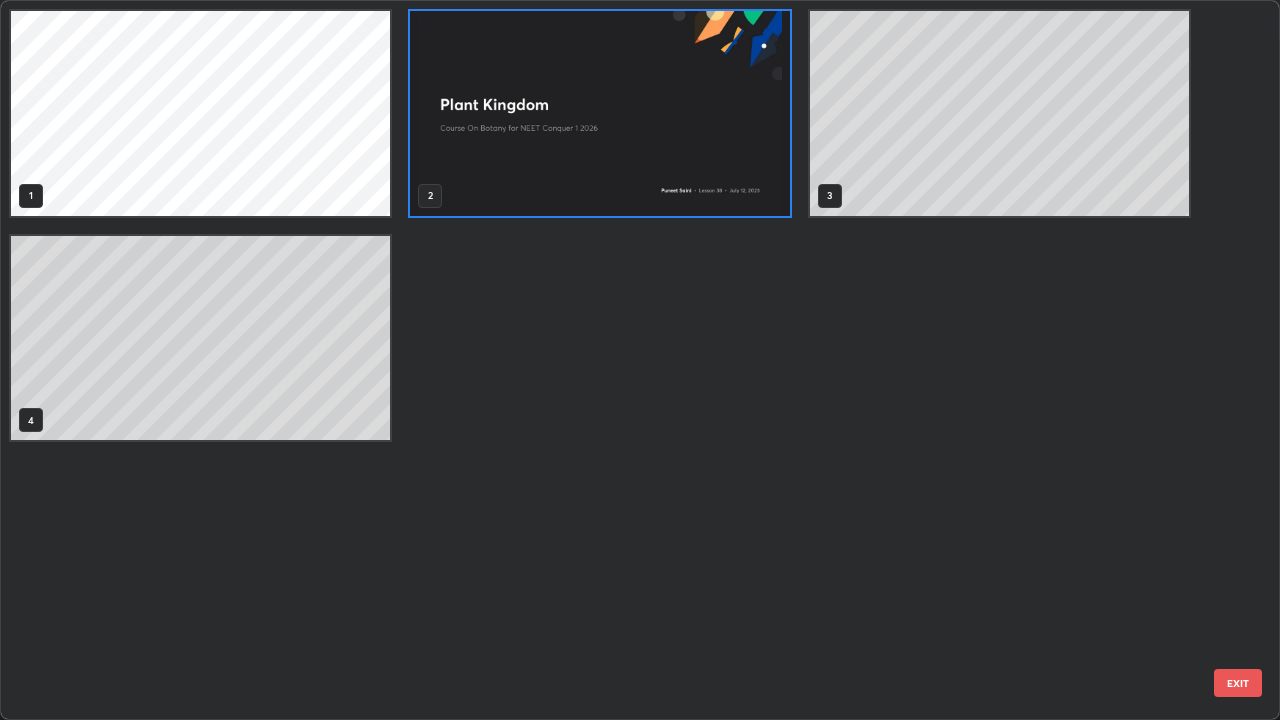 click at bounding box center (599, 113) 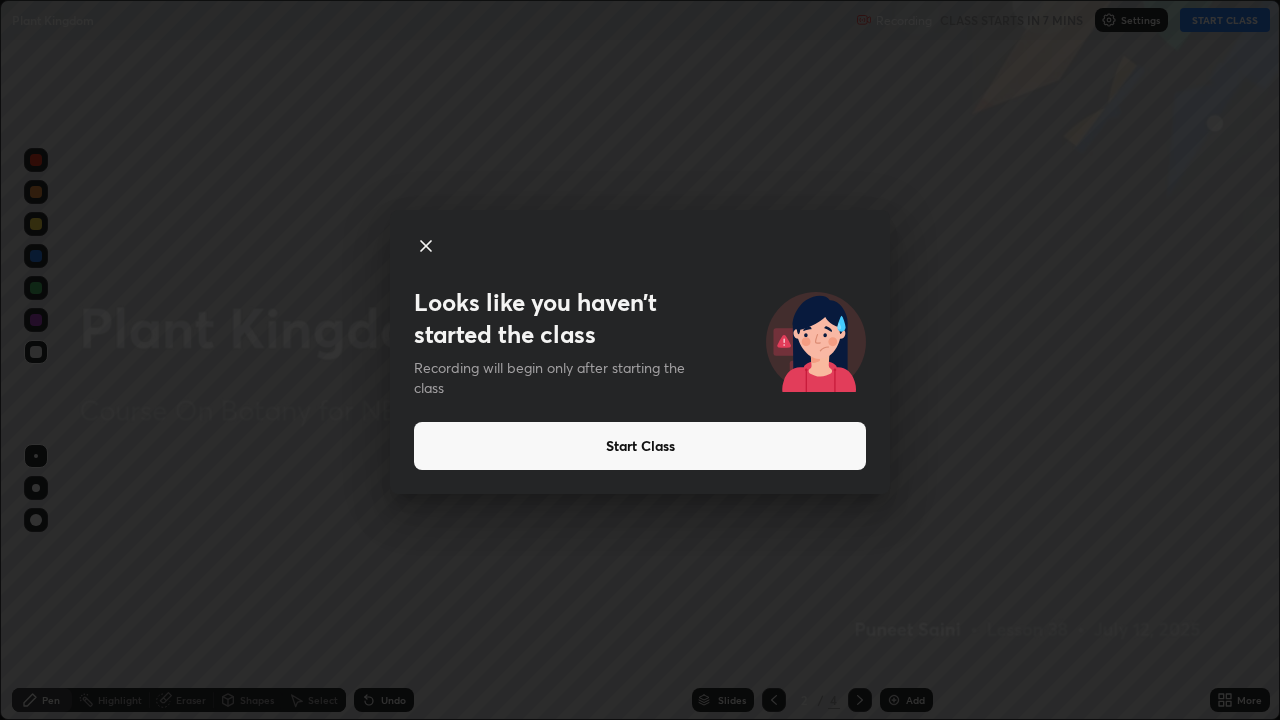 click 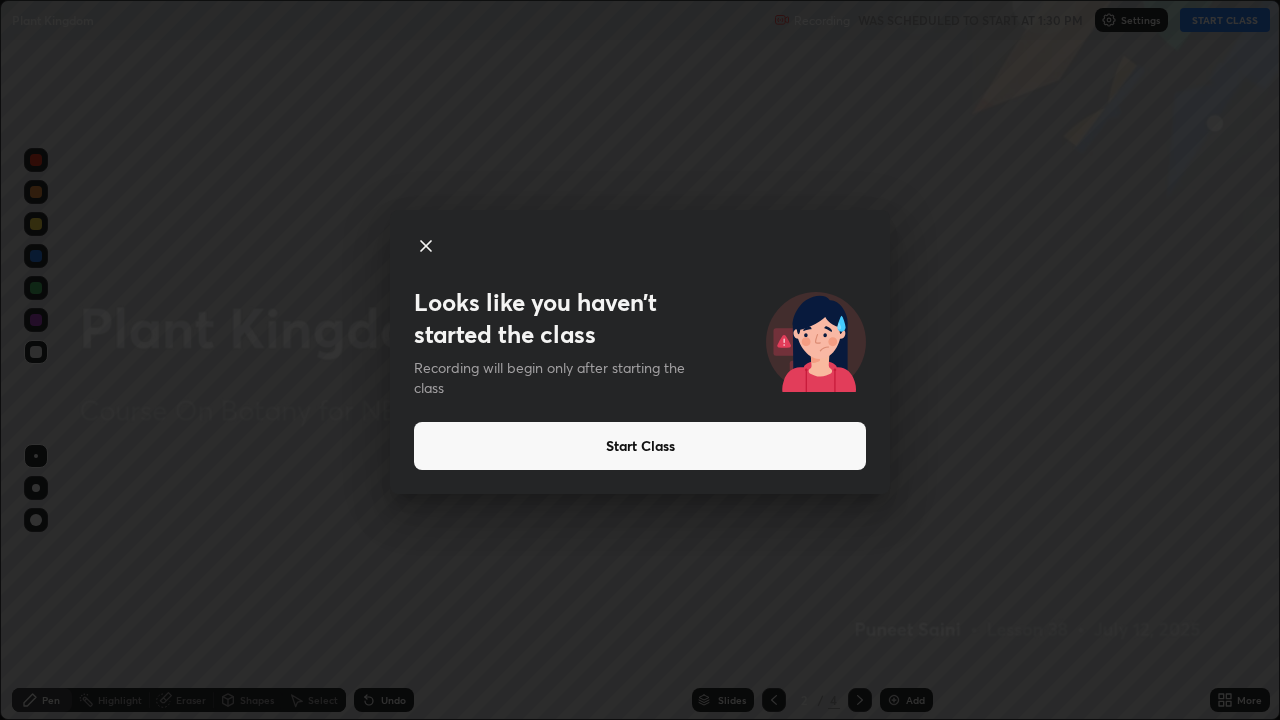click on "Start Class" at bounding box center [640, 446] 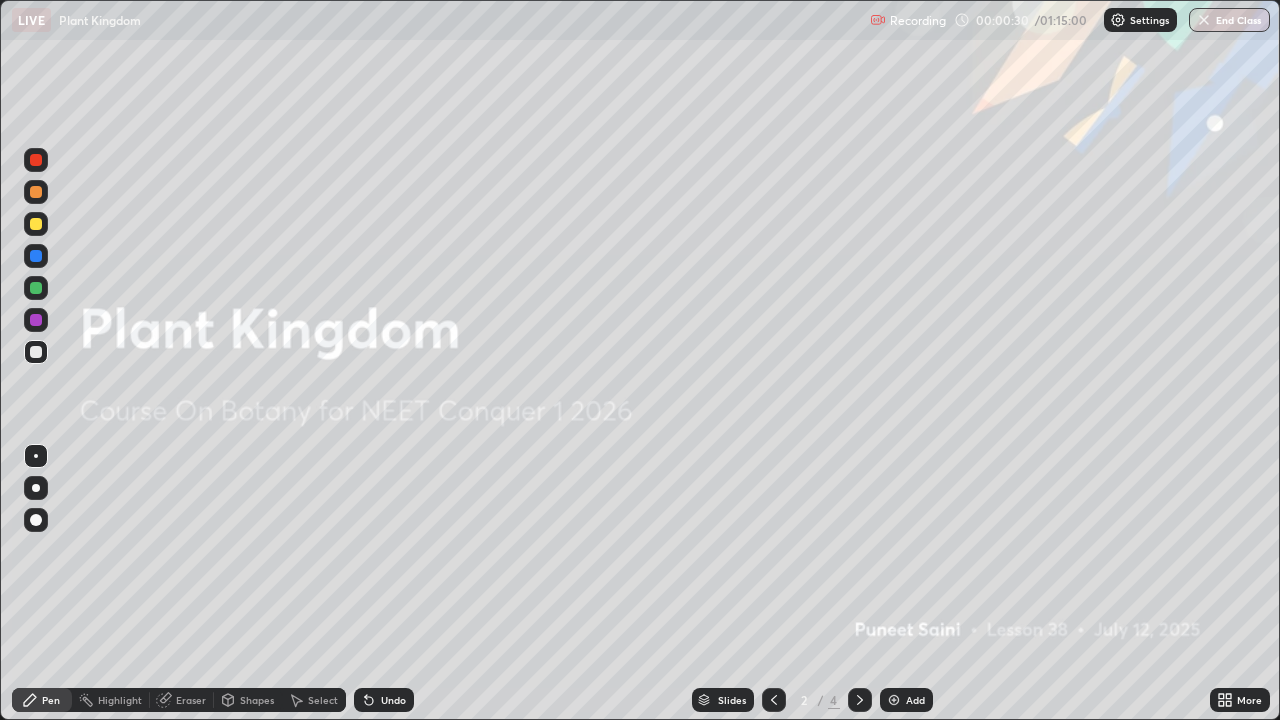 click at bounding box center (36, 488) 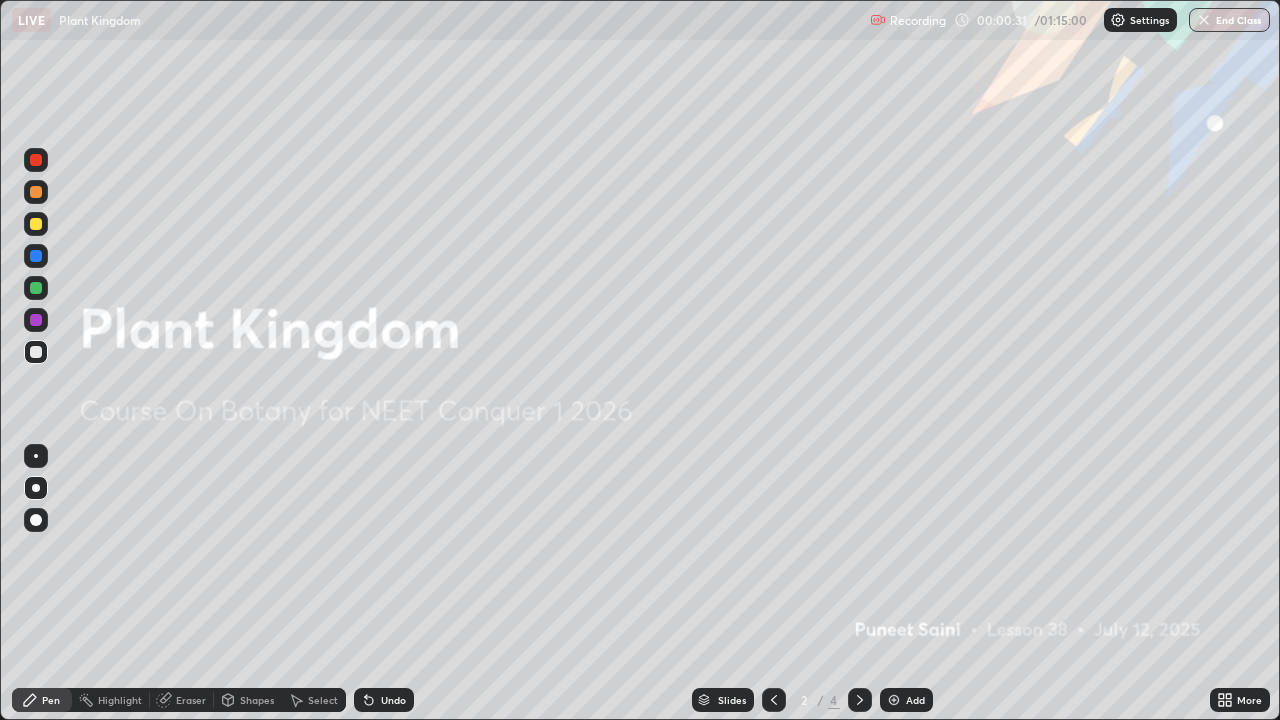 click 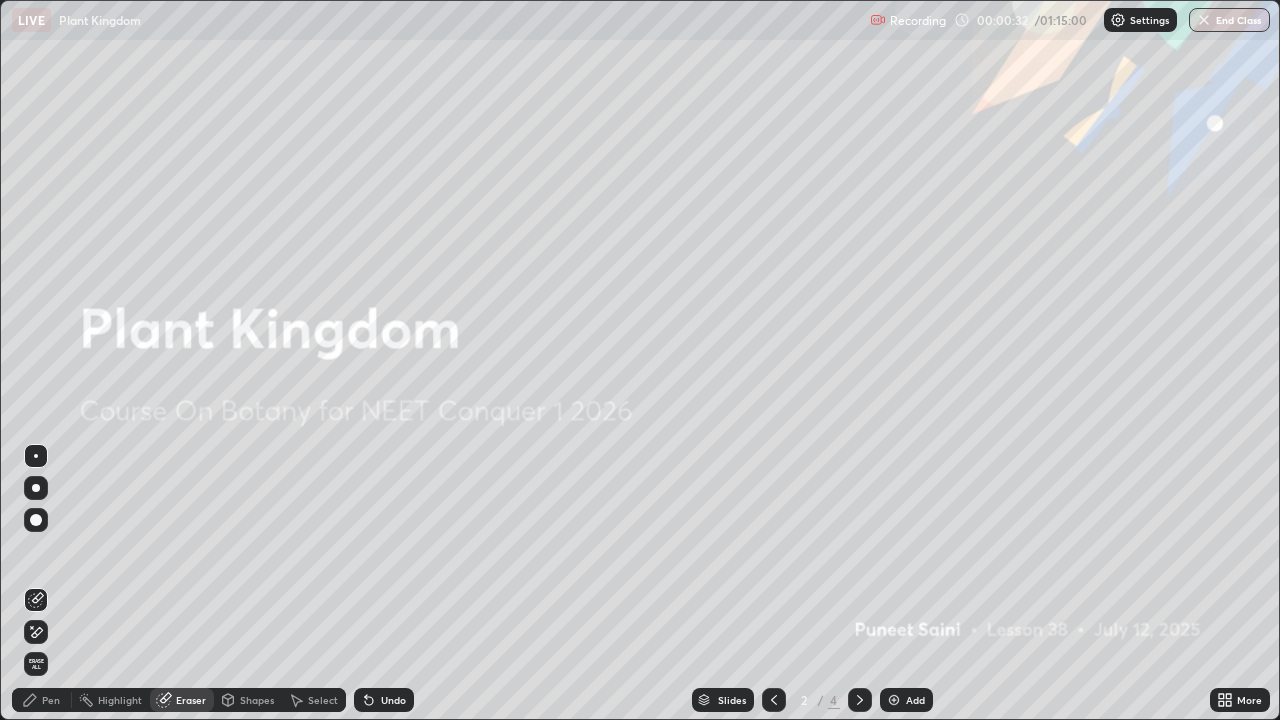 click 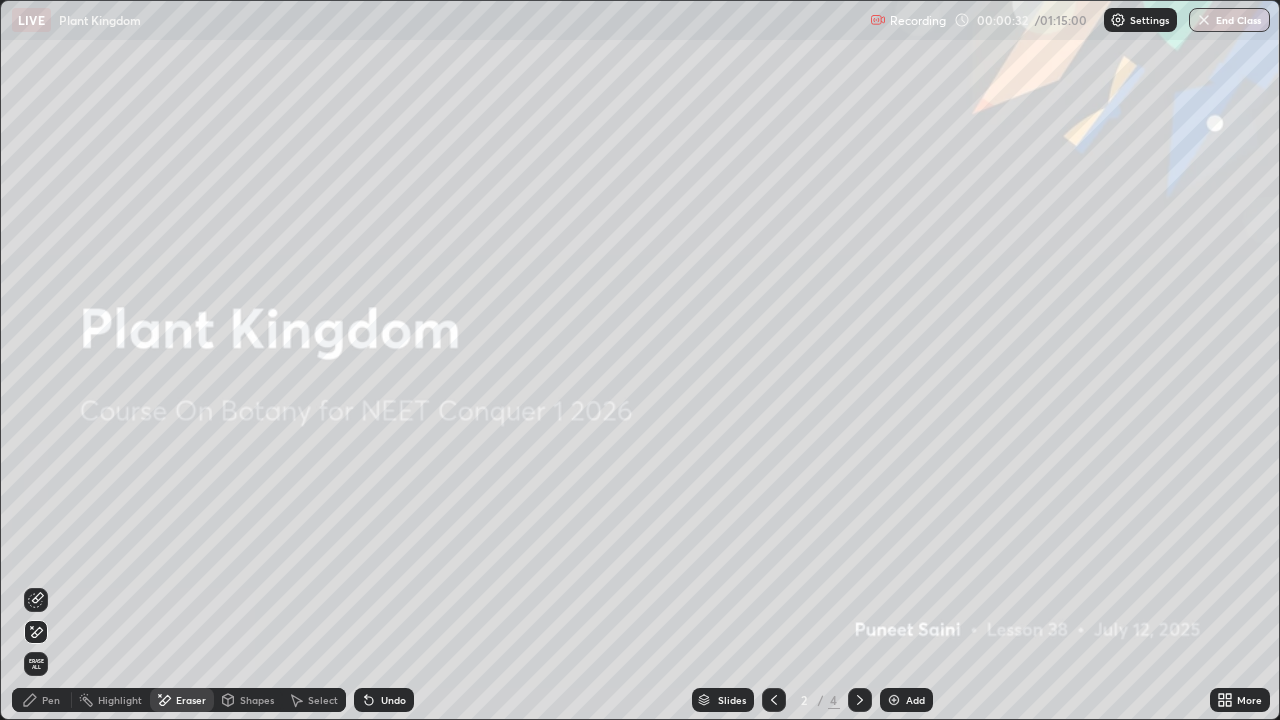 click on "Pen" at bounding box center (42, 700) 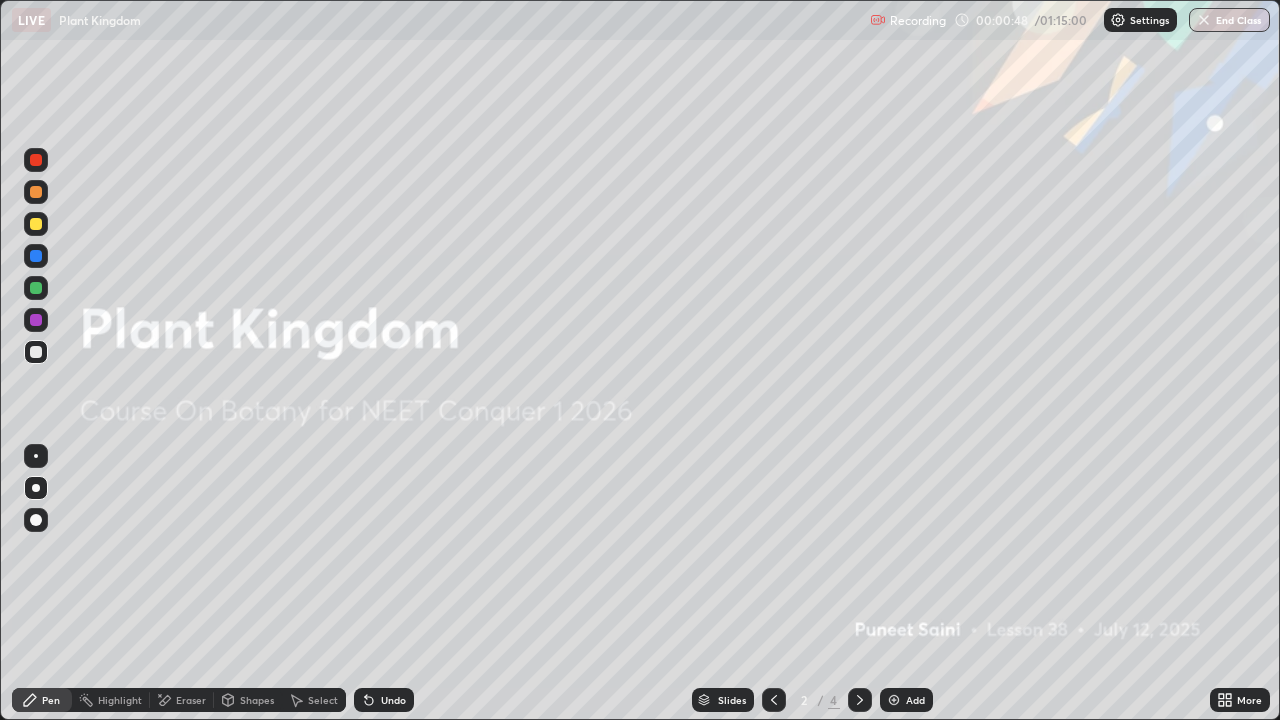 click 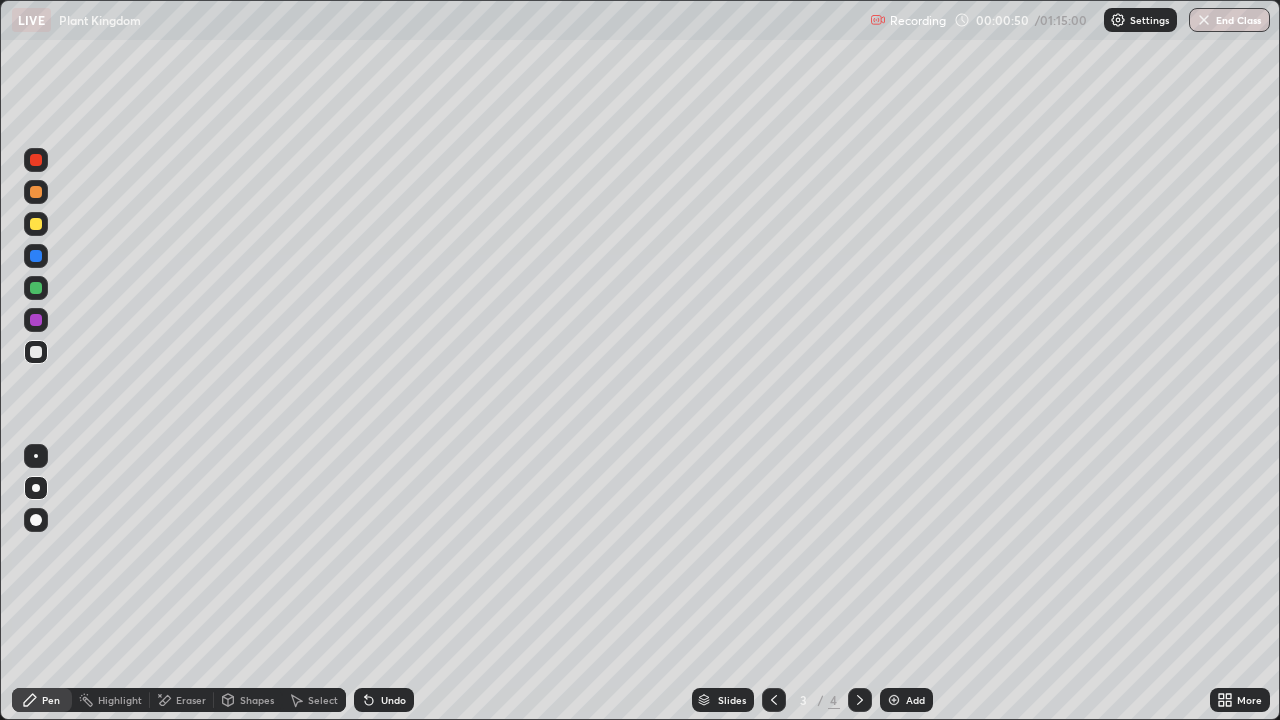 click at bounding box center [36, 224] 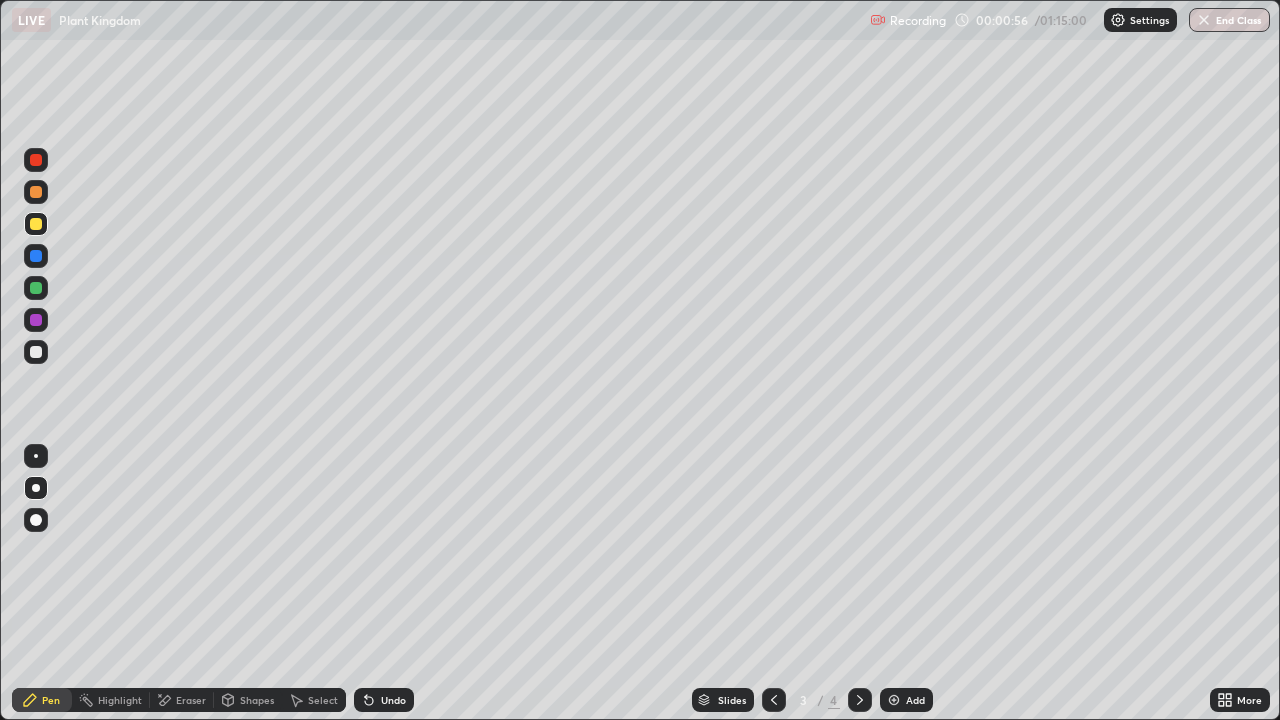 click at bounding box center (36, 352) 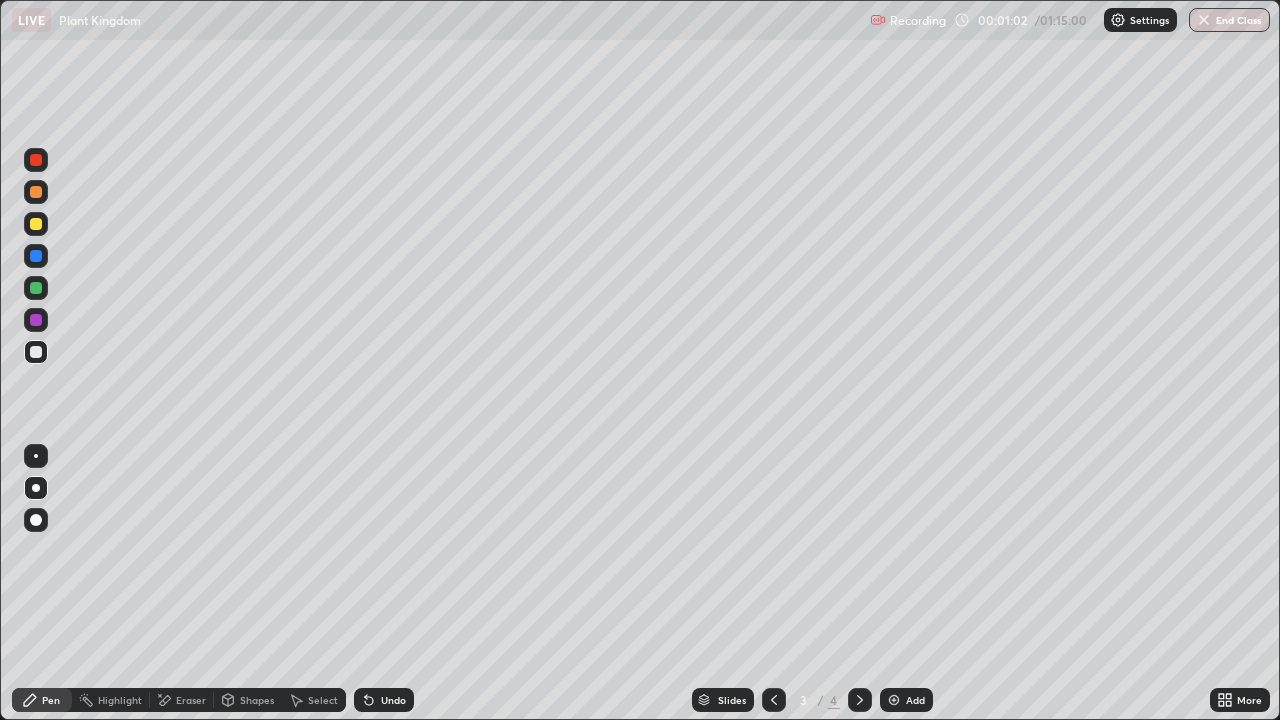 click on "Undo" at bounding box center (393, 700) 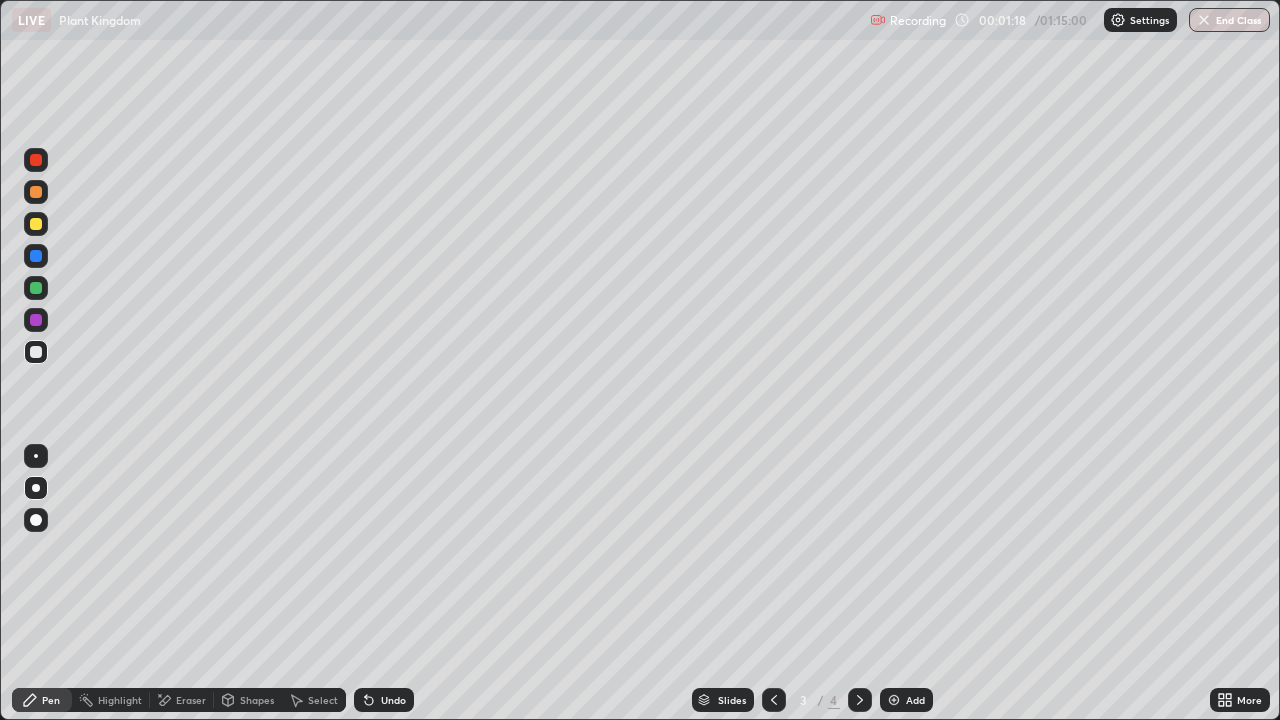 click on "Undo" at bounding box center (393, 700) 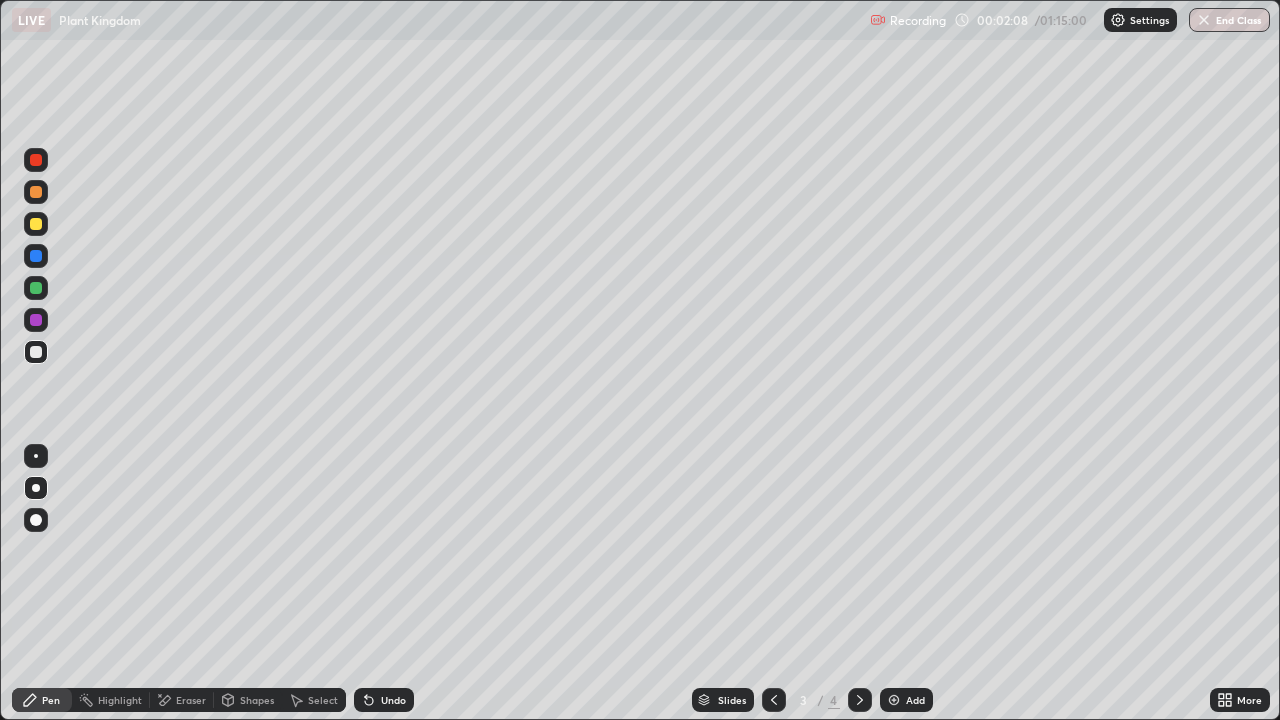 click at bounding box center [36, 224] 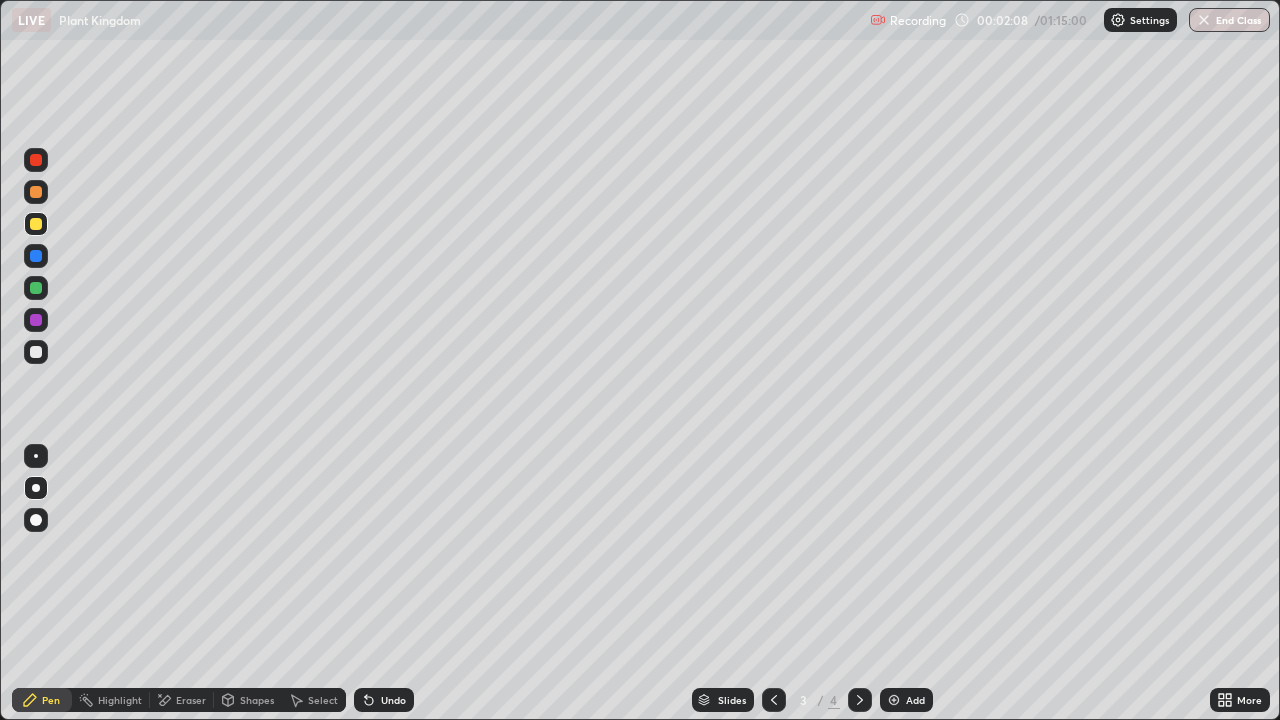 click at bounding box center [36, 224] 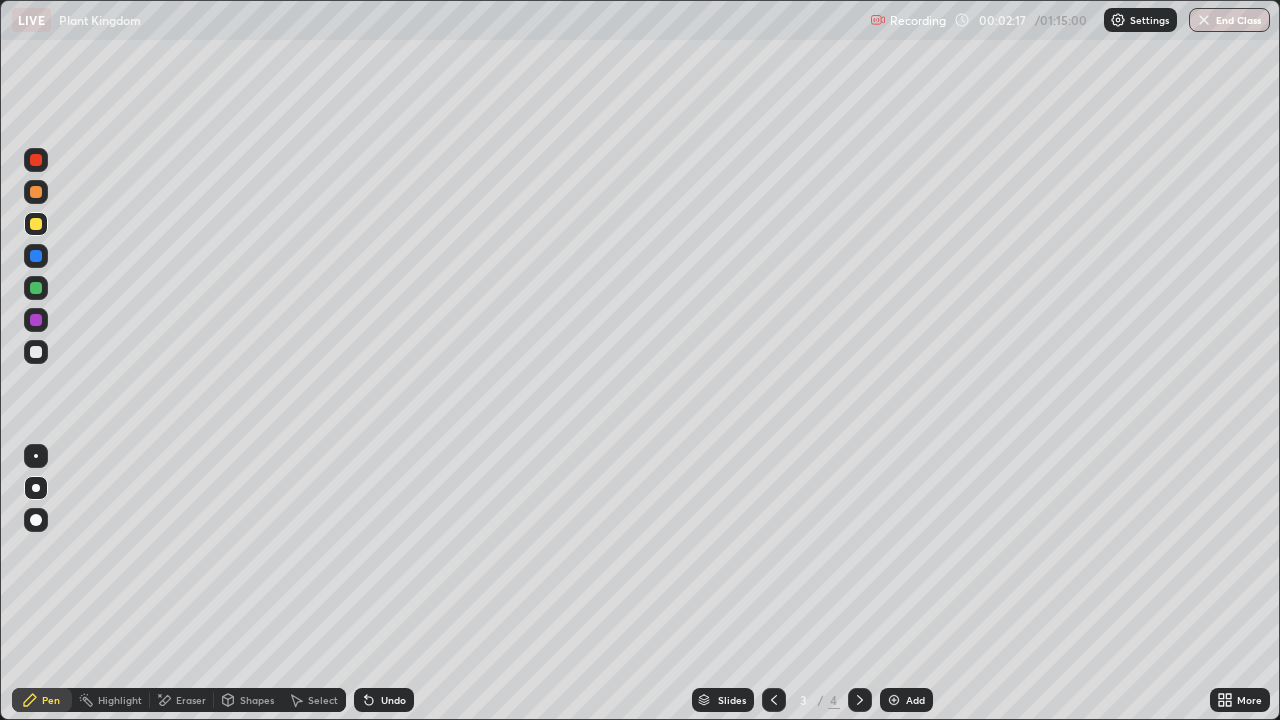 click at bounding box center [36, 352] 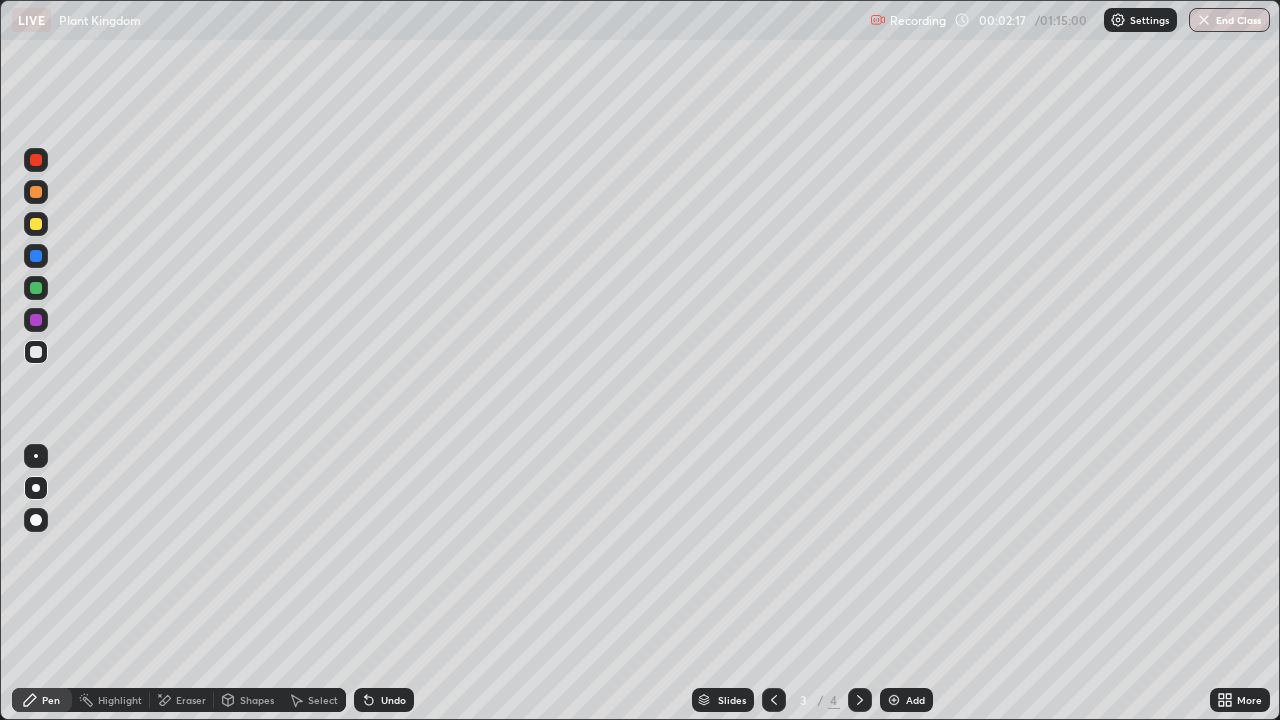 click at bounding box center [36, 352] 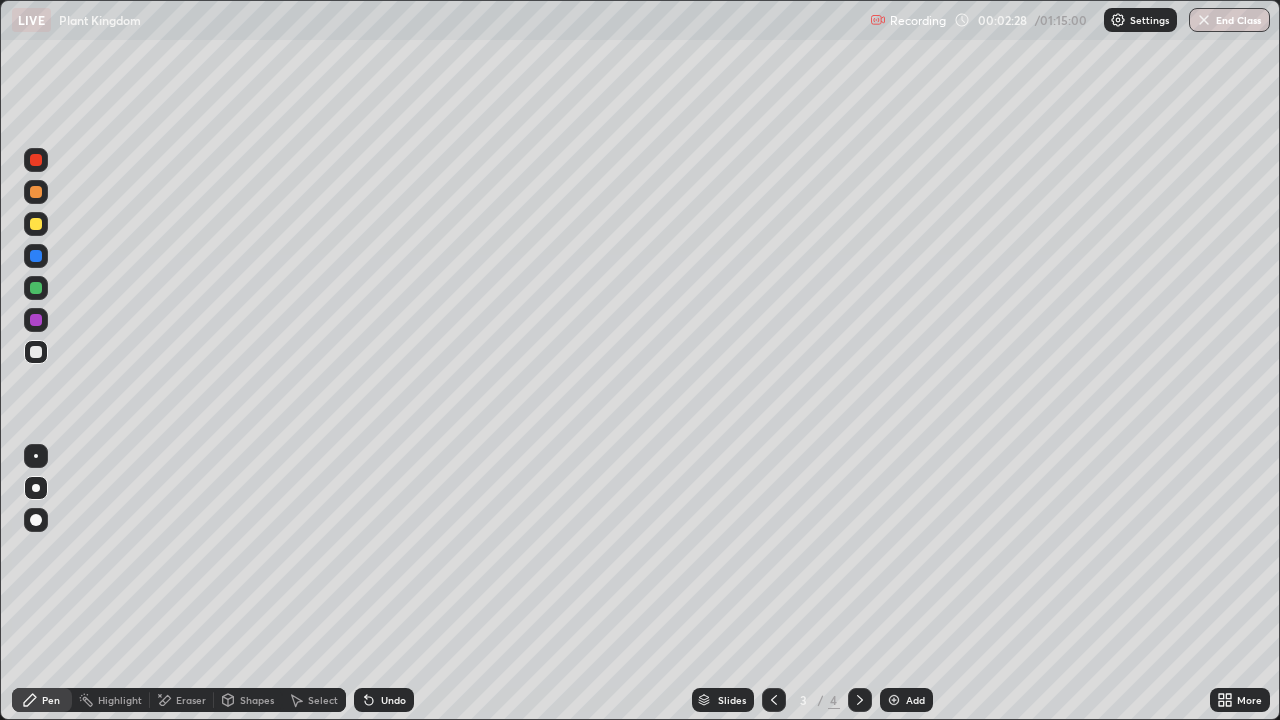 click at bounding box center (36, 192) 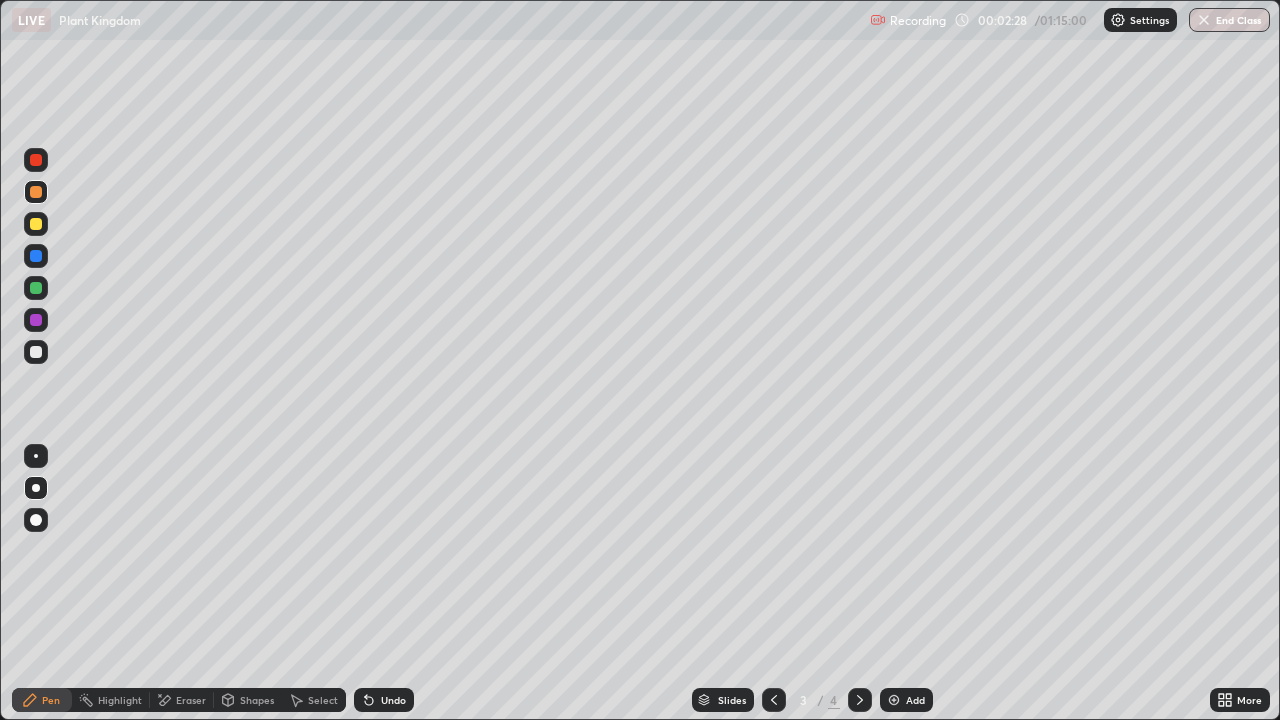 click at bounding box center (36, 192) 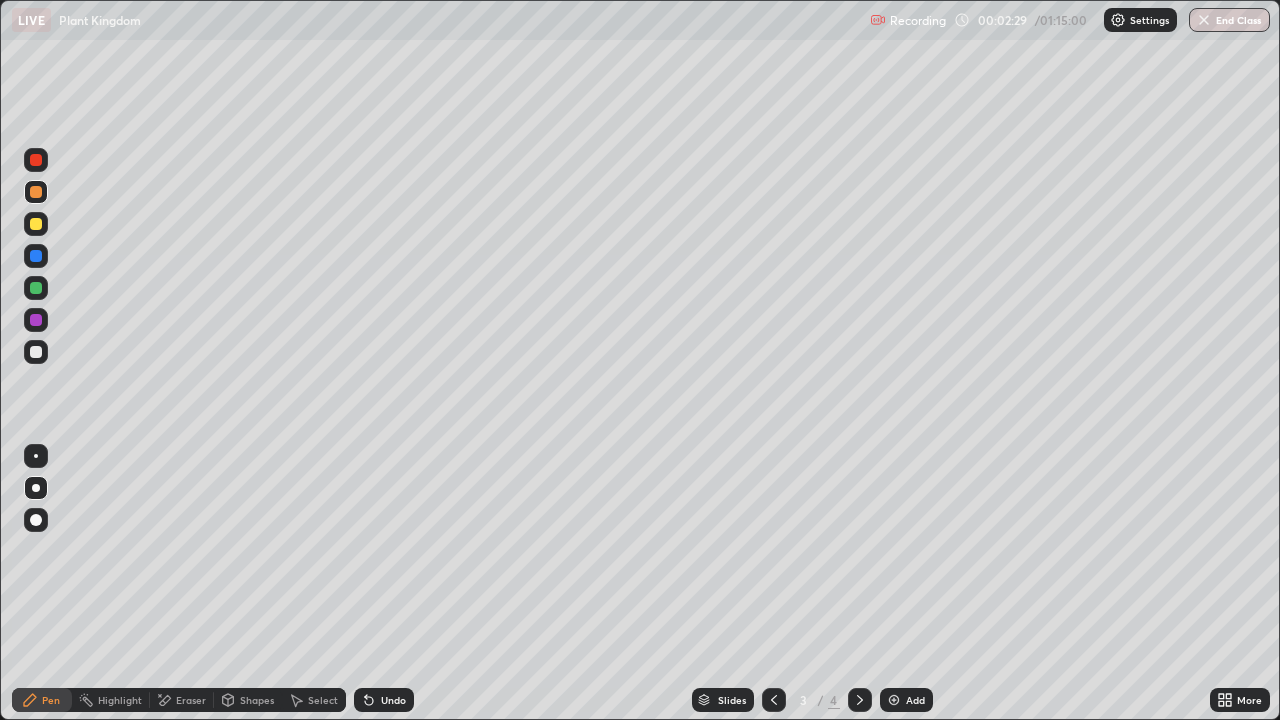 click at bounding box center [36, 160] 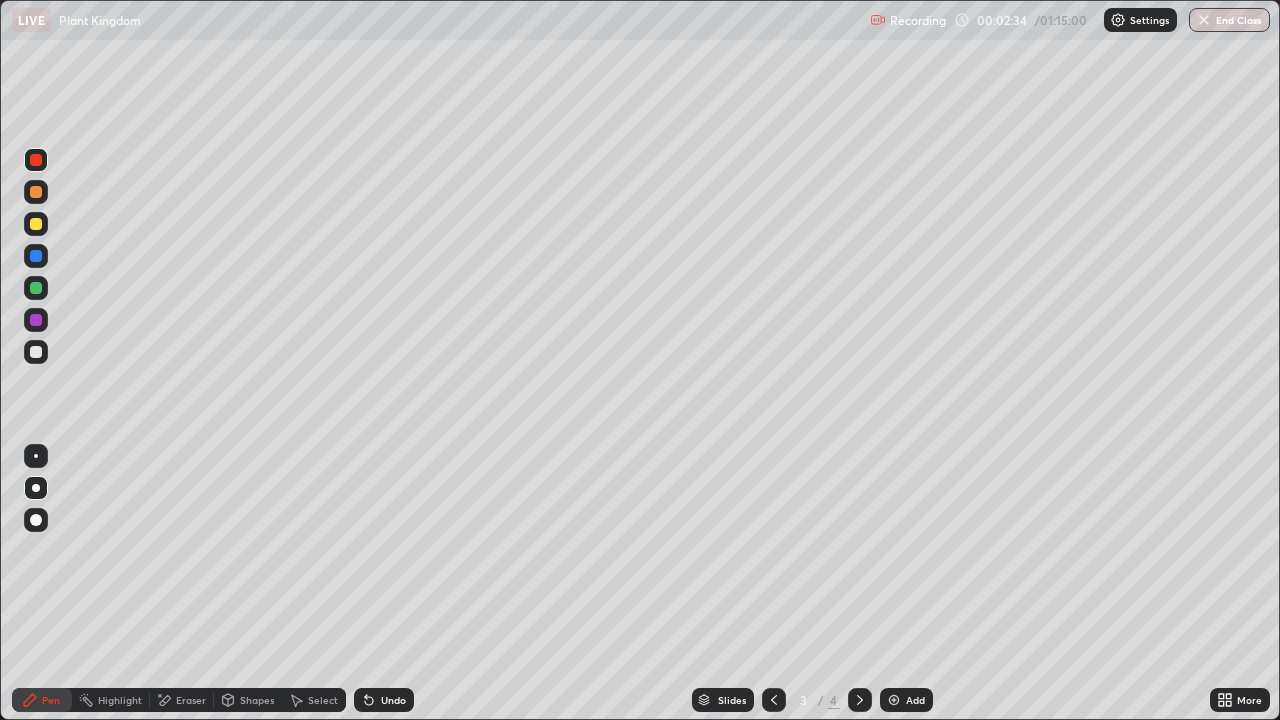 click at bounding box center (36, 352) 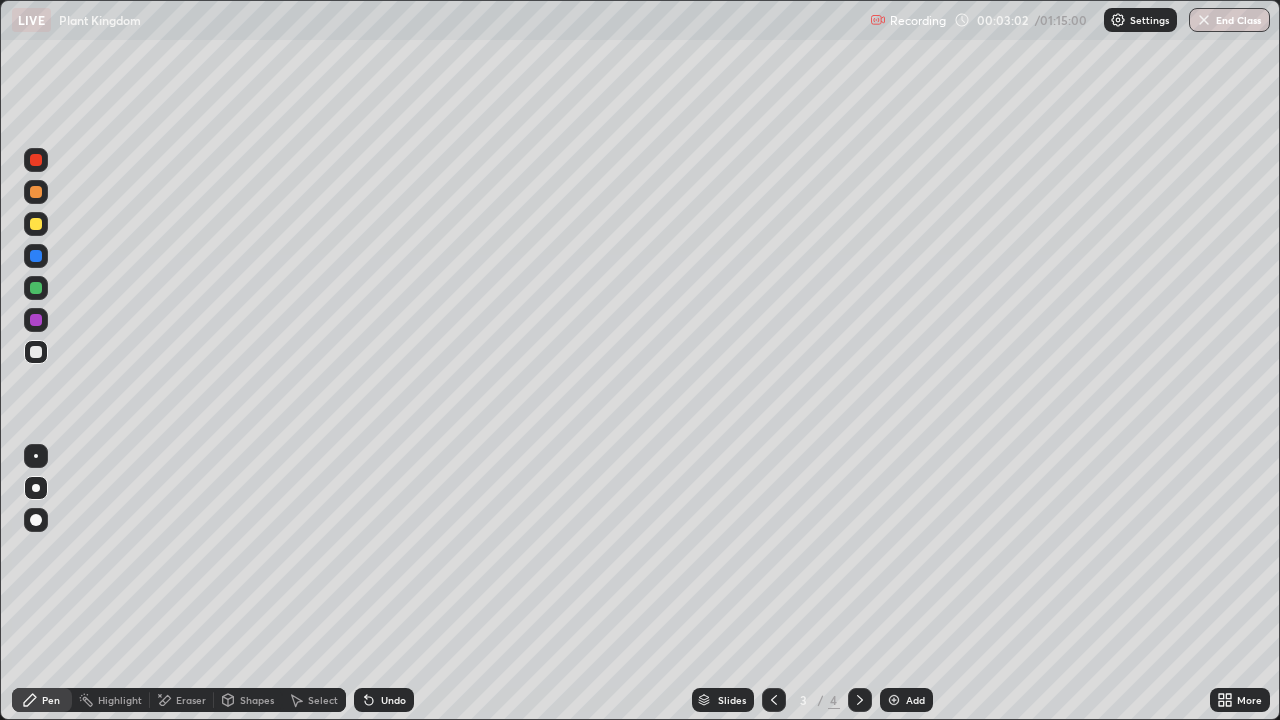 click at bounding box center [36, 224] 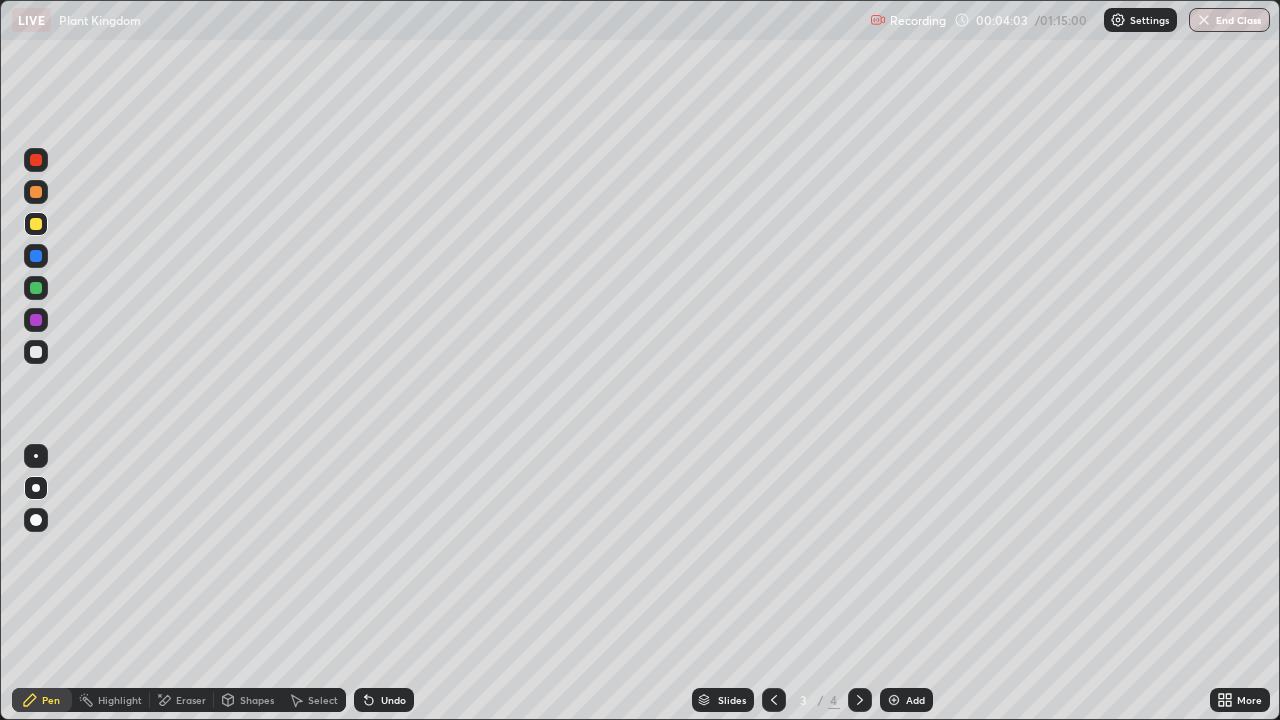 click on "Eraser" at bounding box center [191, 700] 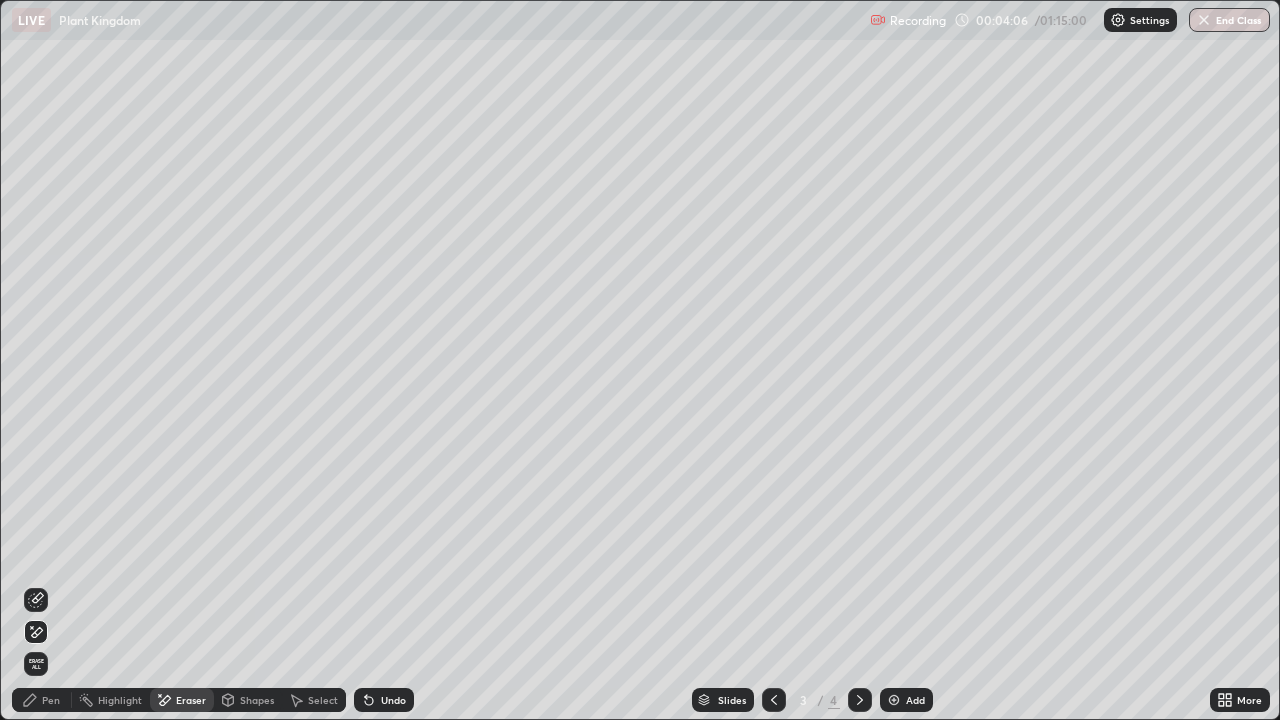 click on "Pen" at bounding box center [51, 700] 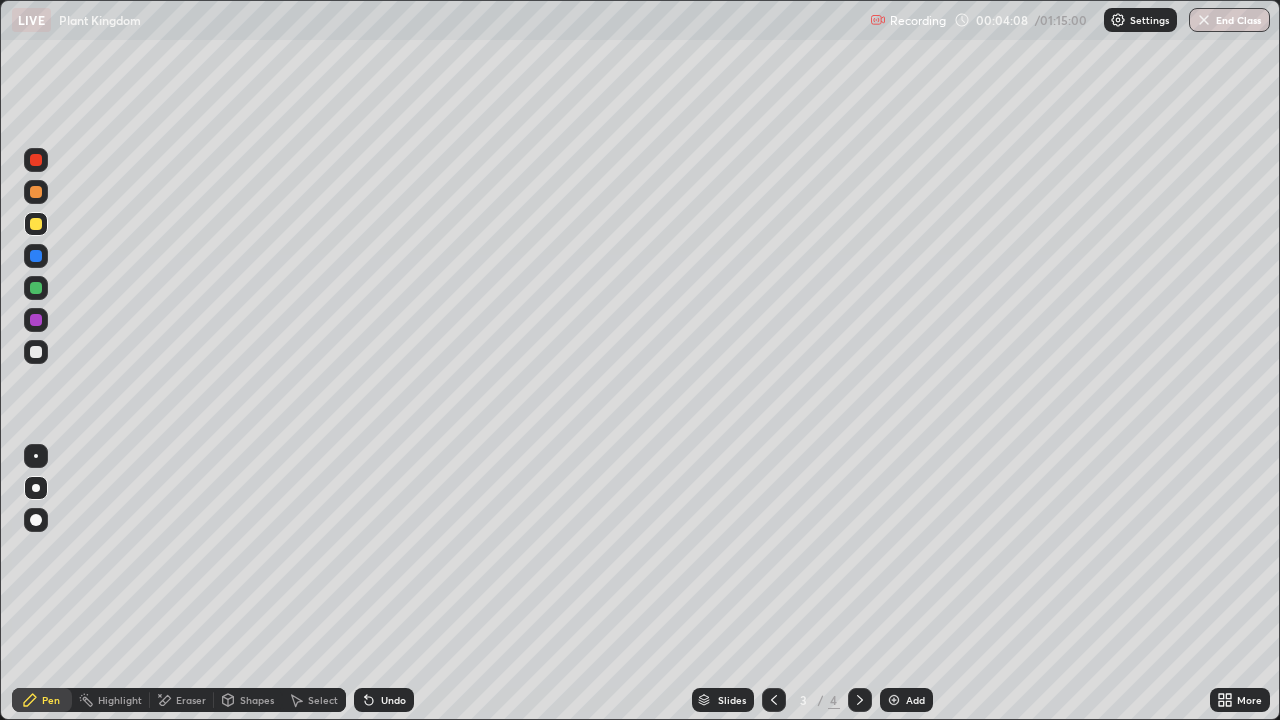 click at bounding box center [36, 352] 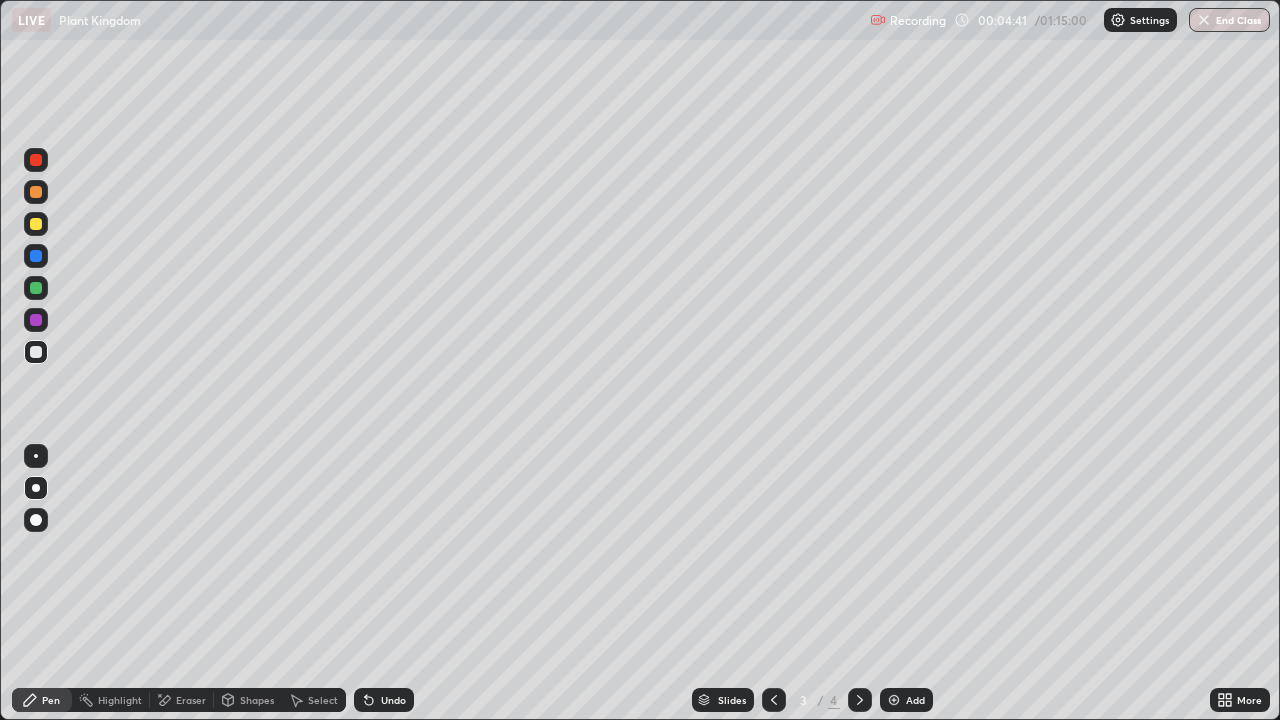 click on "Shapes" at bounding box center (248, 700) 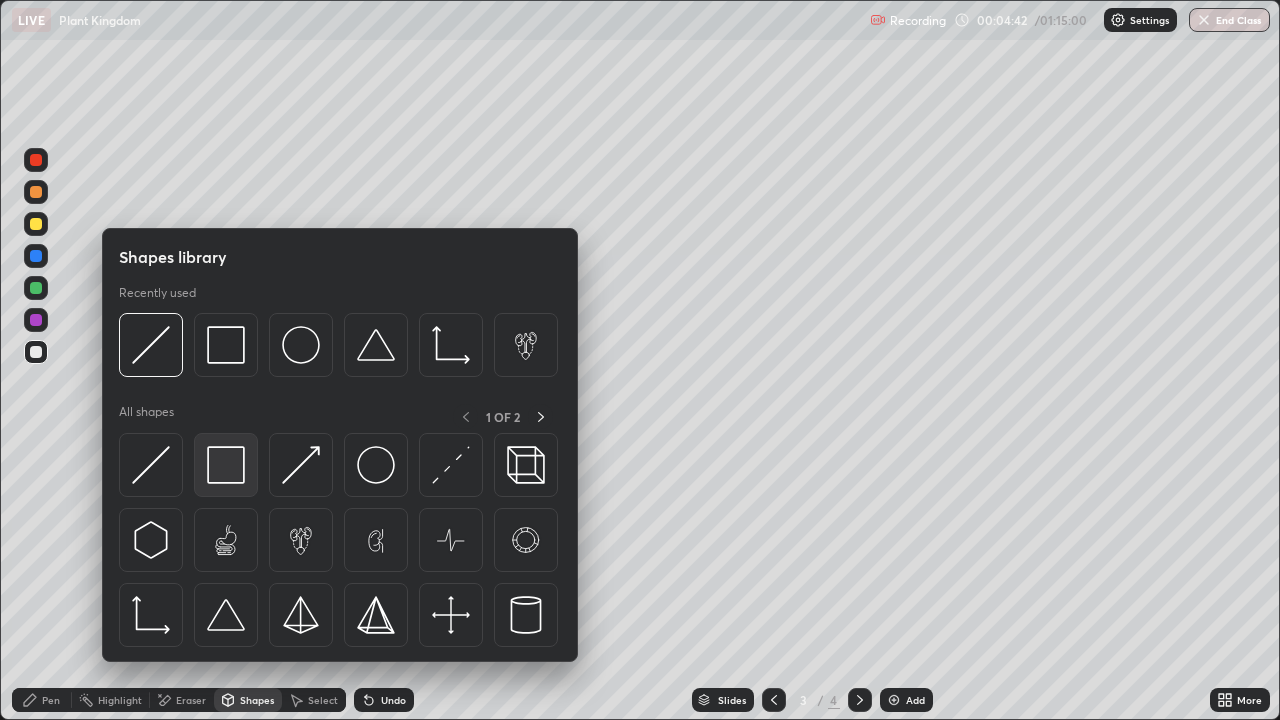 click at bounding box center (226, 465) 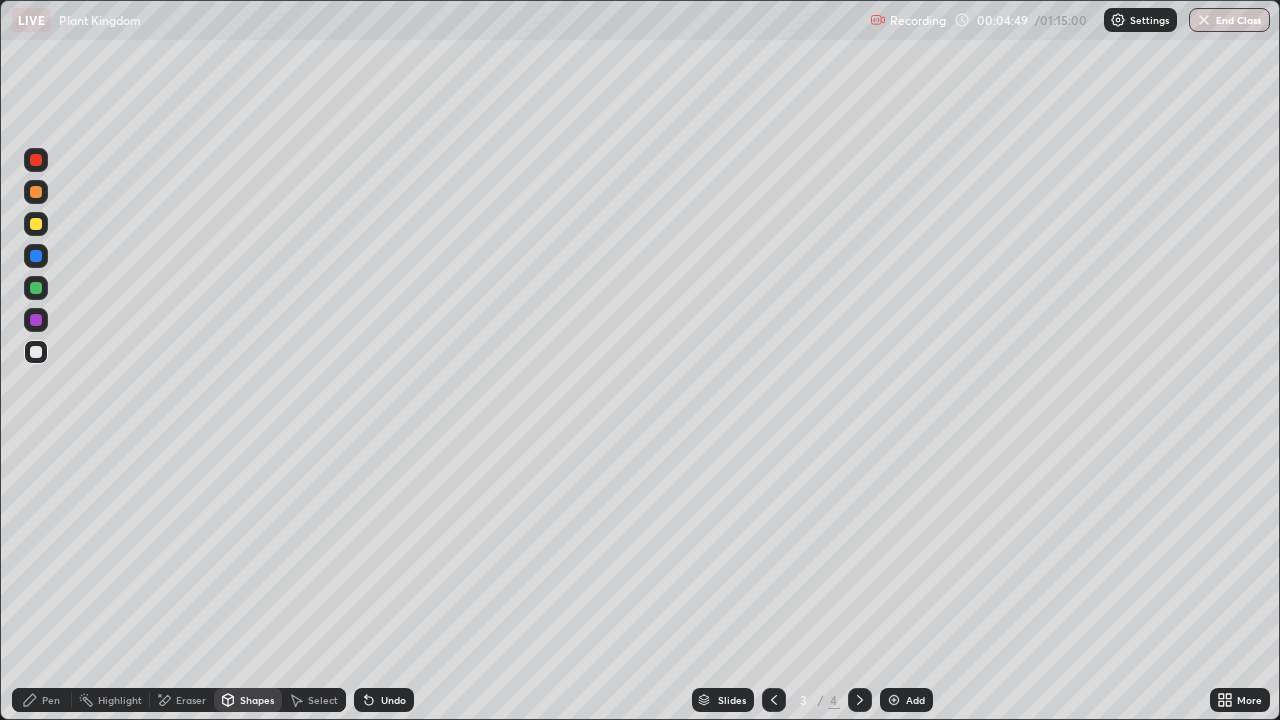 click on "Pen" at bounding box center [51, 700] 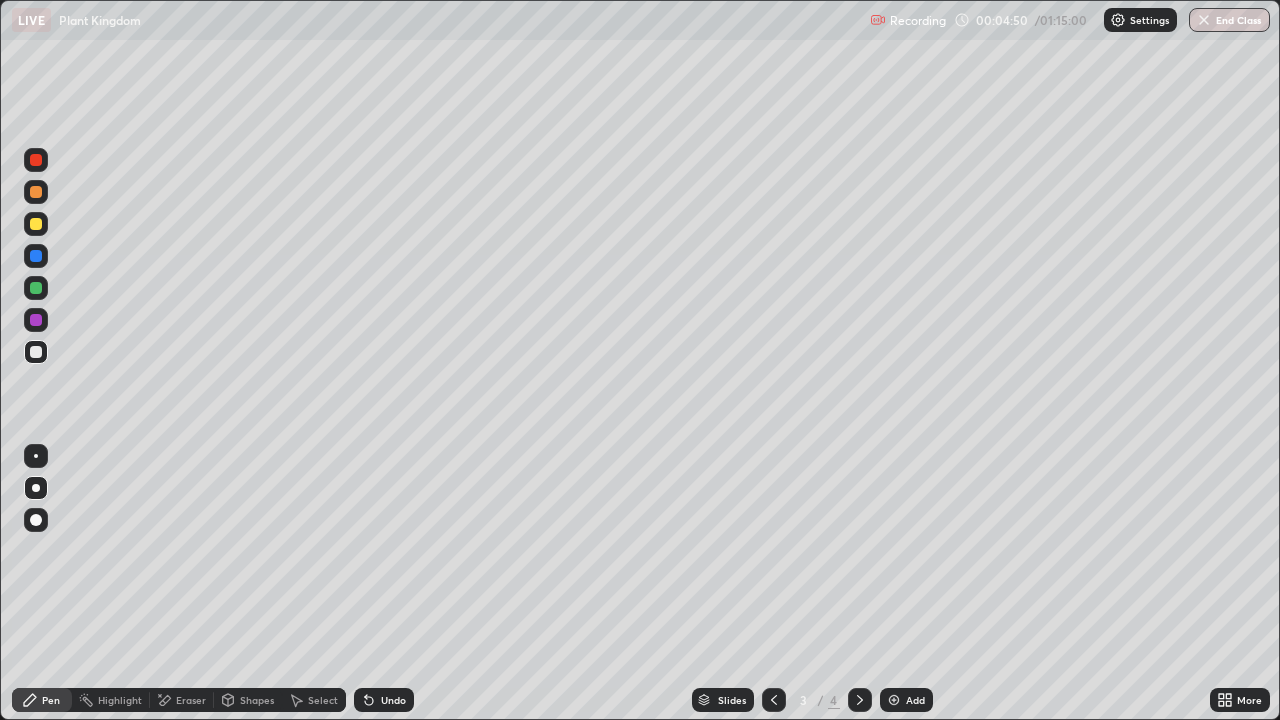 click at bounding box center [36, 224] 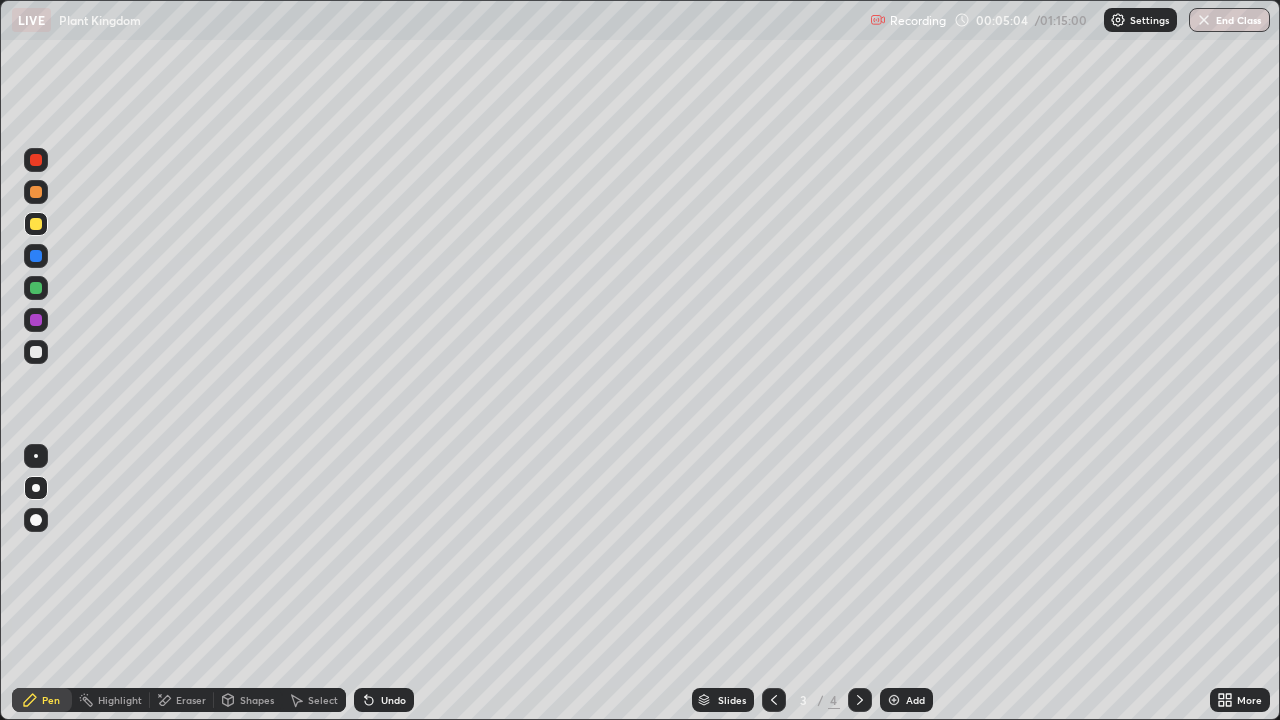 click at bounding box center (36, 352) 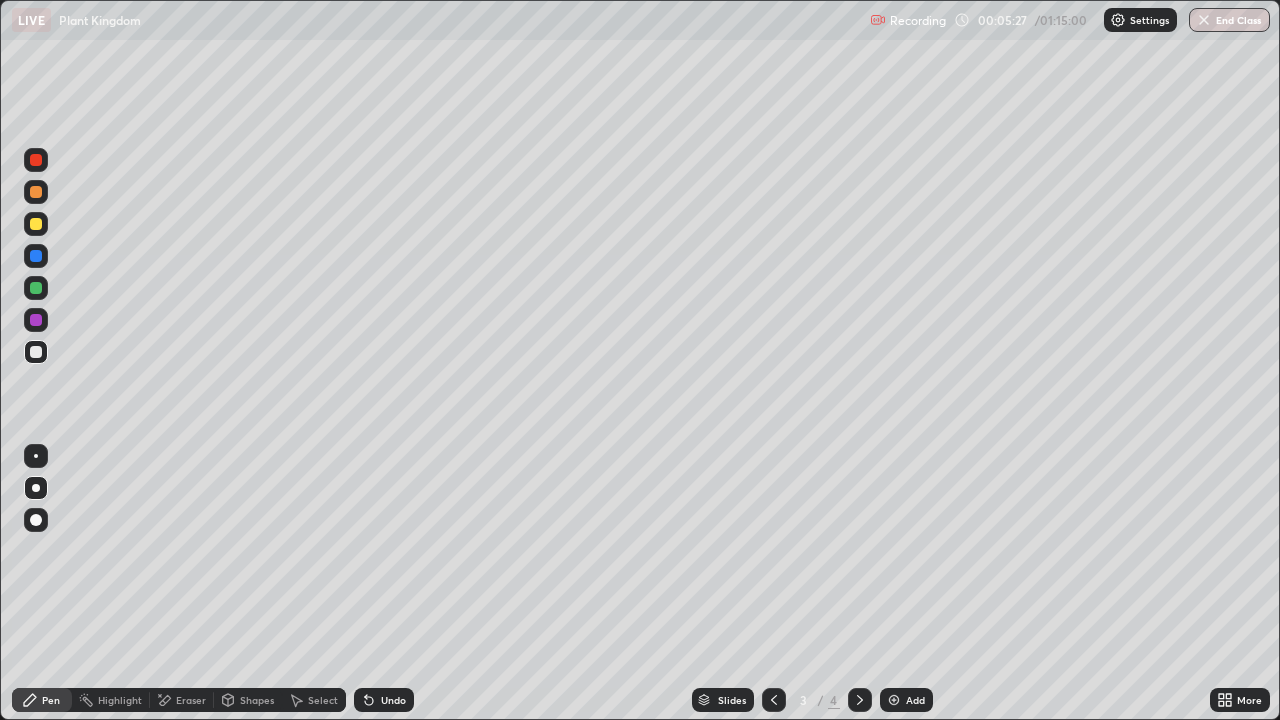 click at bounding box center [36, 224] 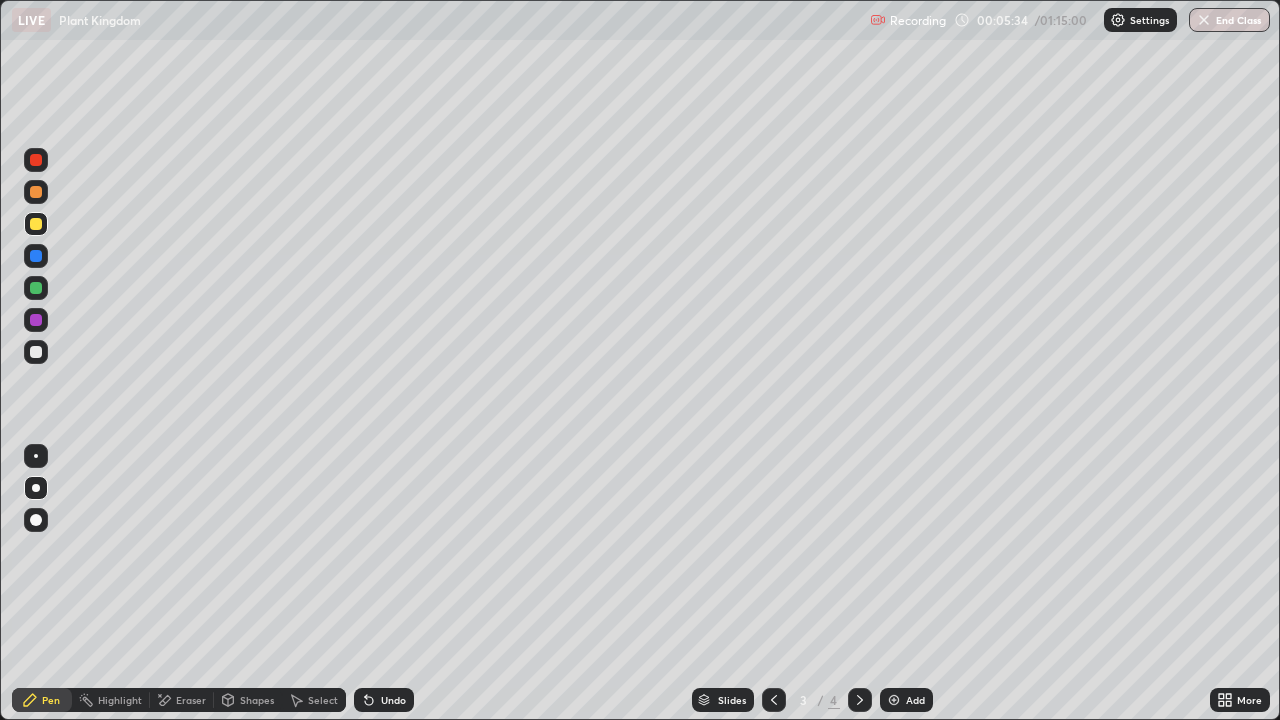 click at bounding box center [36, 352] 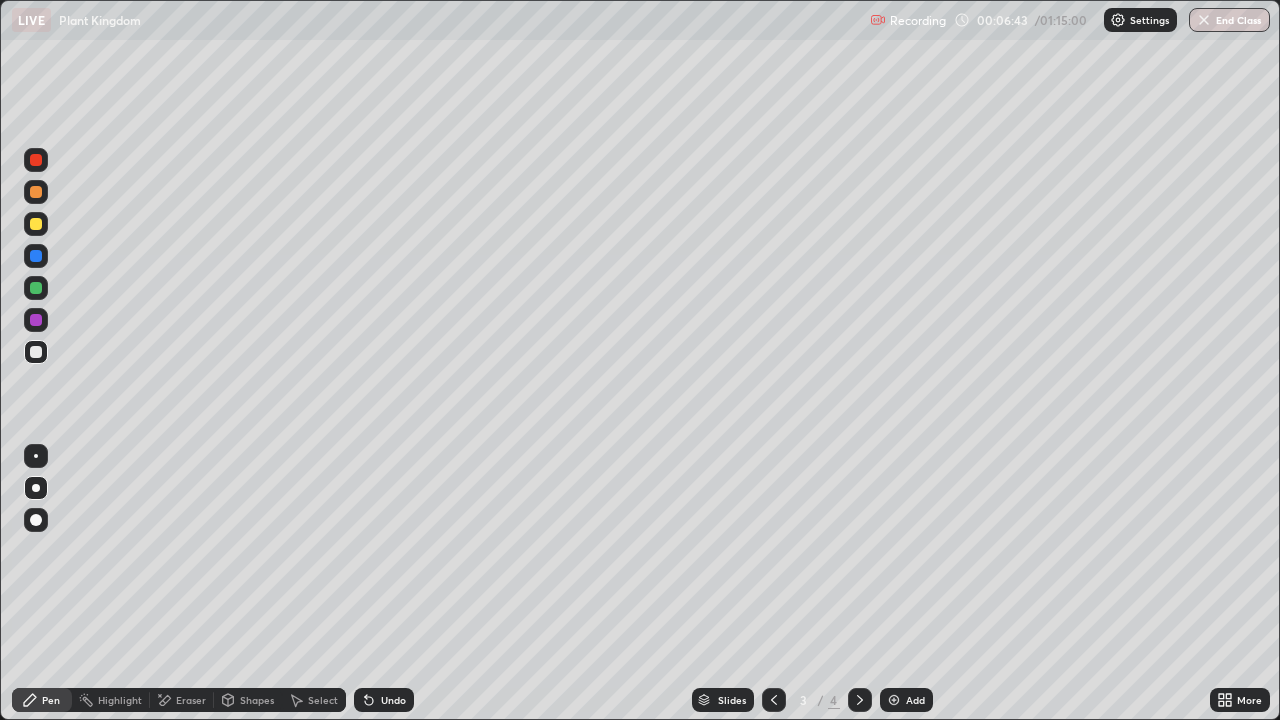click at bounding box center (36, 224) 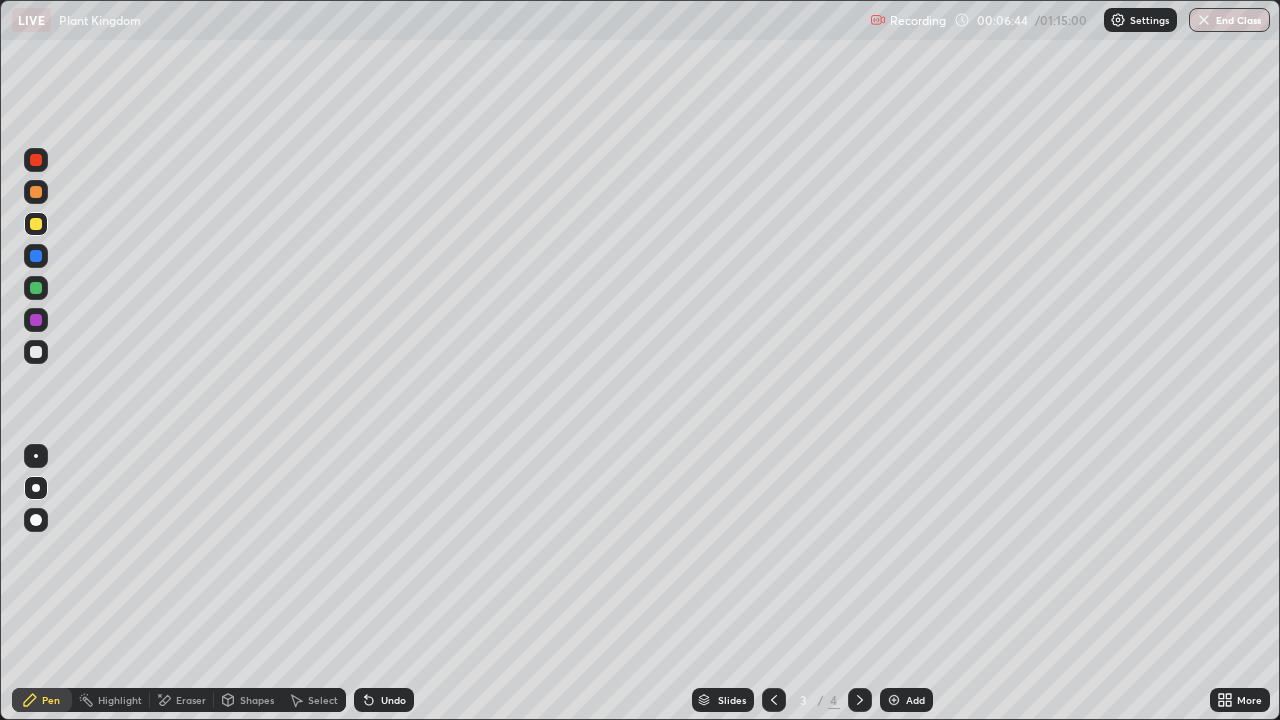 click at bounding box center (36, 224) 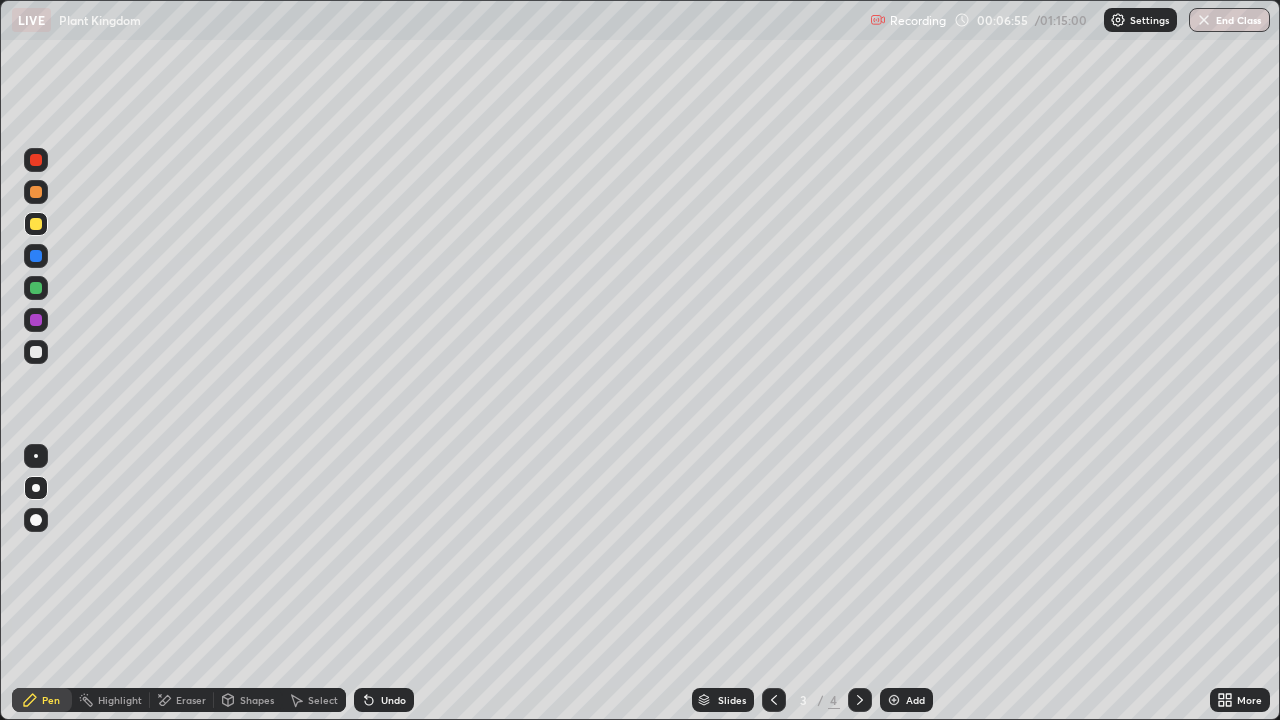 click at bounding box center (36, 352) 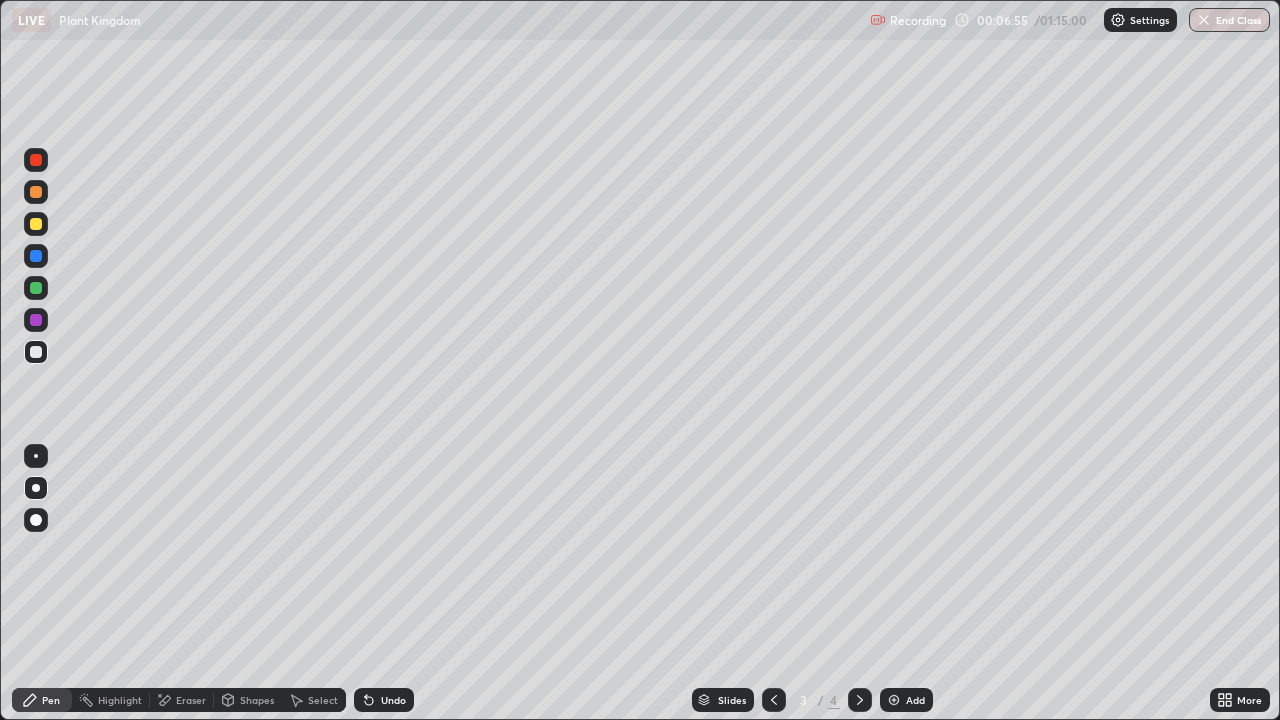 click at bounding box center [36, 352] 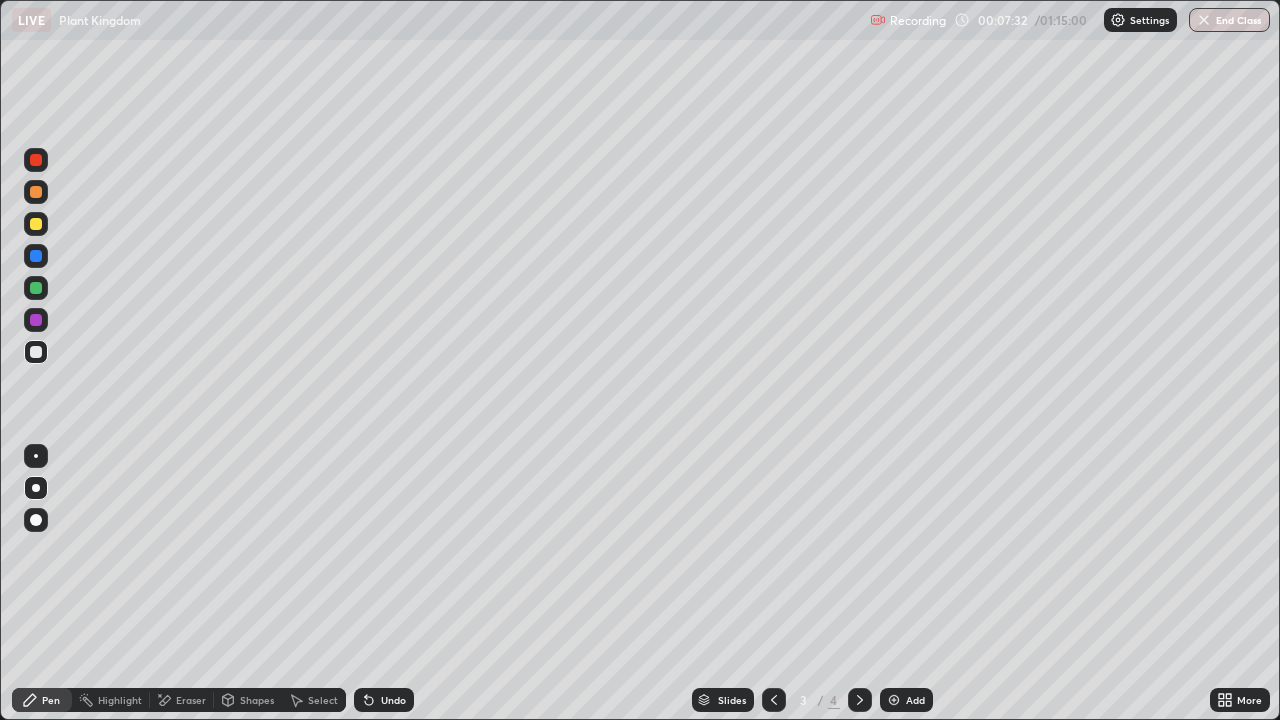 click at bounding box center (36, 224) 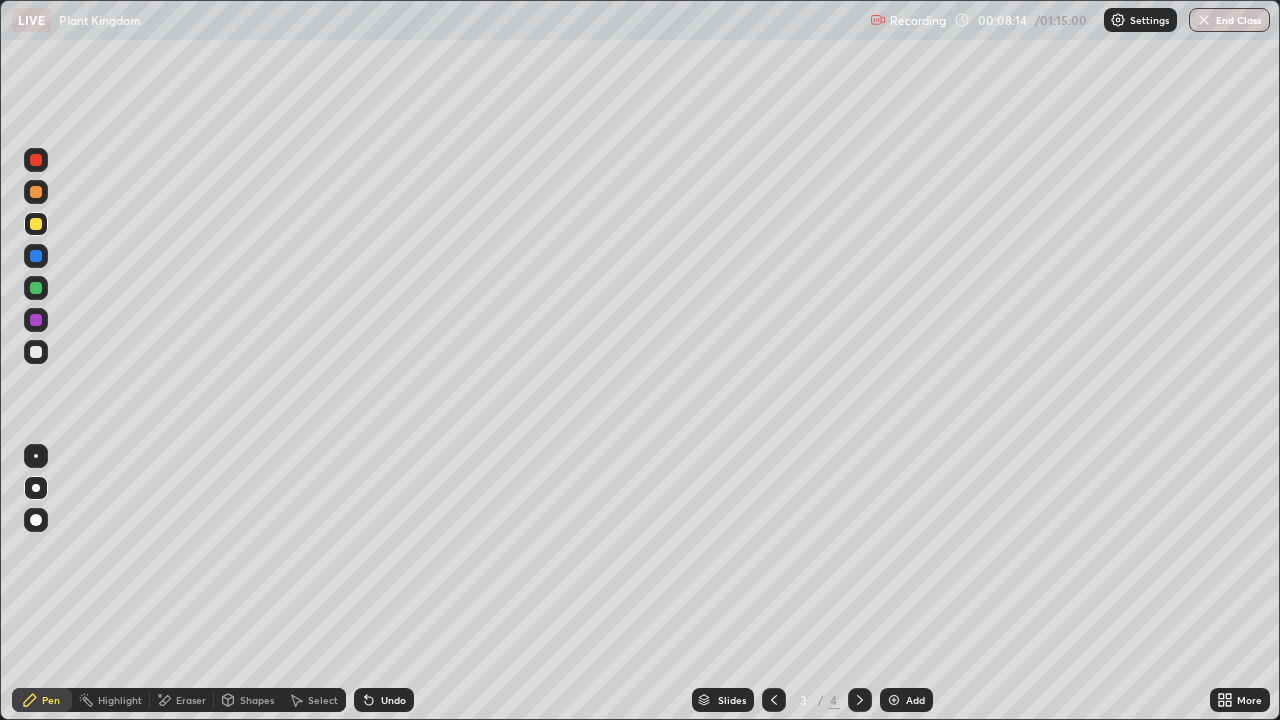 click at bounding box center (36, 352) 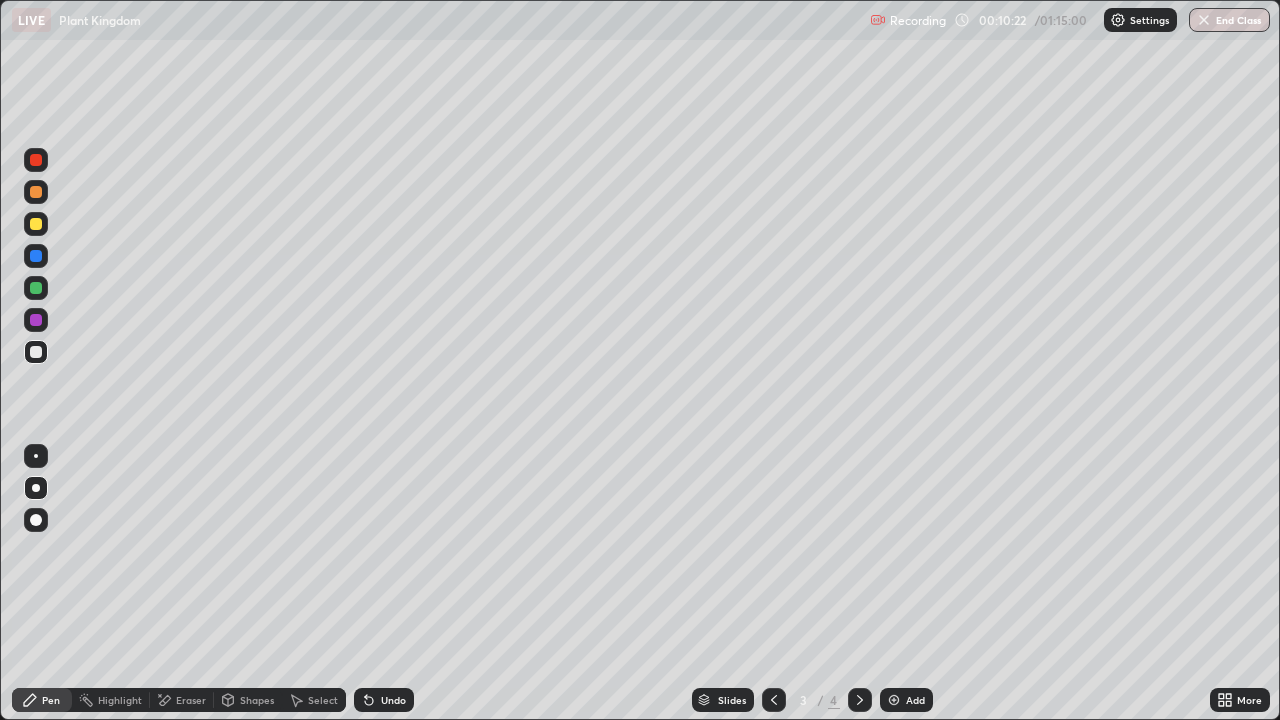 click on "Eraser" at bounding box center (191, 700) 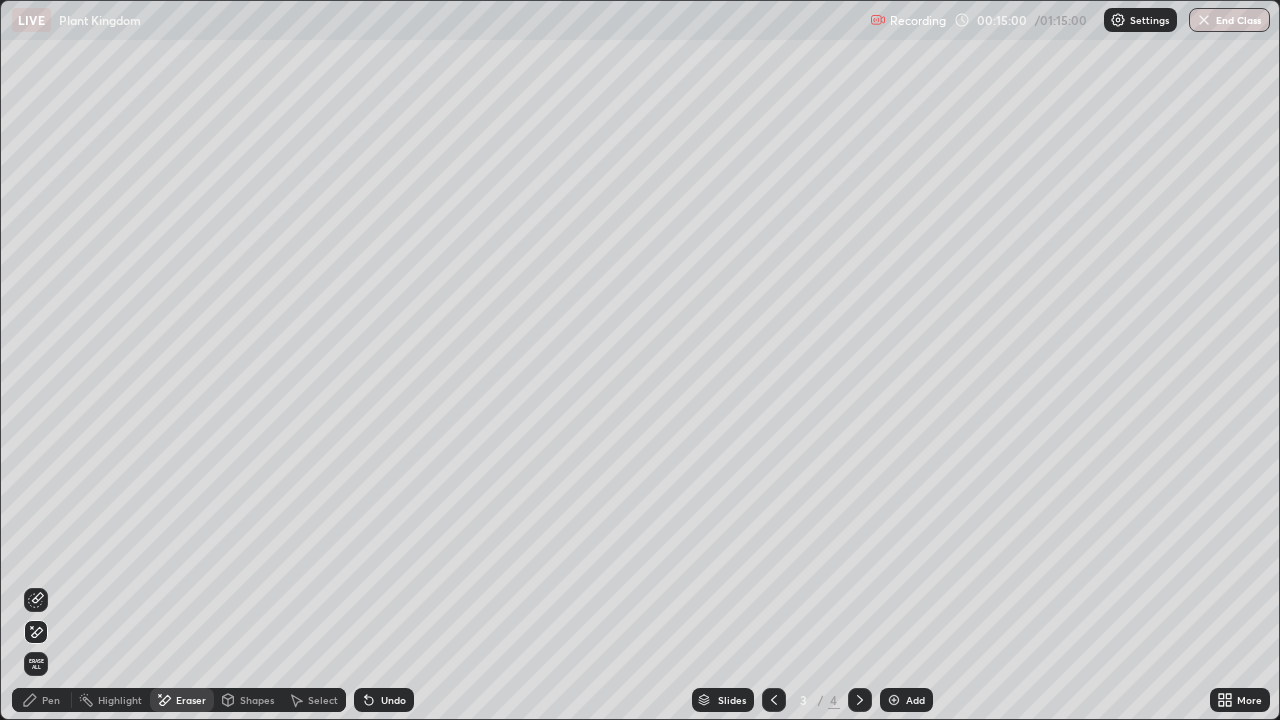 click on "Pen" at bounding box center [42, 700] 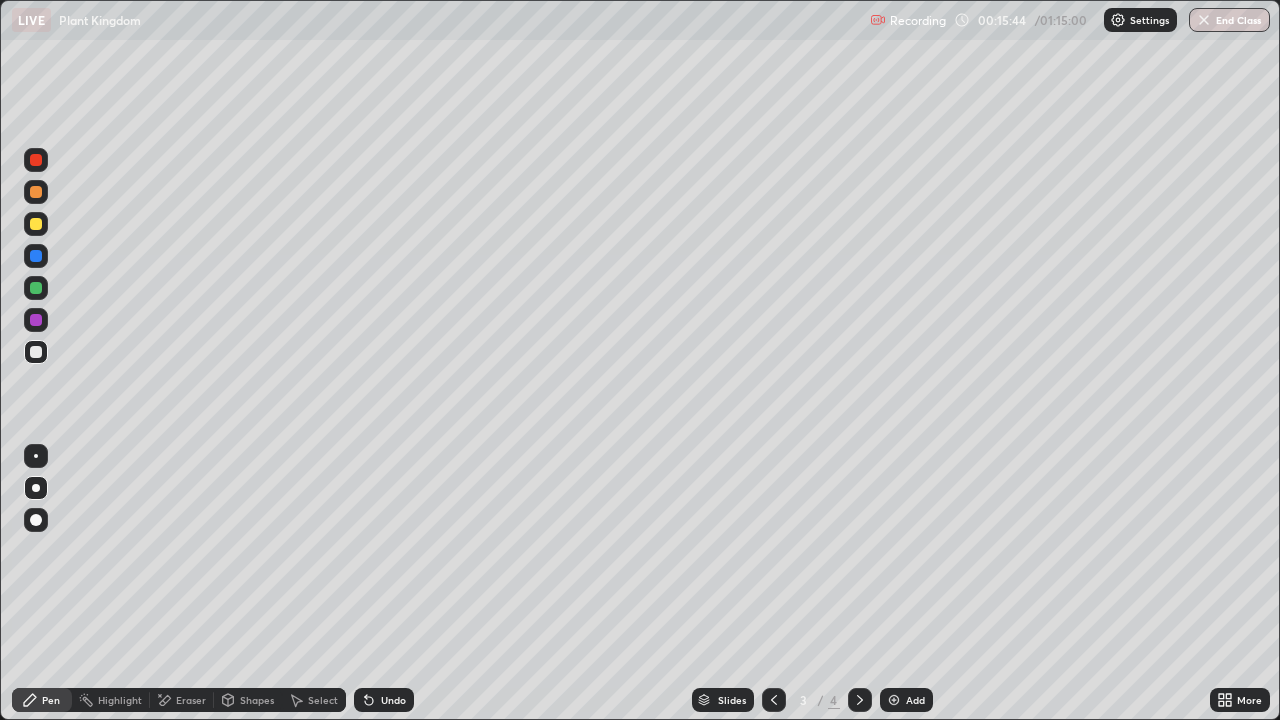 click 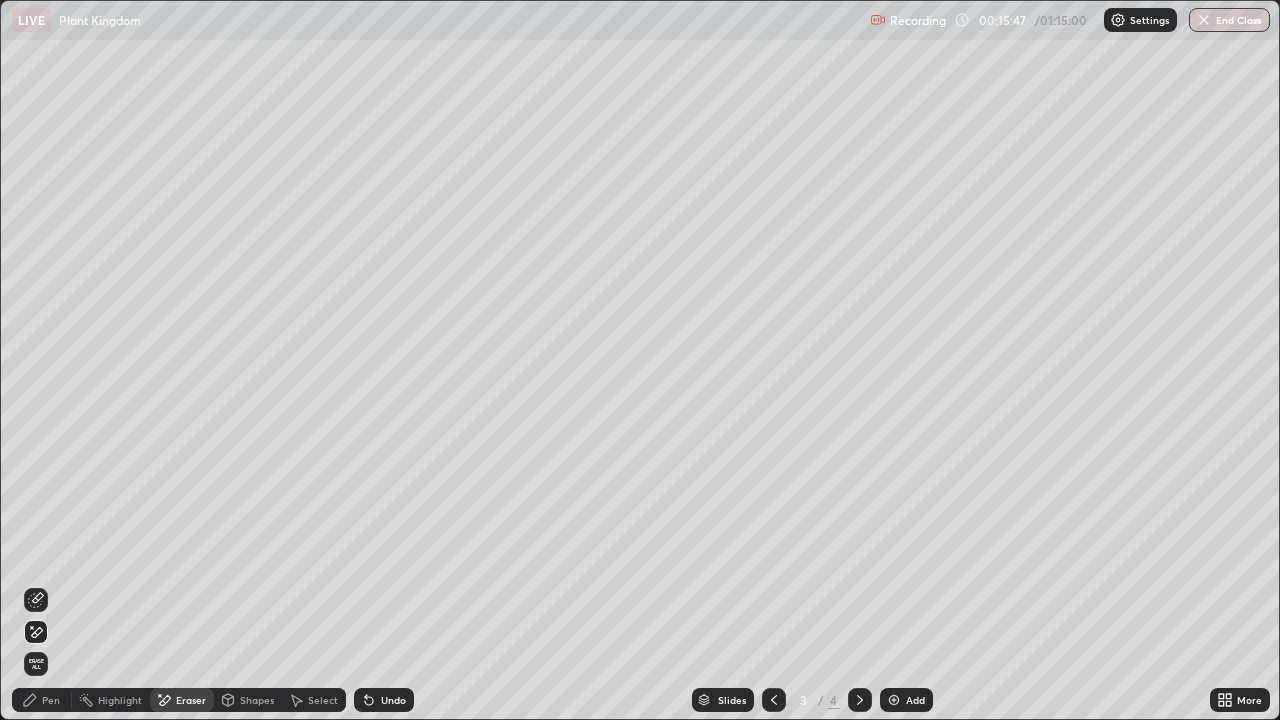 click on "Pen" at bounding box center [42, 700] 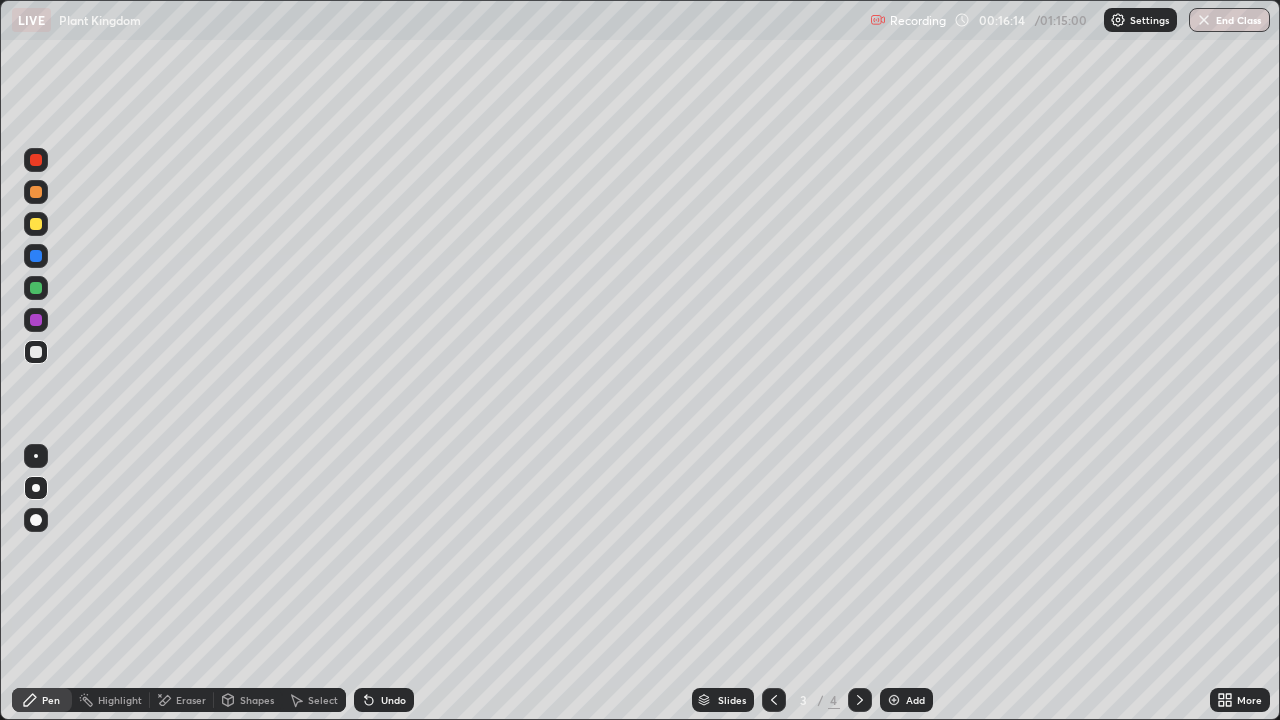 click 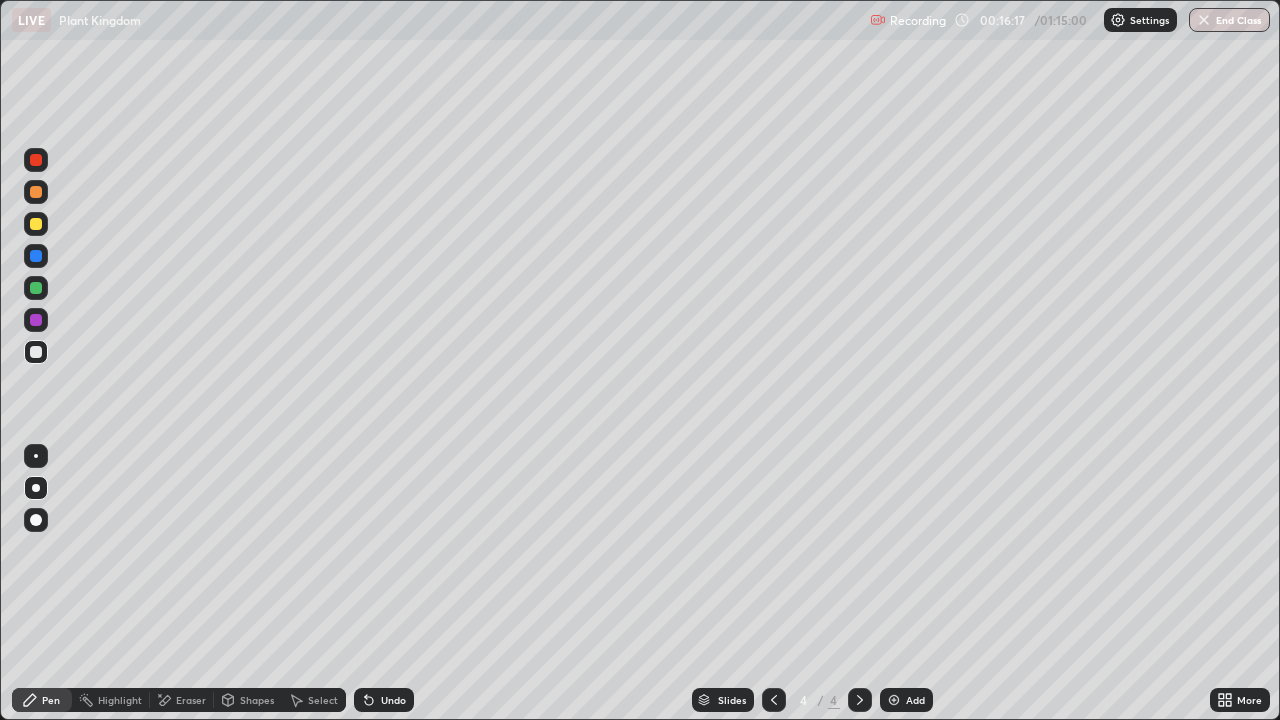 click at bounding box center [36, 224] 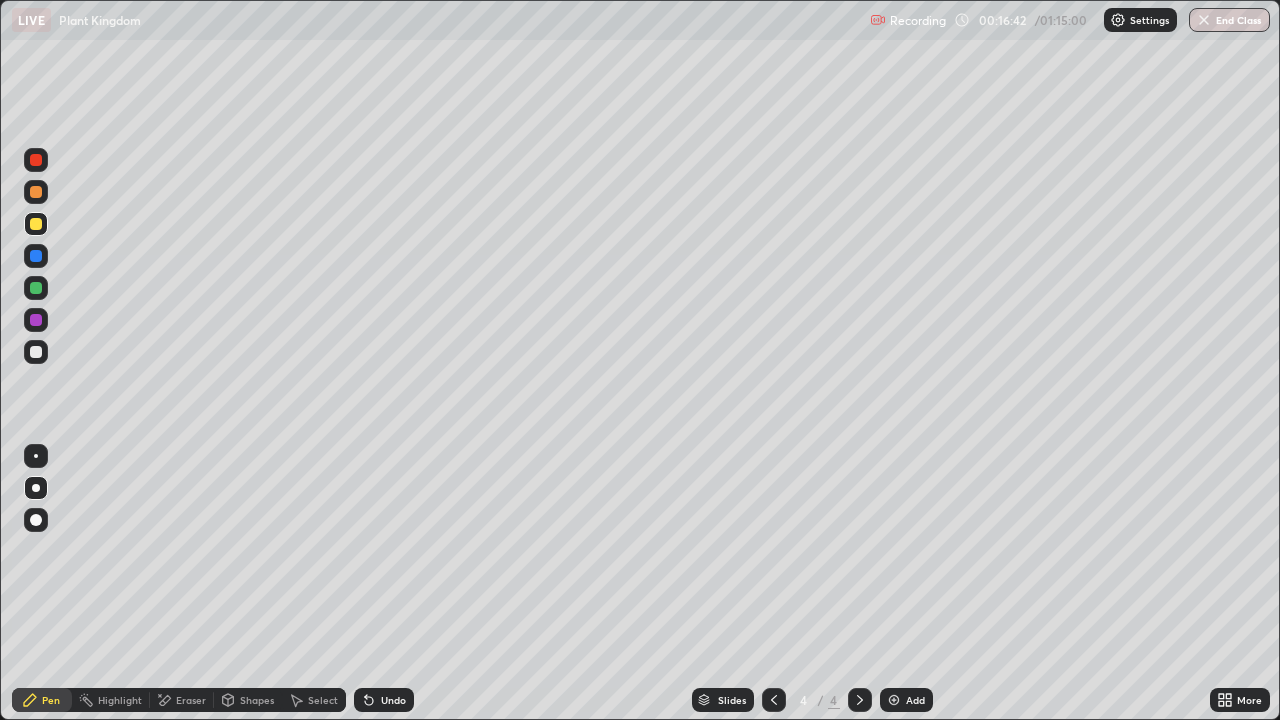 click at bounding box center [36, 224] 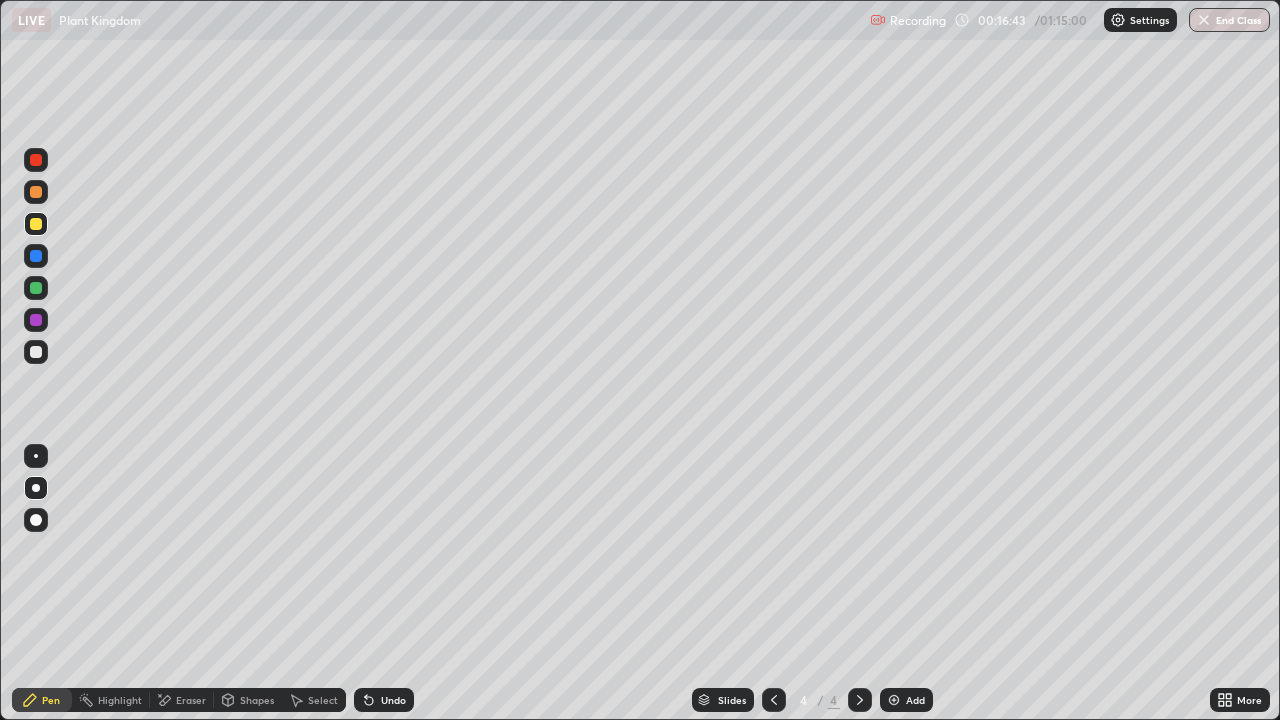 click at bounding box center [36, 224] 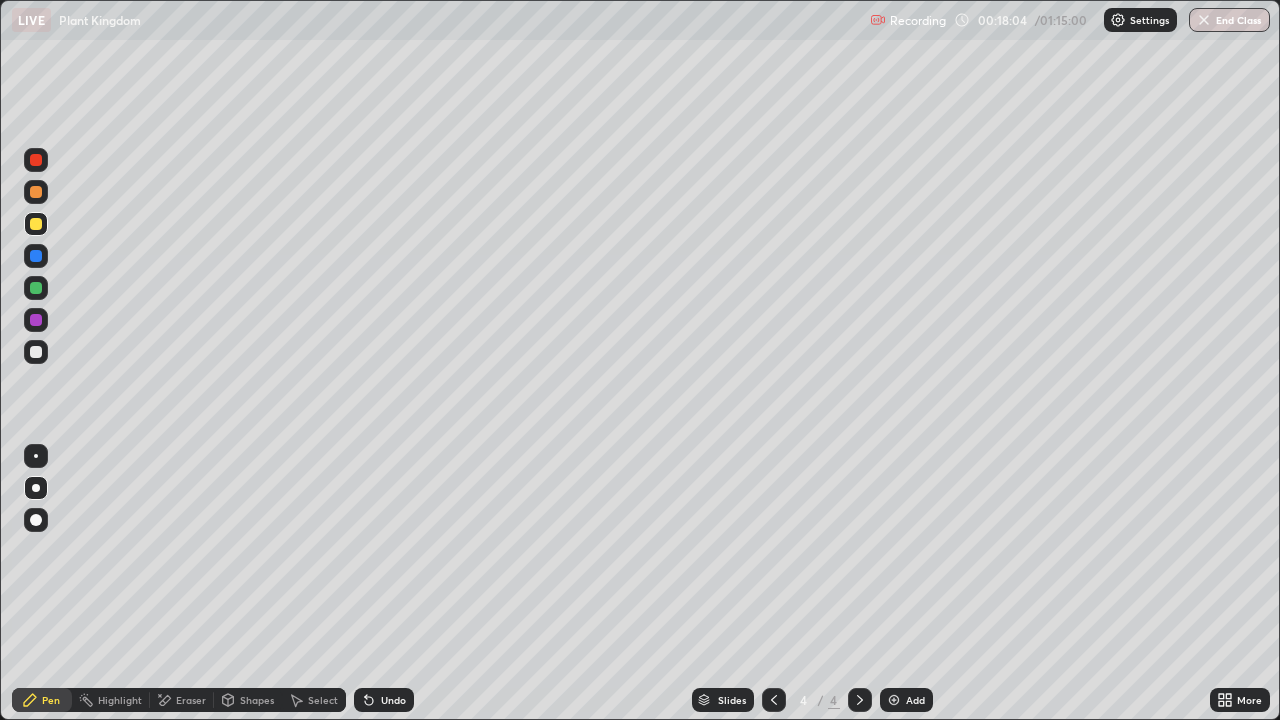 click at bounding box center [36, 224] 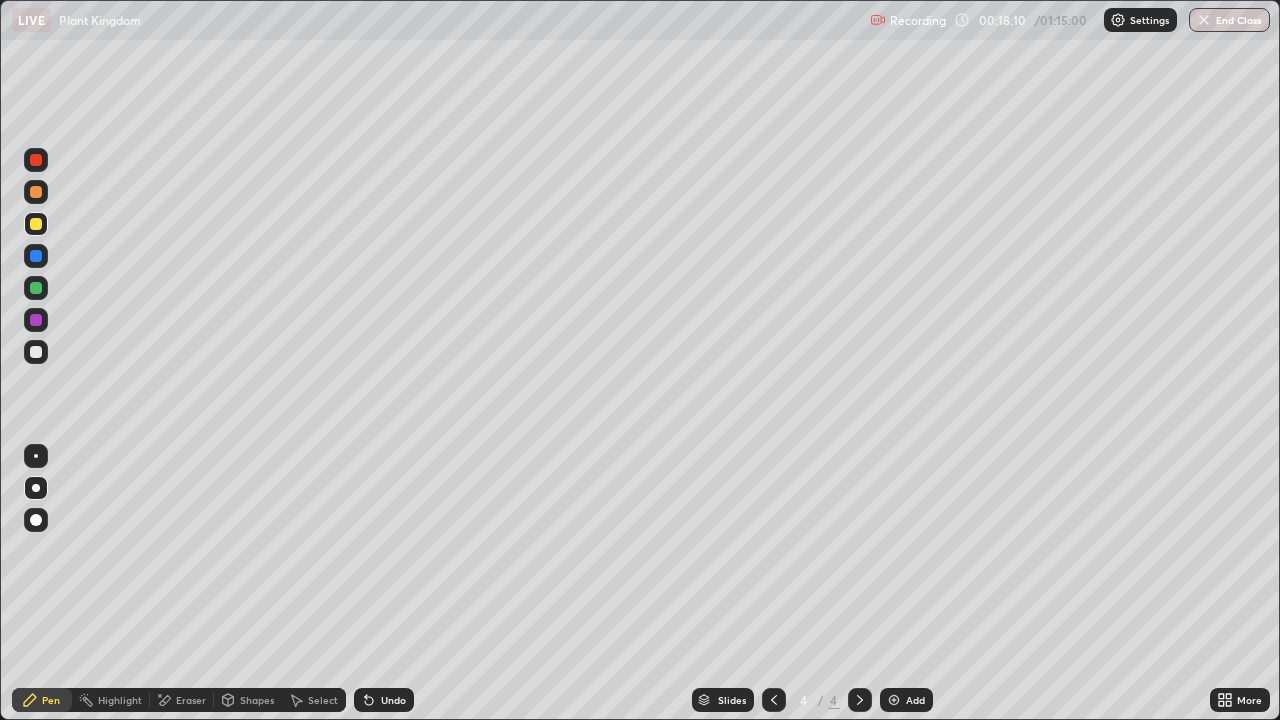 click at bounding box center [36, 352] 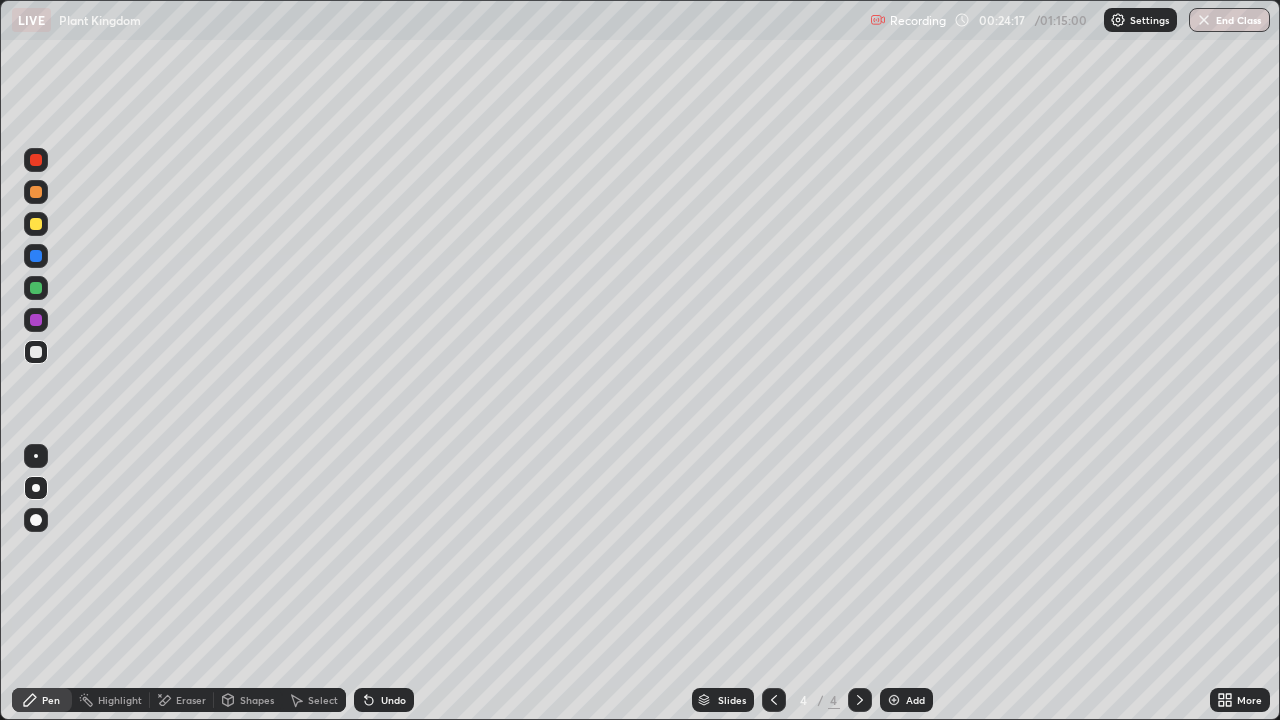 click at bounding box center (894, 700) 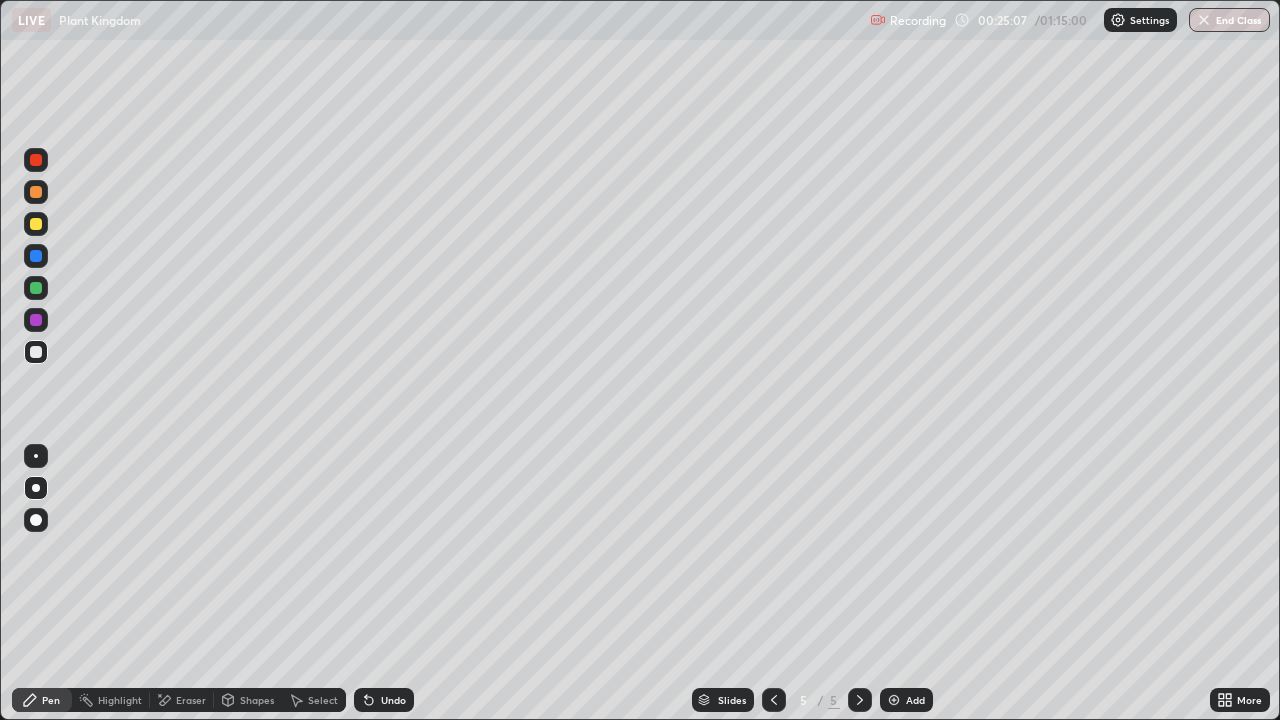 click 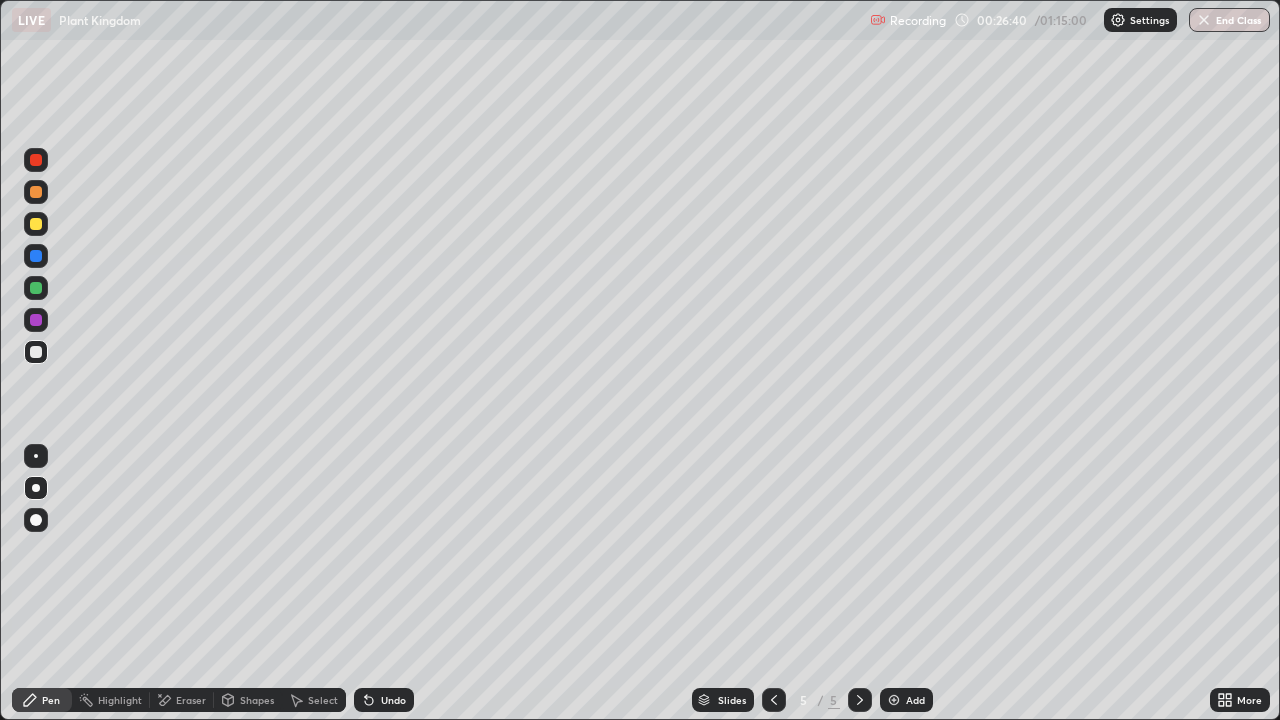 click at bounding box center [894, 700] 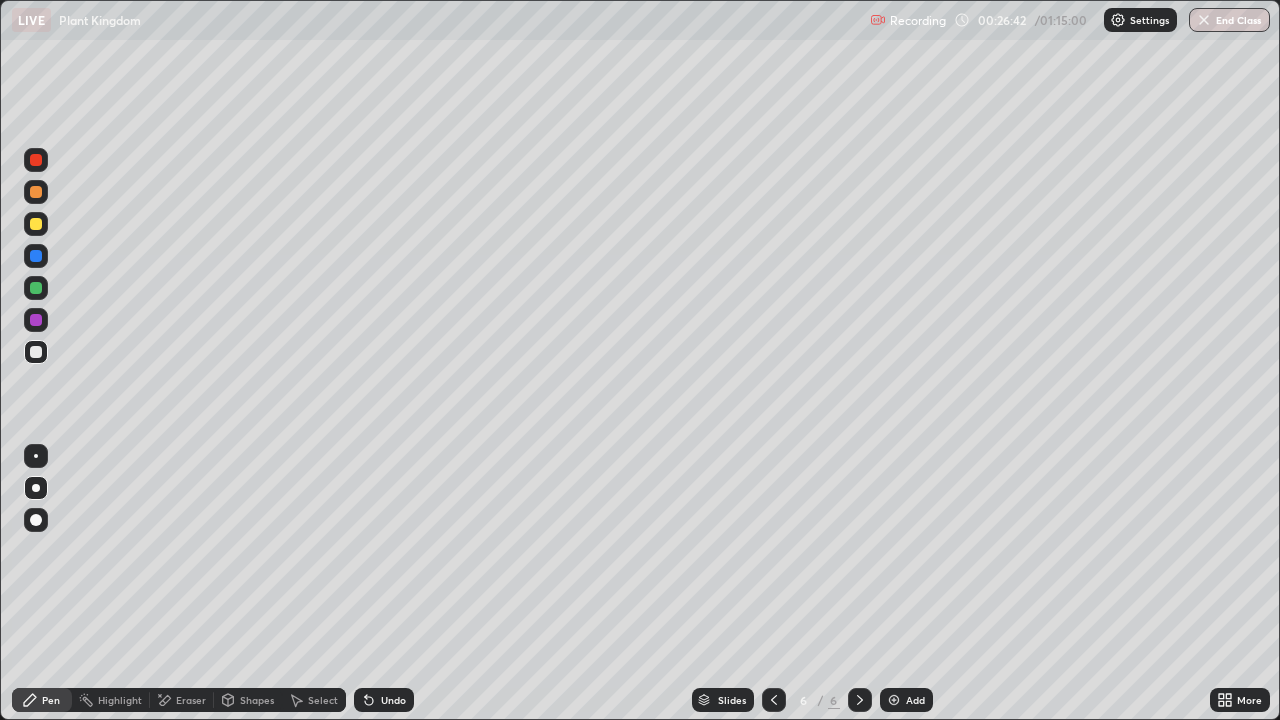 click at bounding box center (36, 224) 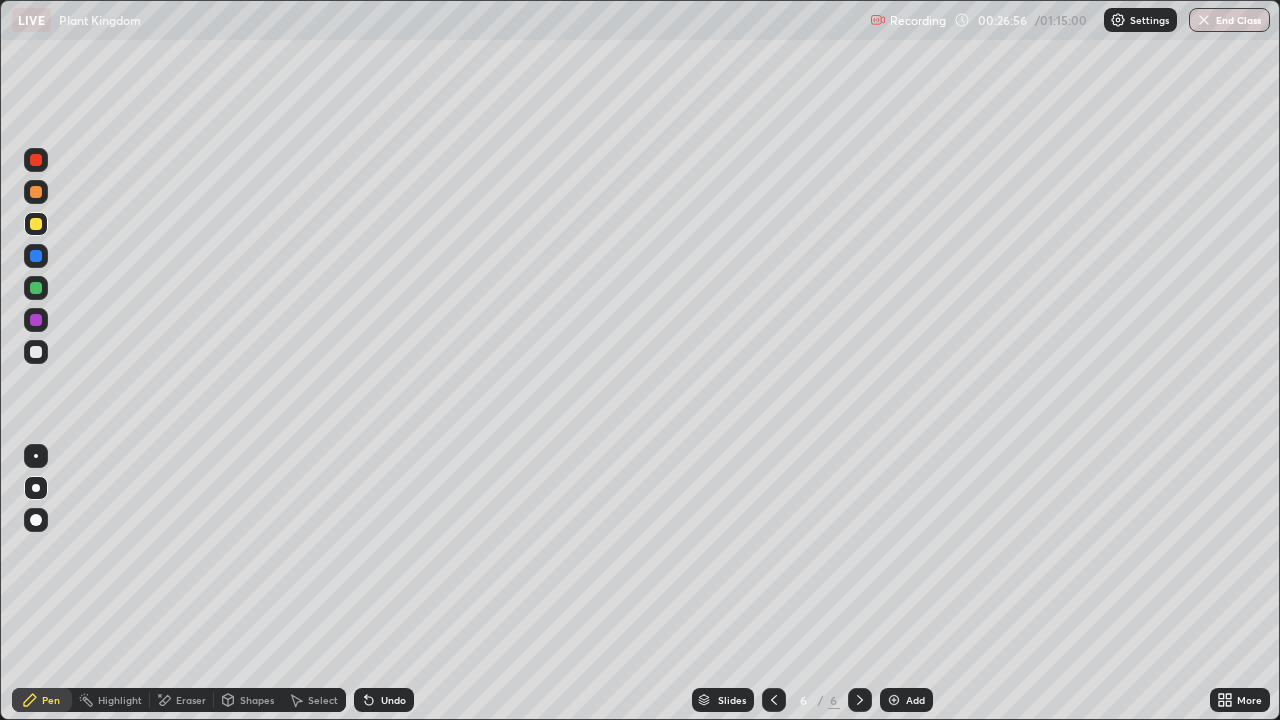 click at bounding box center (36, 352) 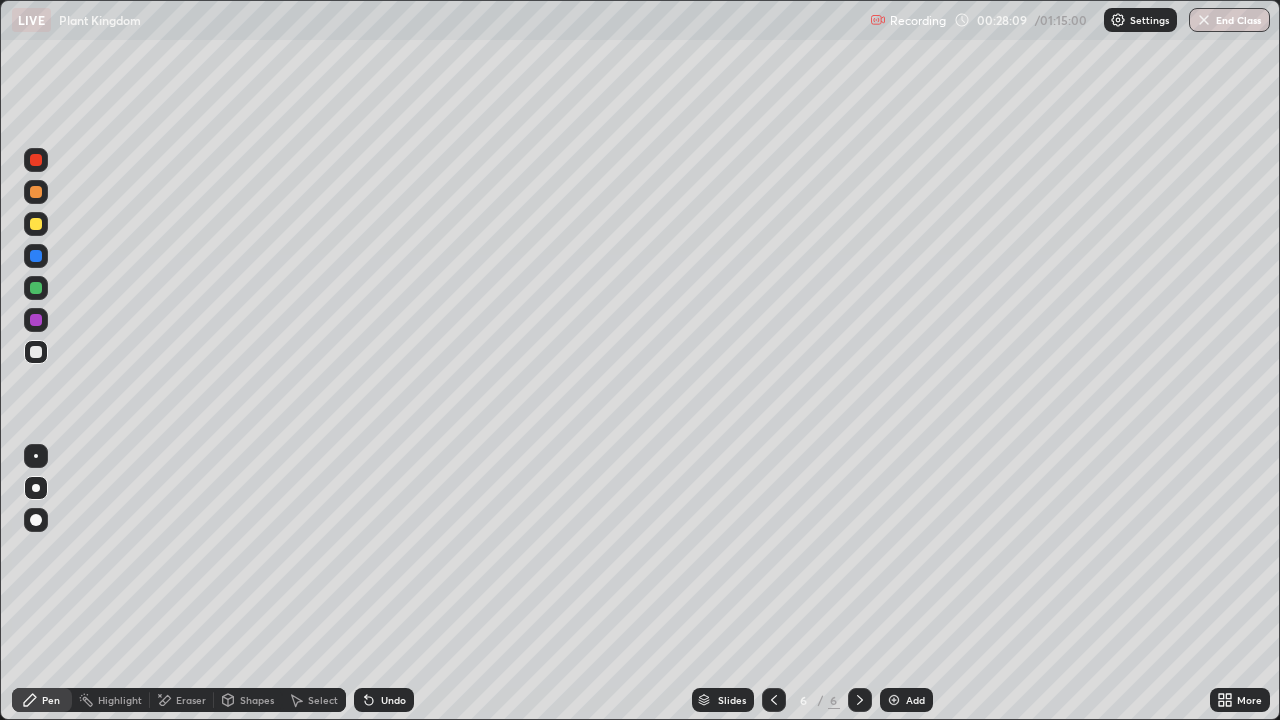 click at bounding box center (36, 352) 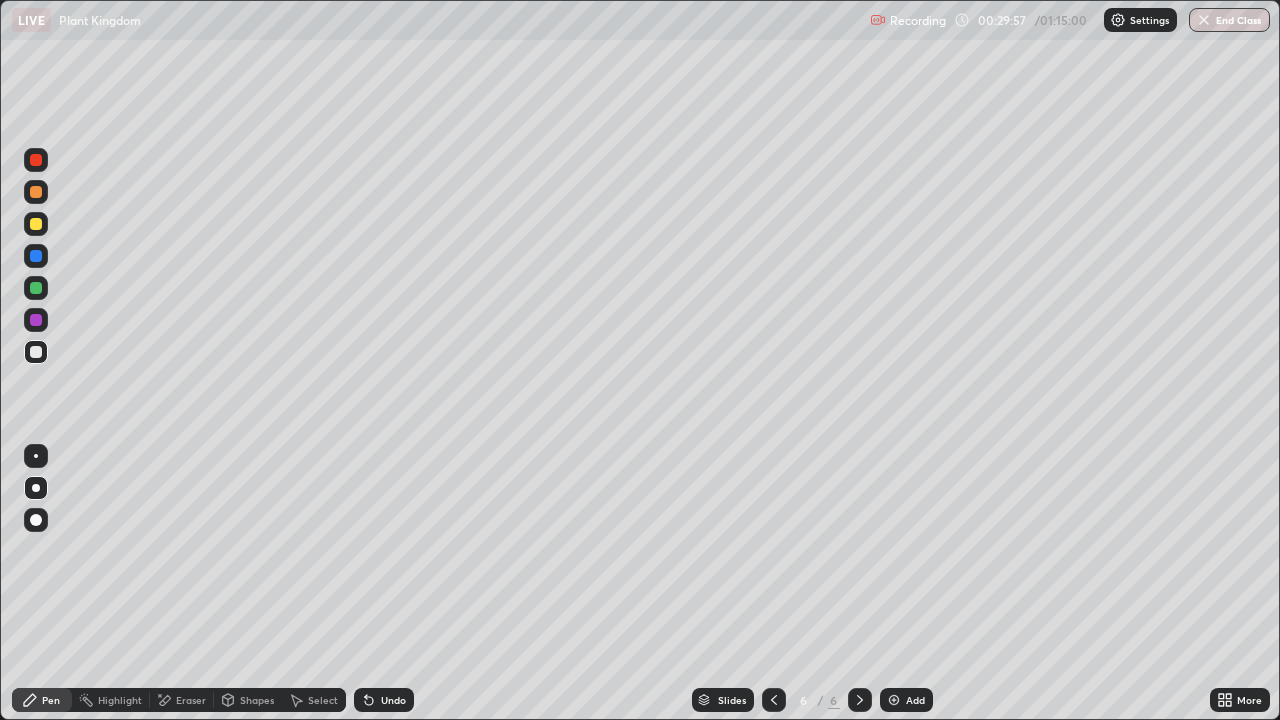 click on "Eraser" at bounding box center (191, 700) 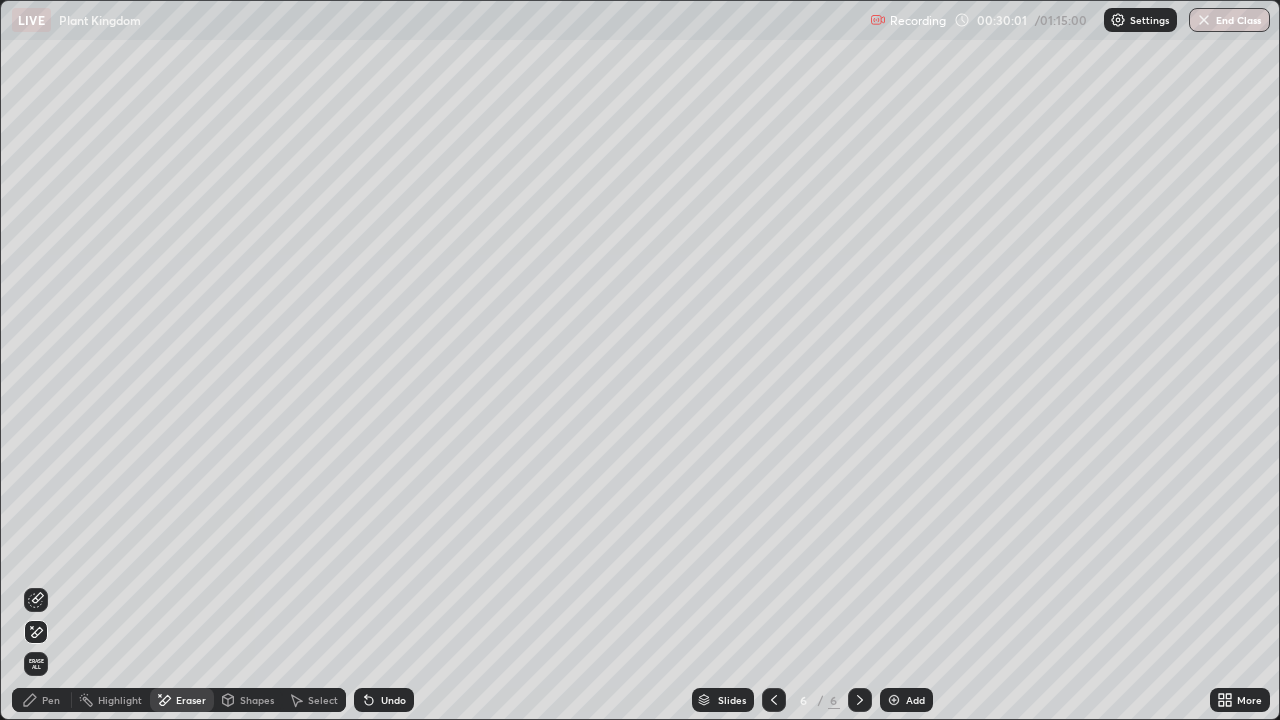 click on "Pen" at bounding box center [51, 700] 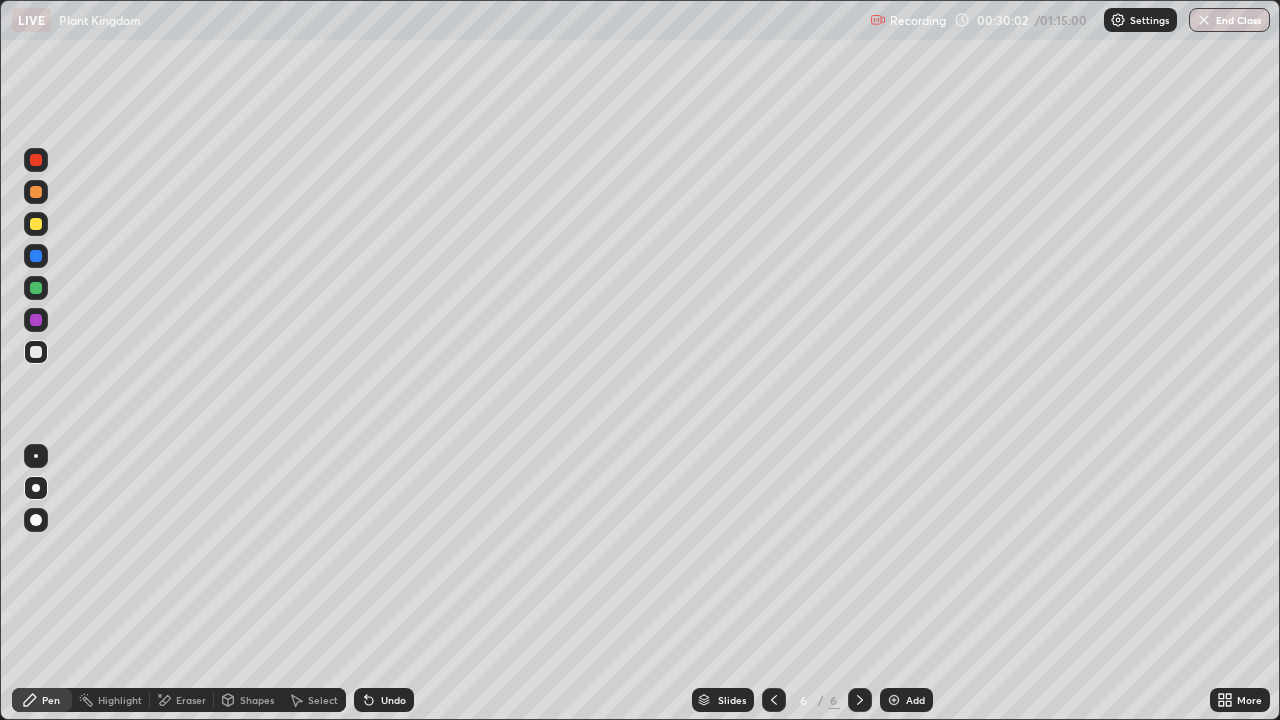 click at bounding box center [36, 352] 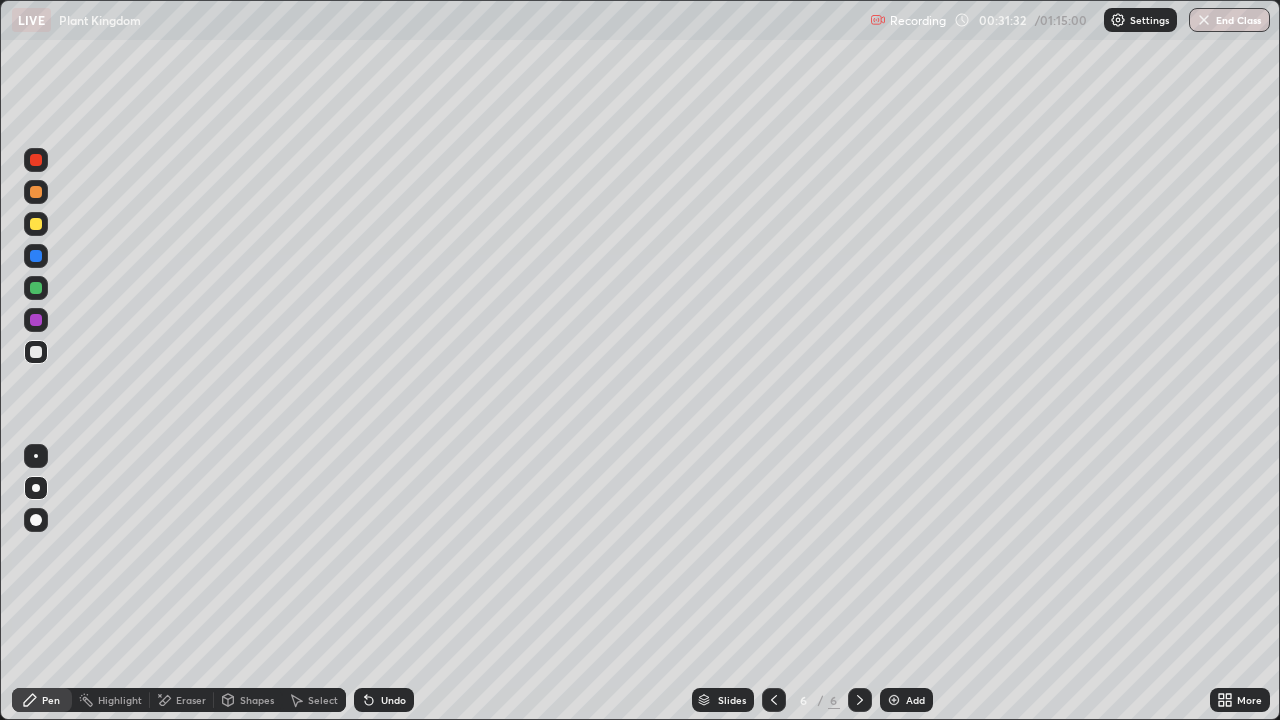 click at bounding box center [36, 224] 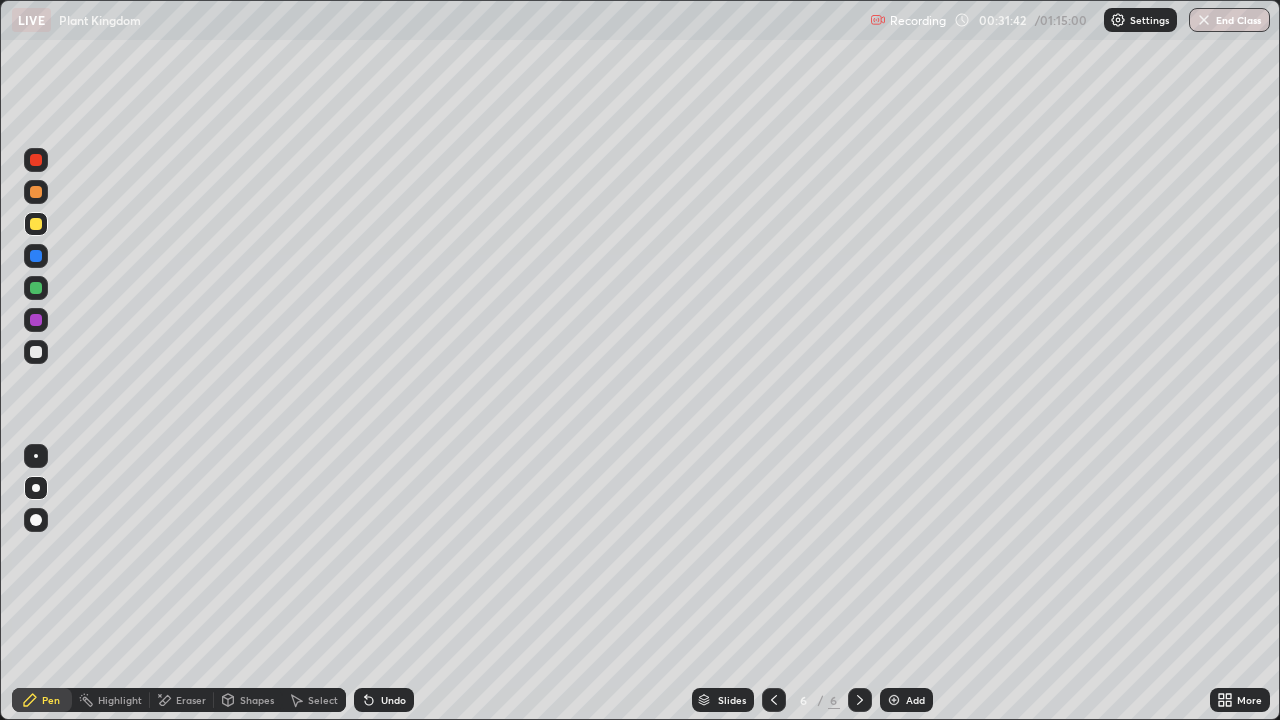 click at bounding box center [36, 352] 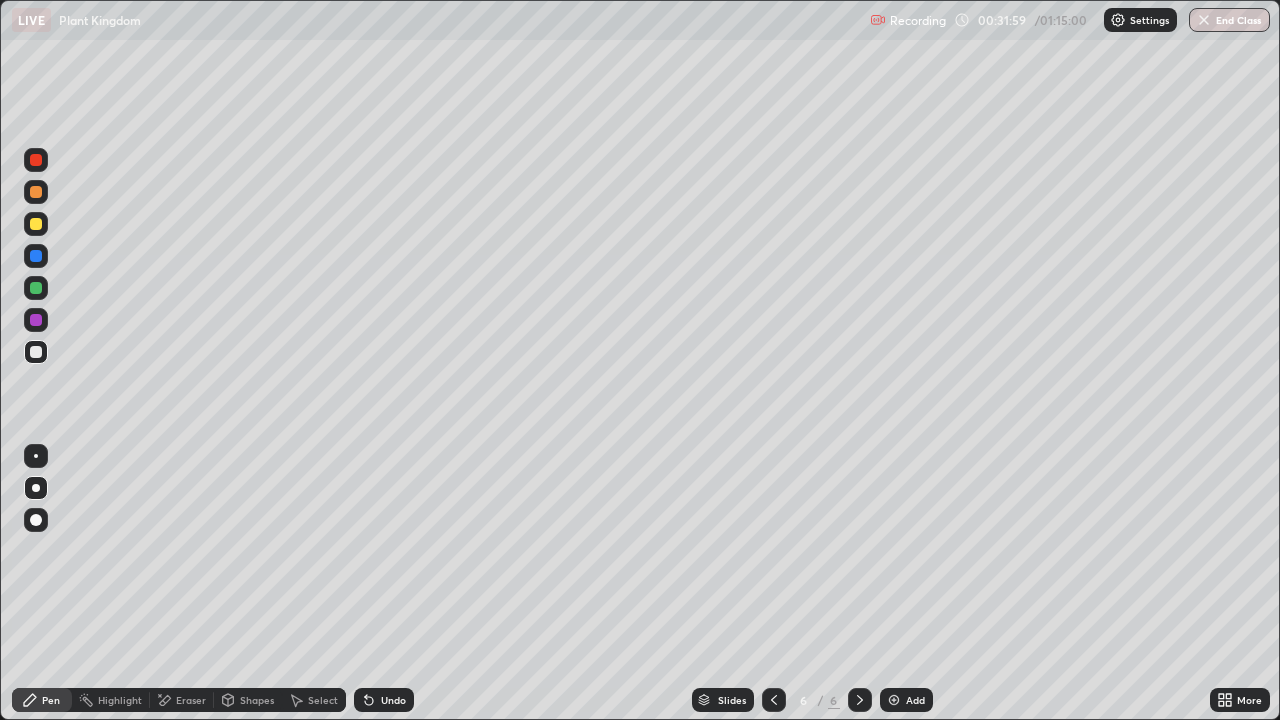 click at bounding box center [36, 224] 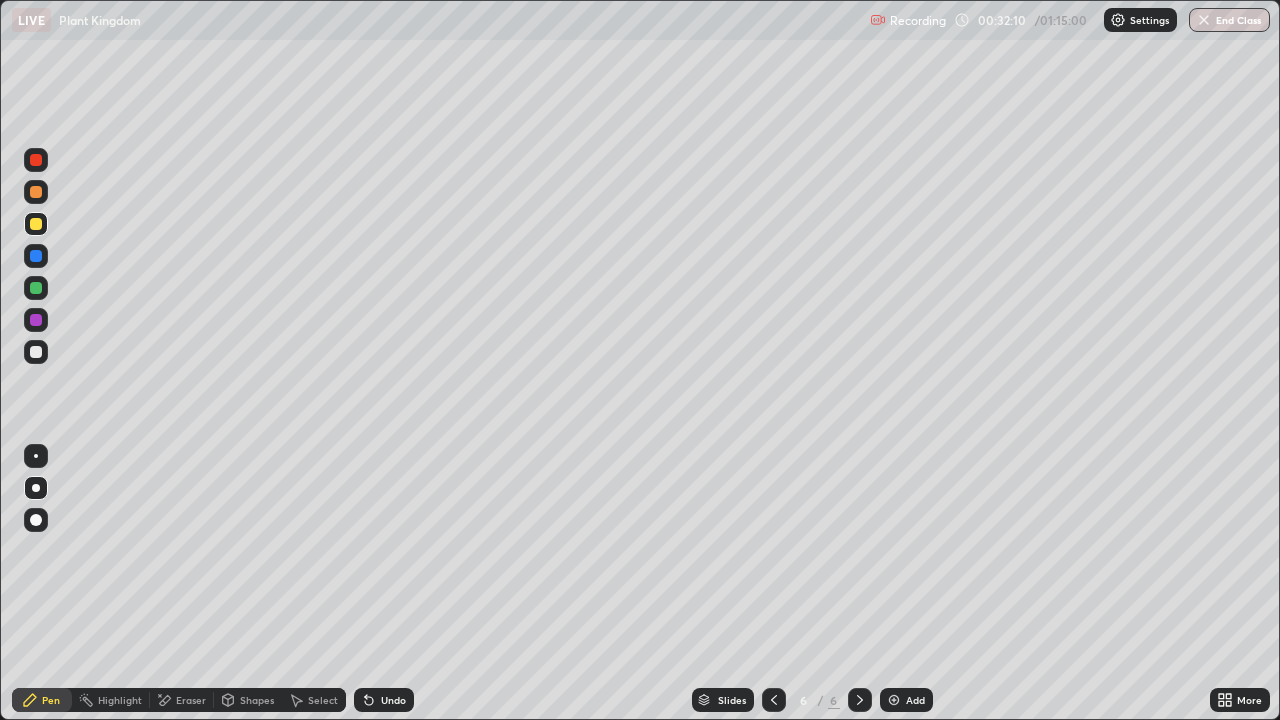 click at bounding box center (36, 352) 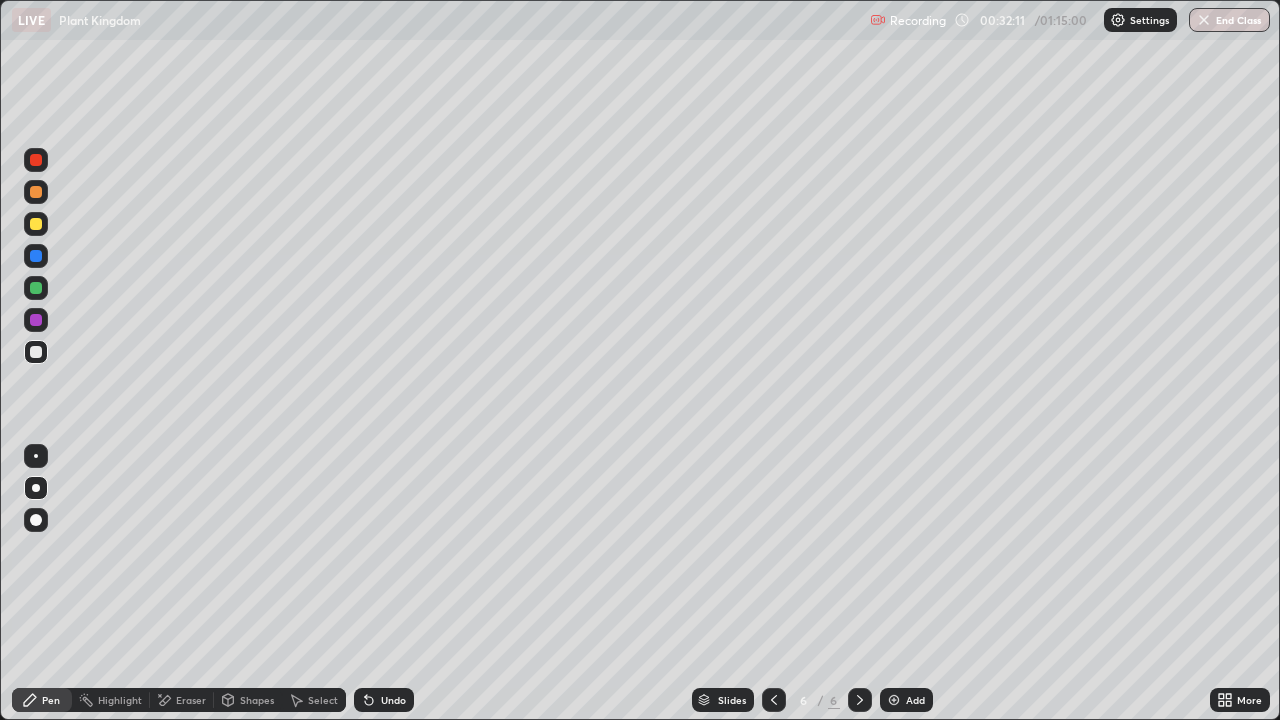 click at bounding box center (36, 352) 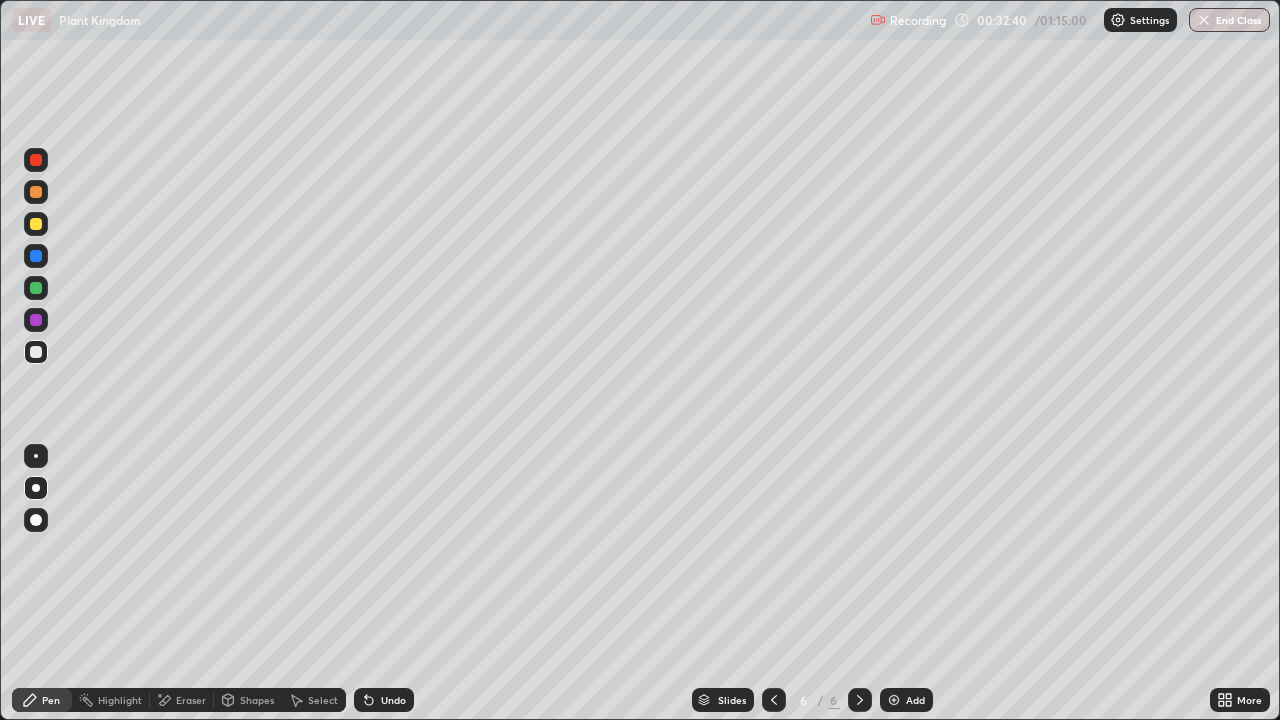 click 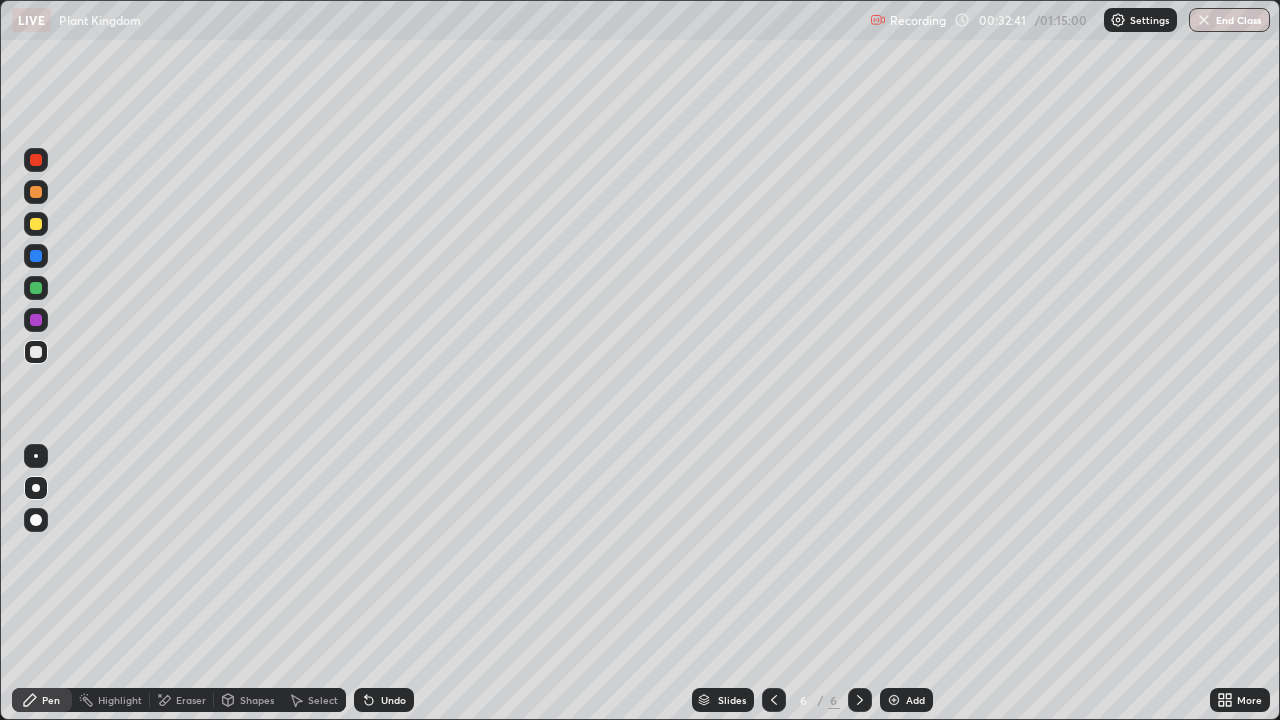 click 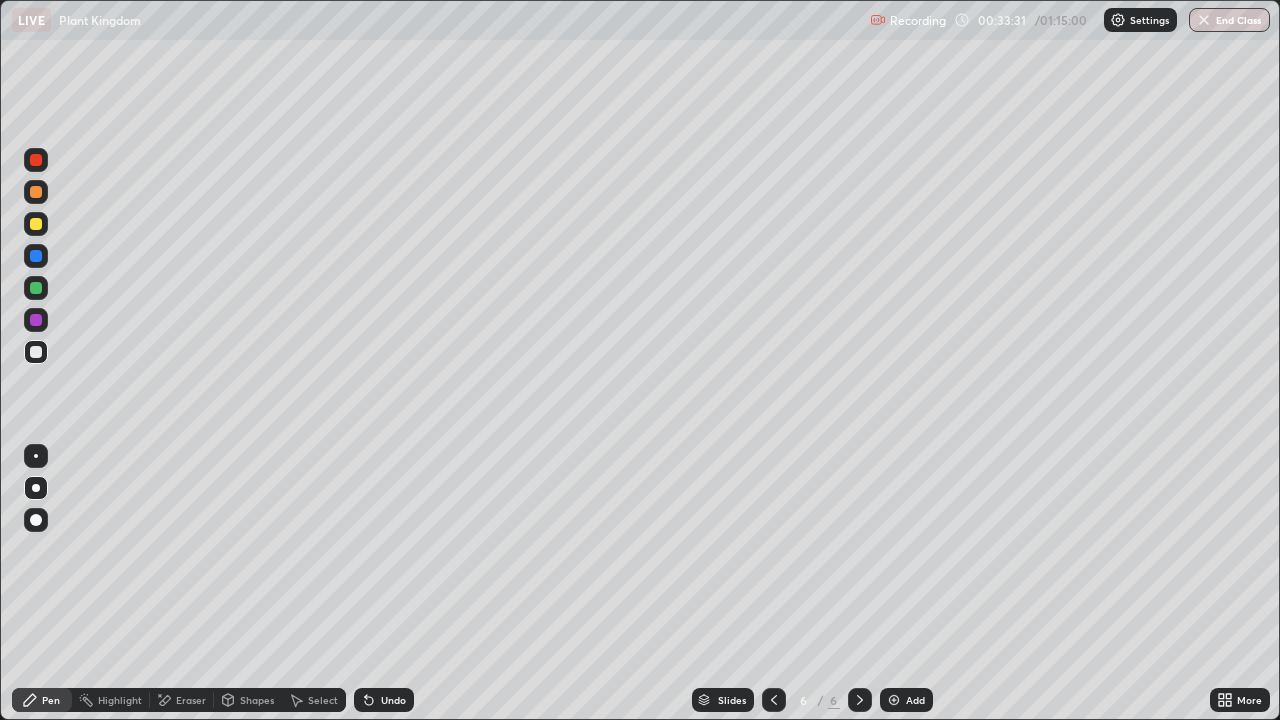 click at bounding box center (894, 700) 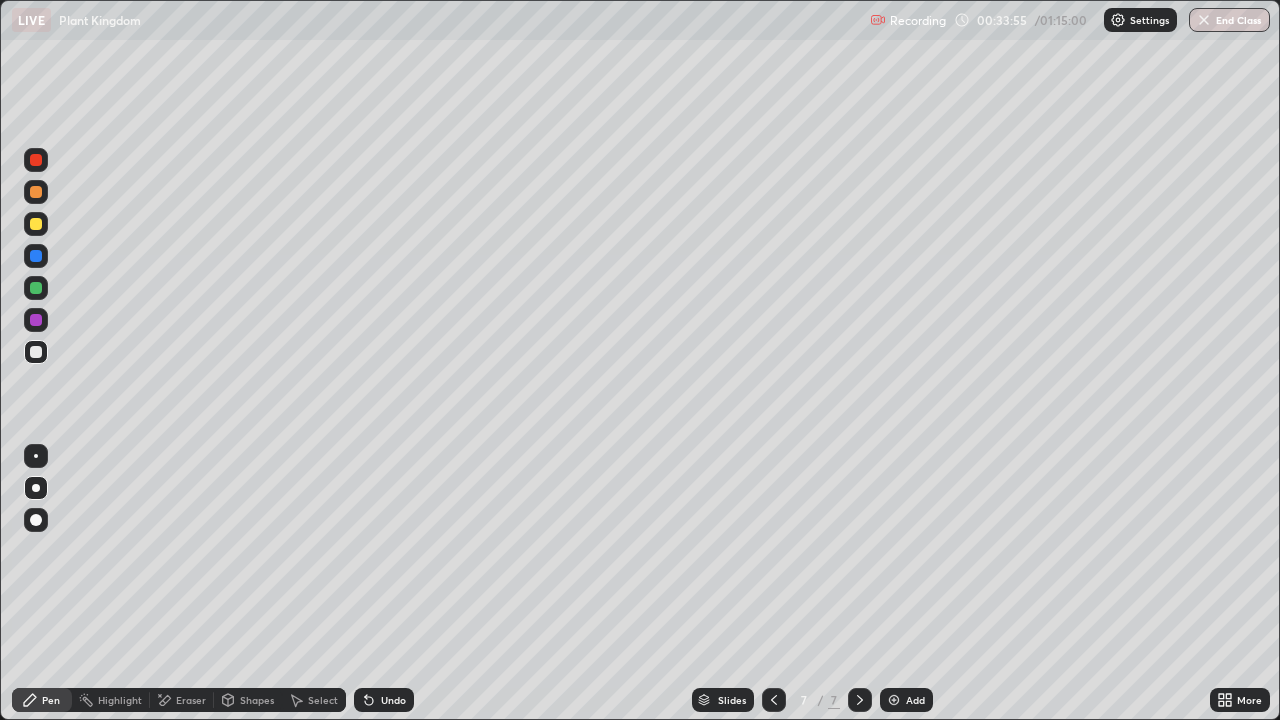 click at bounding box center [36, 224] 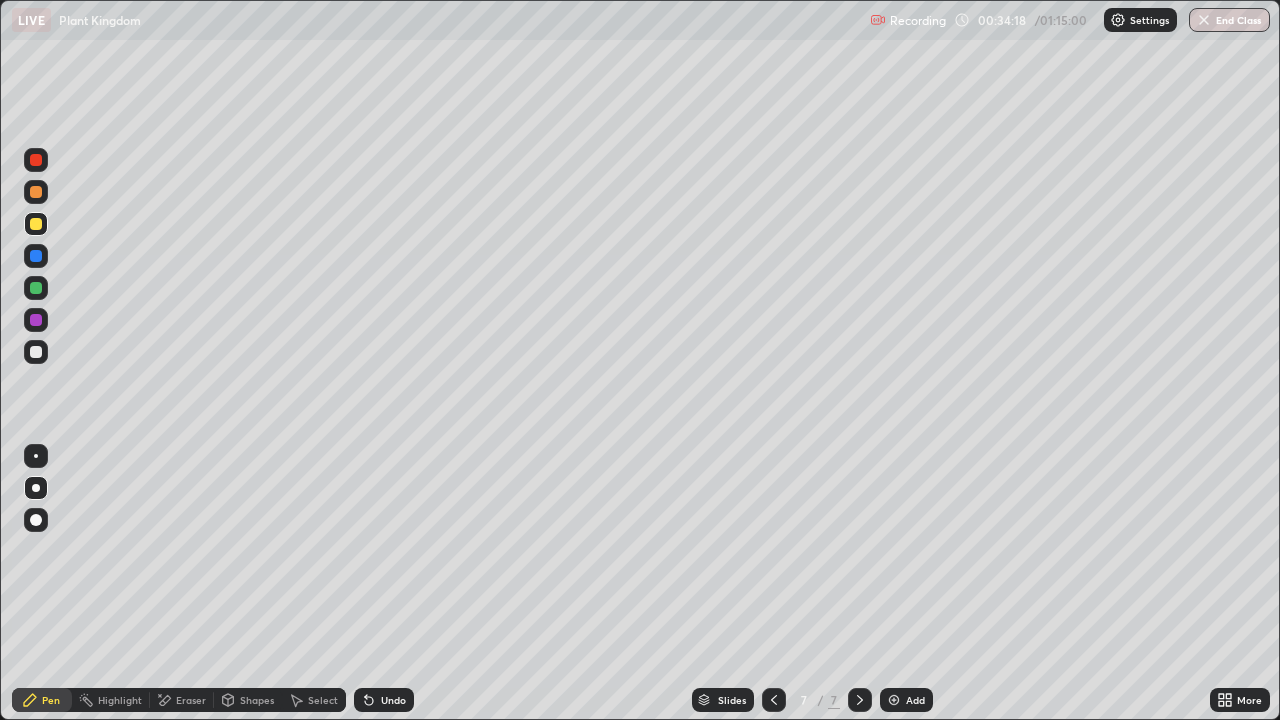 click at bounding box center (36, 352) 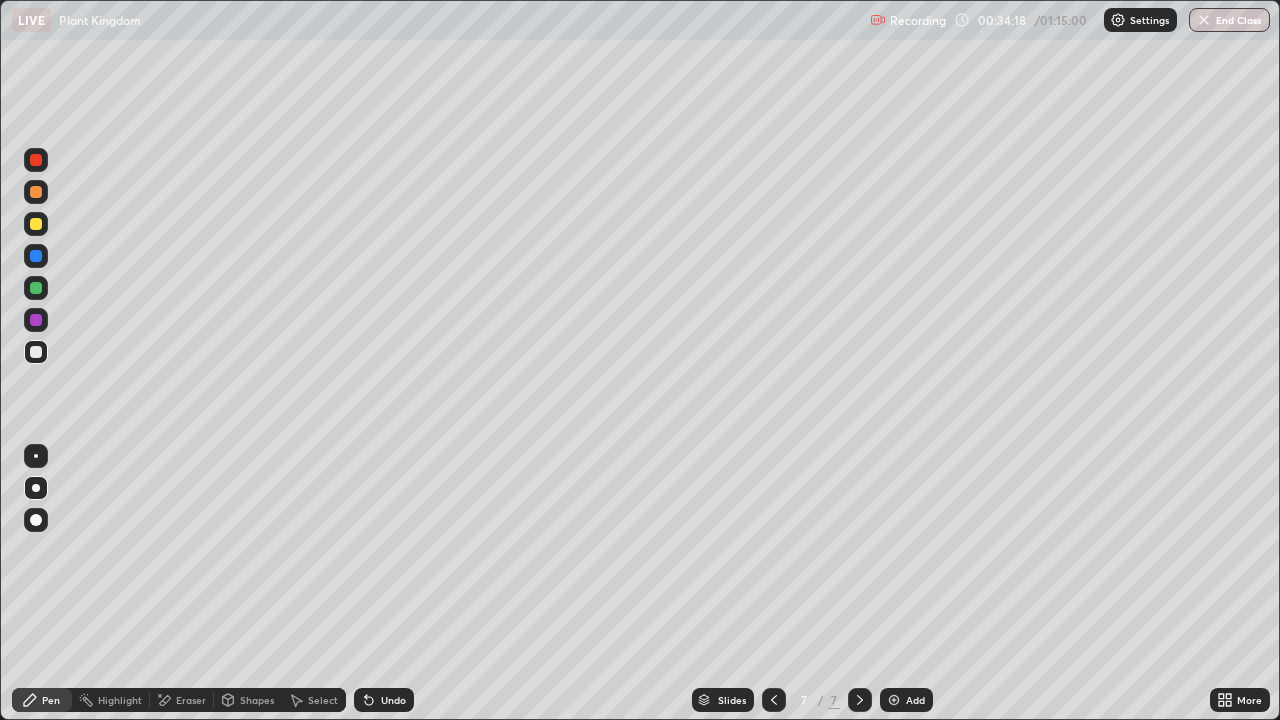 click at bounding box center (36, 352) 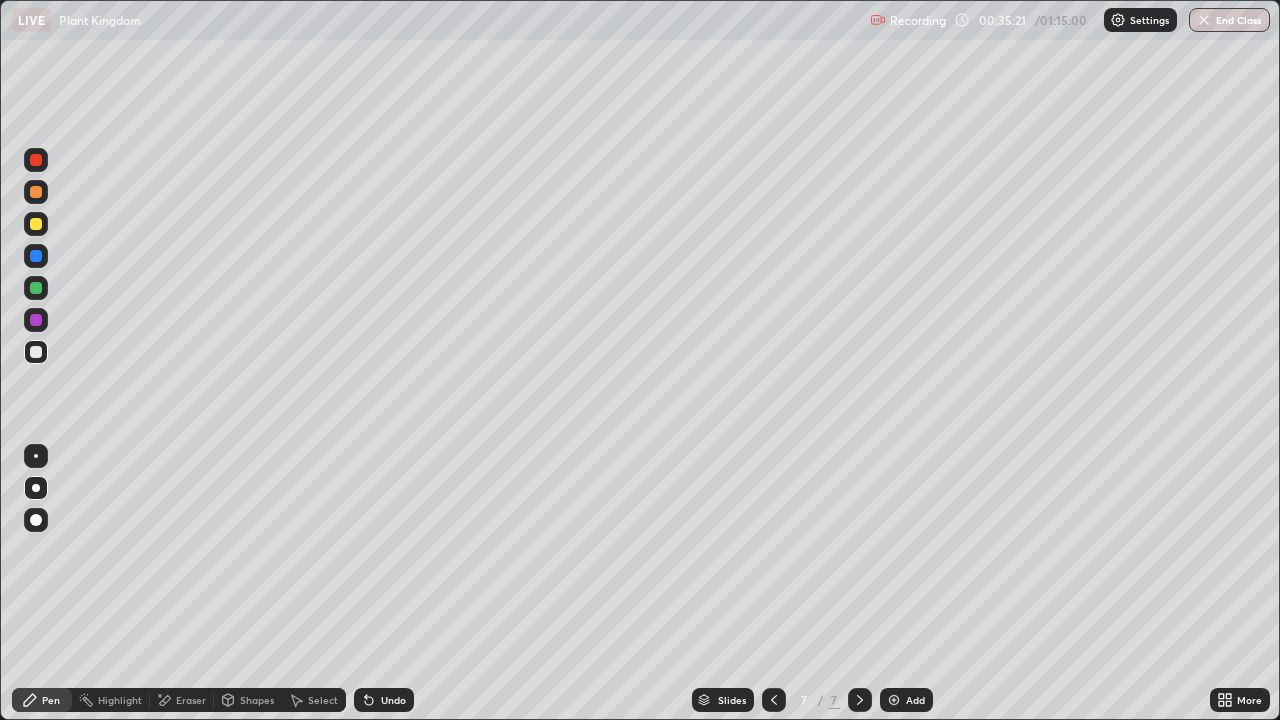 click 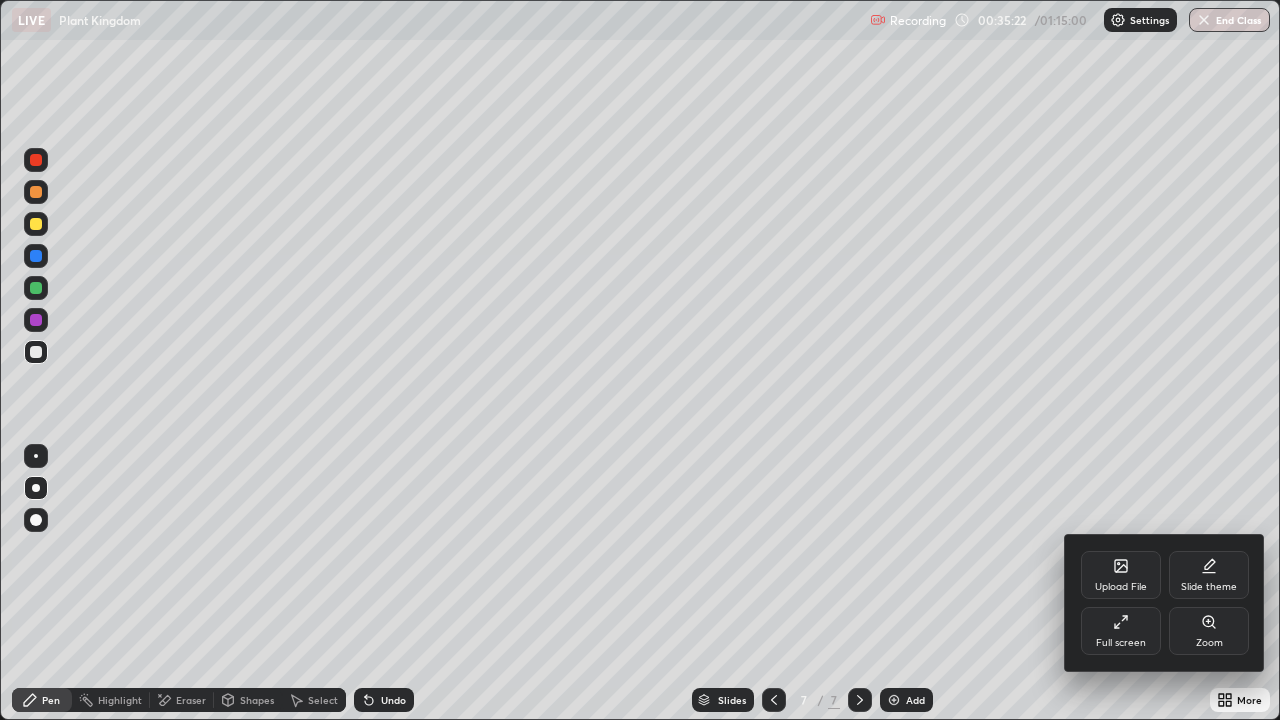 click on "Upload File" at bounding box center (1121, 575) 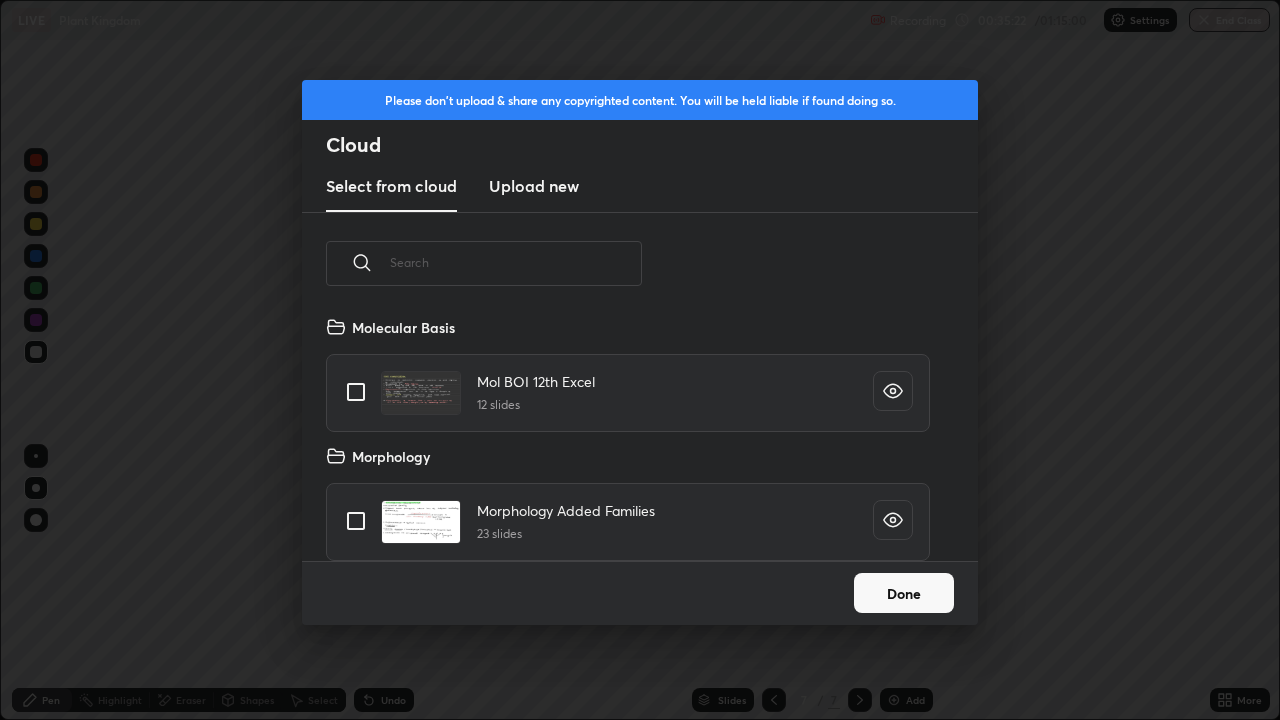 scroll, scrollTop: 7, scrollLeft: 11, axis: both 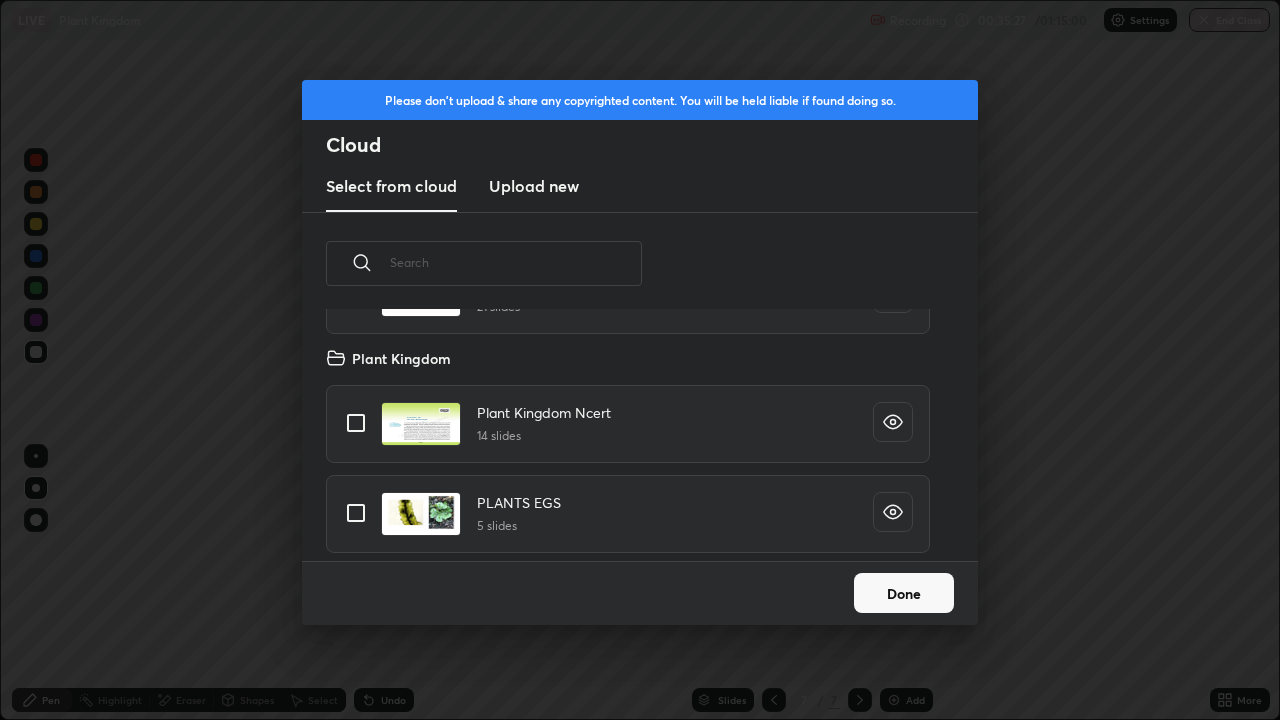 click at bounding box center (356, 423) 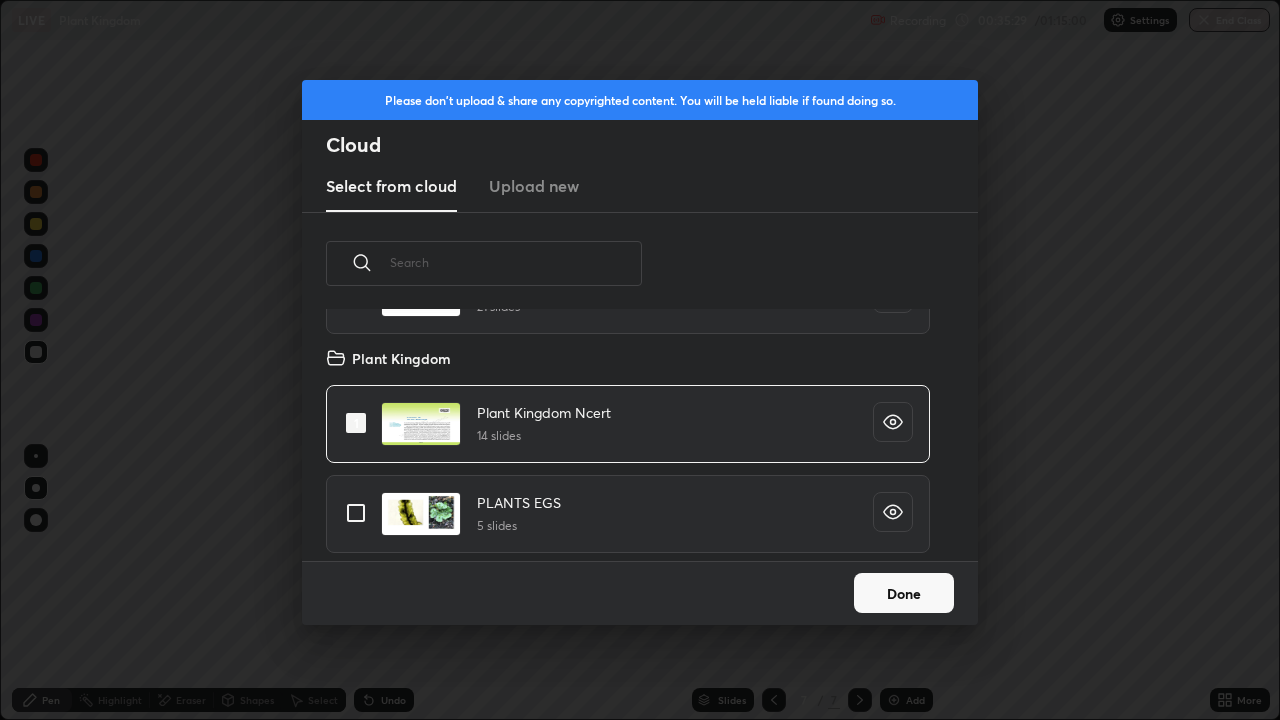 click on "Done" at bounding box center [904, 593] 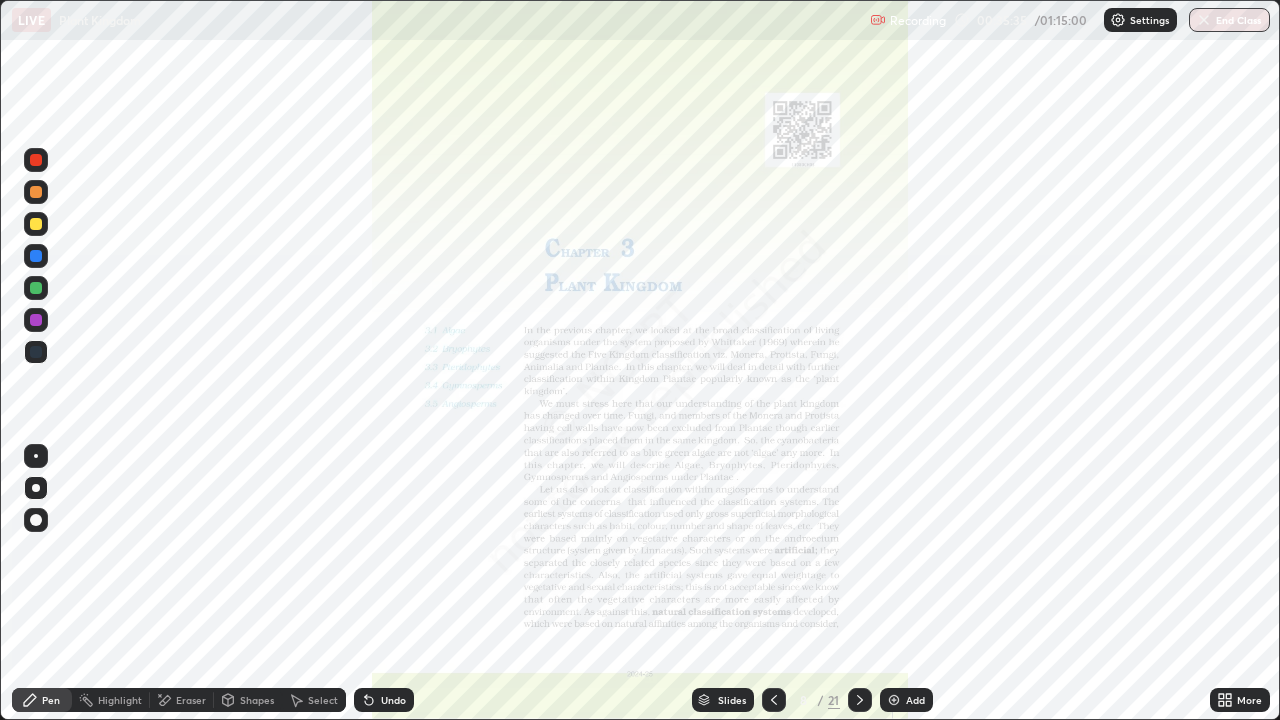 click on "Slides 8 / 21 Add" at bounding box center [812, 700] 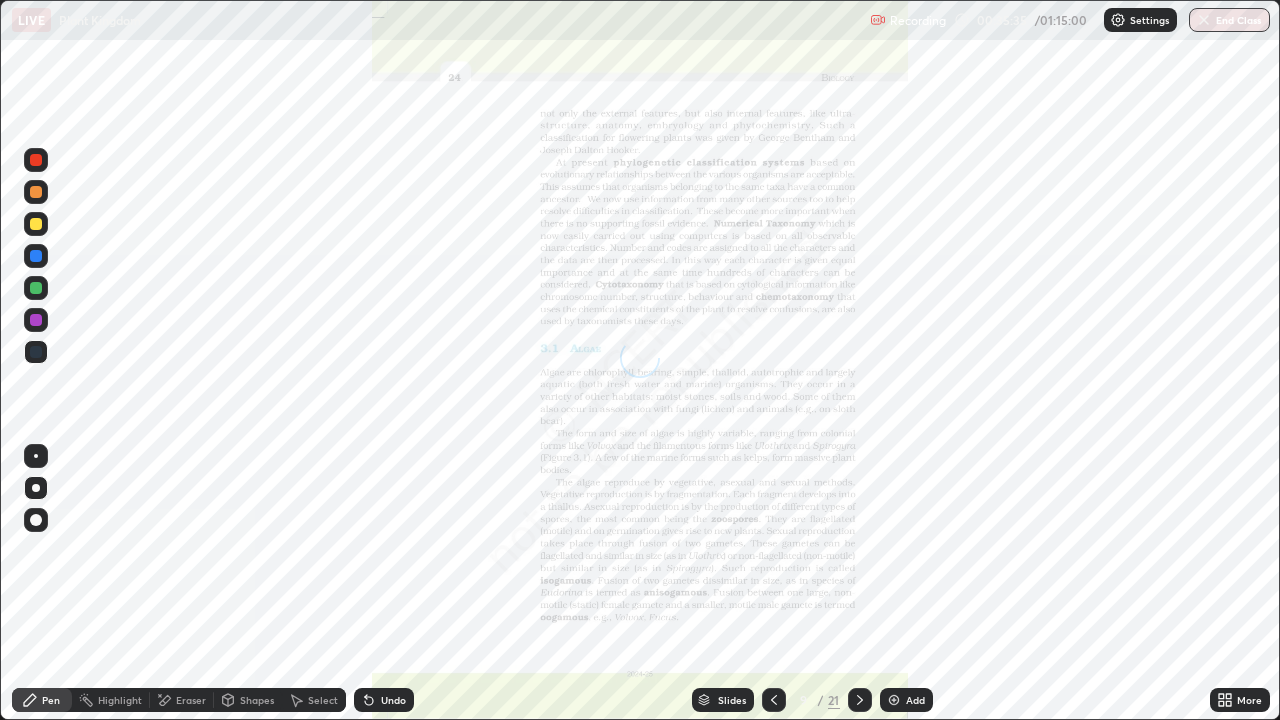 click 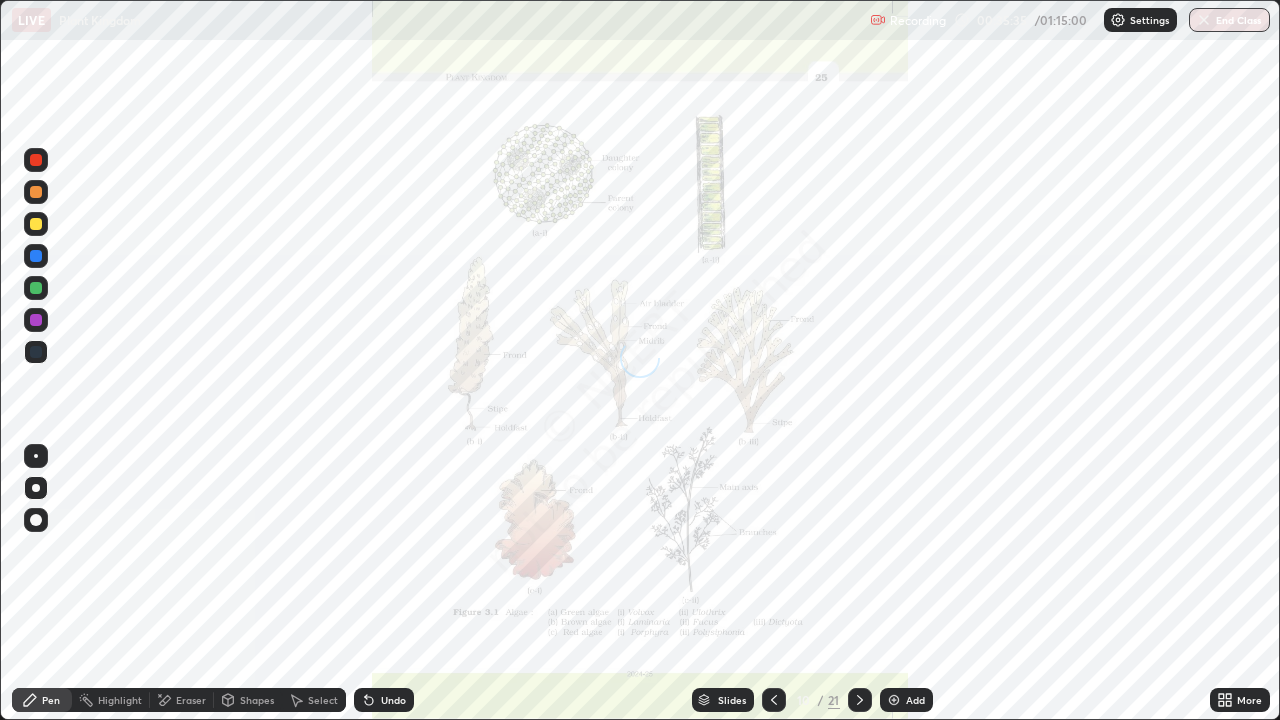 click 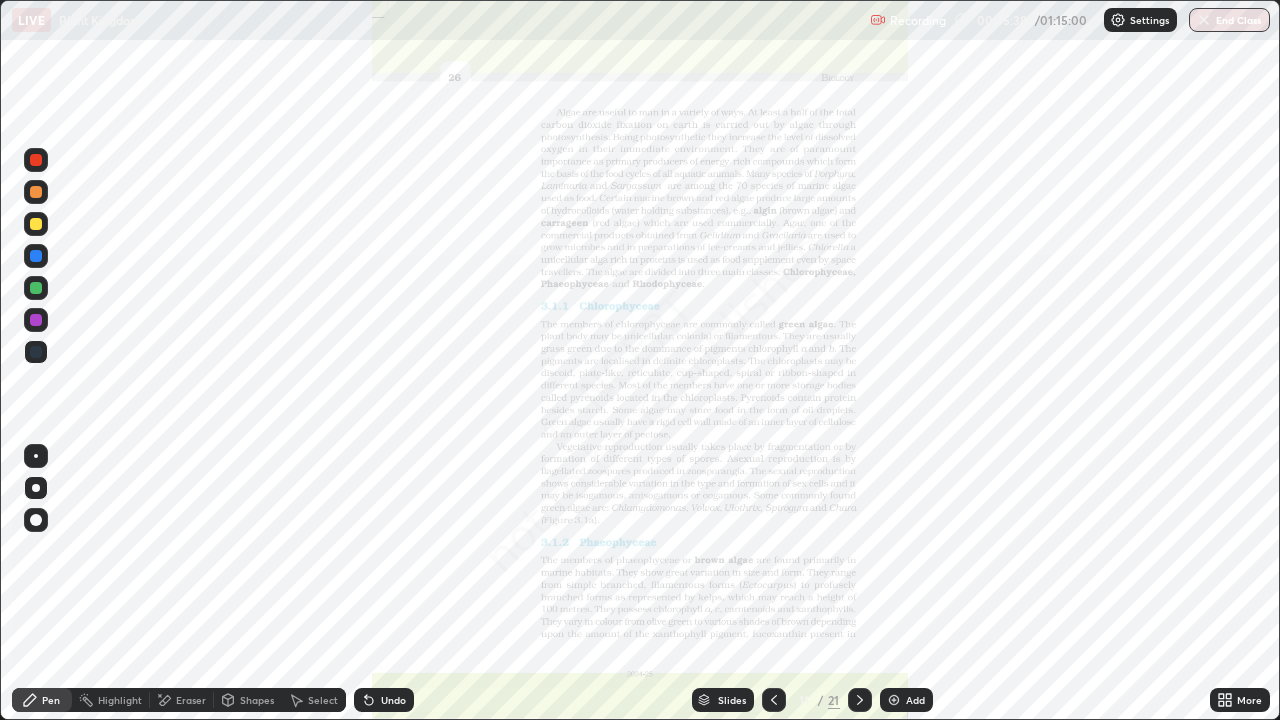 click at bounding box center [774, 700] 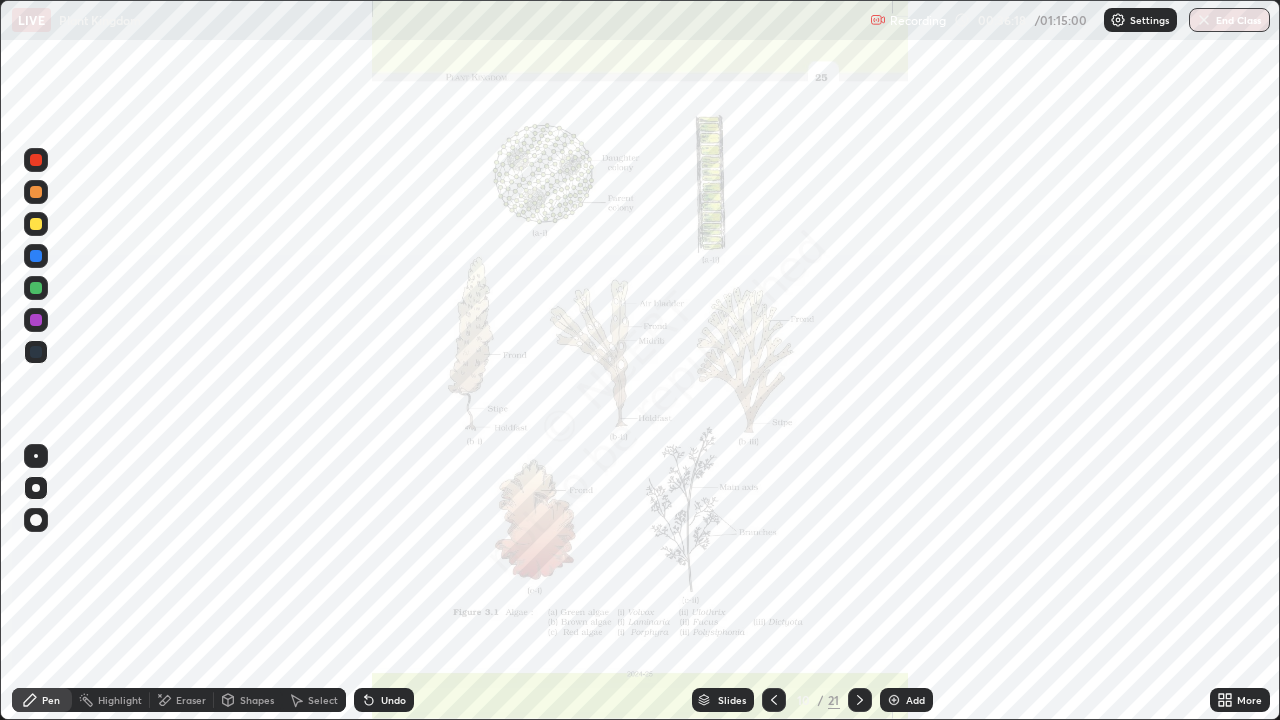 click 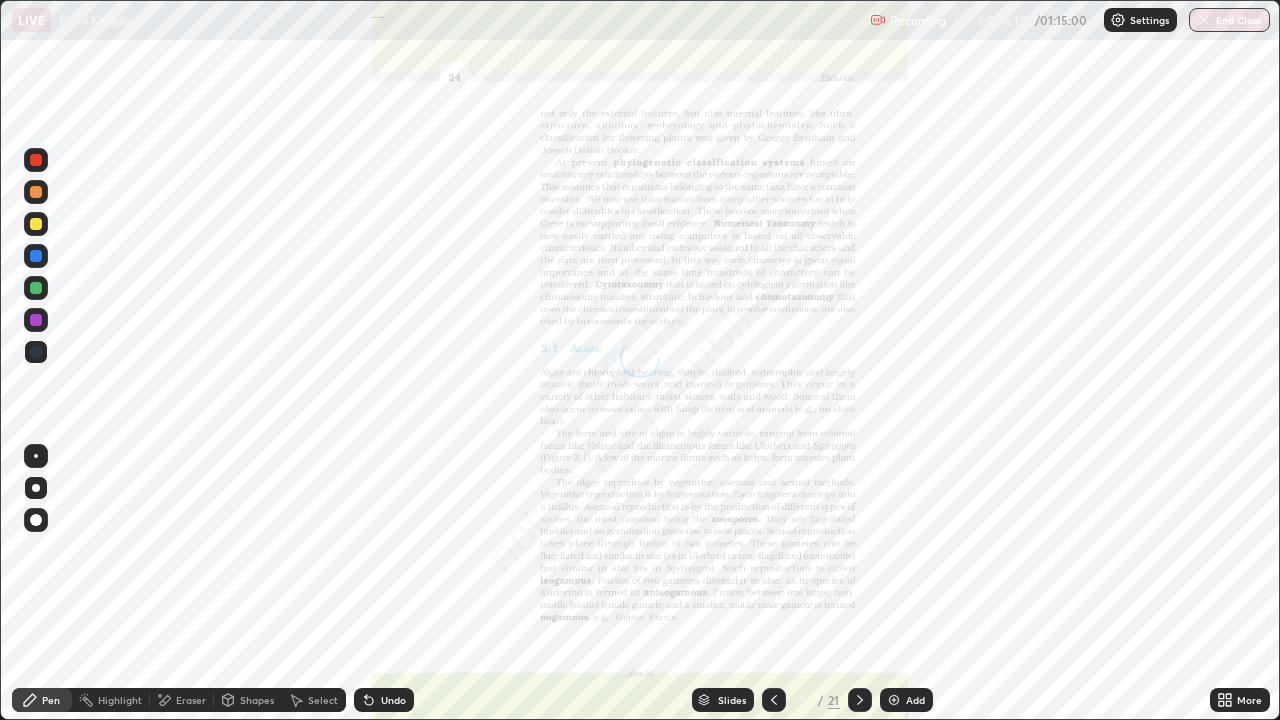 click 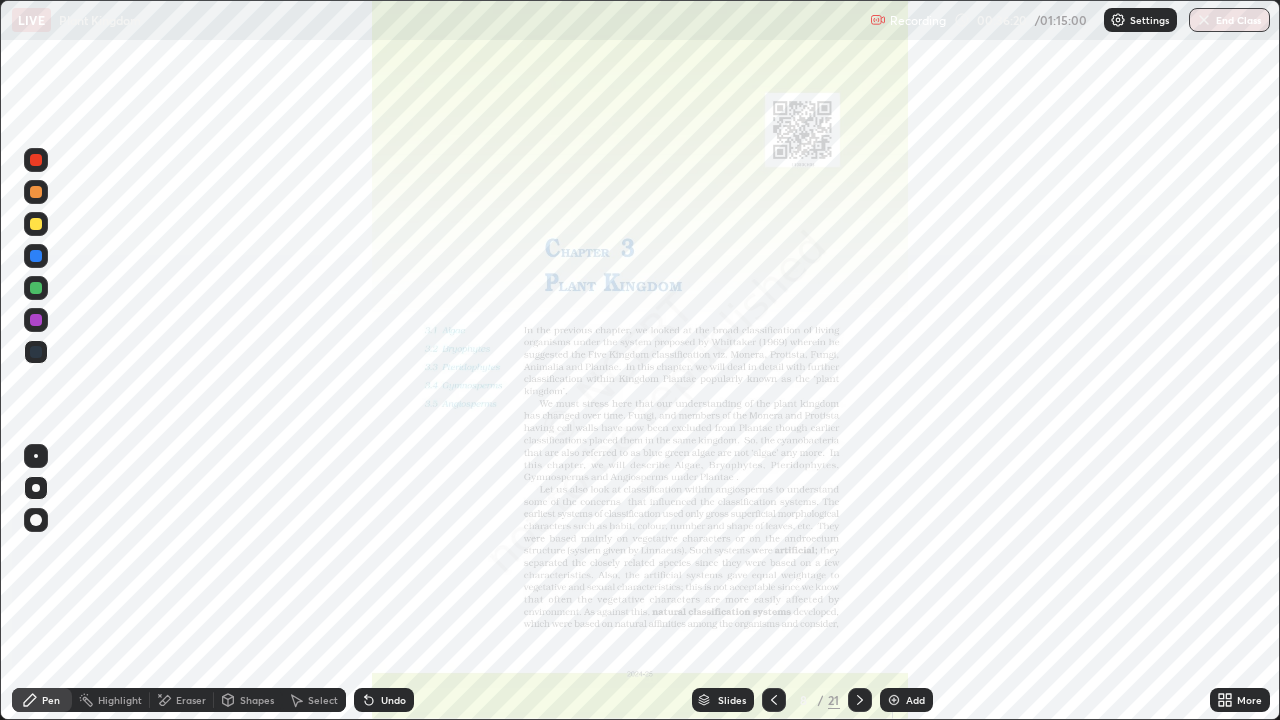 click on "More" at bounding box center (1249, 700) 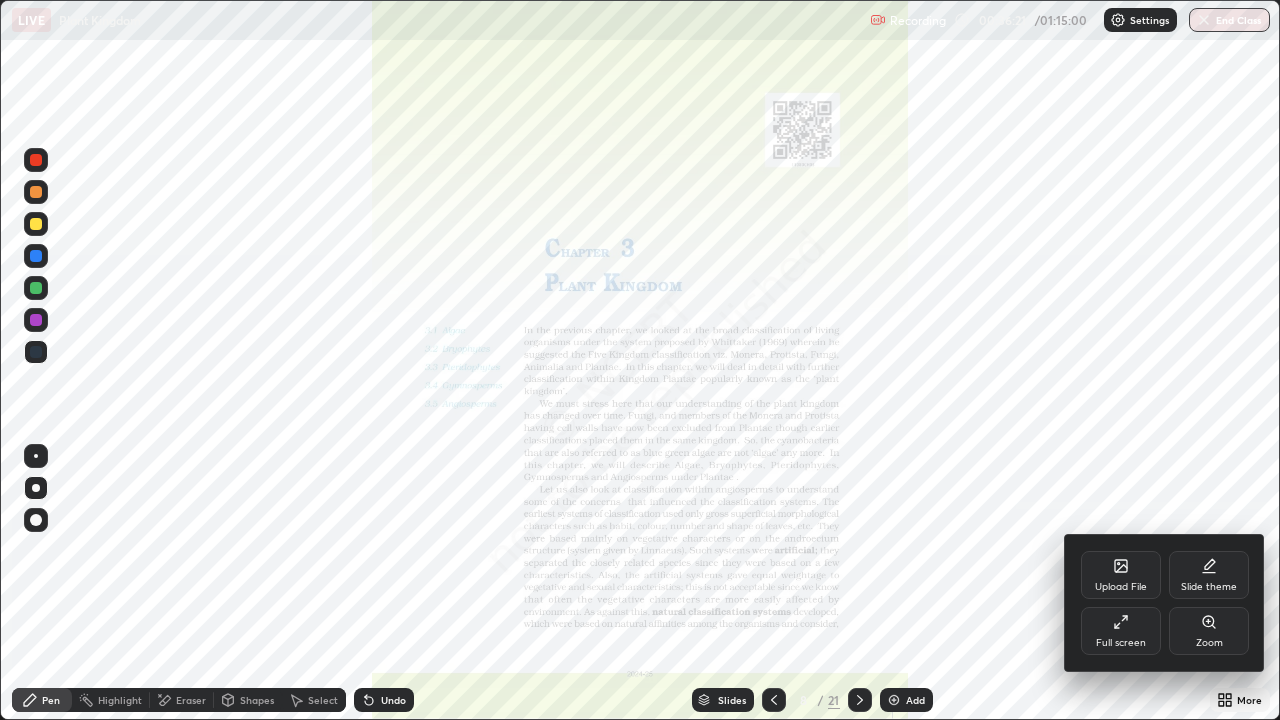 click on "Zoom" at bounding box center [1209, 631] 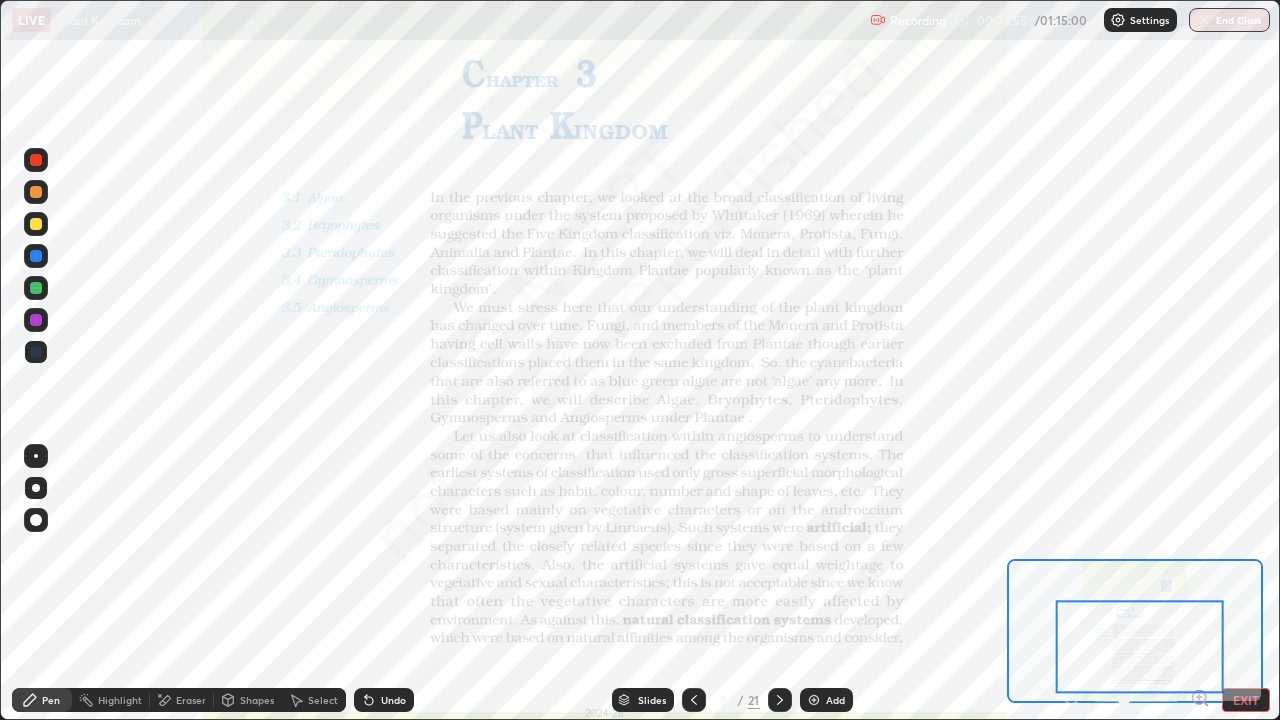 click 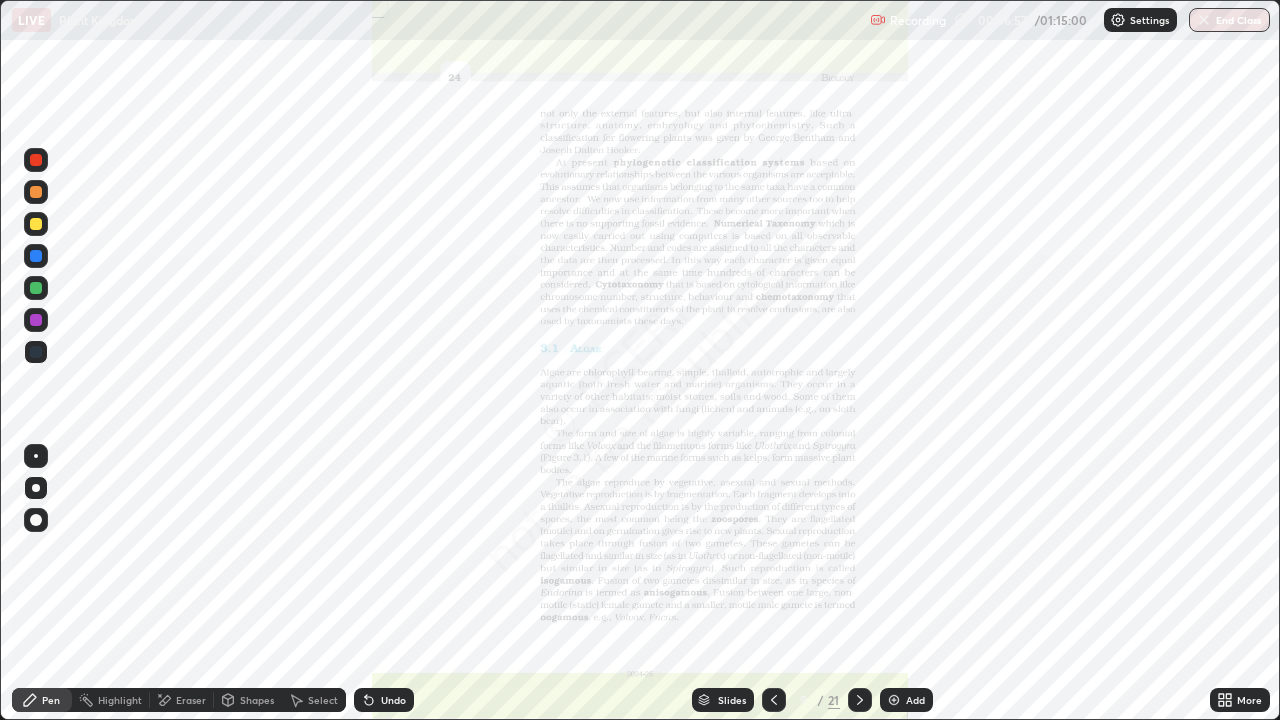click on "More" at bounding box center [1240, 700] 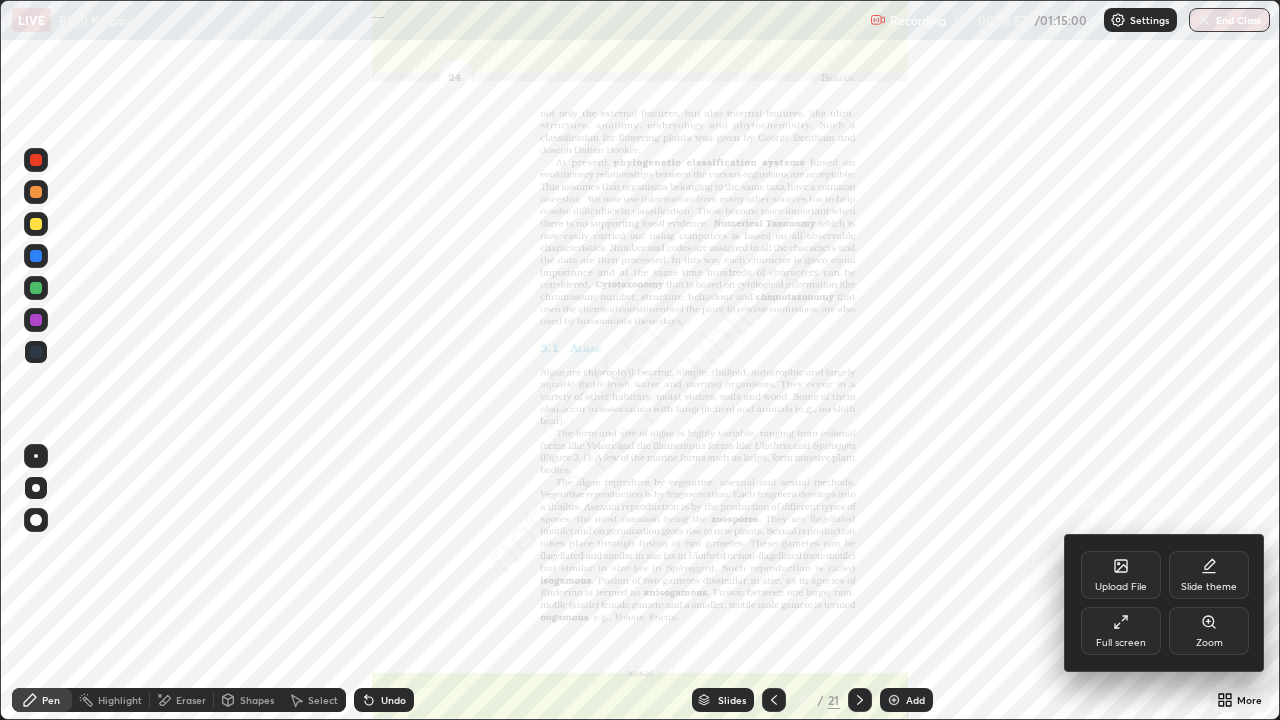 click on "Zoom" at bounding box center (1209, 631) 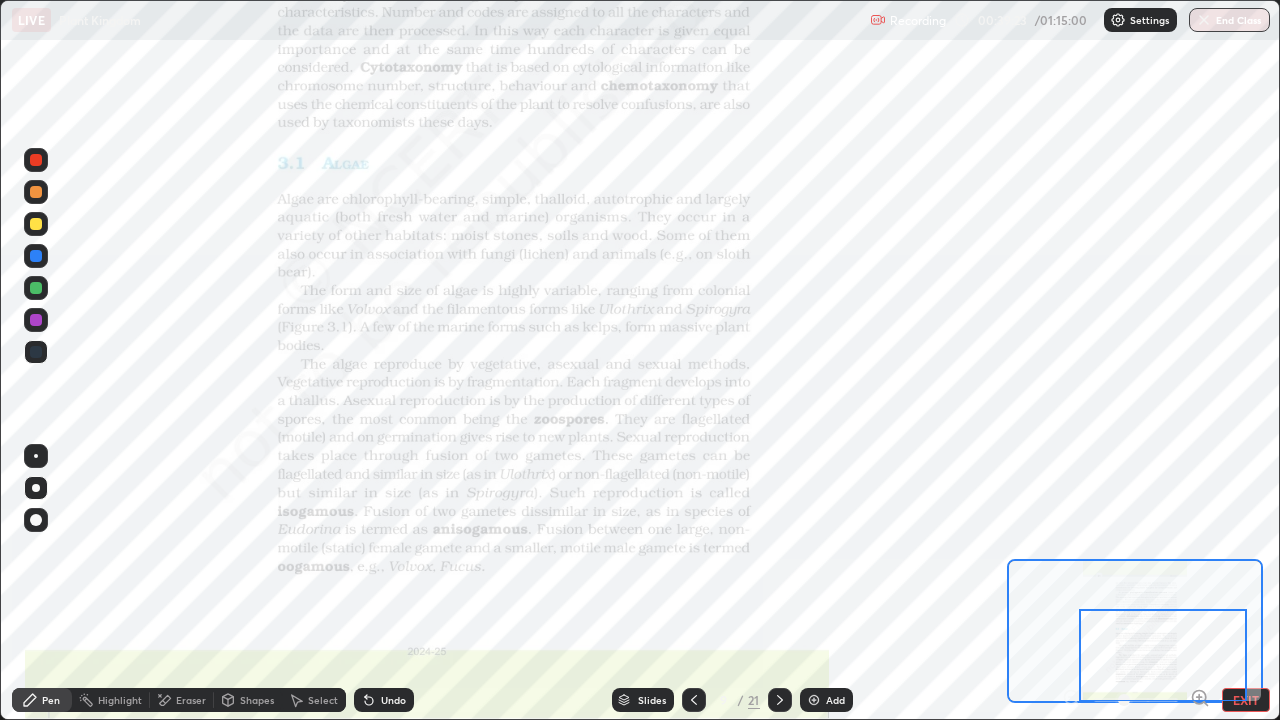 click at bounding box center (780, 700) 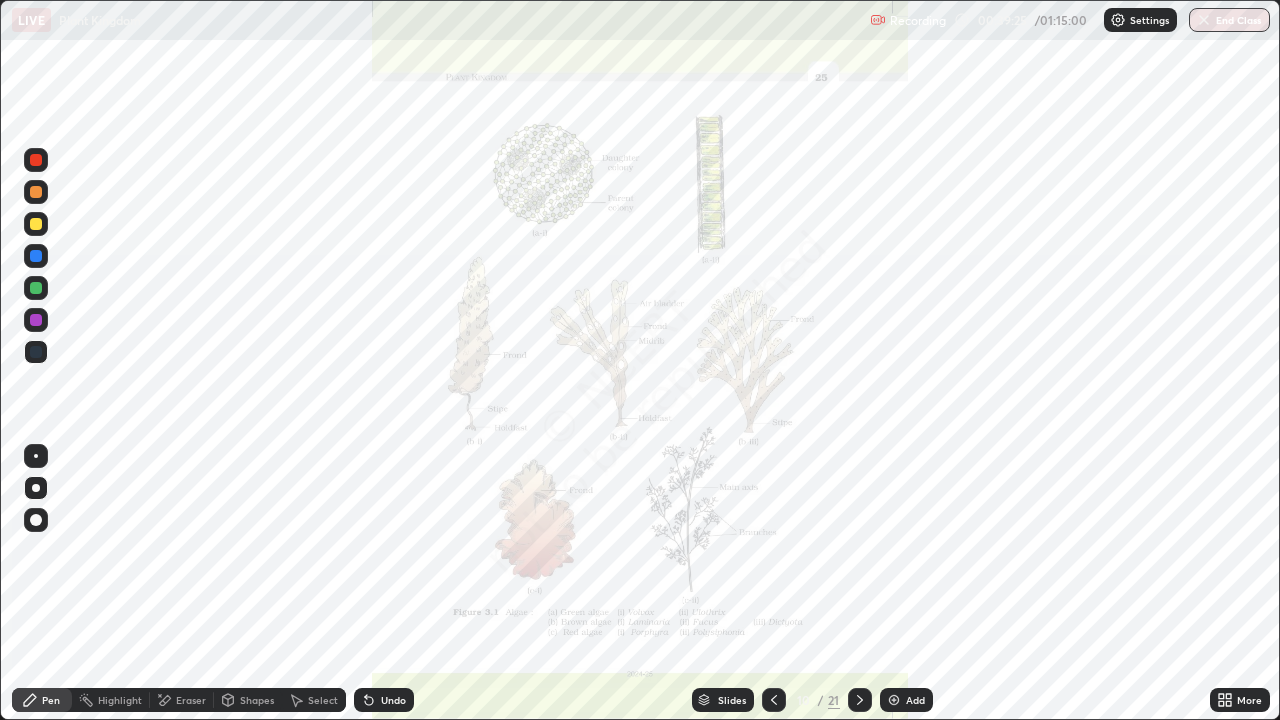 click 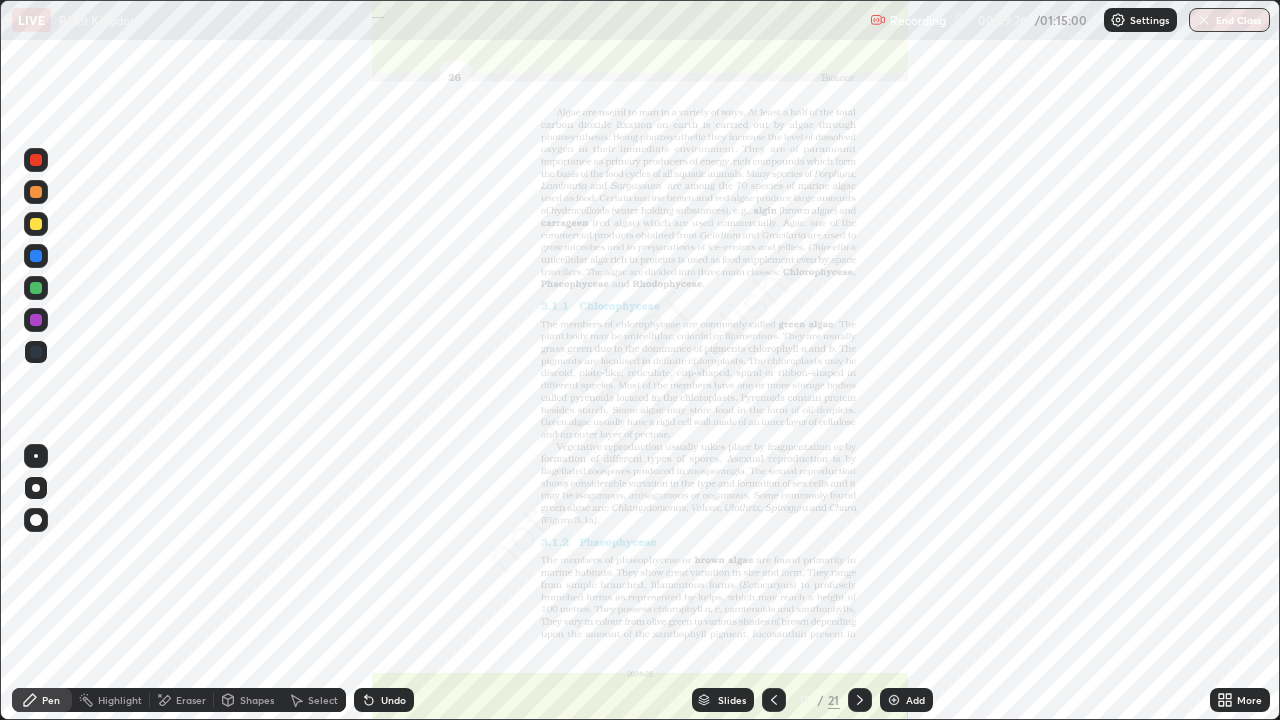 click 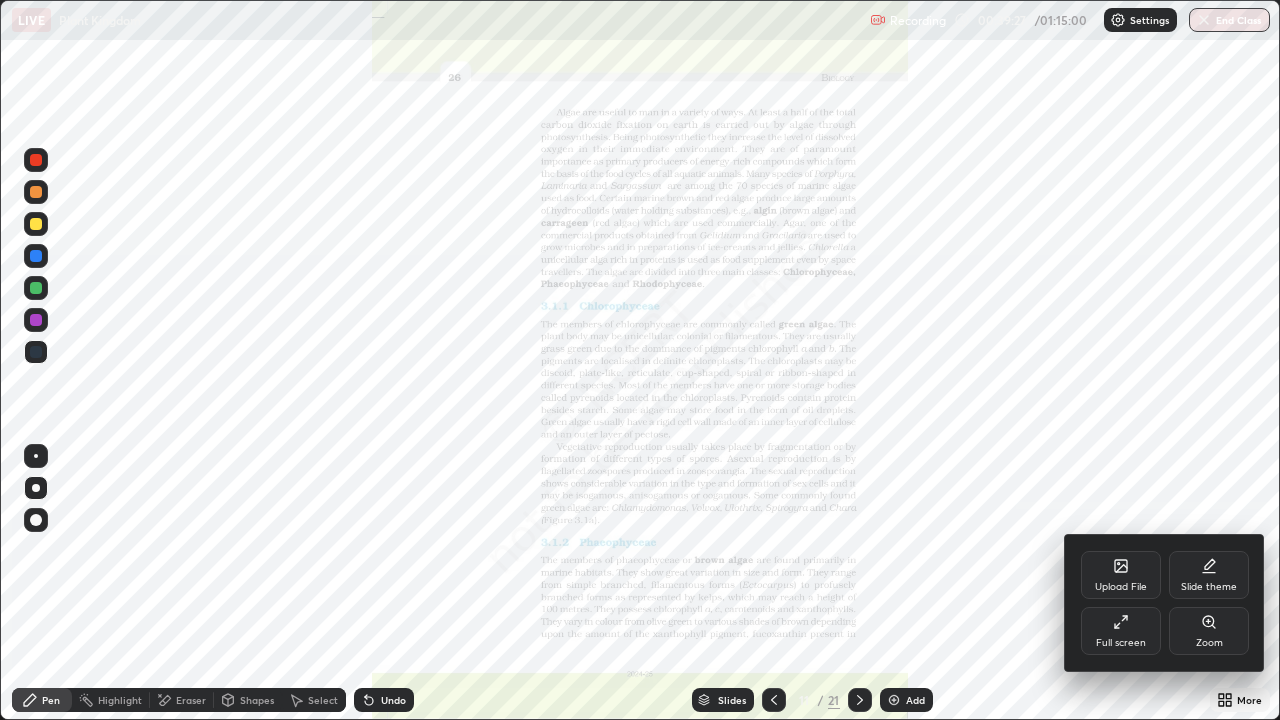 click on "Zoom" at bounding box center (1209, 631) 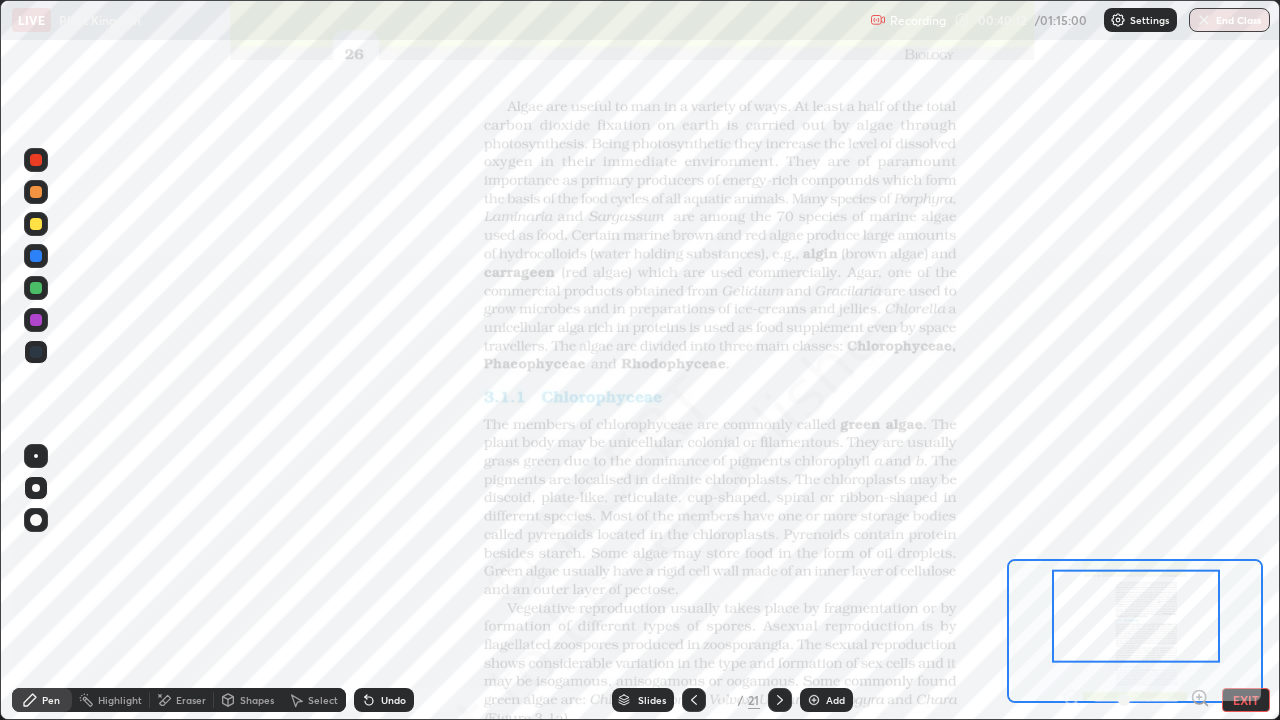 click at bounding box center (694, 700) 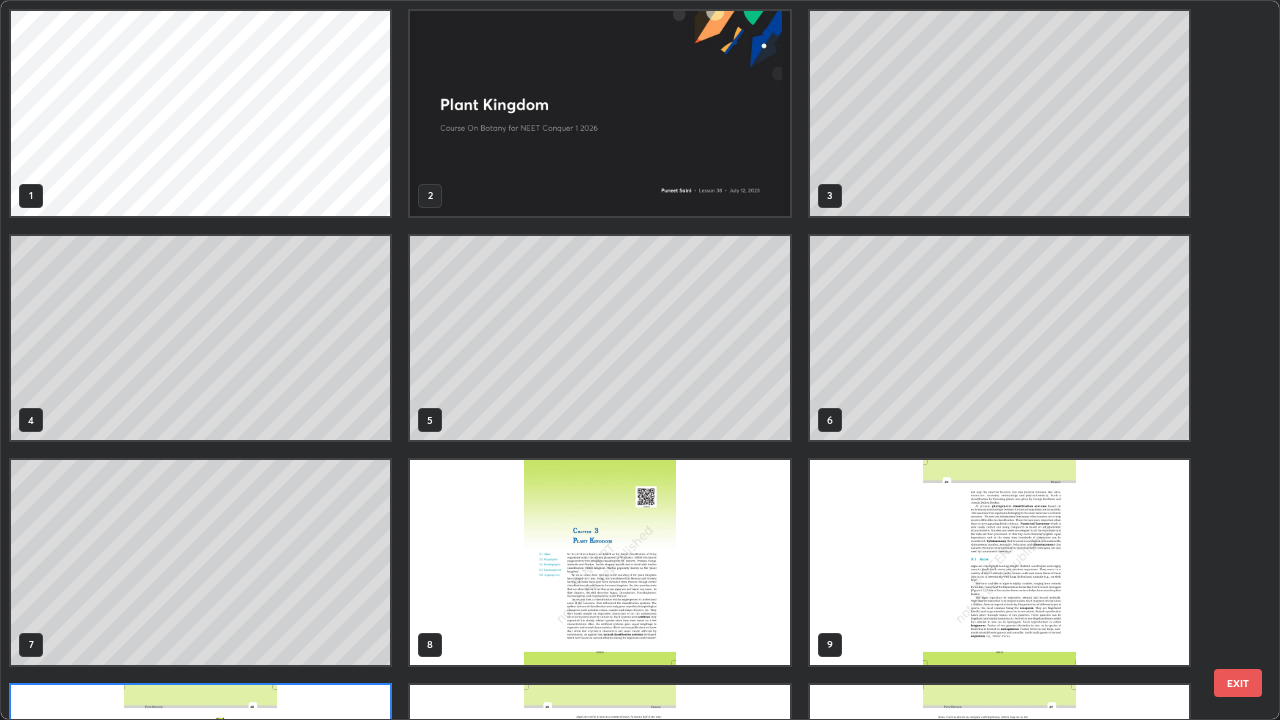 scroll, scrollTop: 180, scrollLeft: 0, axis: vertical 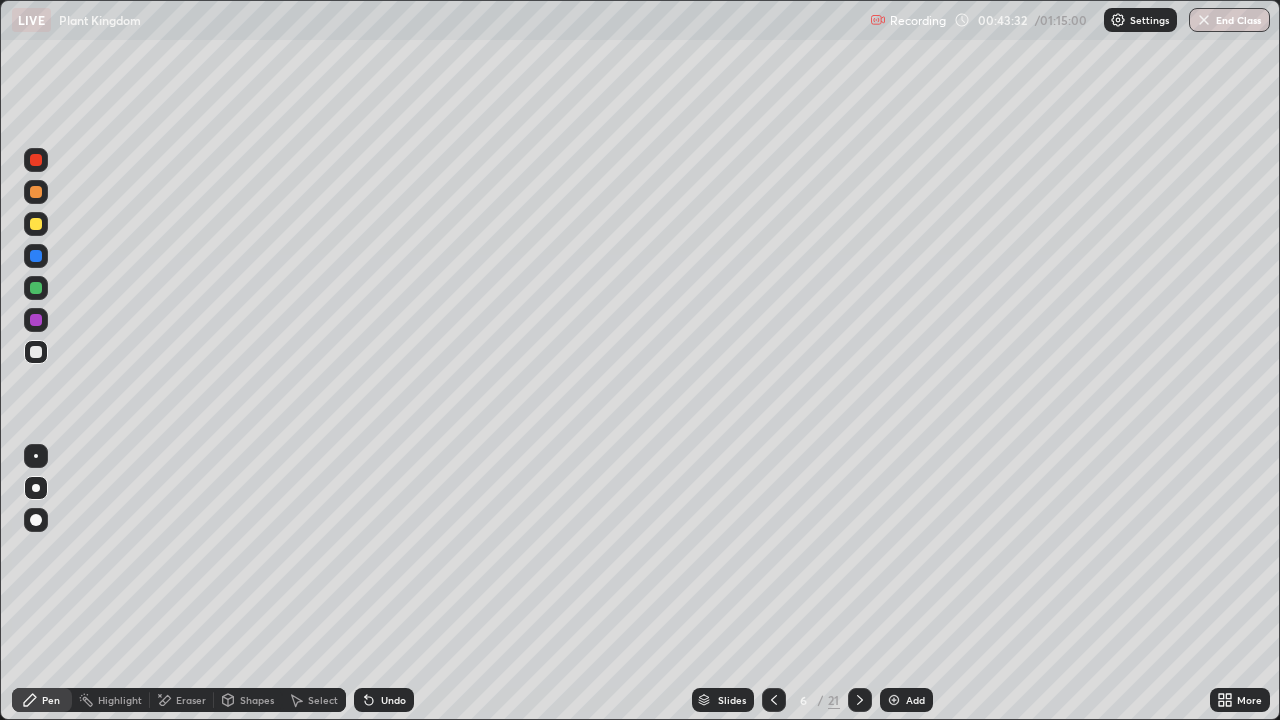 click 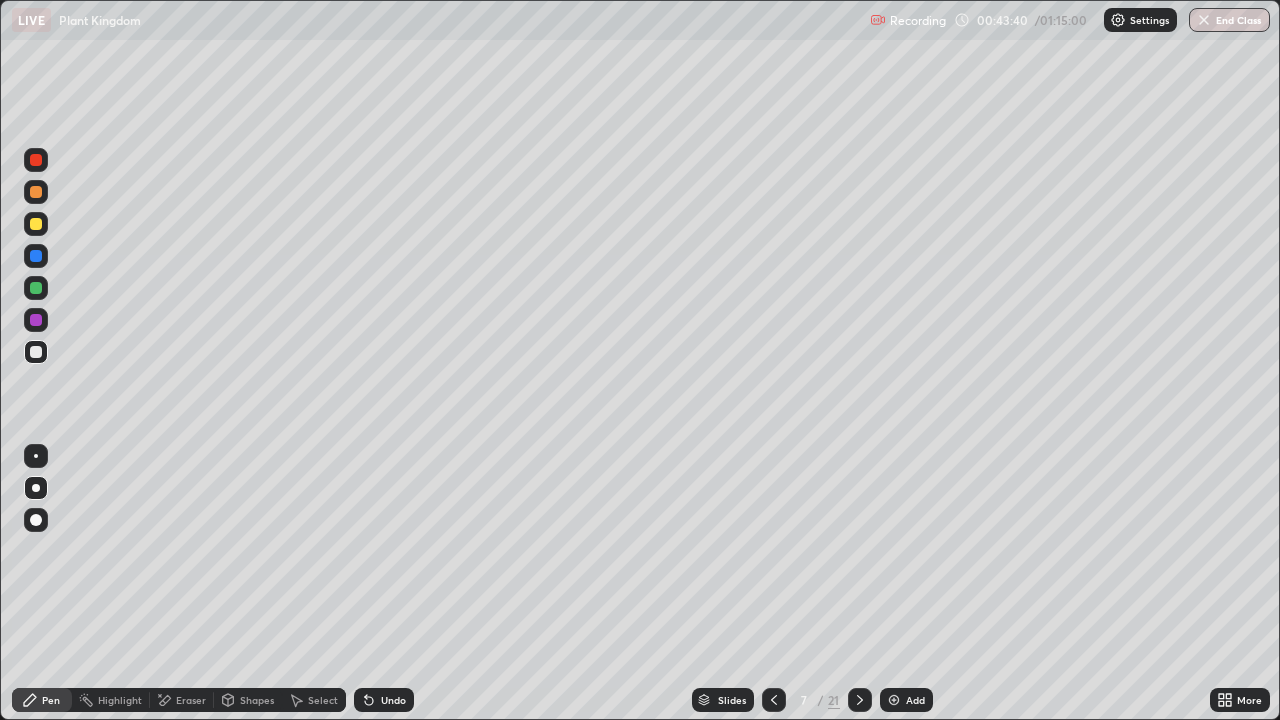 click on "Eraser" at bounding box center (182, 700) 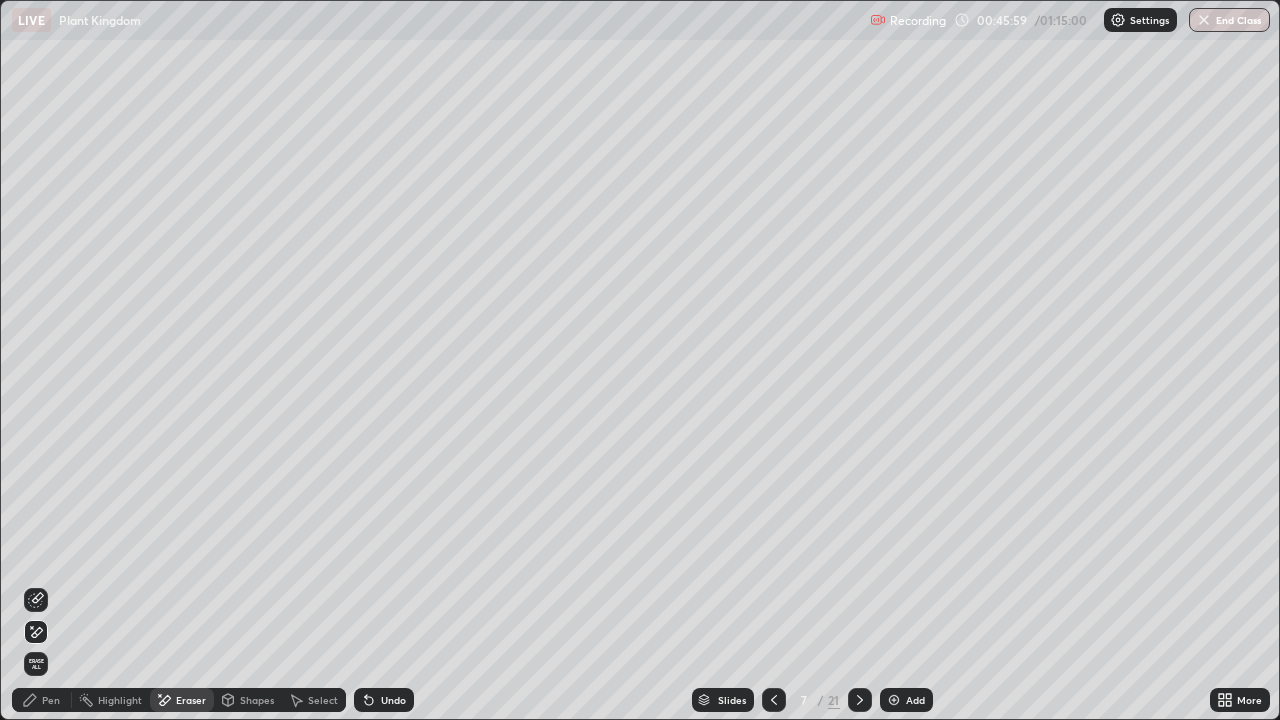 click on "Pen" at bounding box center (42, 700) 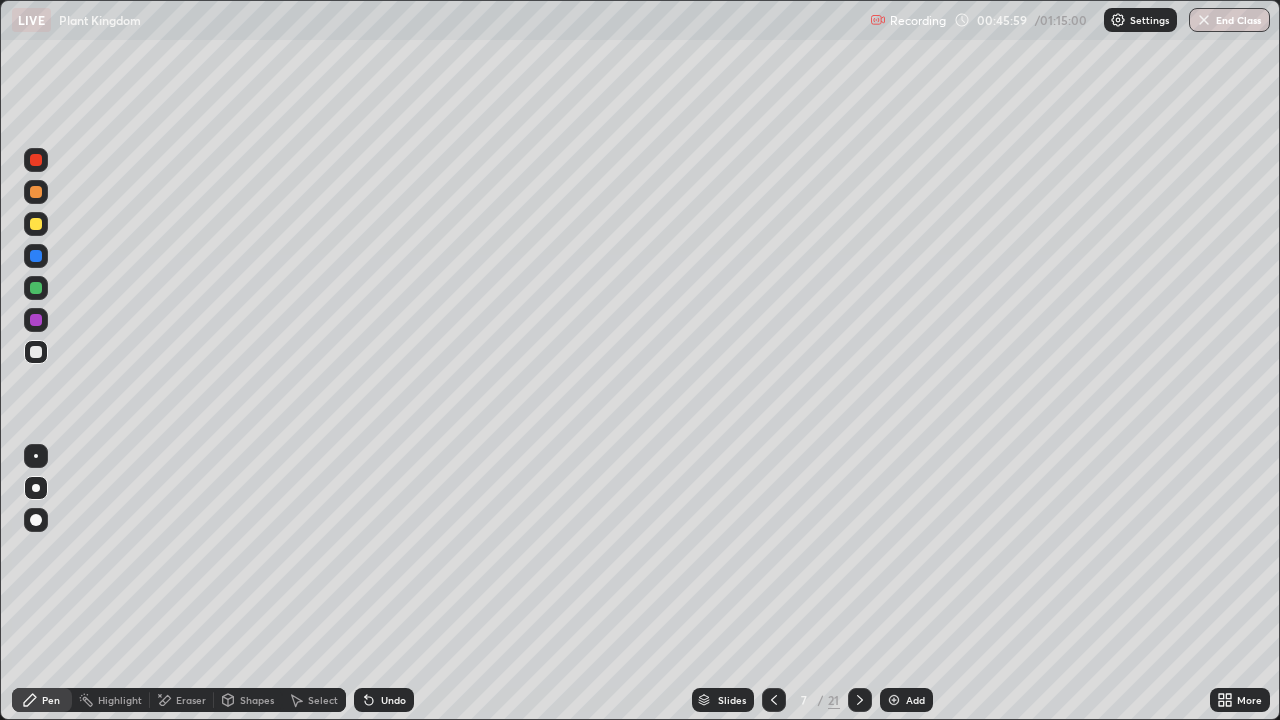 click at bounding box center (36, 352) 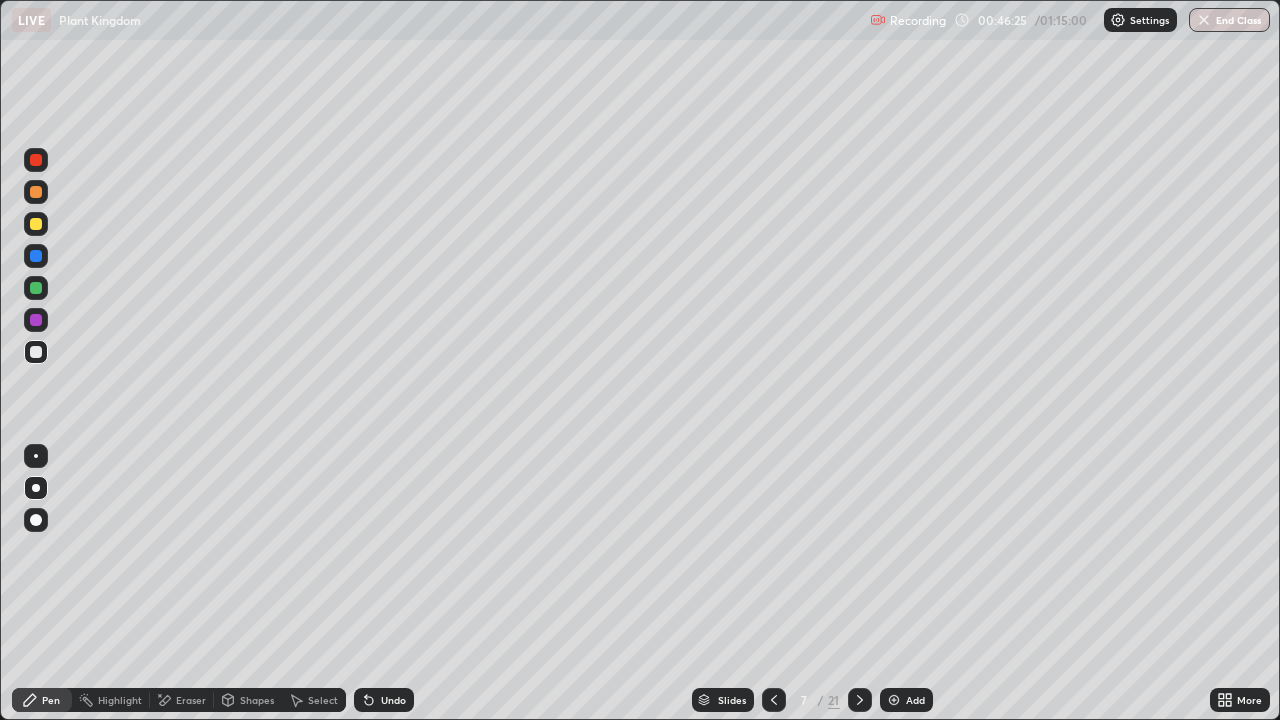 click 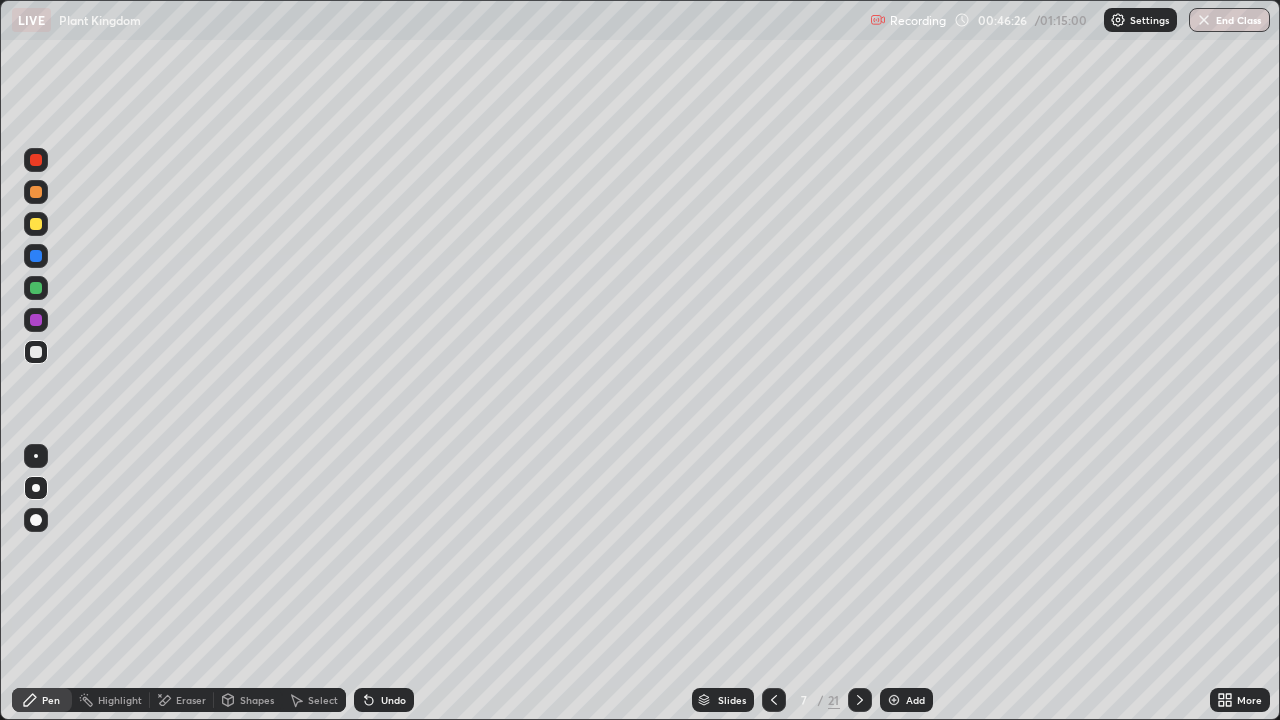 click on "Undo" at bounding box center [384, 700] 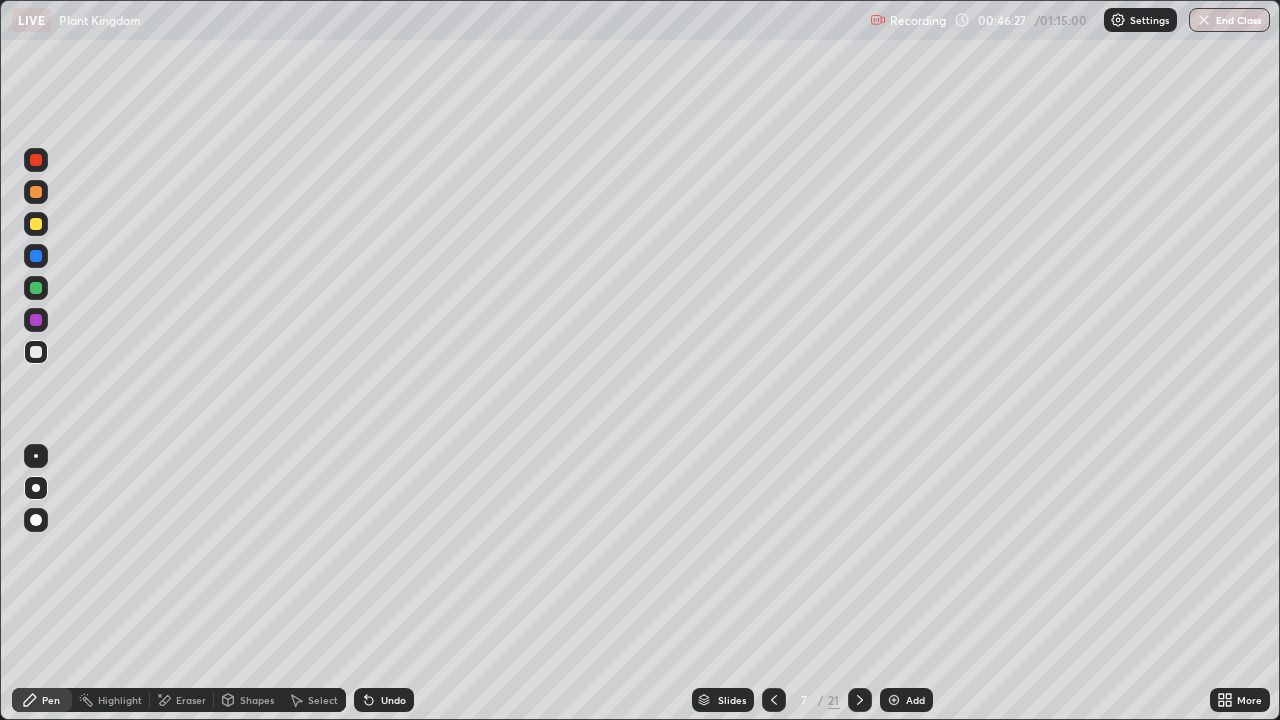 click on "Undo" at bounding box center (393, 700) 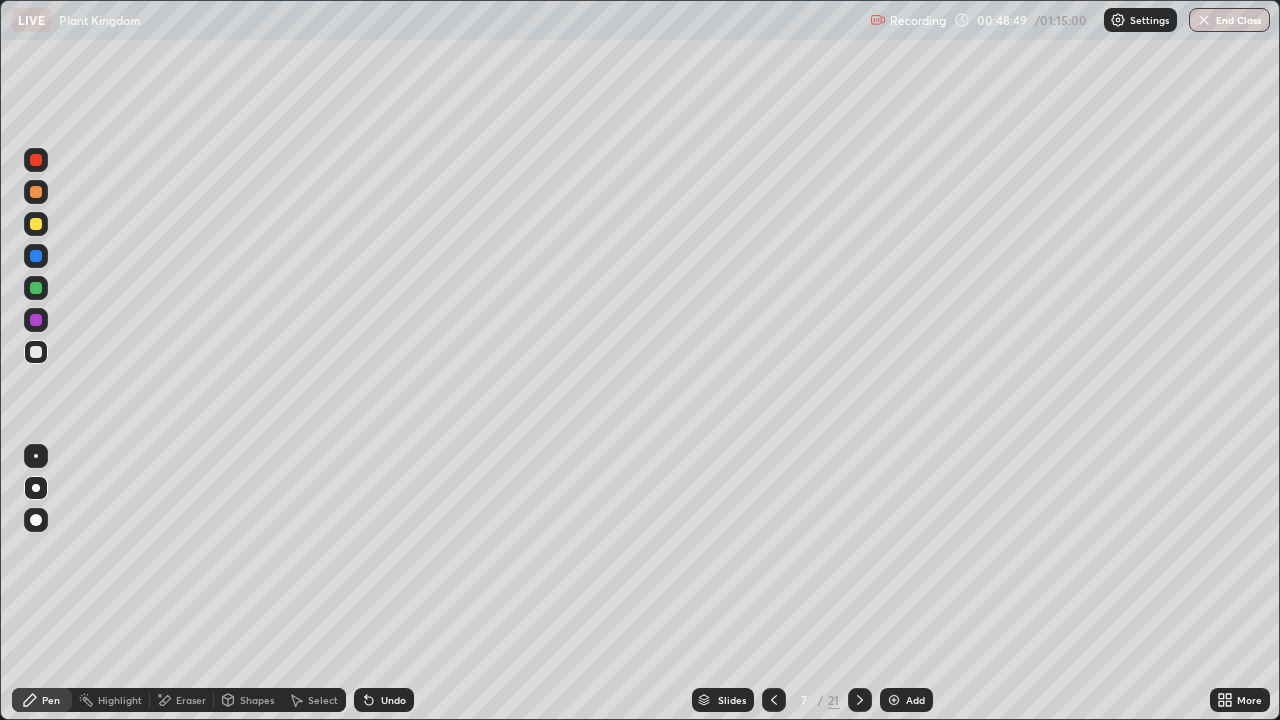 click at bounding box center (36, 224) 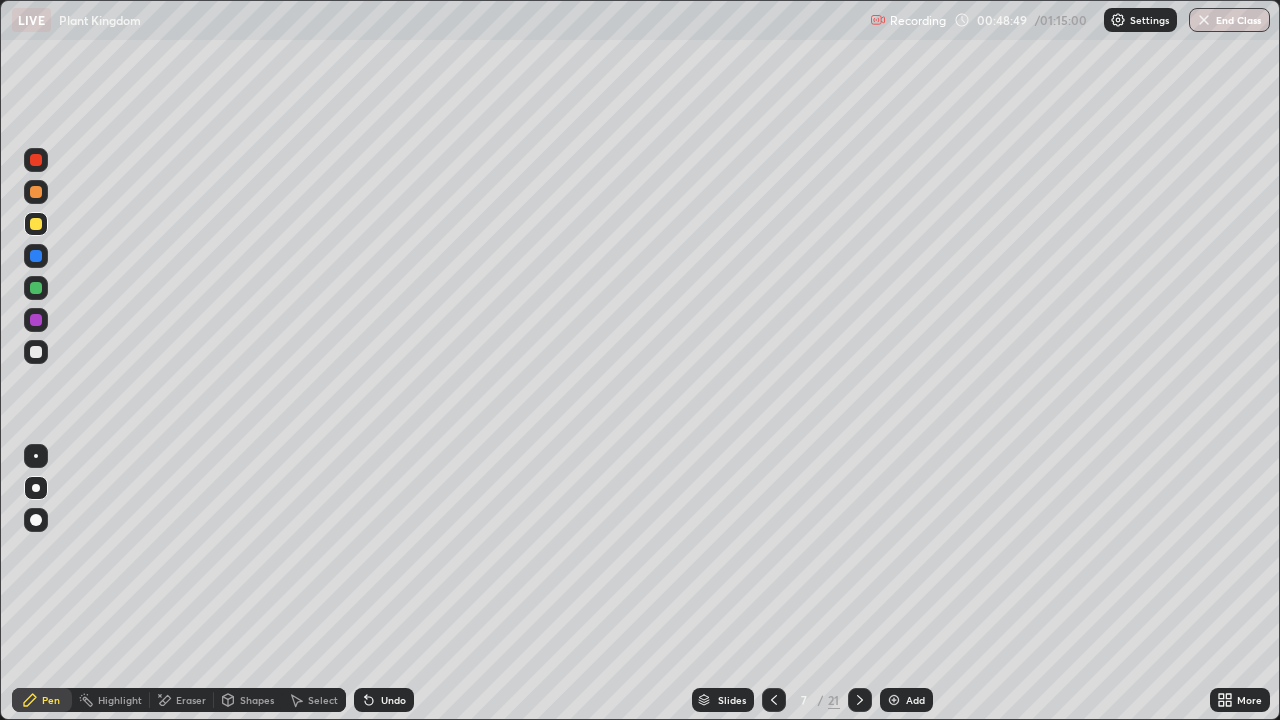 click at bounding box center (36, 224) 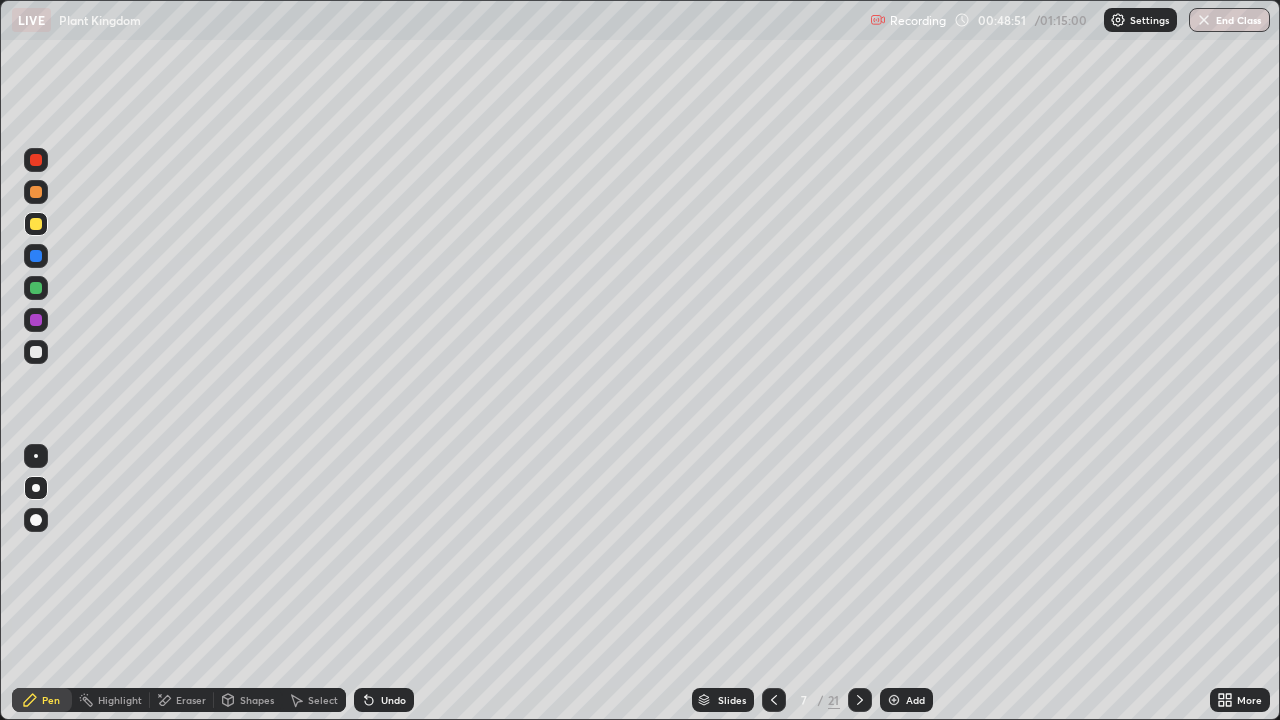 click at bounding box center (36, 520) 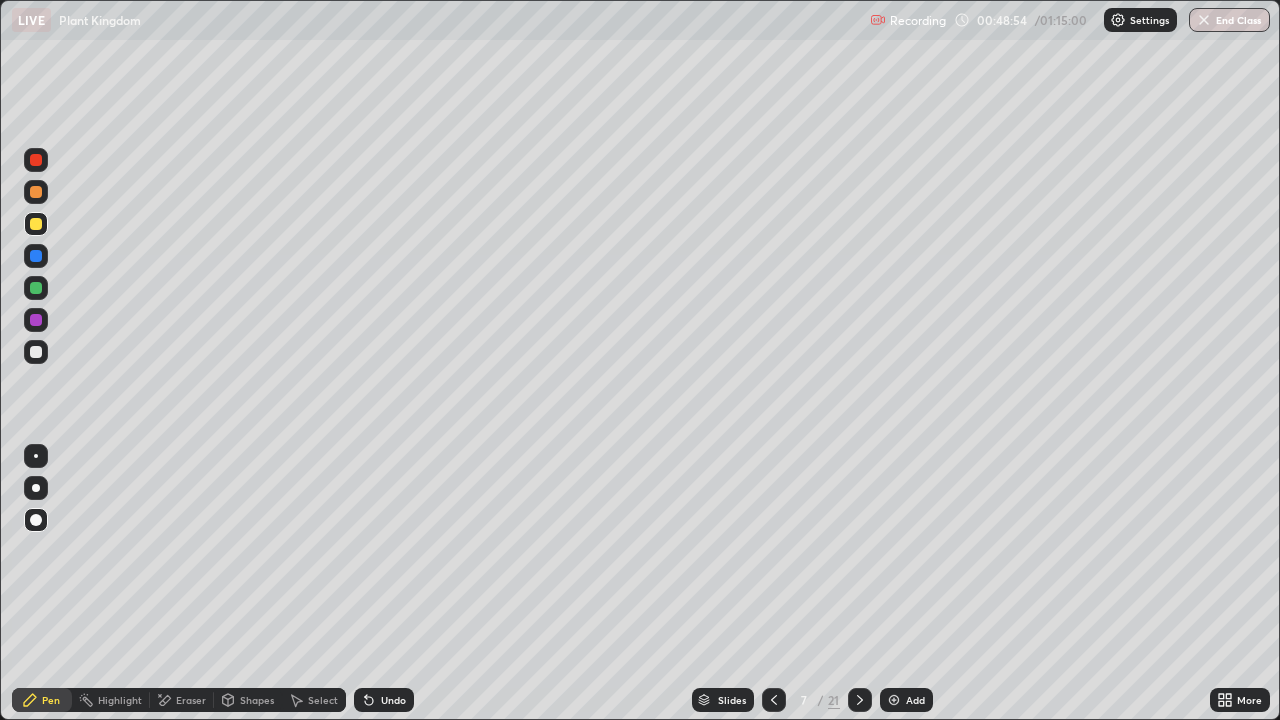 click on "Undo" at bounding box center [393, 700] 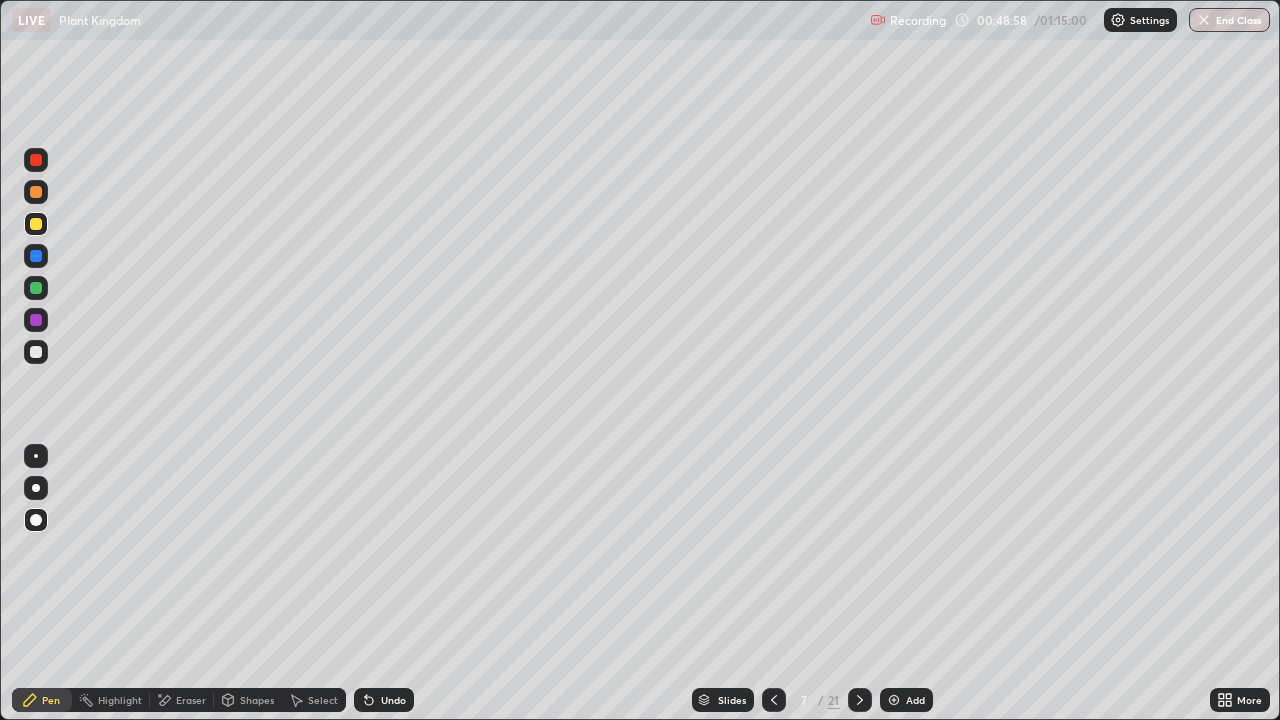 click at bounding box center (36, 256) 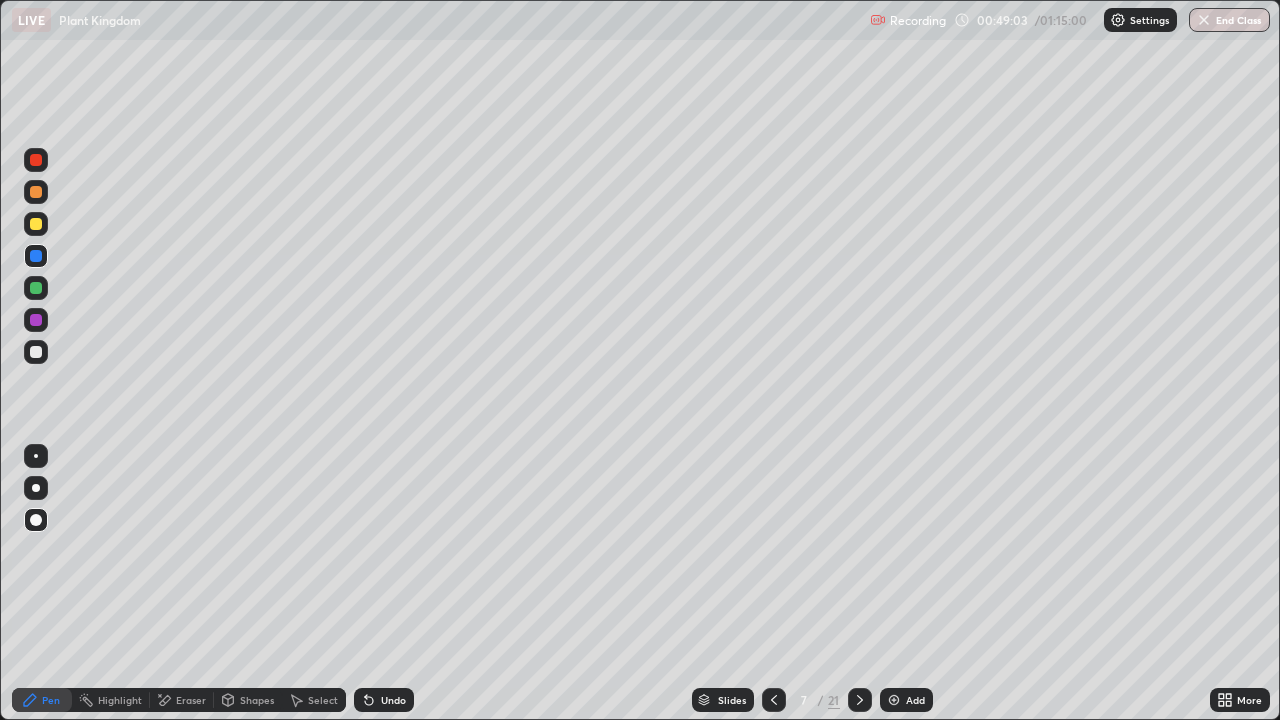 click at bounding box center (36, 488) 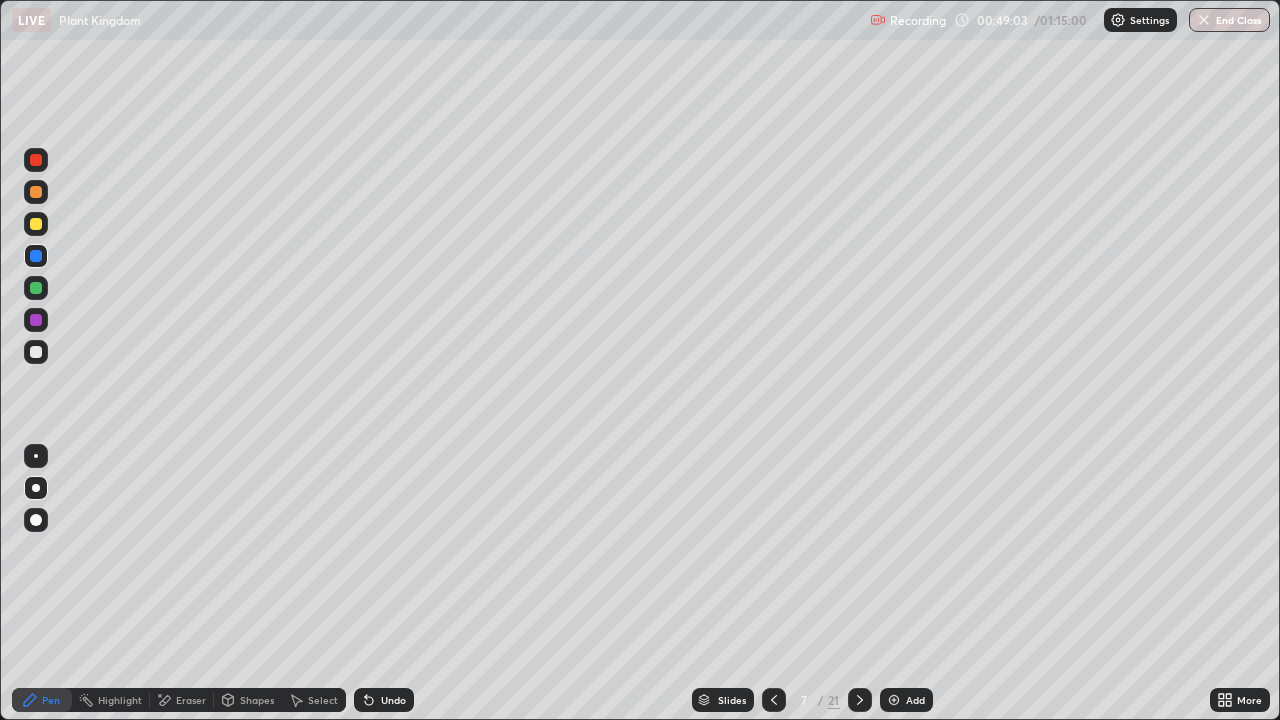 click at bounding box center (36, 352) 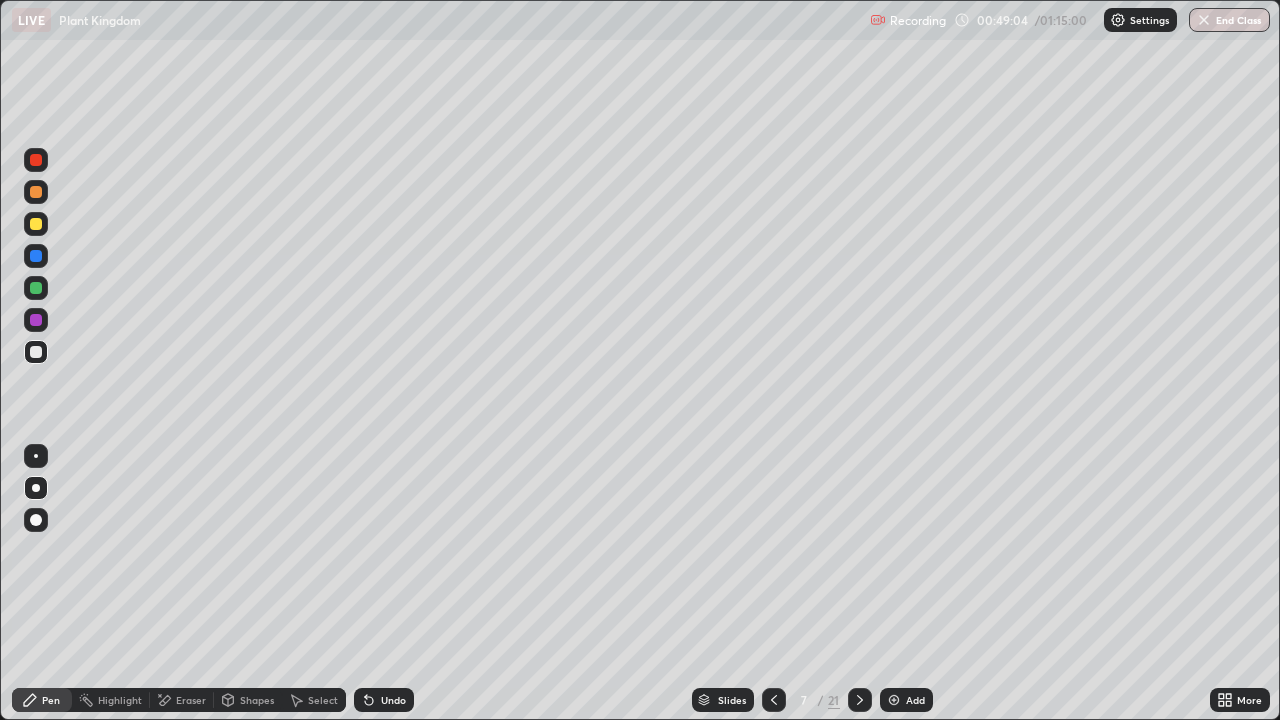 click at bounding box center (36, 352) 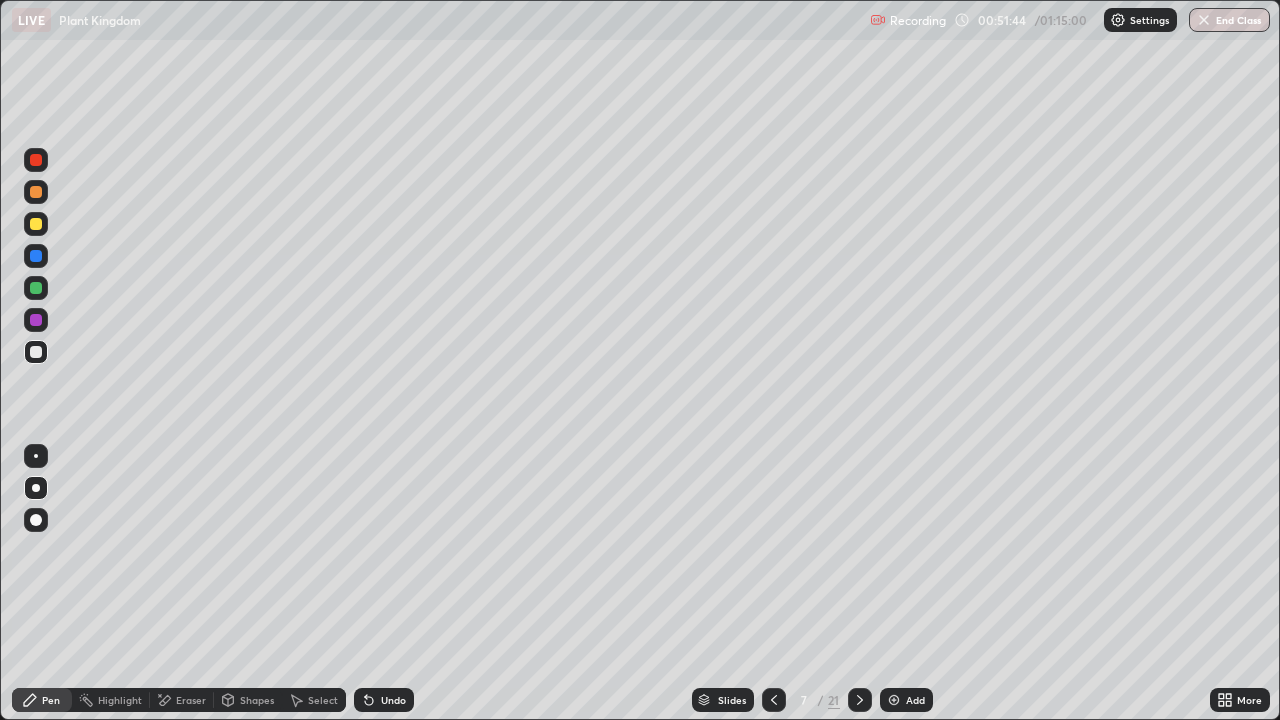 click on "Add" at bounding box center [906, 700] 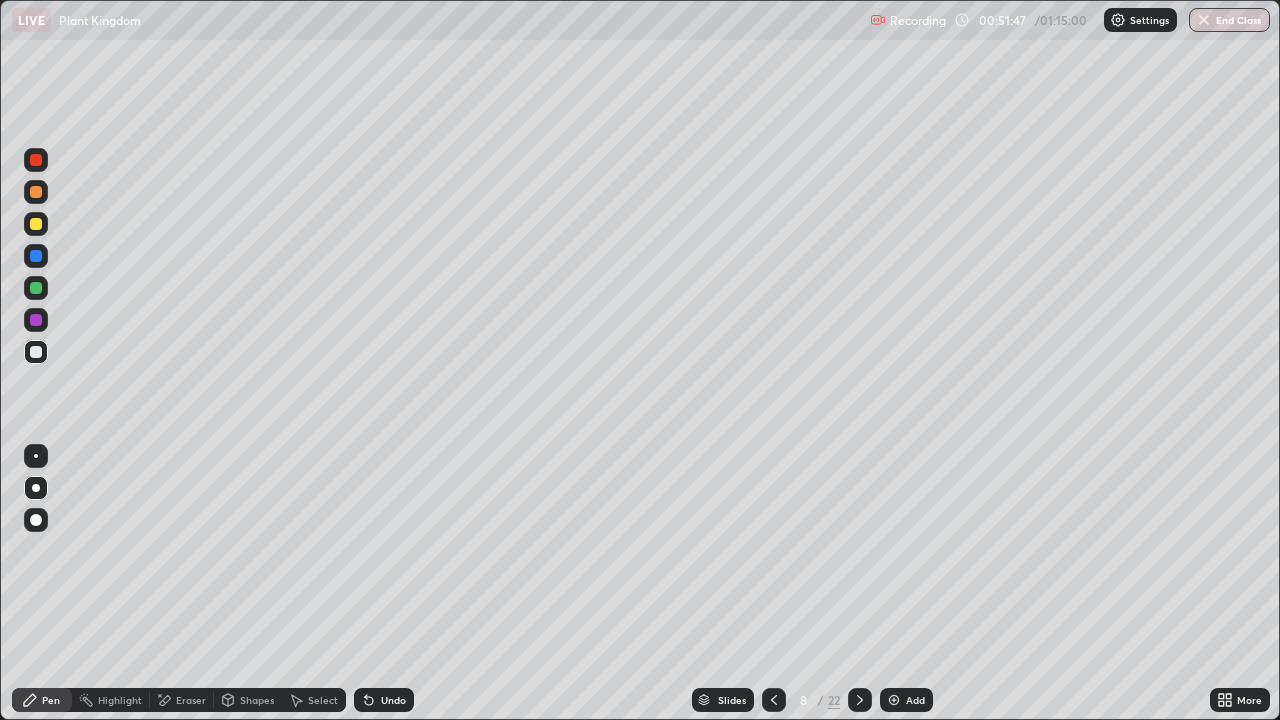 click at bounding box center [36, 224] 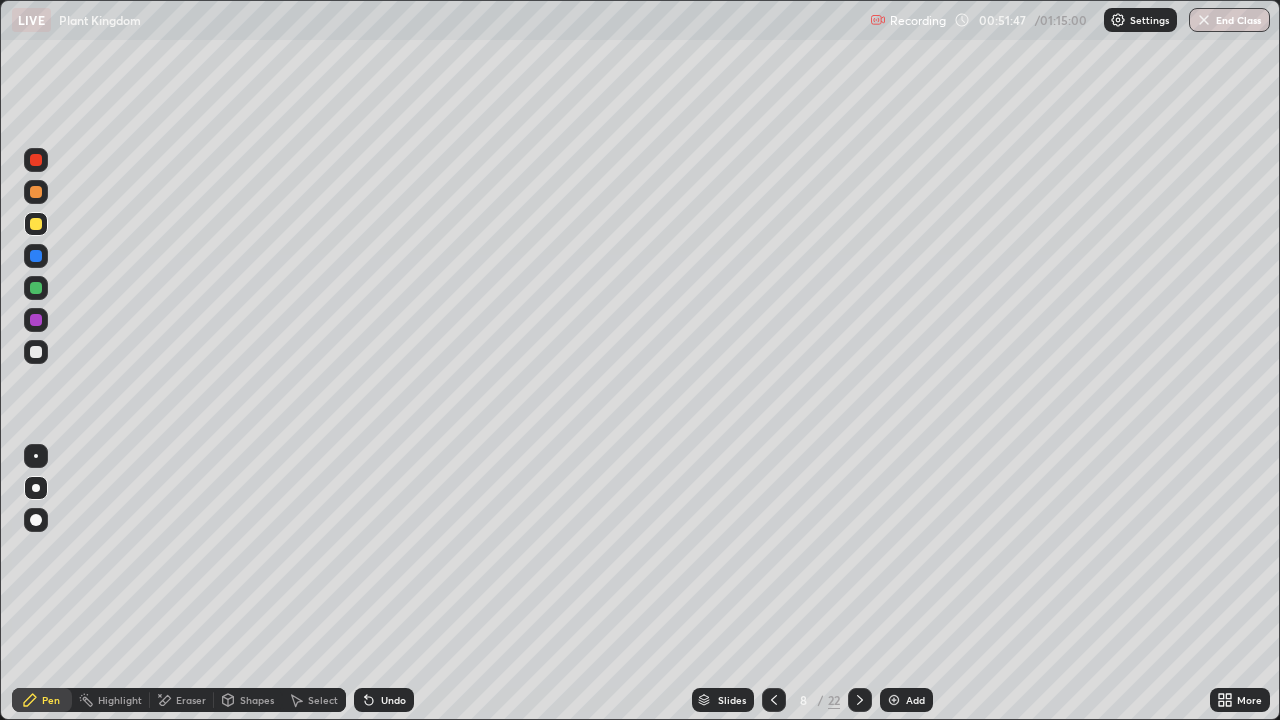 click at bounding box center [36, 352] 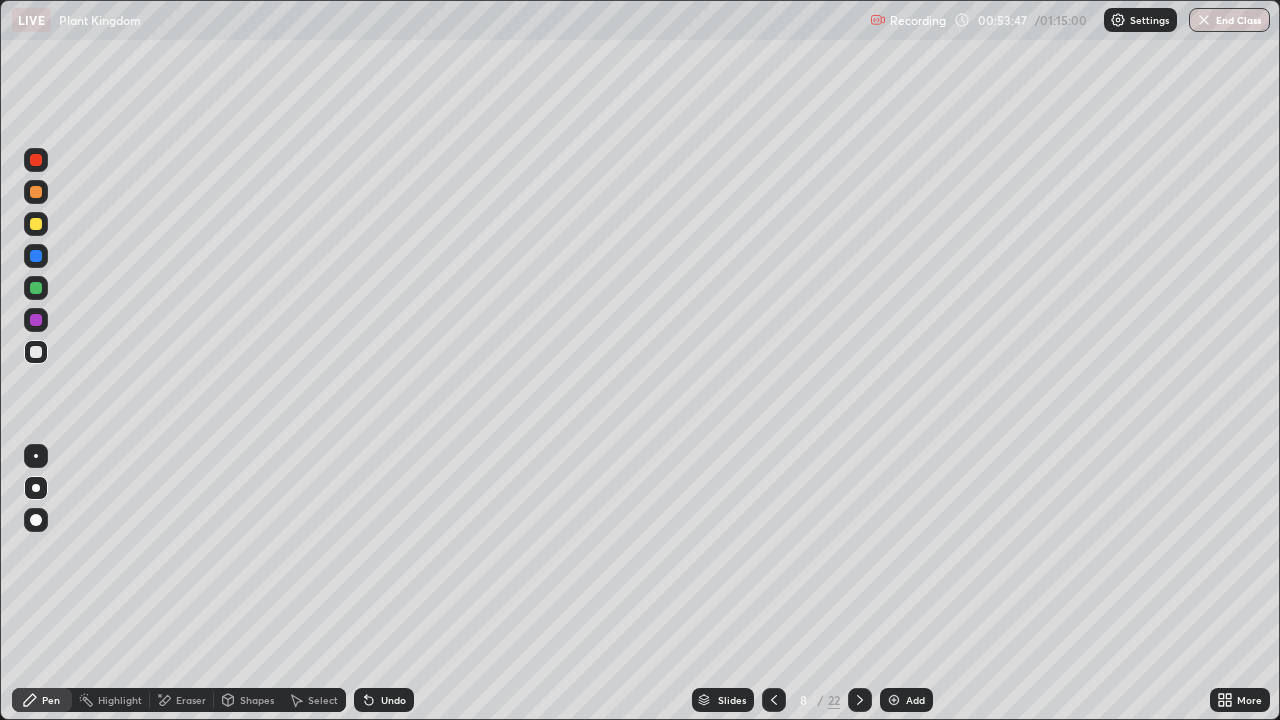 click on "Eraser" at bounding box center (191, 700) 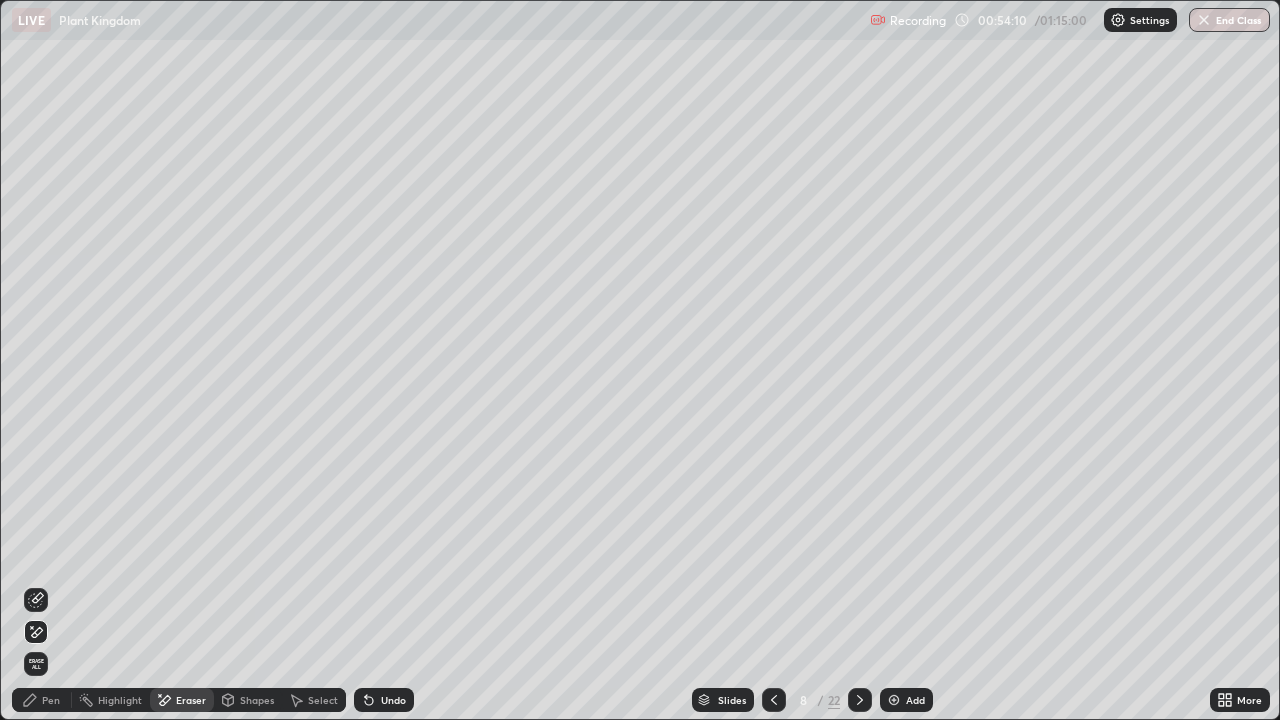 click on "Pen" at bounding box center (51, 700) 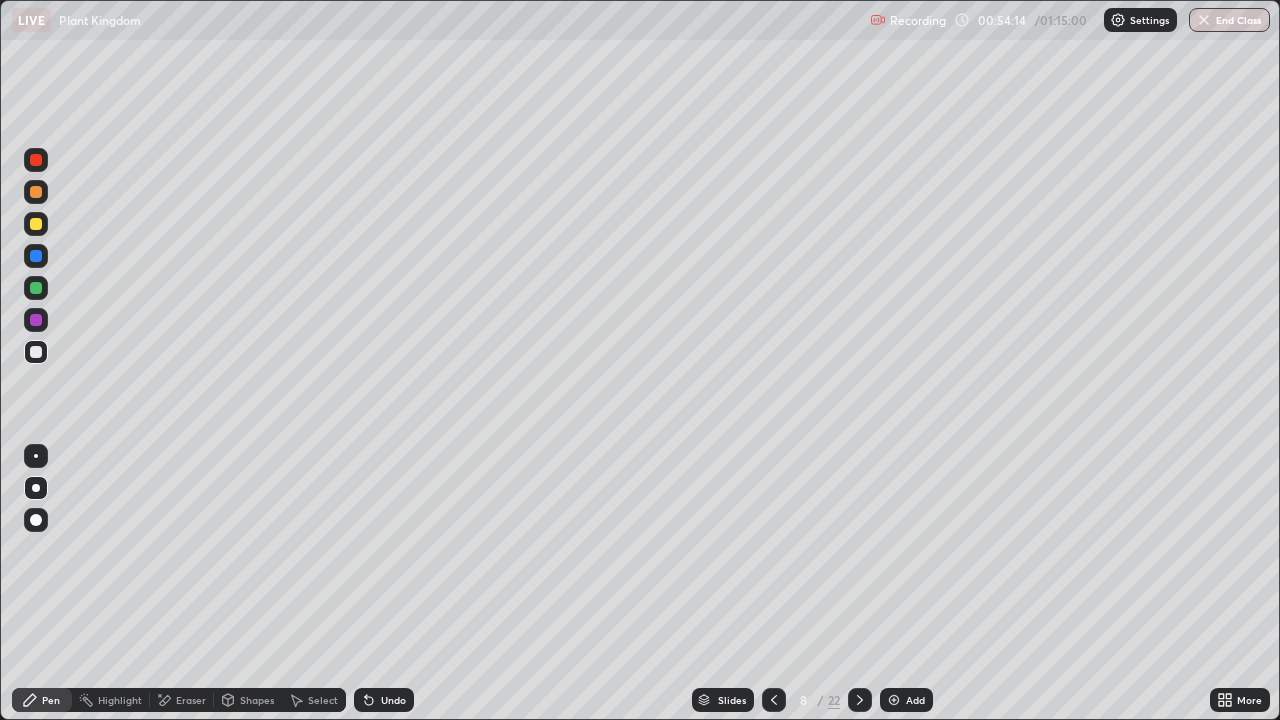 click on "Undo" at bounding box center (393, 700) 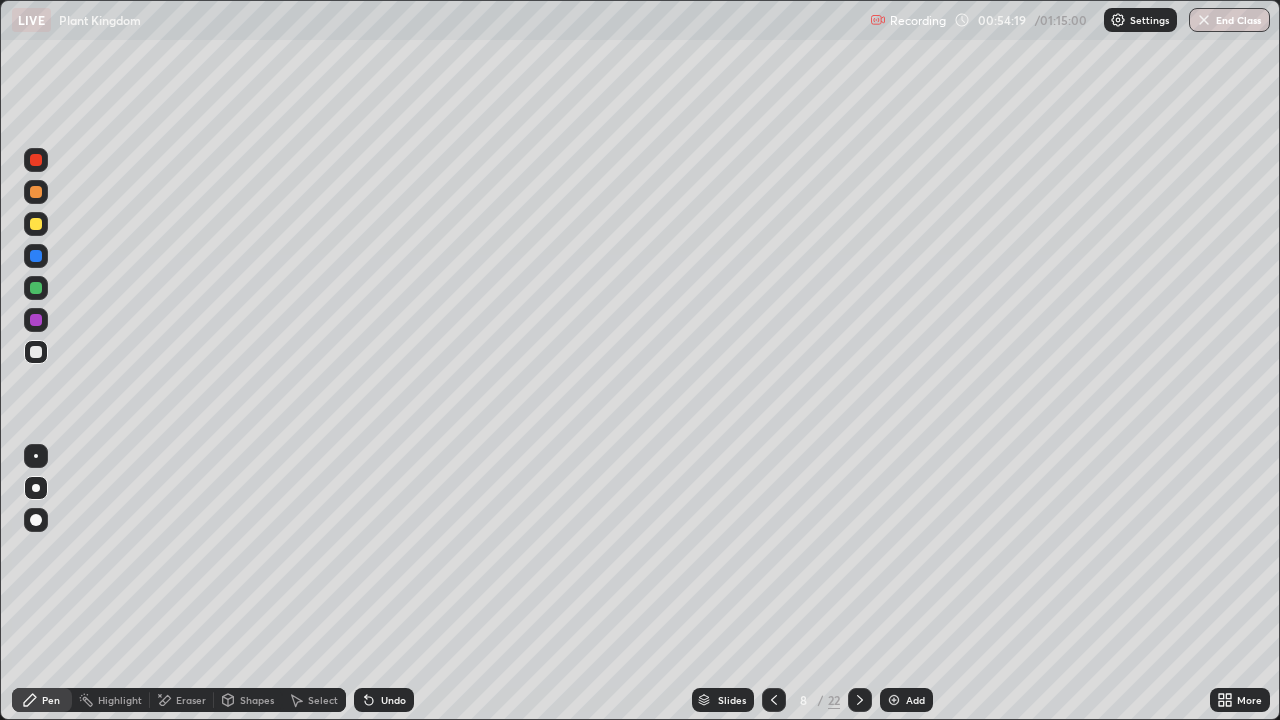 click on "Undo" at bounding box center [393, 700] 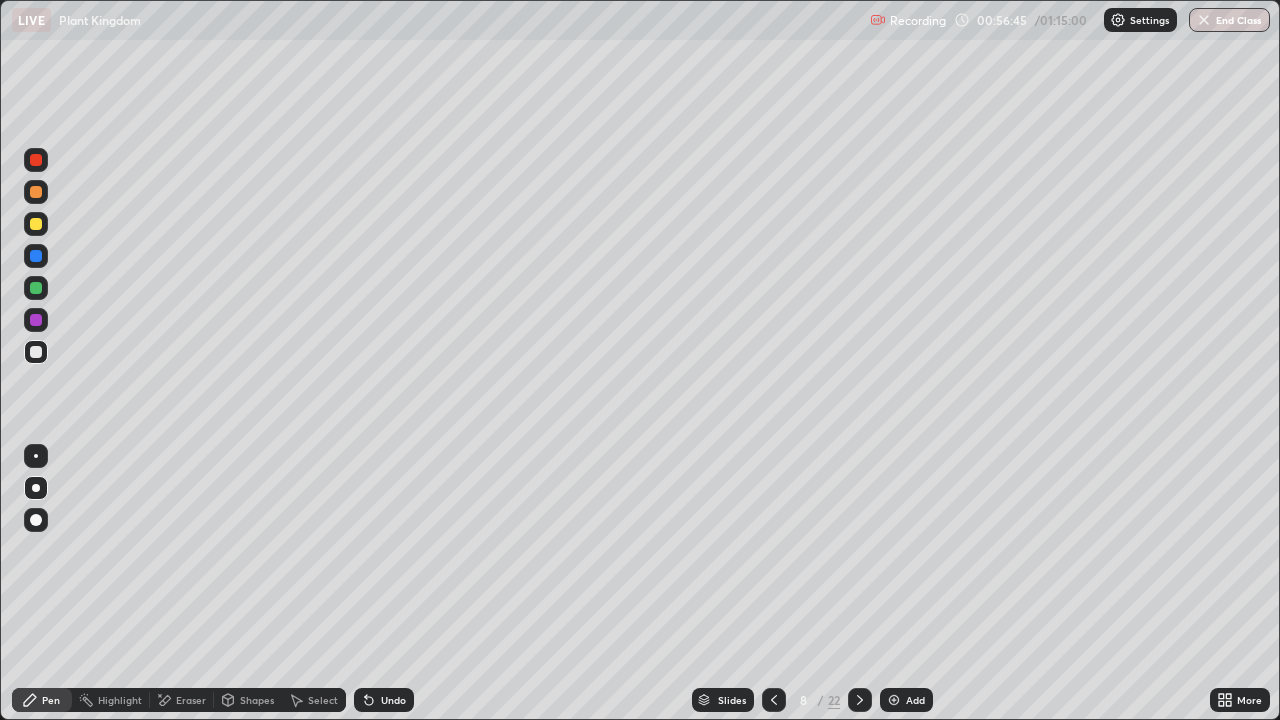 click on "Undo" at bounding box center [393, 700] 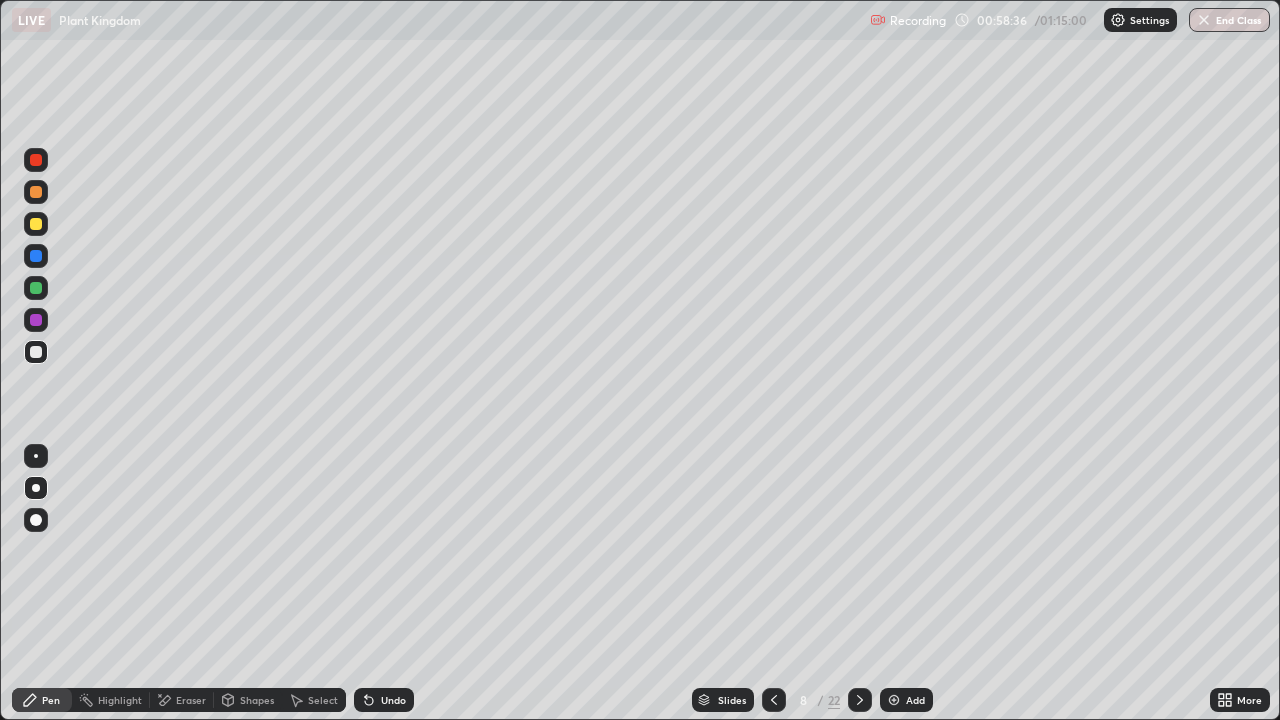 click at bounding box center [36, 224] 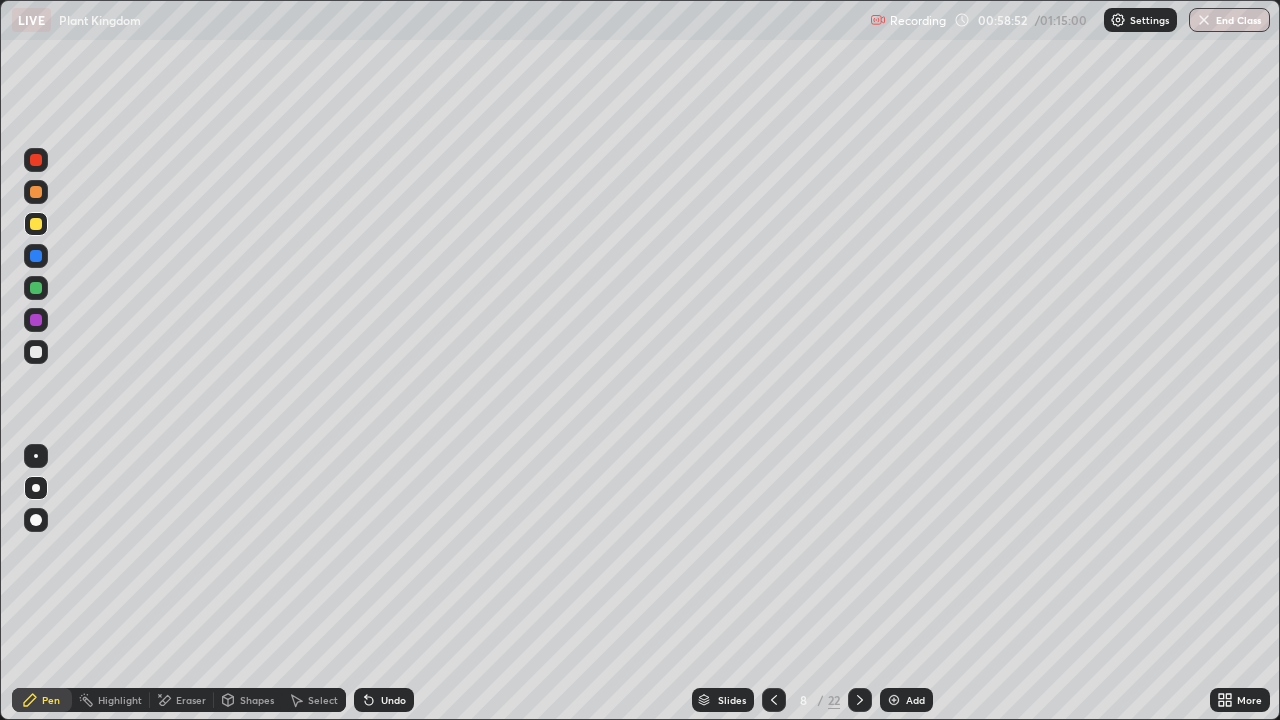 click 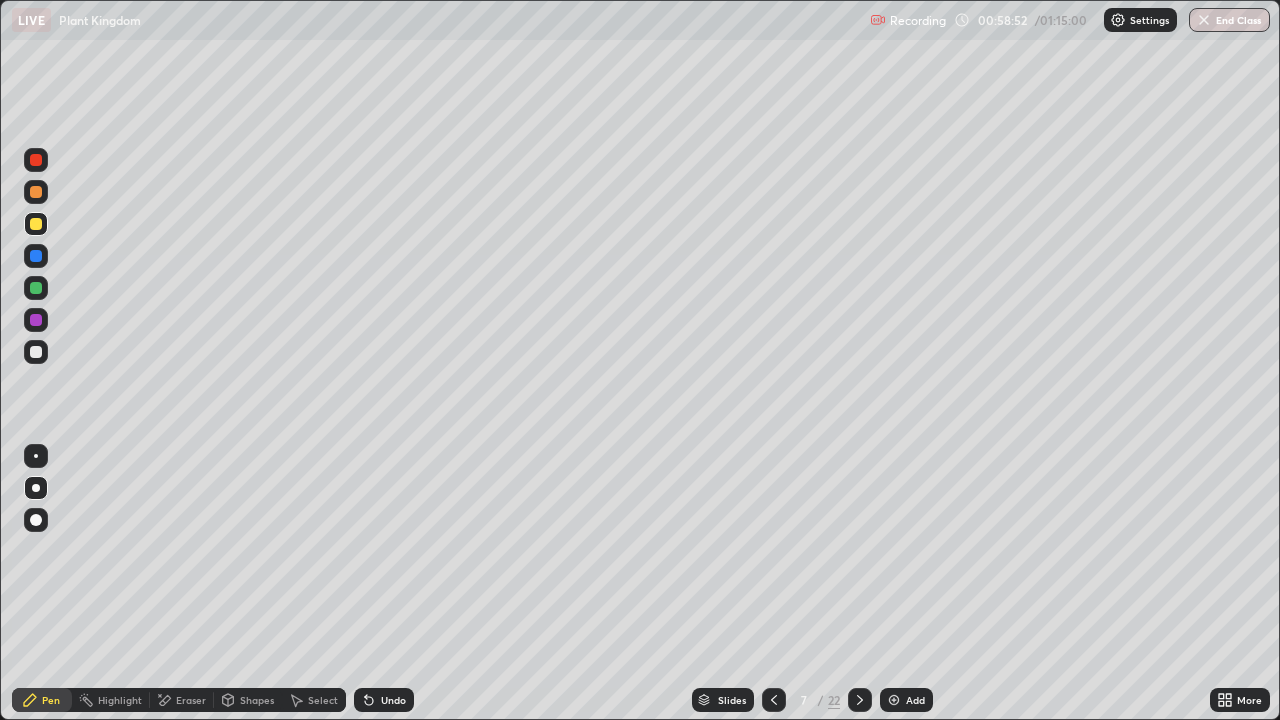 click 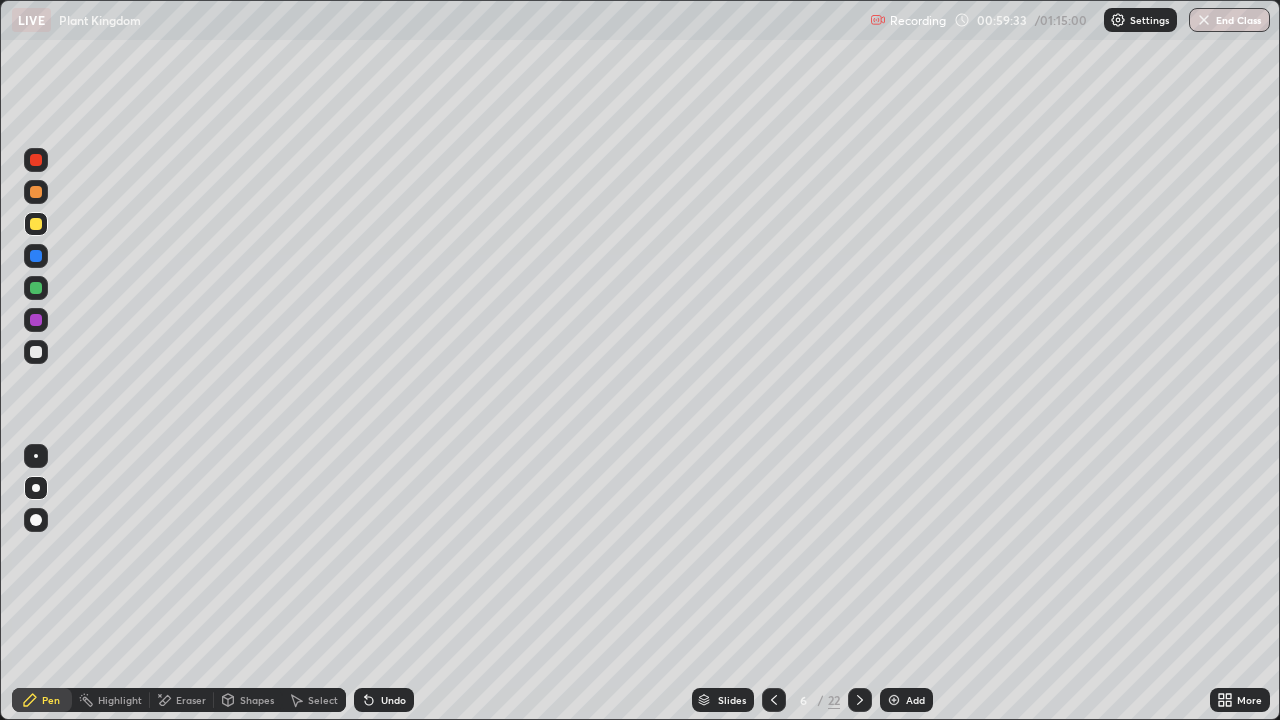 click at bounding box center [860, 700] 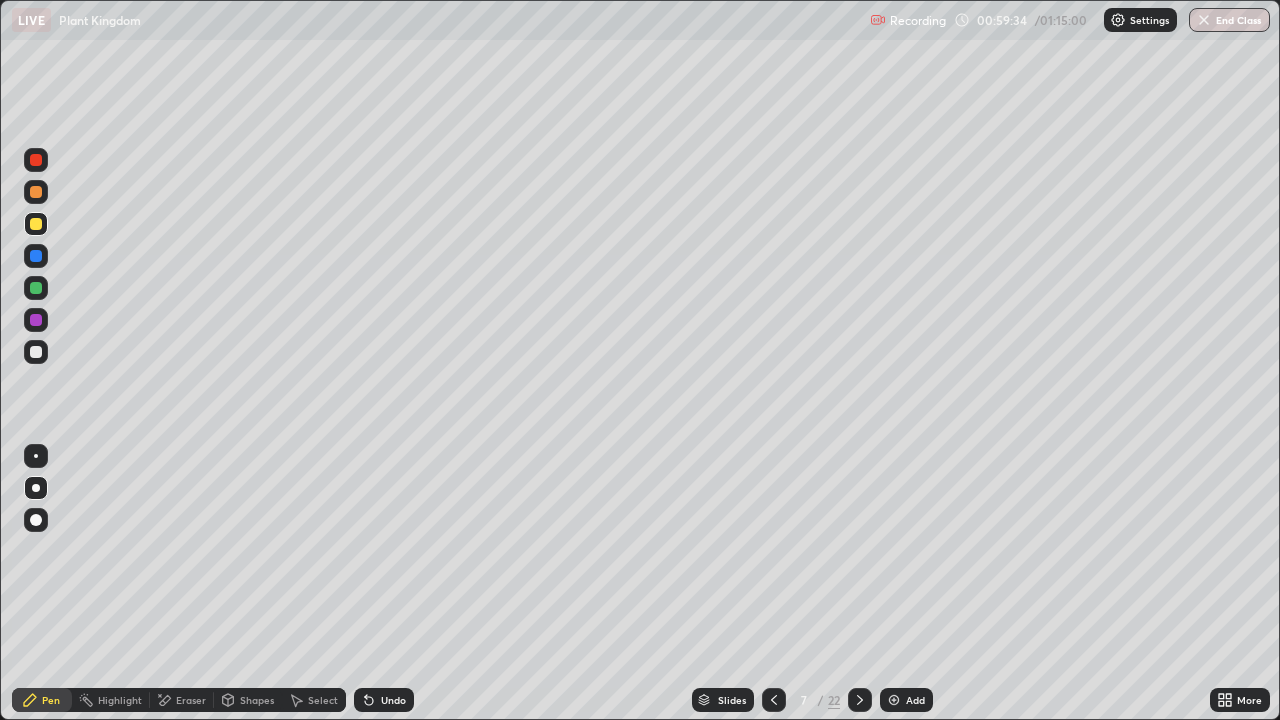 click 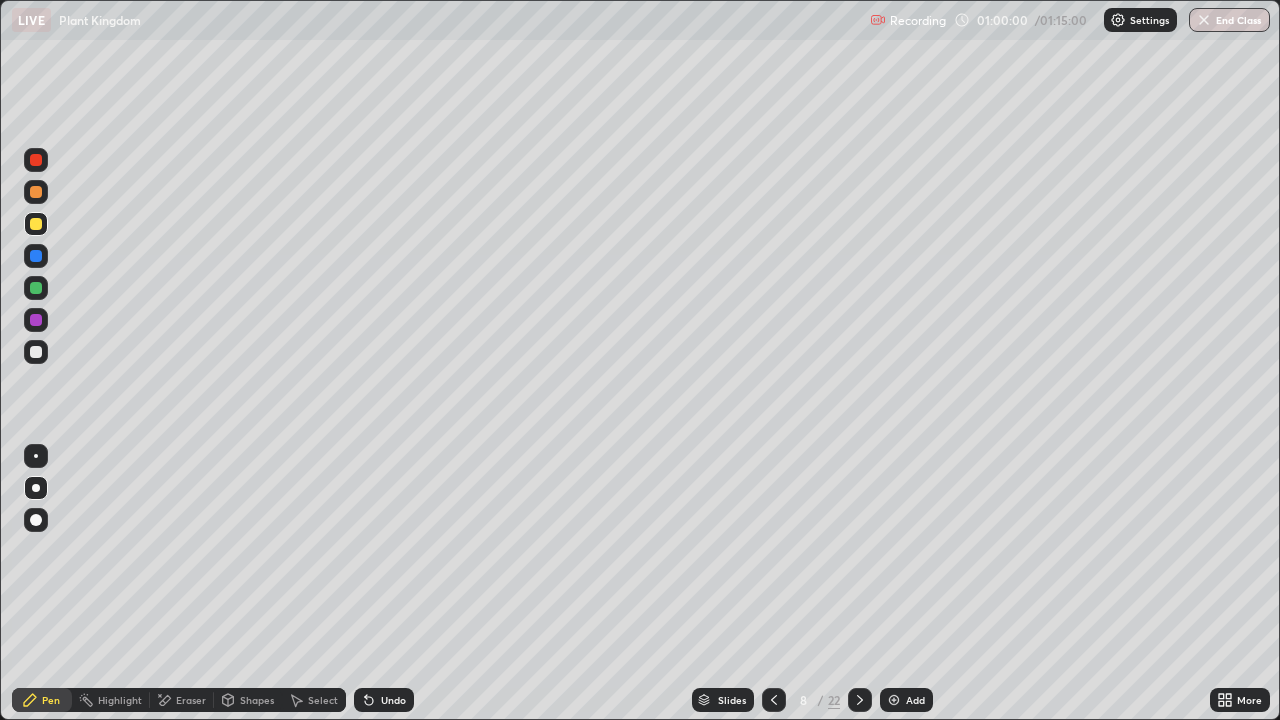 click at bounding box center [36, 224] 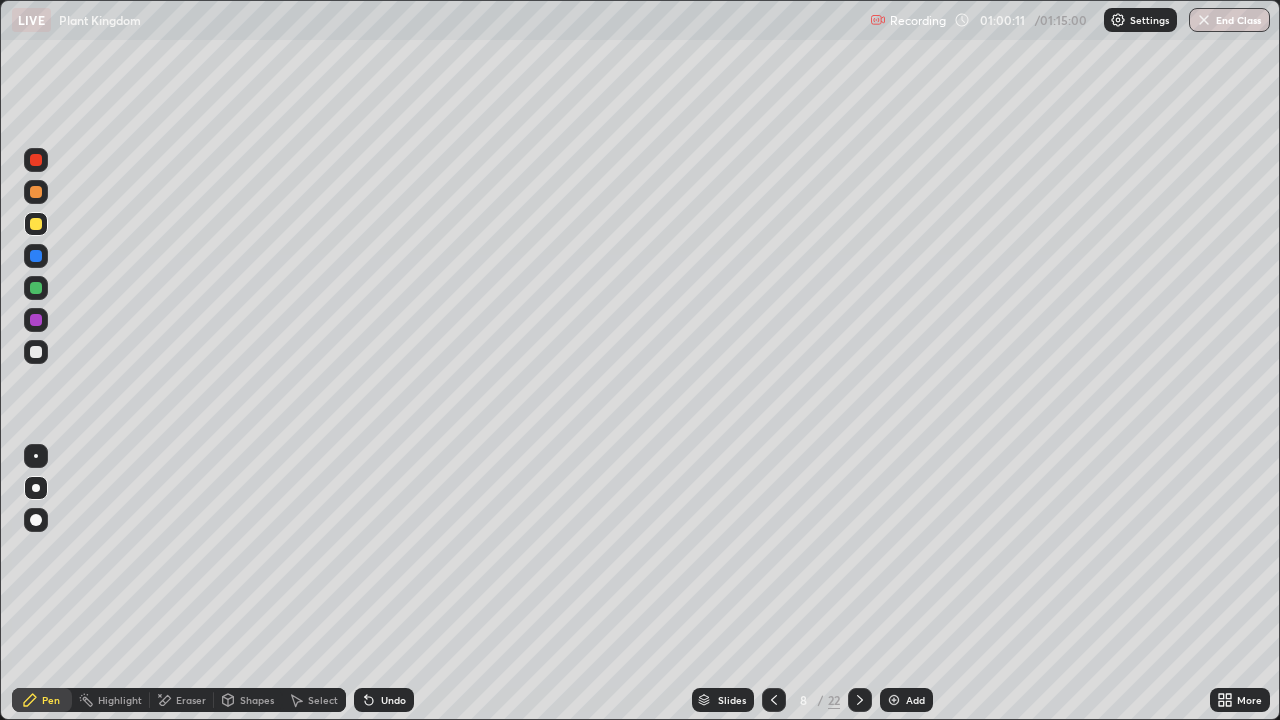 click at bounding box center (36, 352) 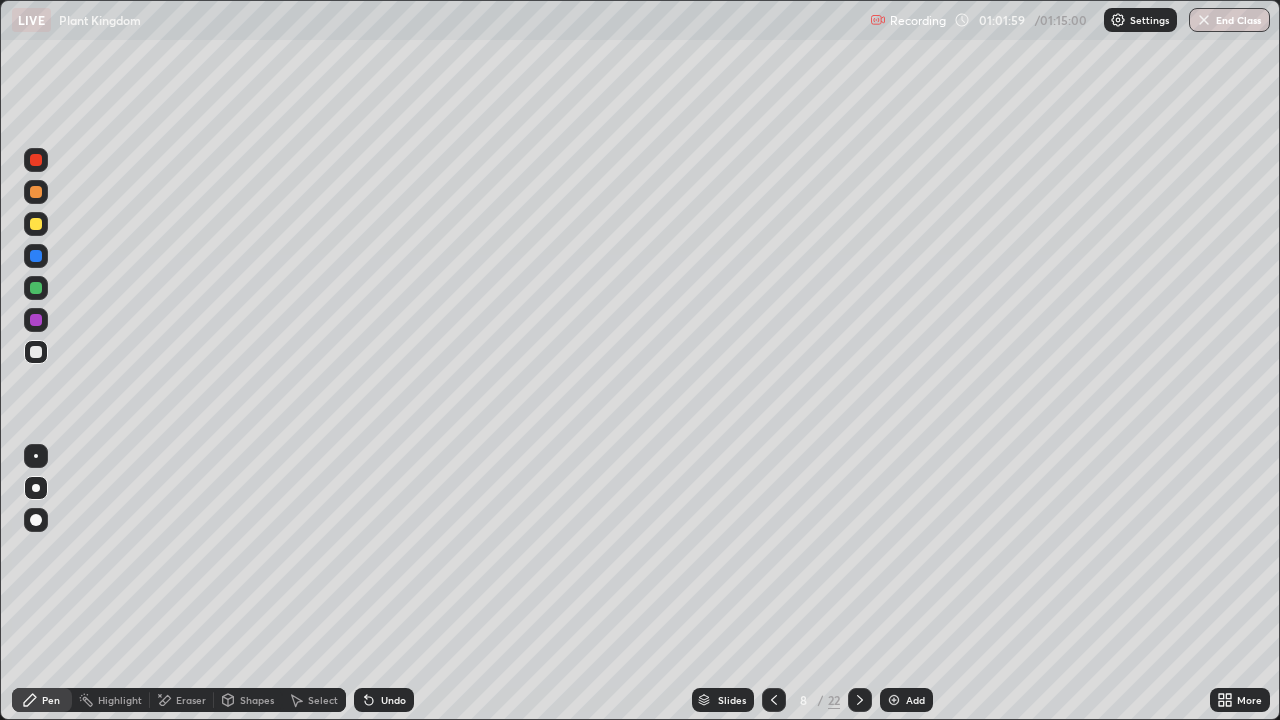 click on "Undo" at bounding box center [393, 700] 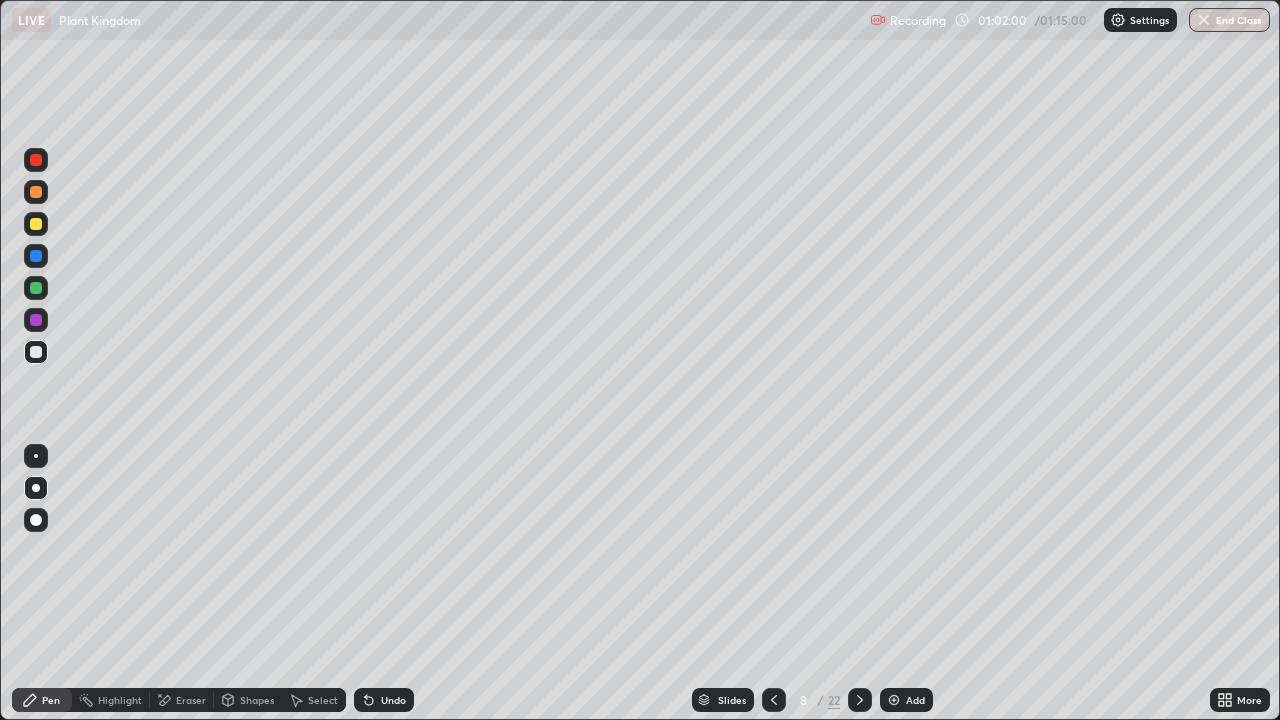 click on "Undo" at bounding box center (384, 700) 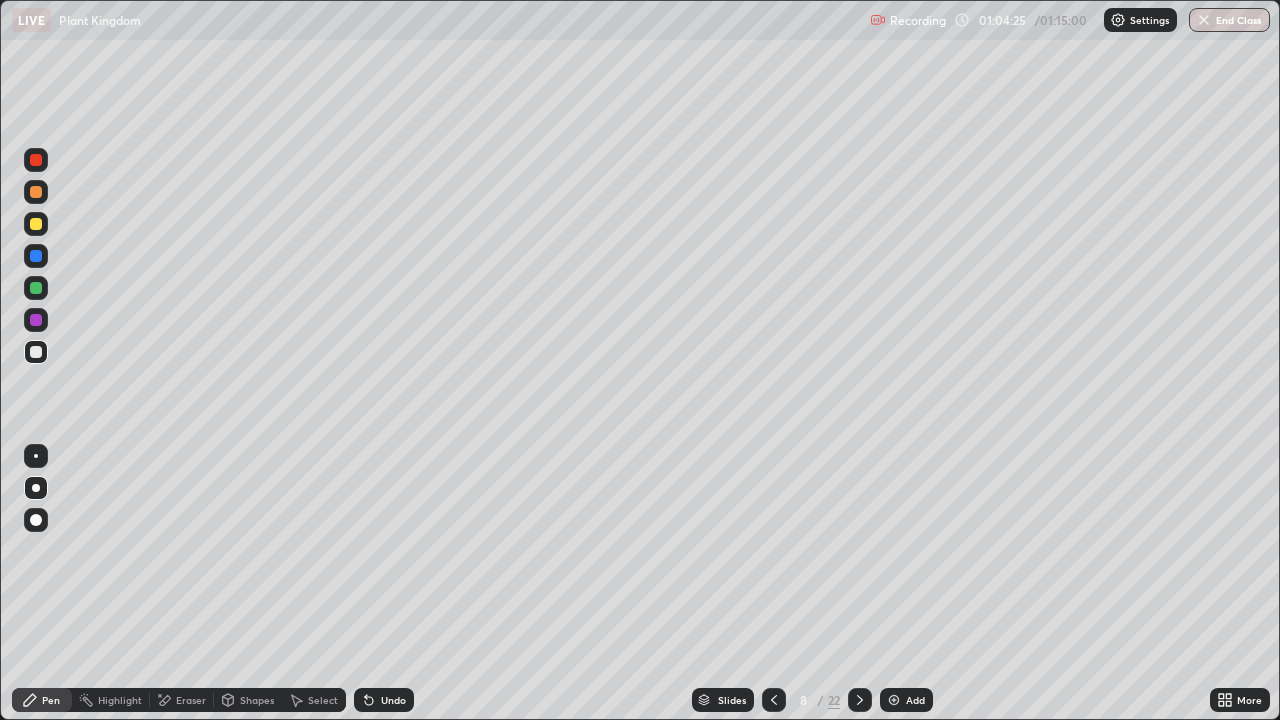 click at bounding box center [894, 700] 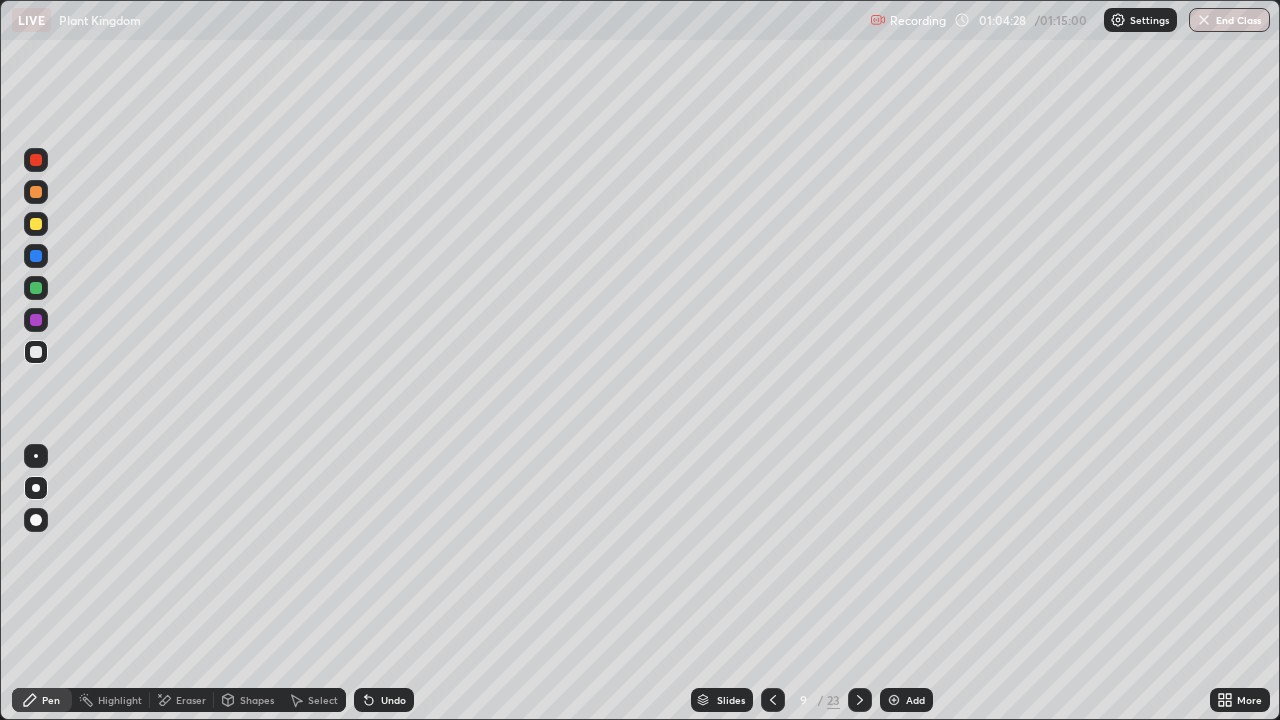 click at bounding box center [36, 224] 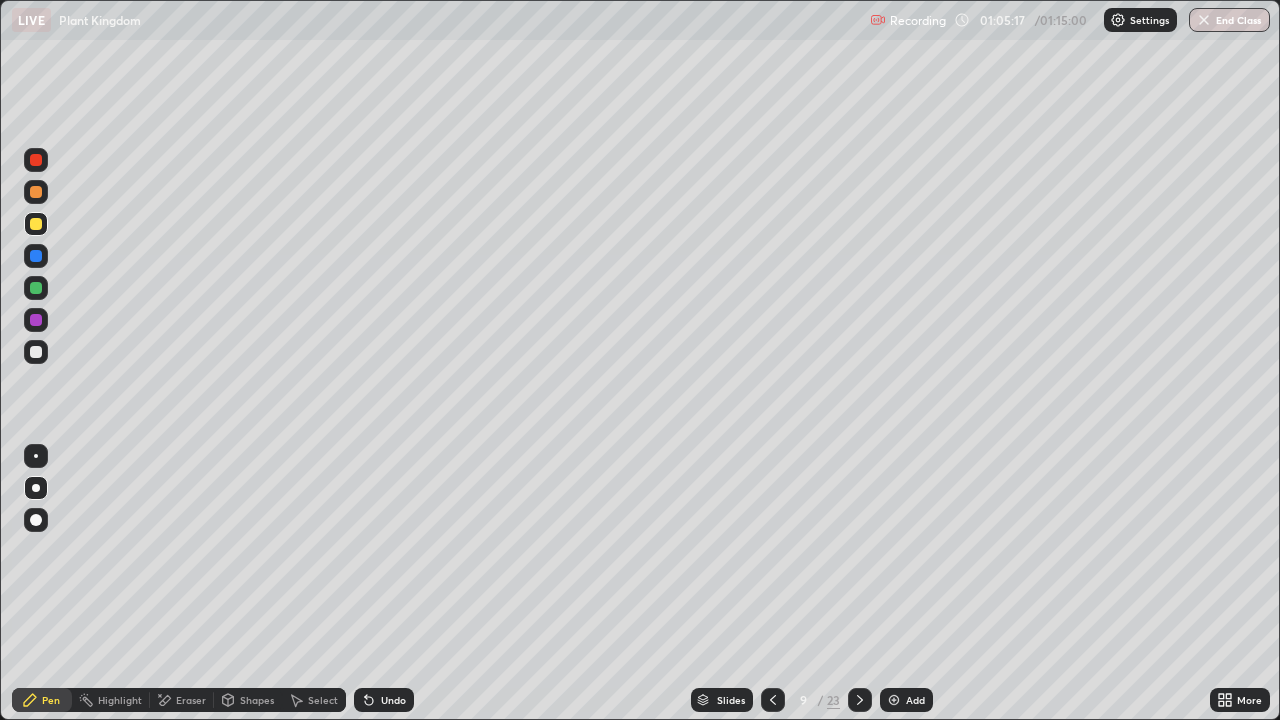 click at bounding box center [36, 352] 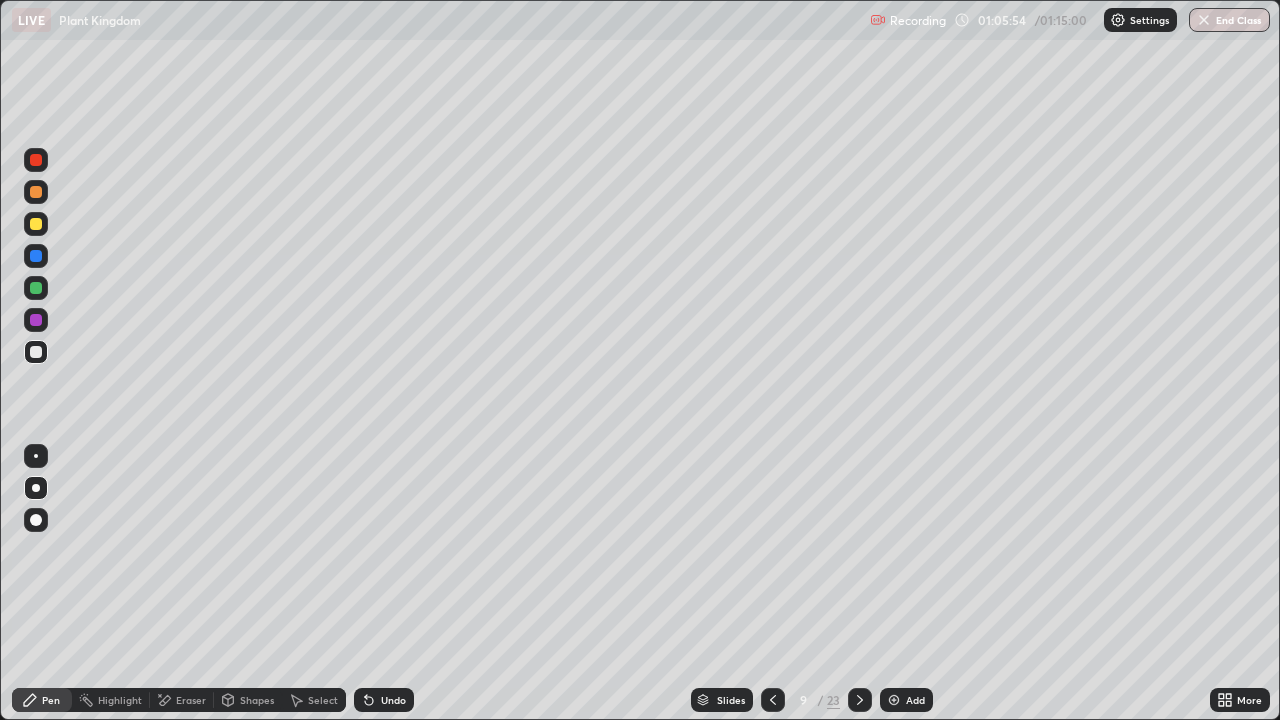click at bounding box center [36, 224] 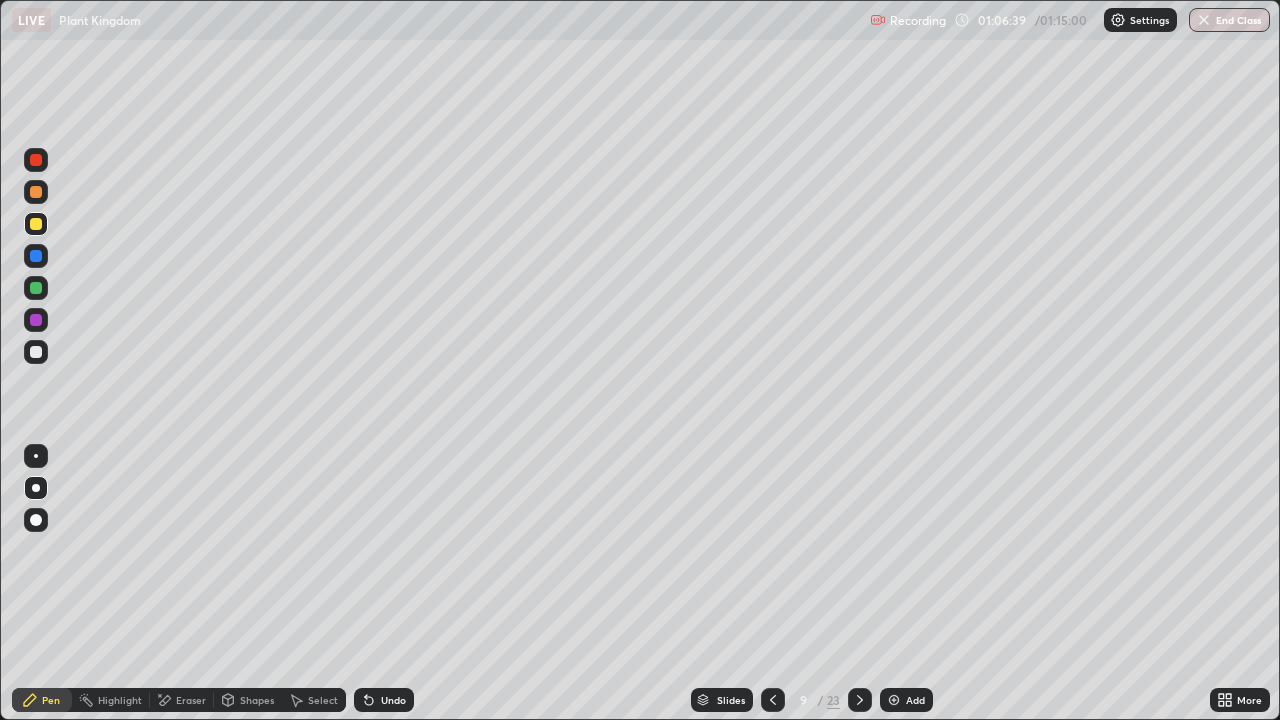 click at bounding box center (36, 288) 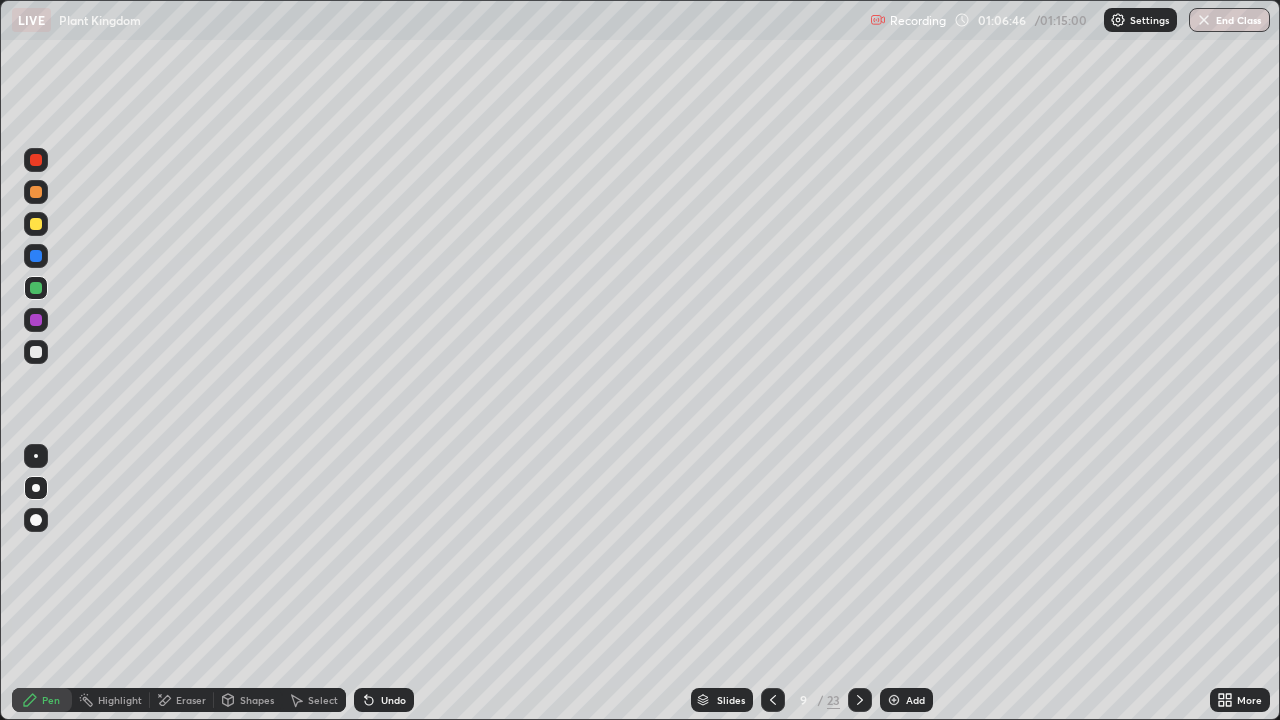 click at bounding box center (36, 352) 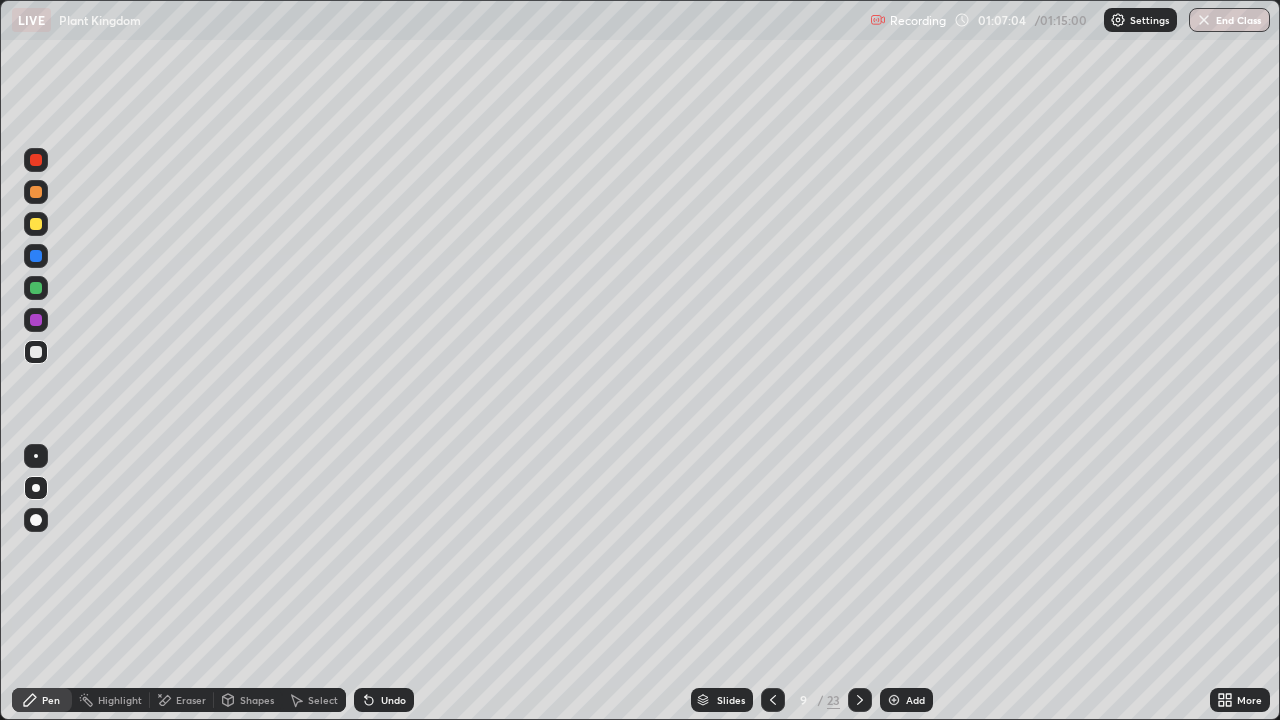 click on "Undo" at bounding box center (393, 700) 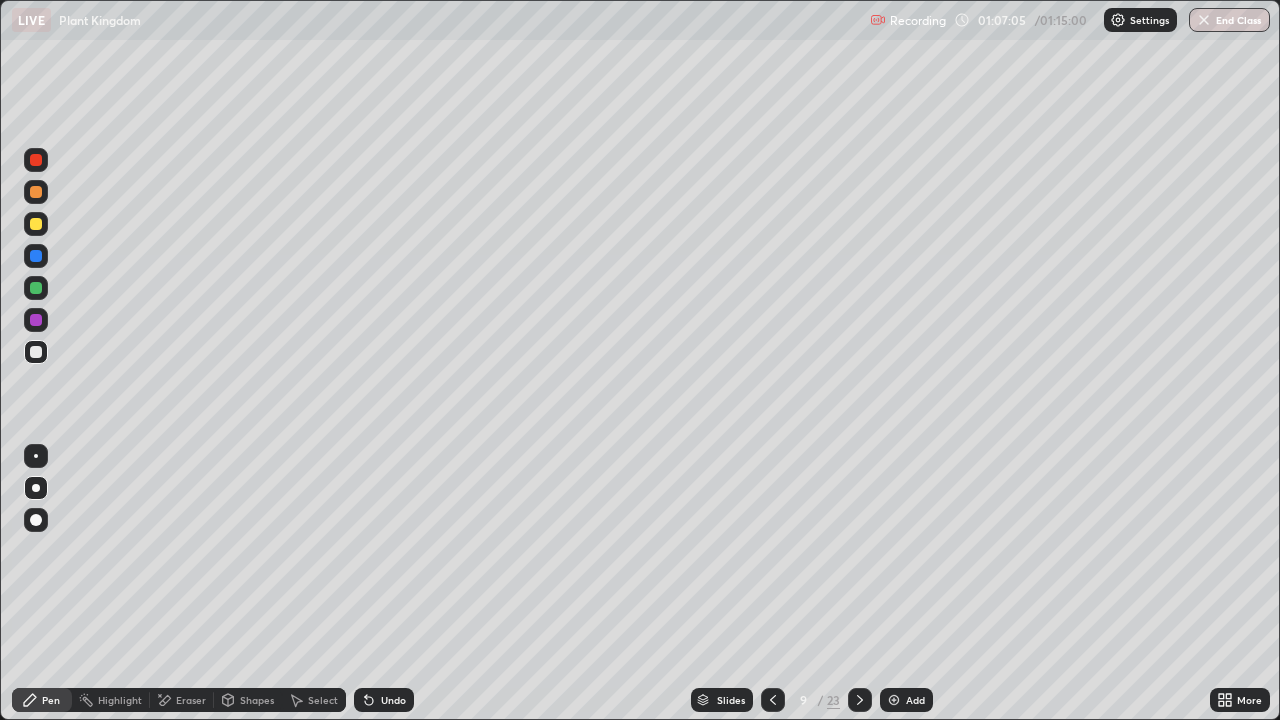 click at bounding box center [36, 256] 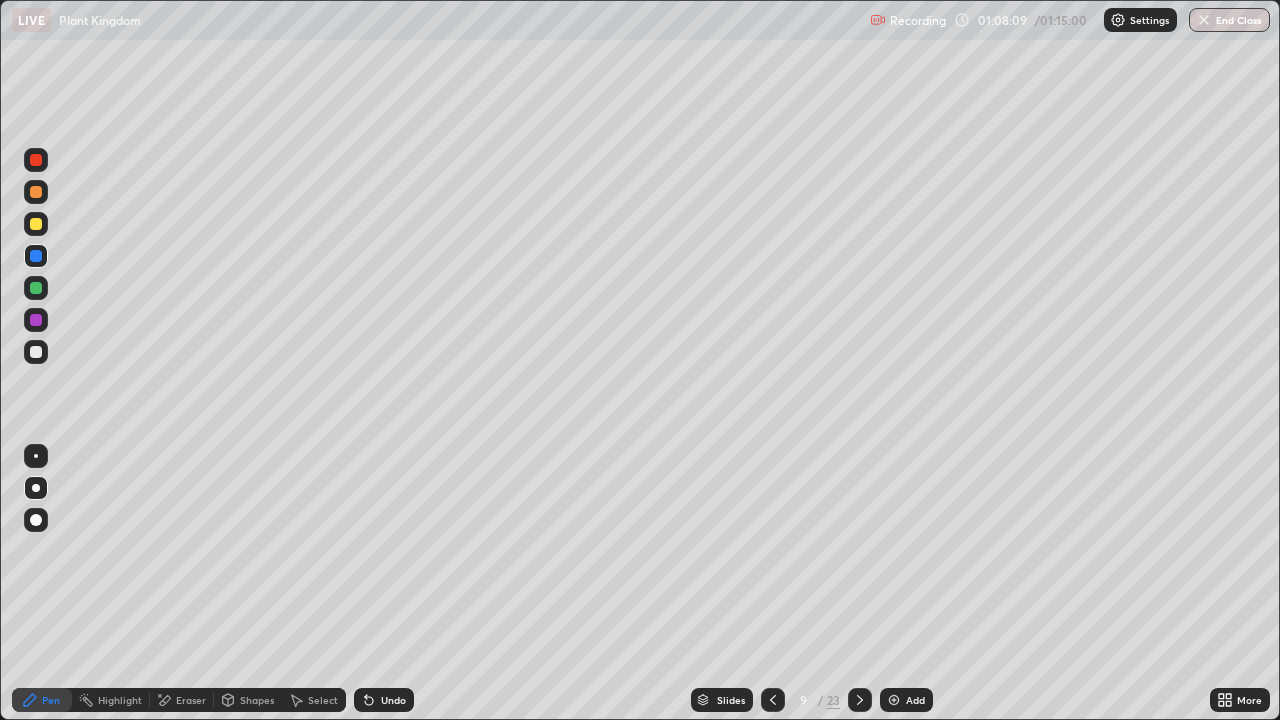 click on "Undo" at bounding box center [384, 700] 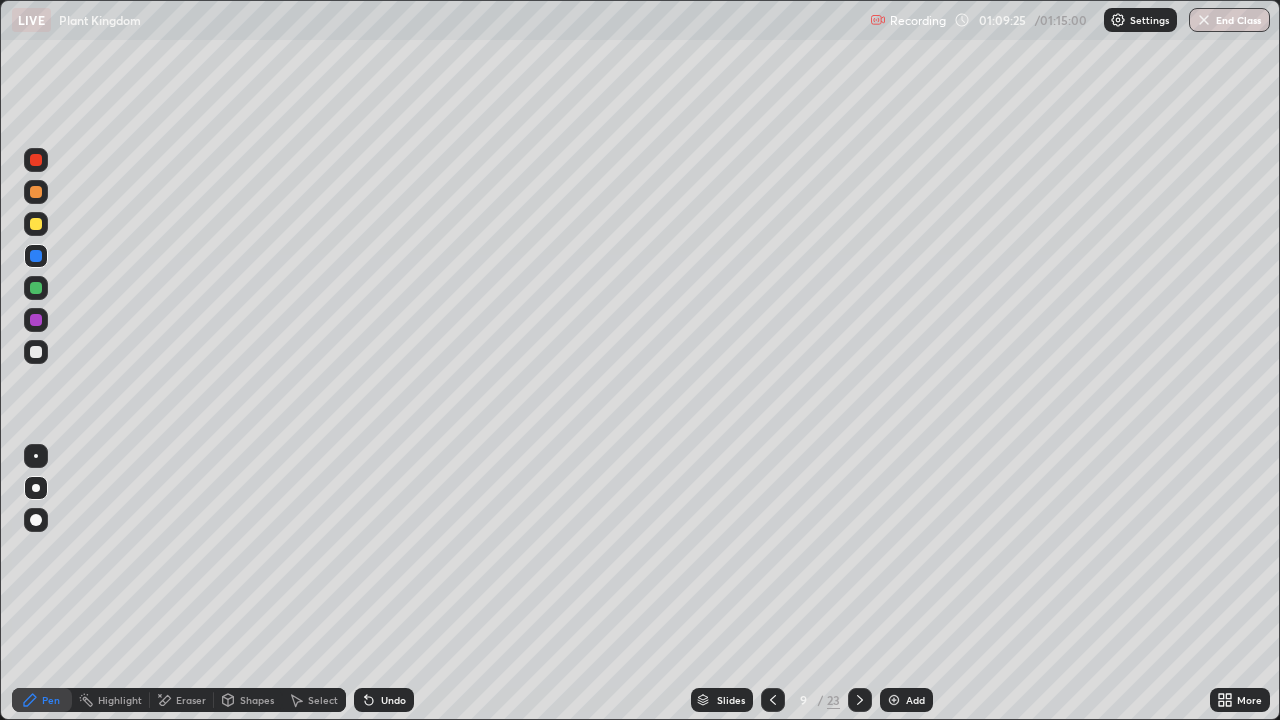 click at bounding box center (36, 224) 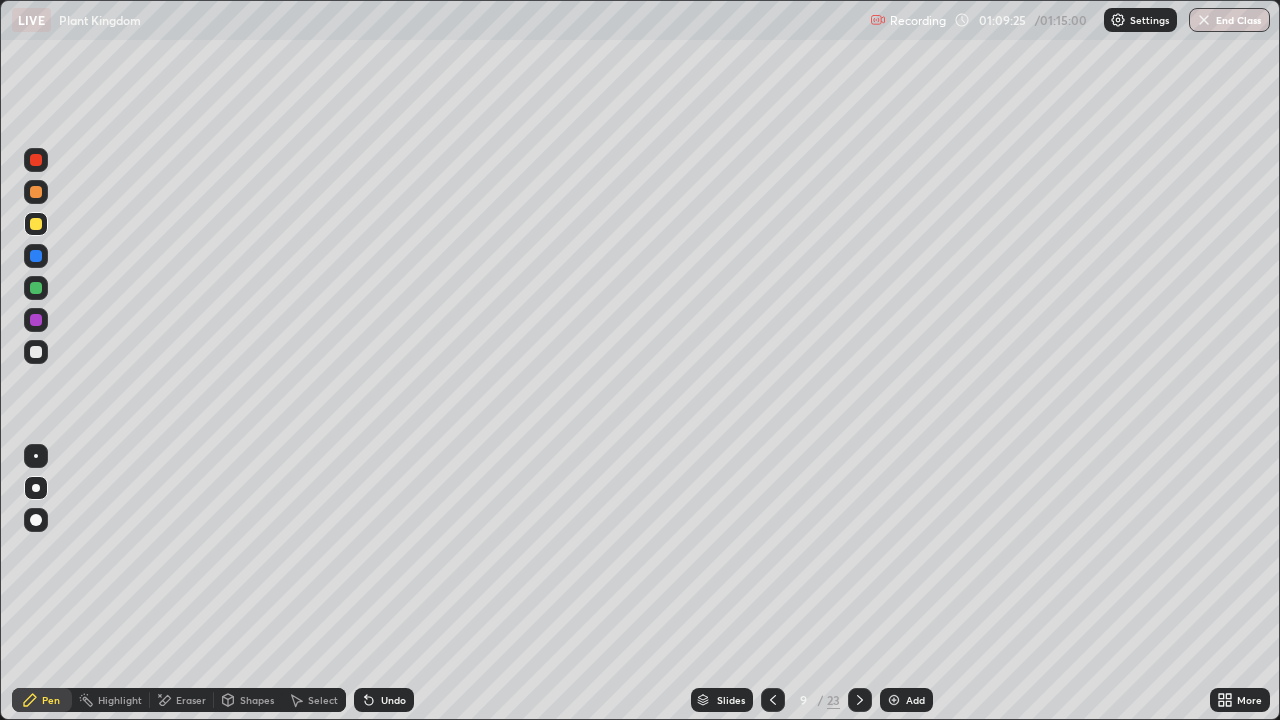 click at bounding box center (36, 520) 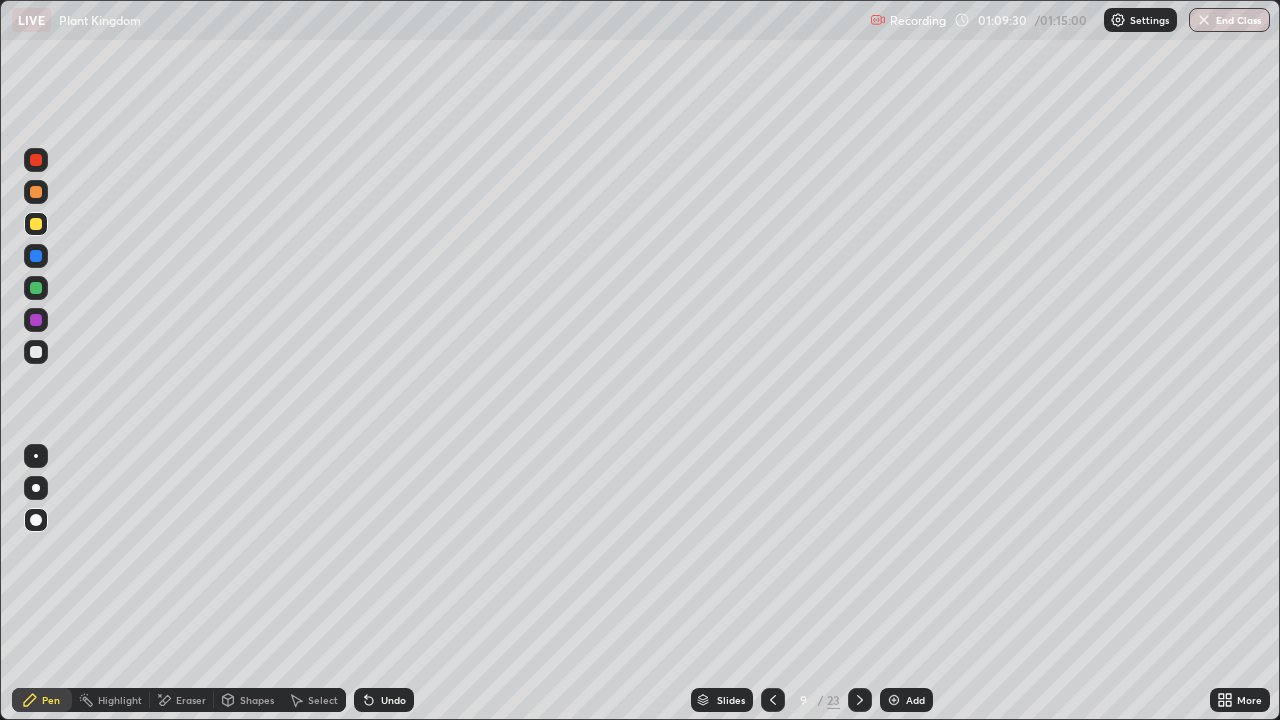 click at bounding box center [36, 320] 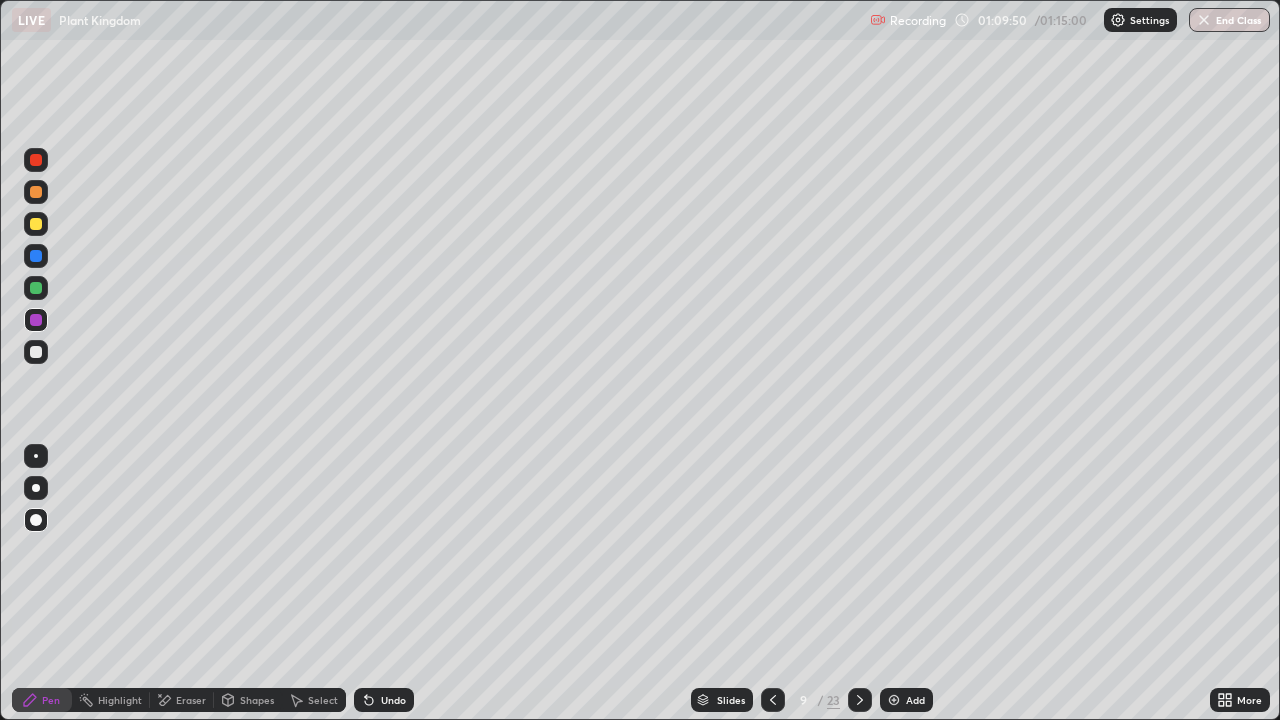 click 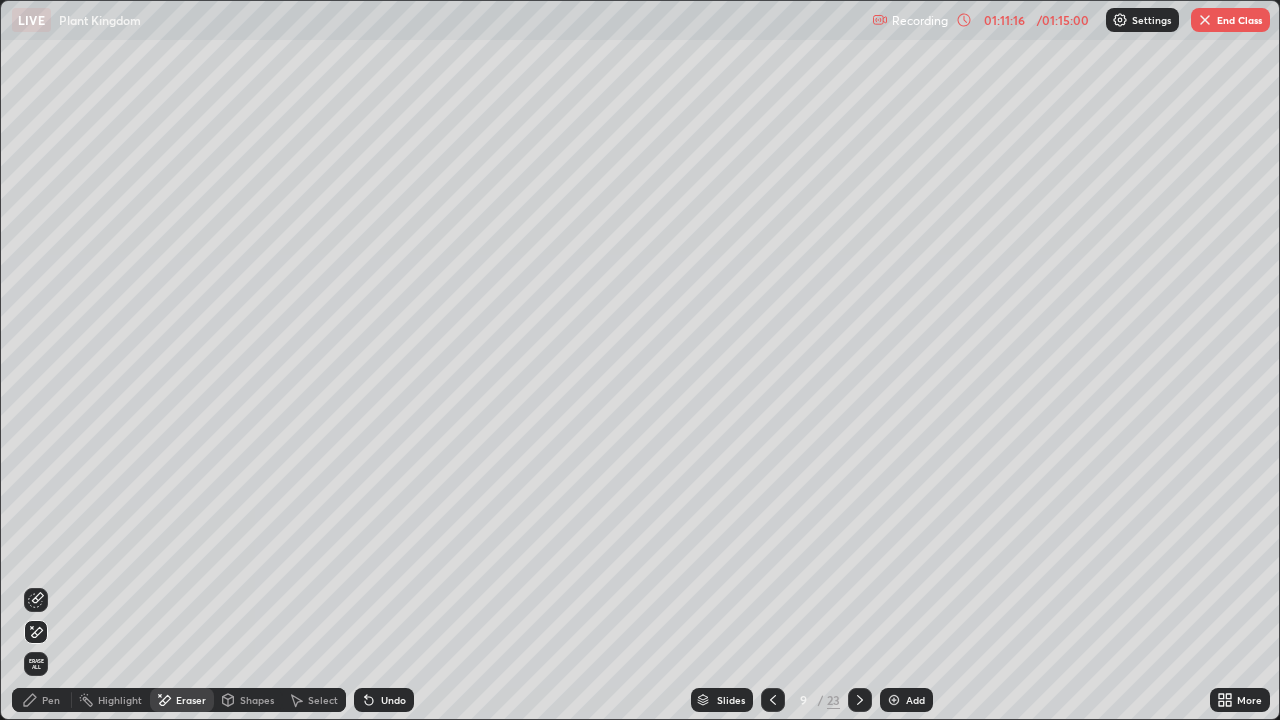click on "Pen" at bounding box center (51, 700) 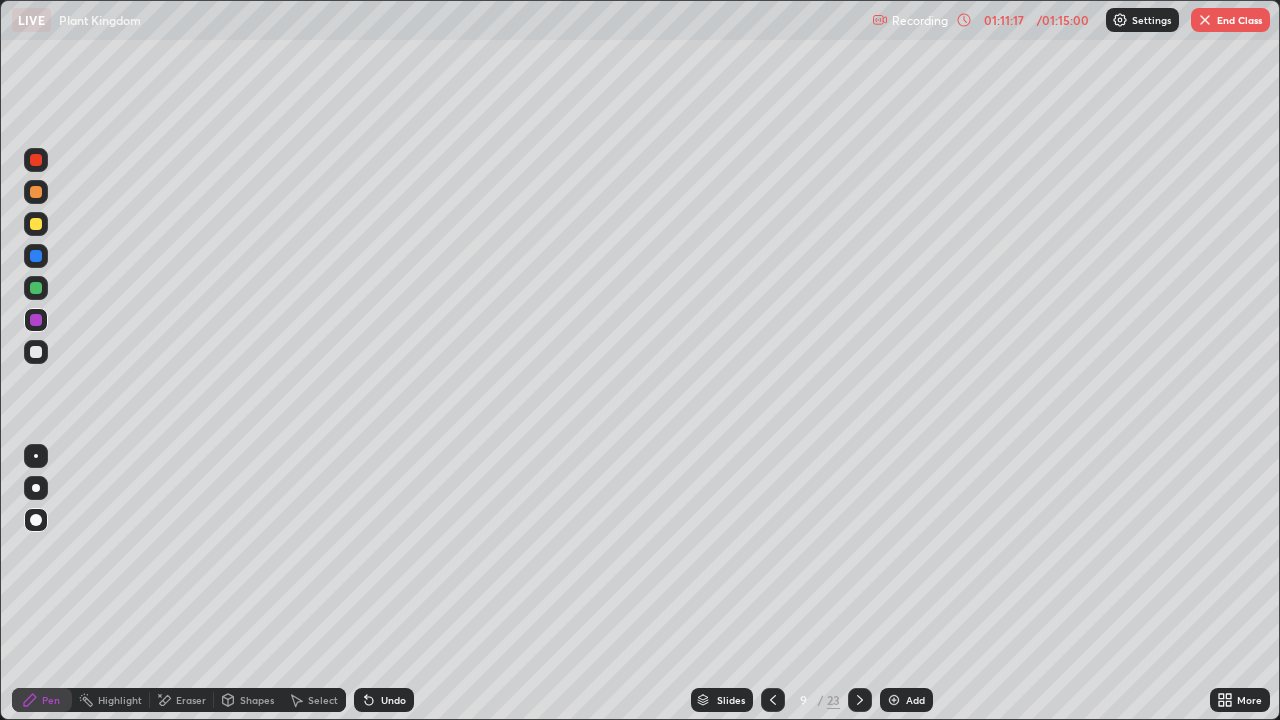 click at bounding box center (36, 352) 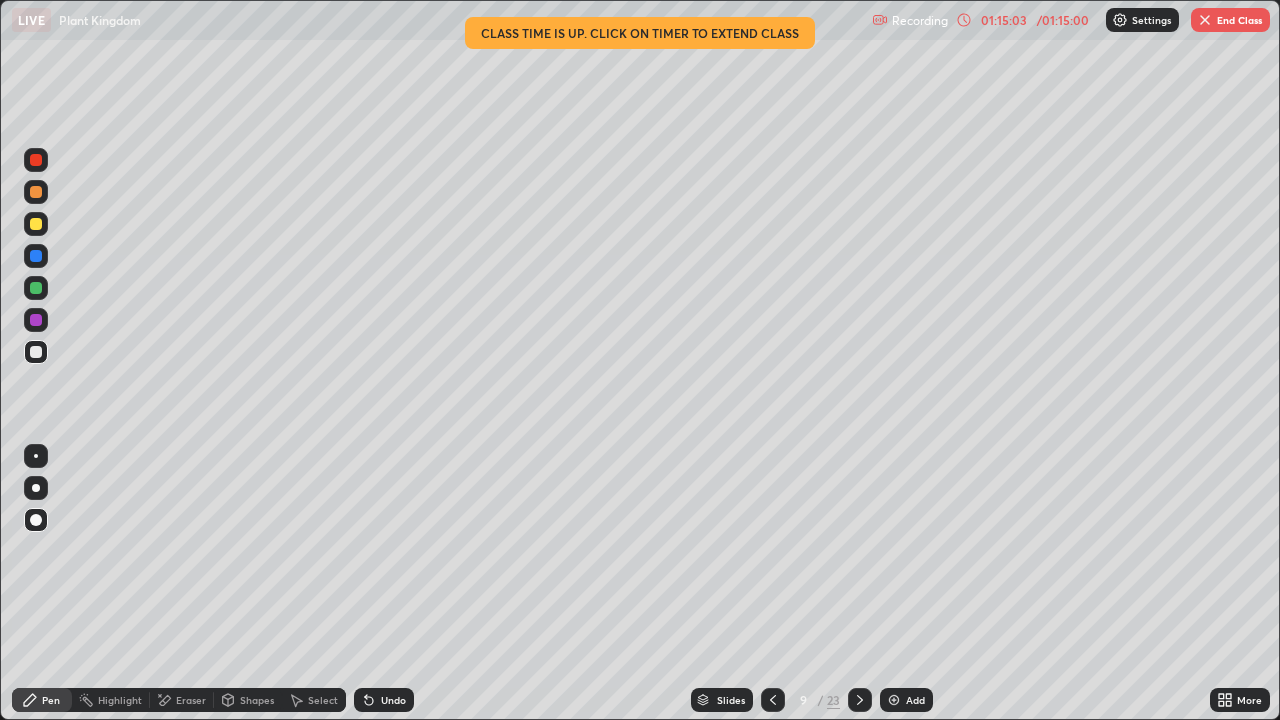 click at bounding box center [1205, 20] 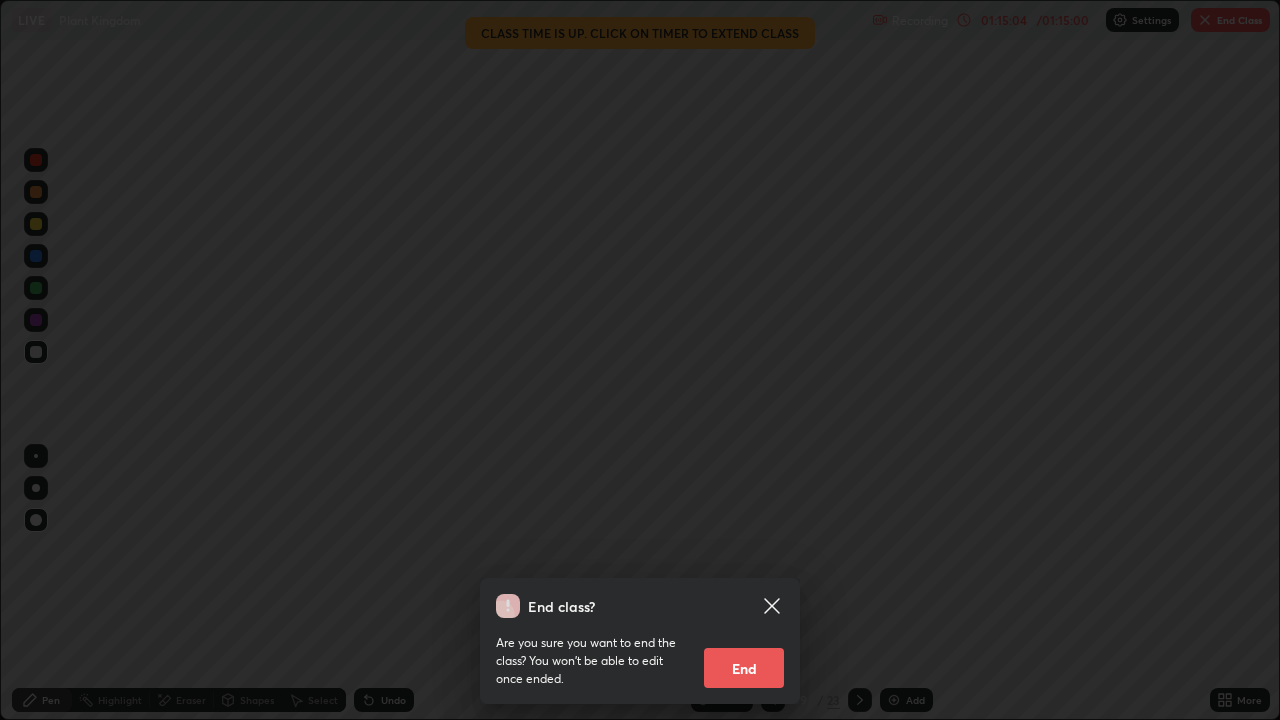 click on "End" at bounding box center [744, 668] 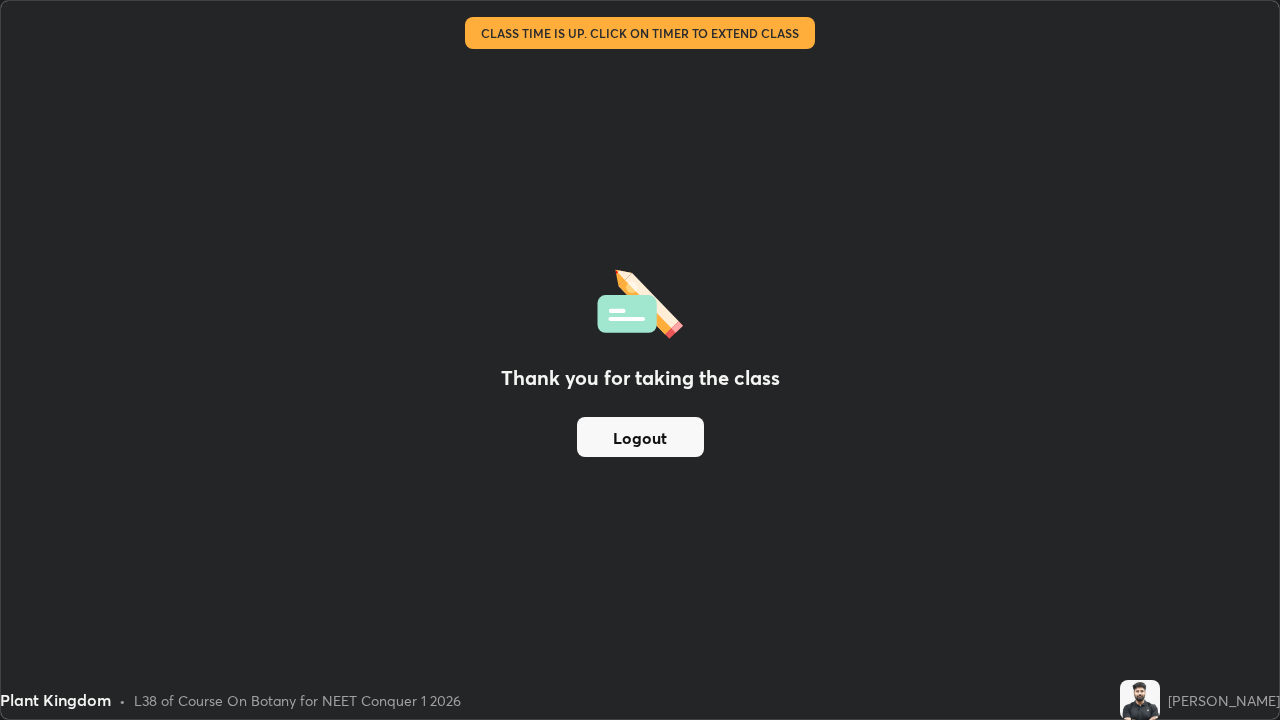 click on "Logout" at bounding box center [640, 437] 